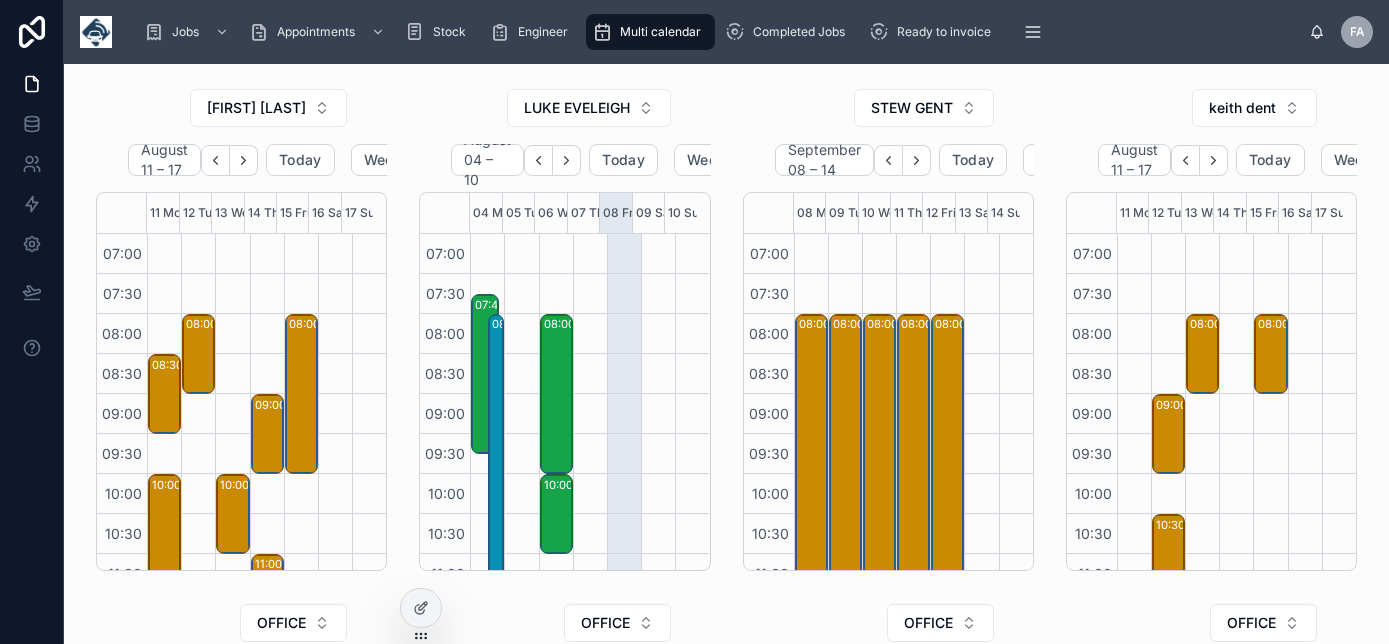 scroll, scrollTop: 0, scrollLeft: 0, axis: both 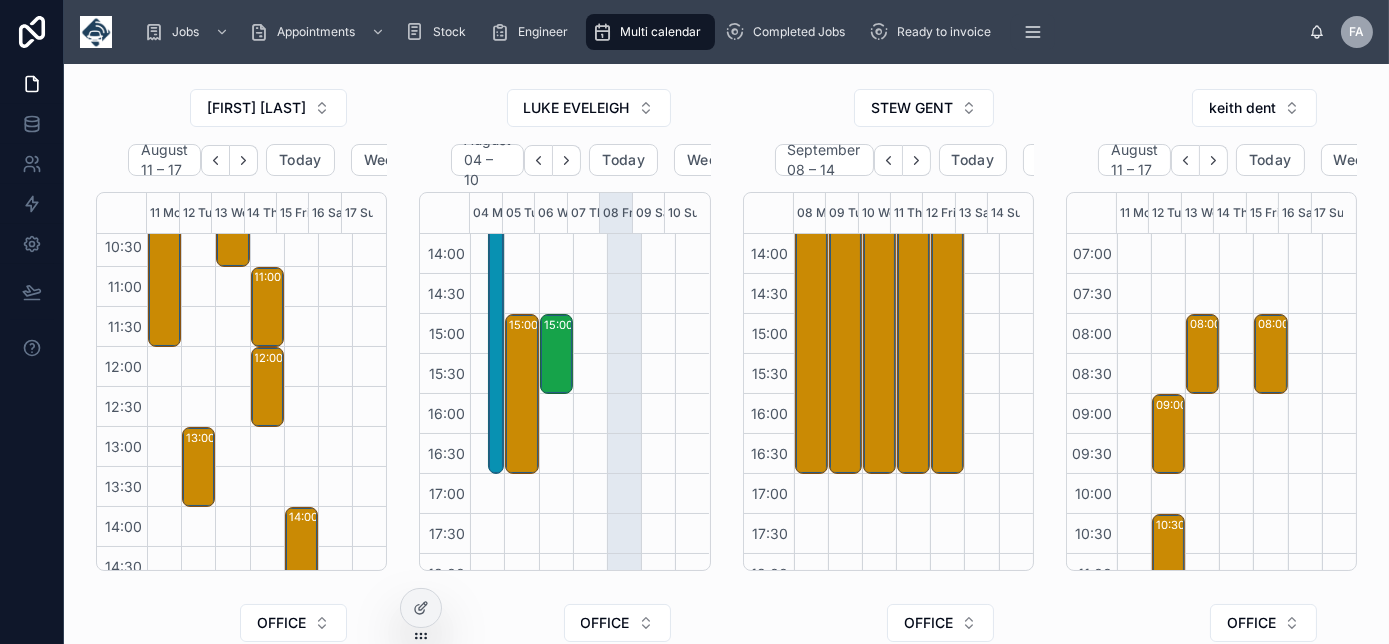 drag, startPoint x: 1254, startPoint y: 274, endPoint x: 1291, endPoint y: 286, distance: 38.8973 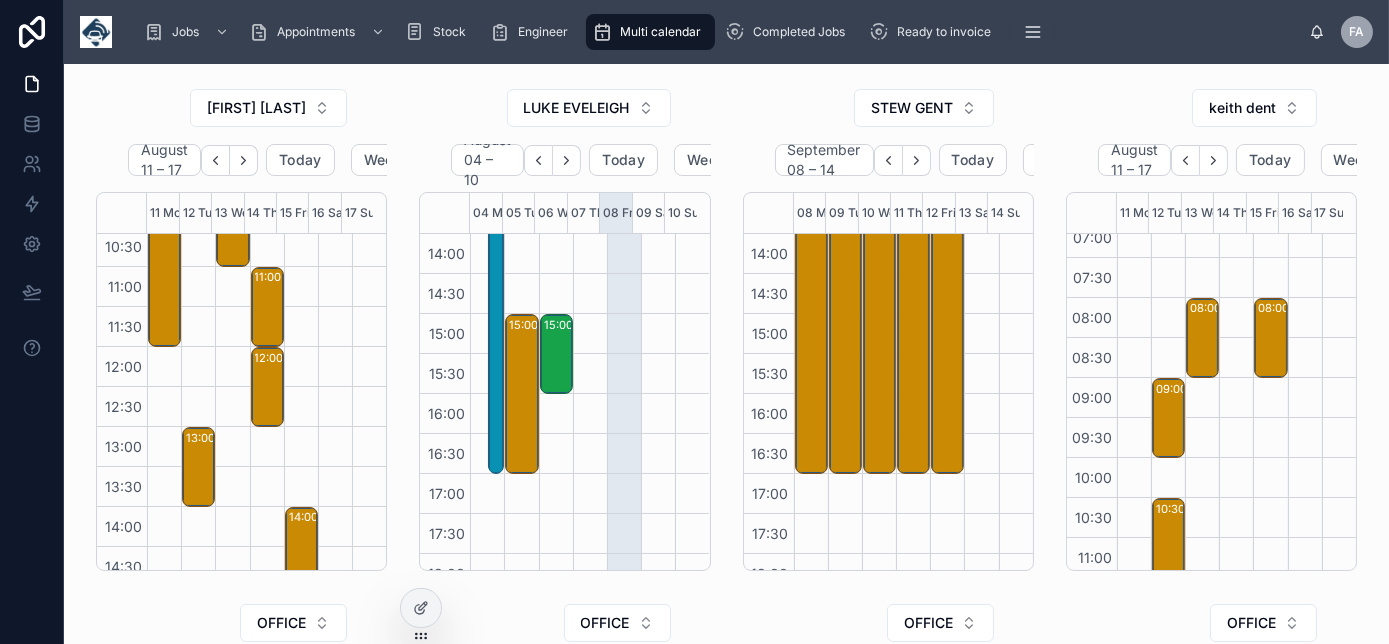 scroll, scrollTop: 0, scrollLeft: 0, axis: both 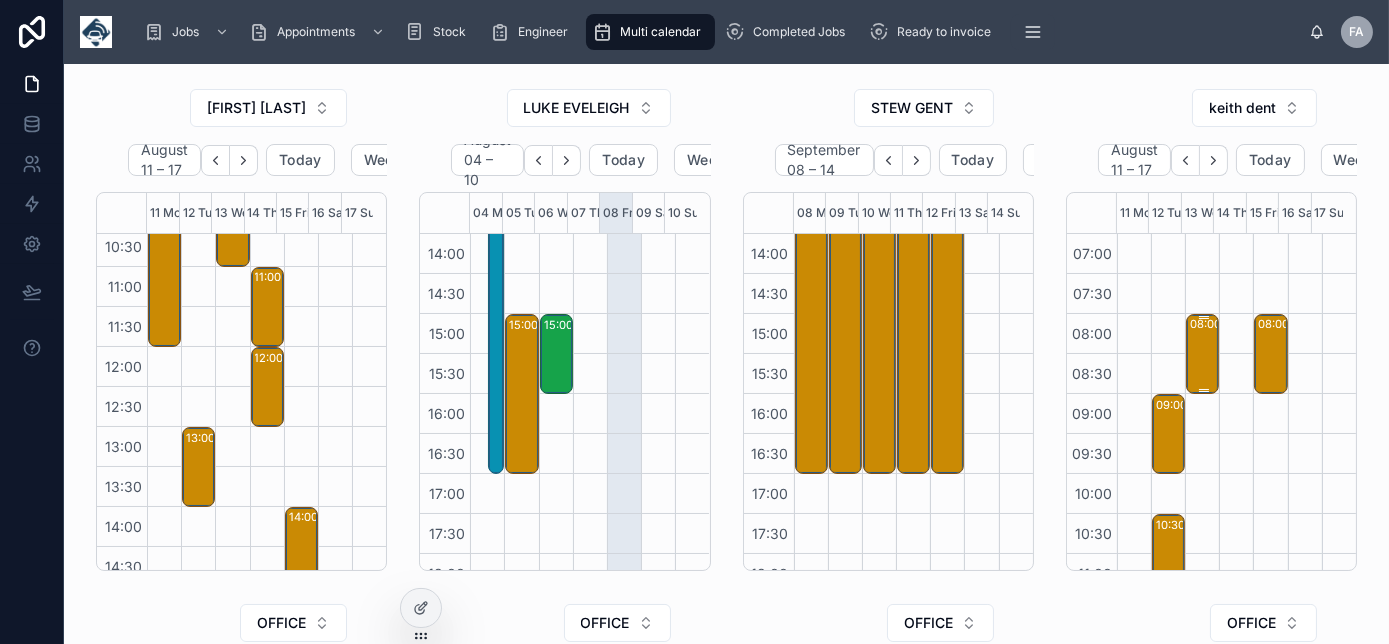 click on "08:00 – 09:00 Securlec Ltd - 00322022 -8AM TIMED WITH CALL PRIOR TO ARRIVAL - RENEWAL/UPGRADE WITH ATF  - DIR - 1 X VT1101 - YA24 MYG - HY12 3FF" at bounding box center (1203, 354) 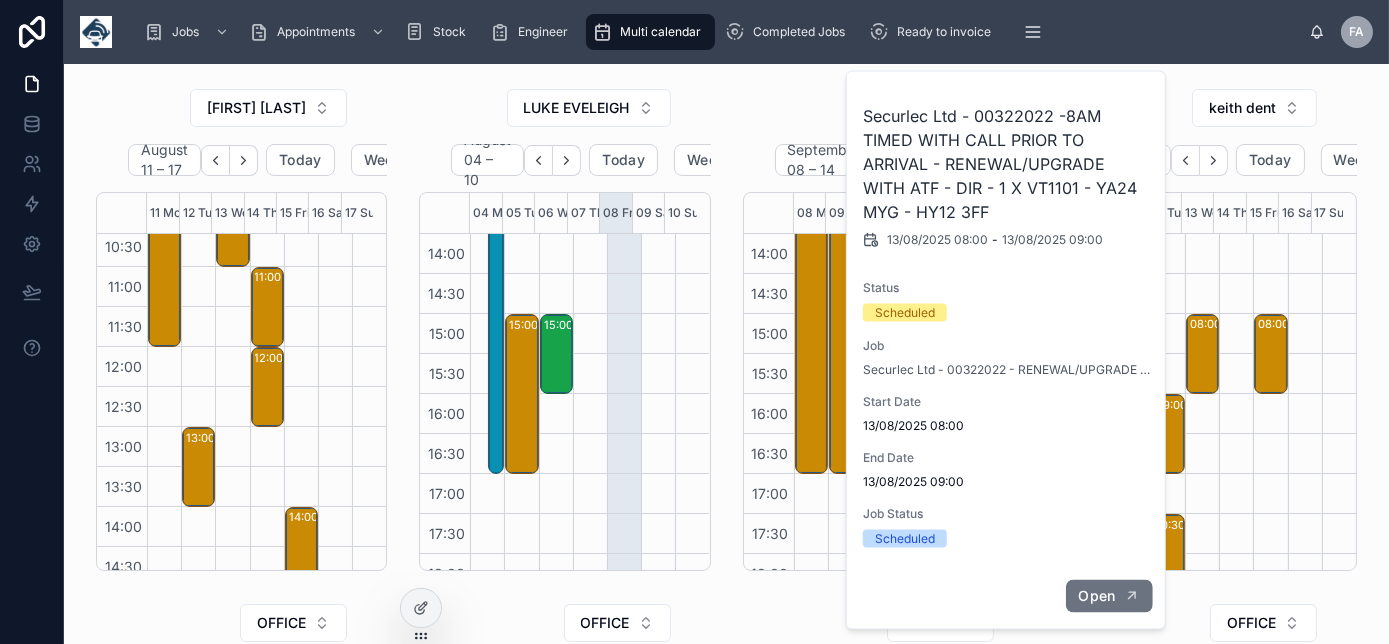 click on "Open" at bounding box center [1096, 596] 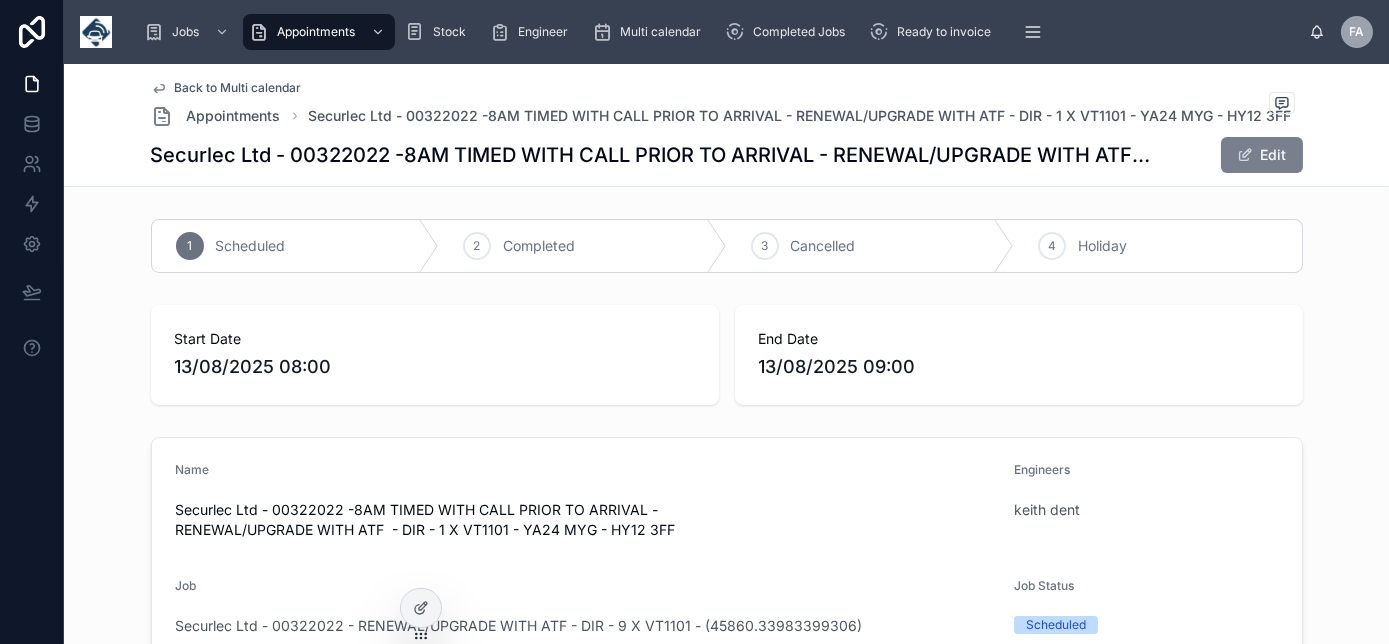 click on "Edit" at bounding box center [1262, 155] 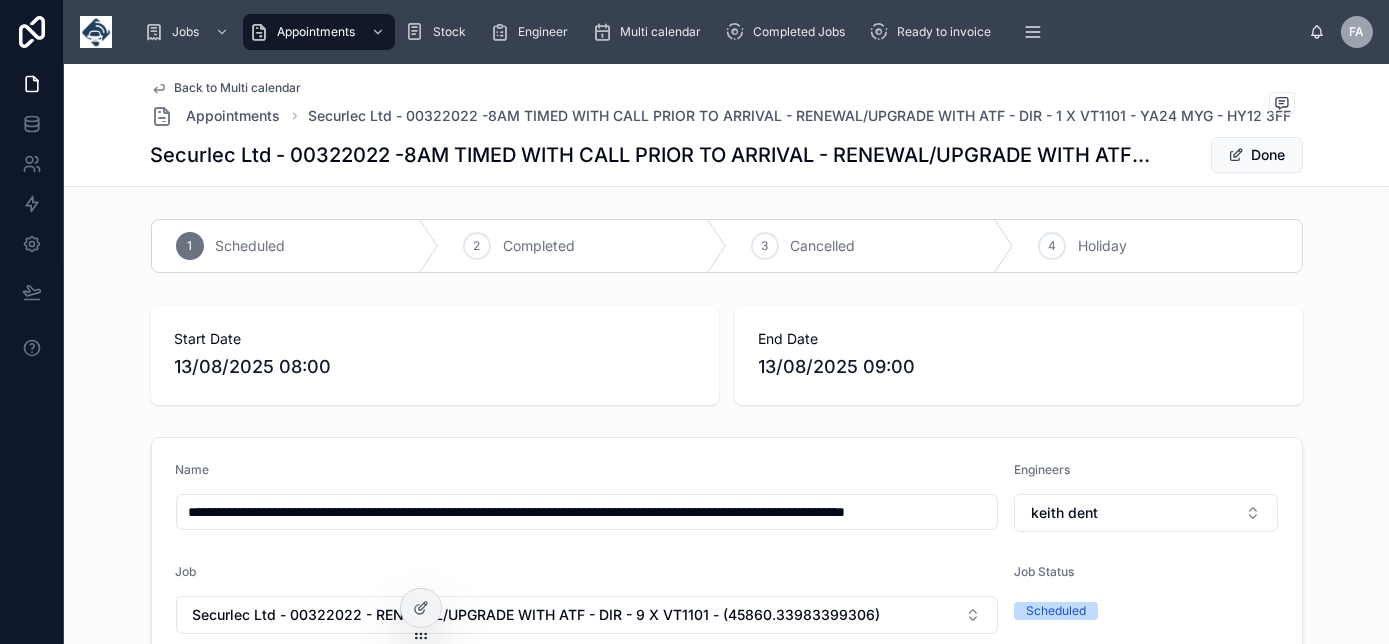 scroll, scrollTop: 0, scrollLeft: 183, axis: horizontal 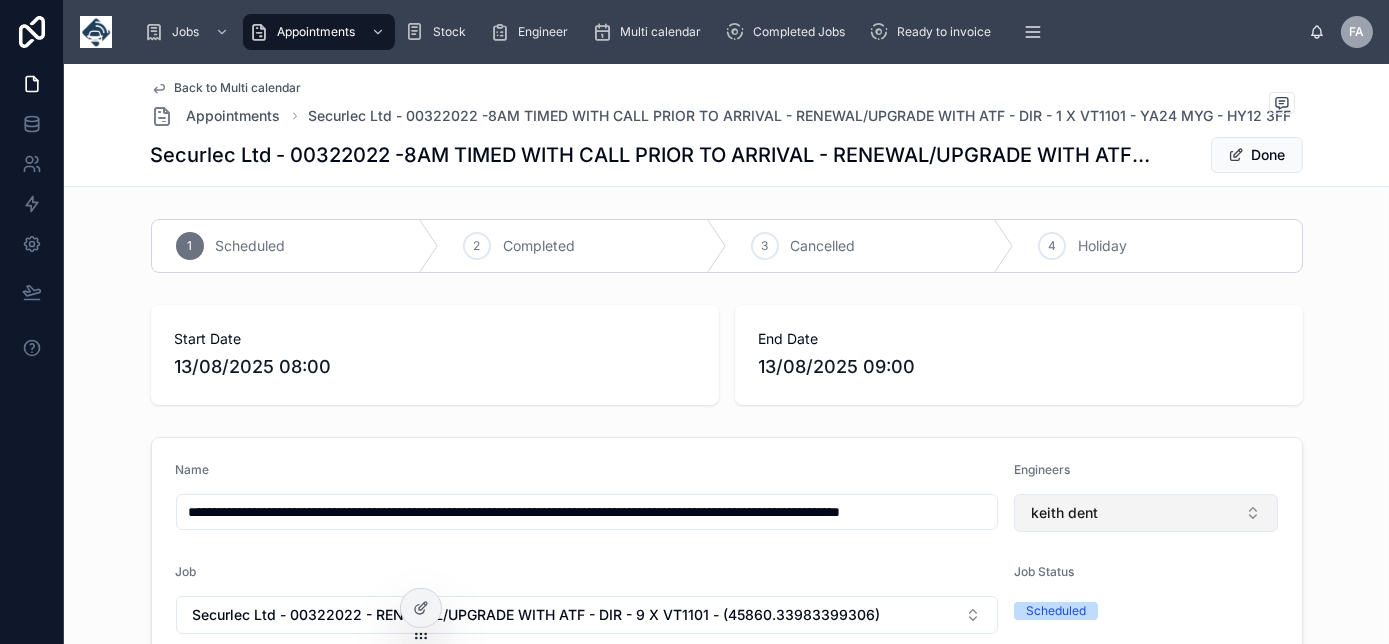 type on "**********" 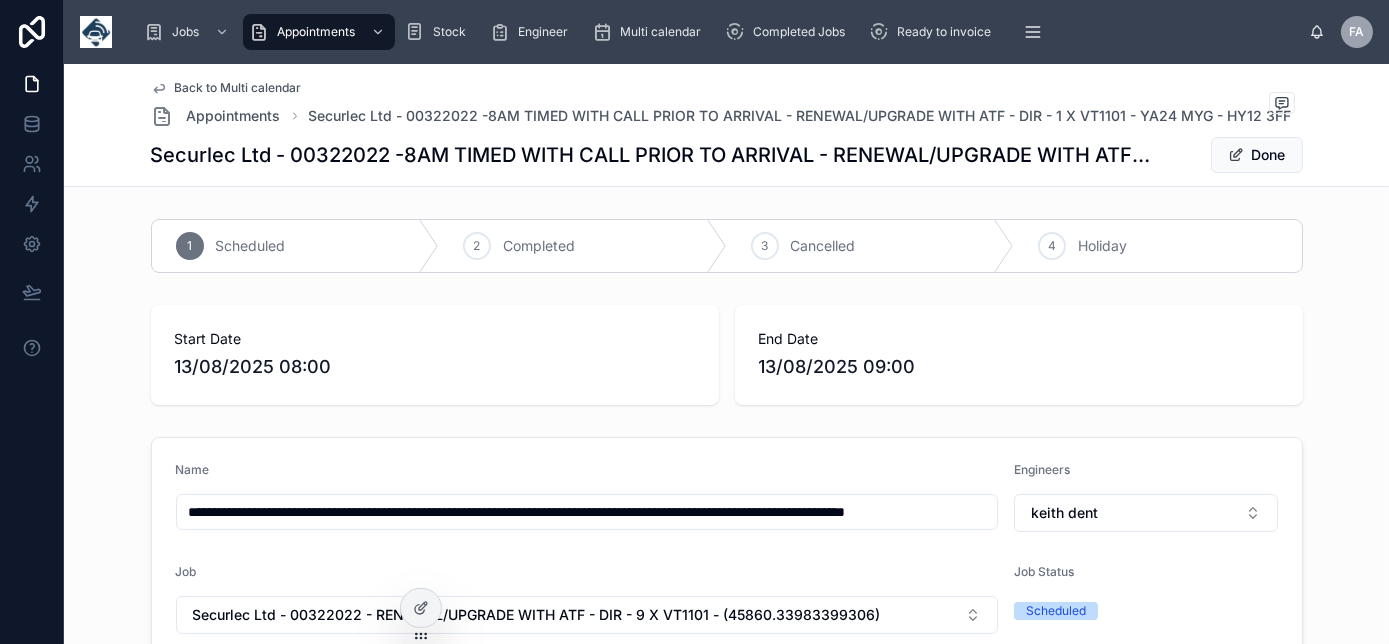 type on "**********" 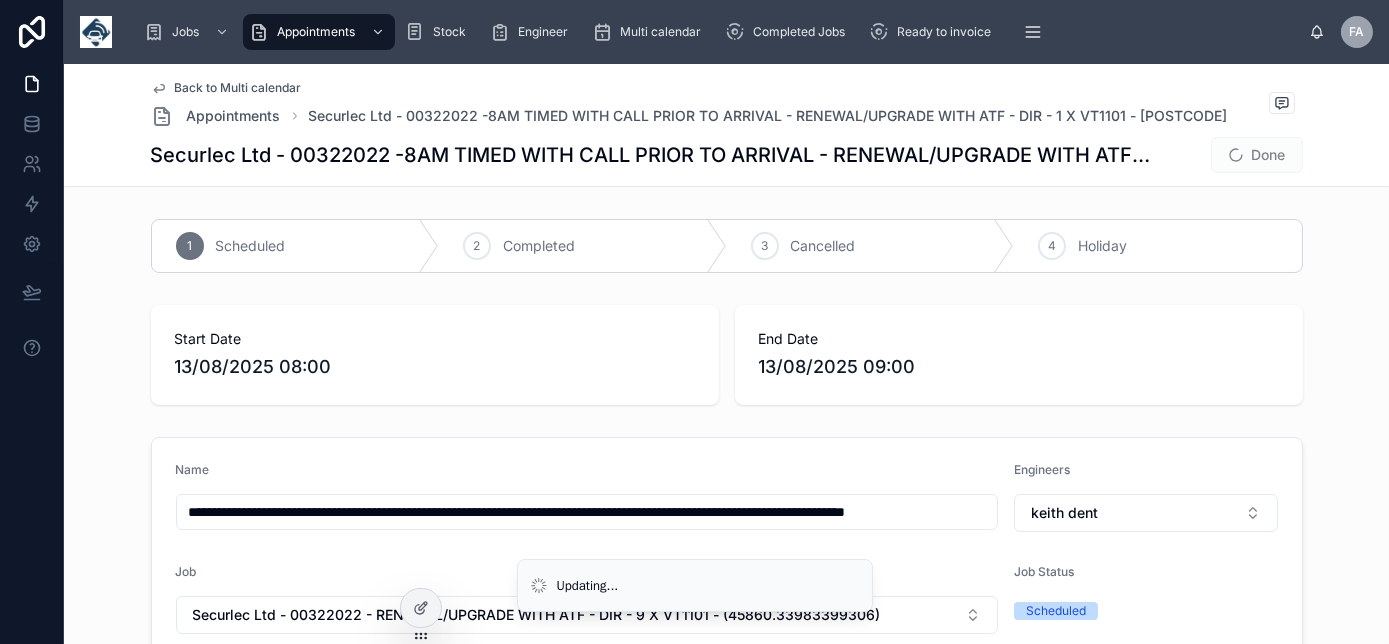 type on "**********" 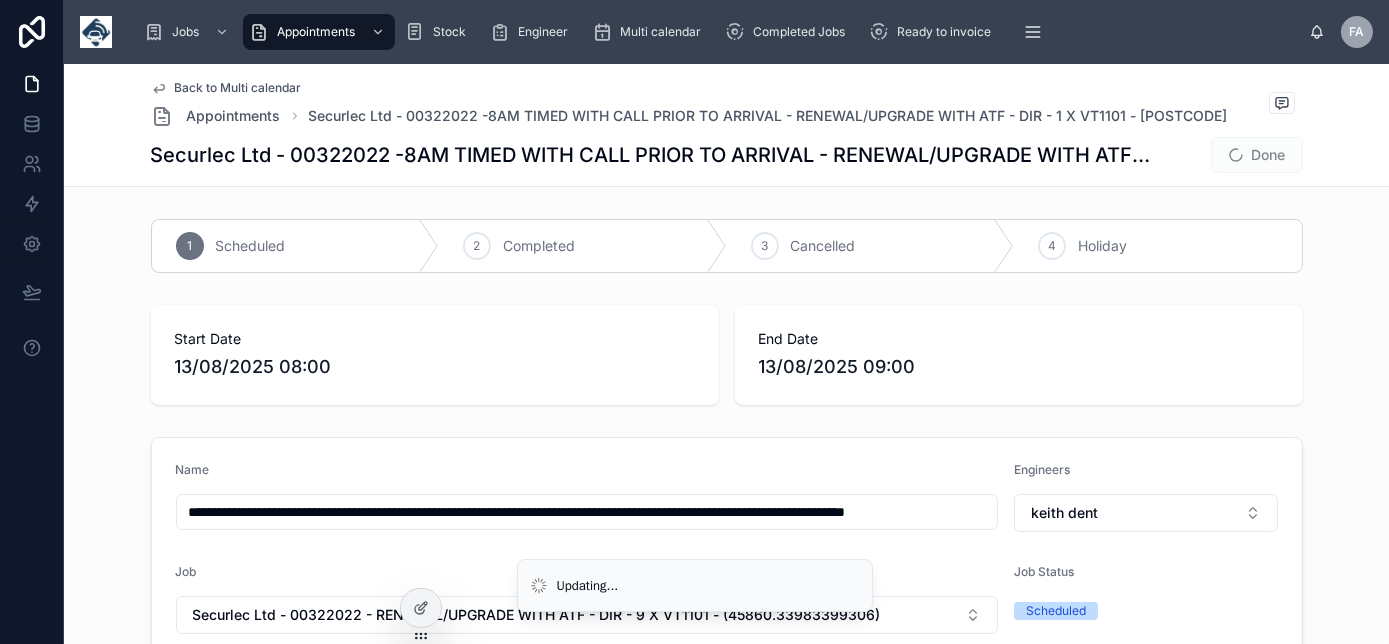 type on "**********" 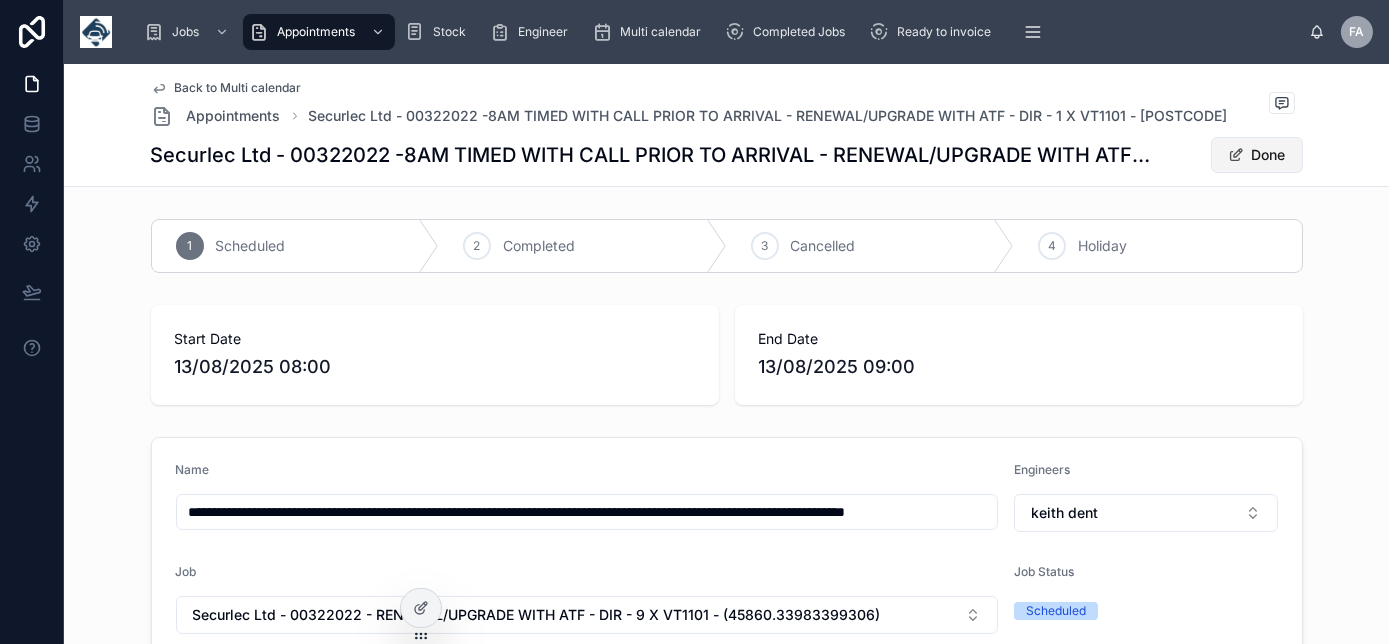 type on "**********" 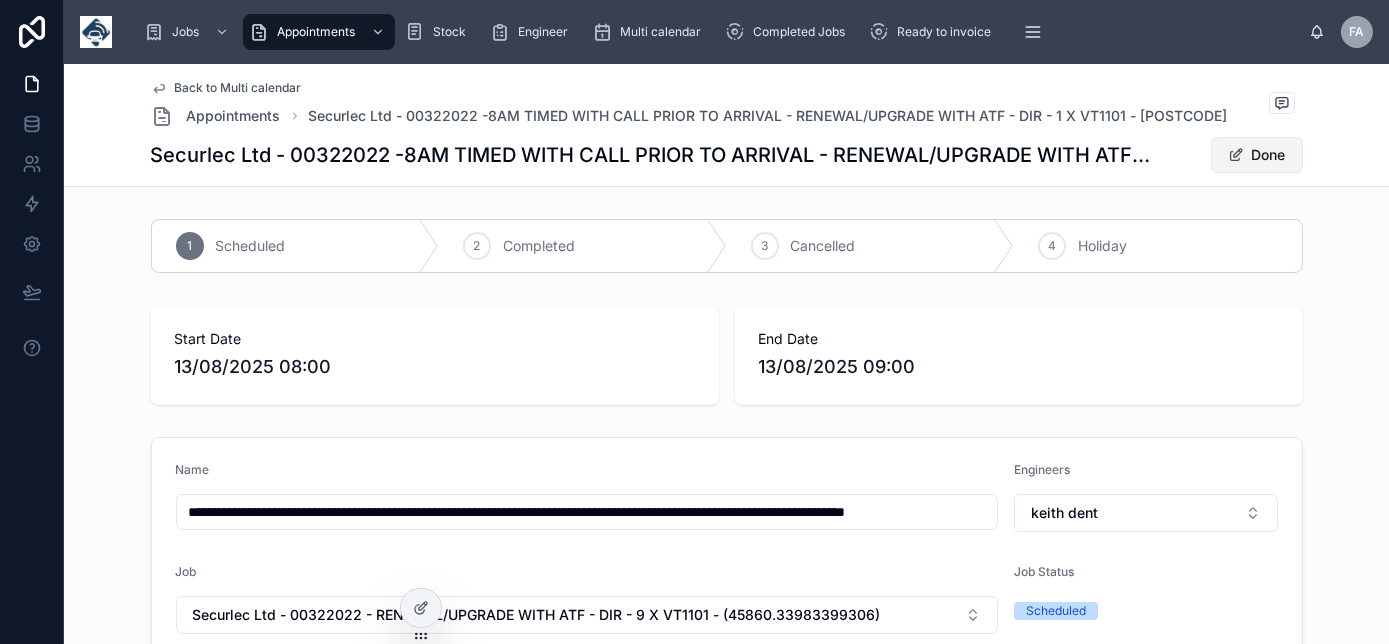 click on "Done" at bounding box center [1257, 155] 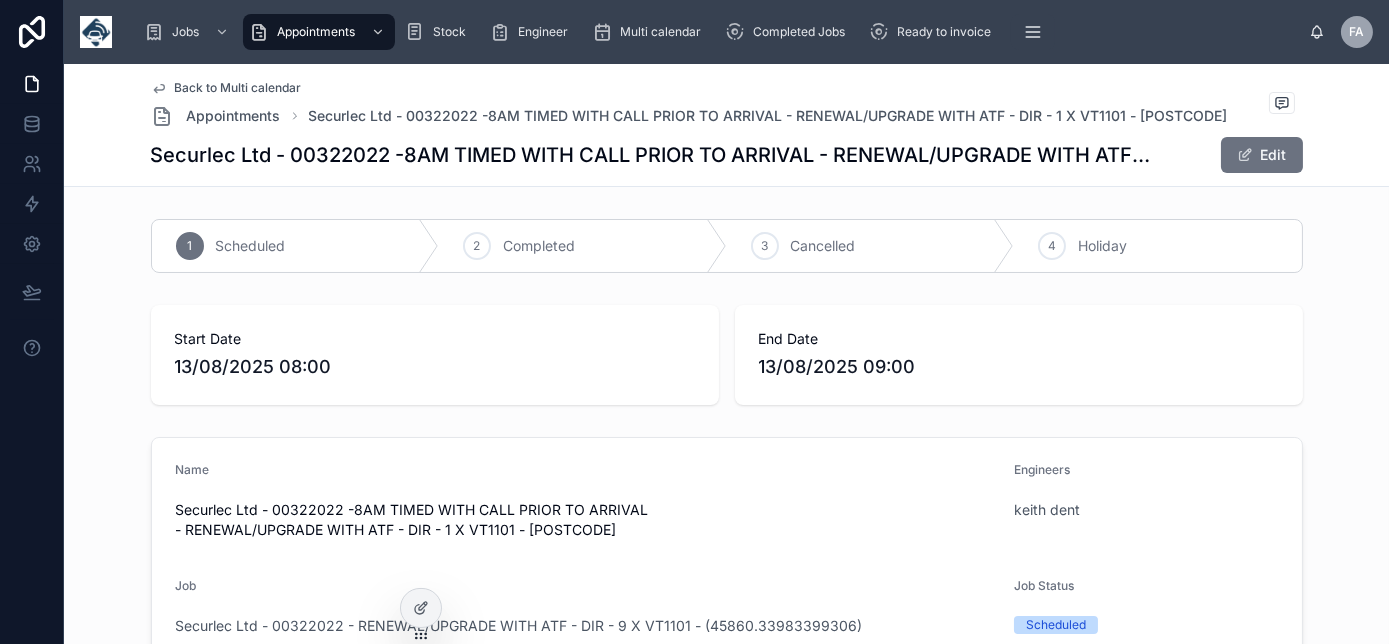 click on "Back to Multi calendar" at bounding box center (238, 88) 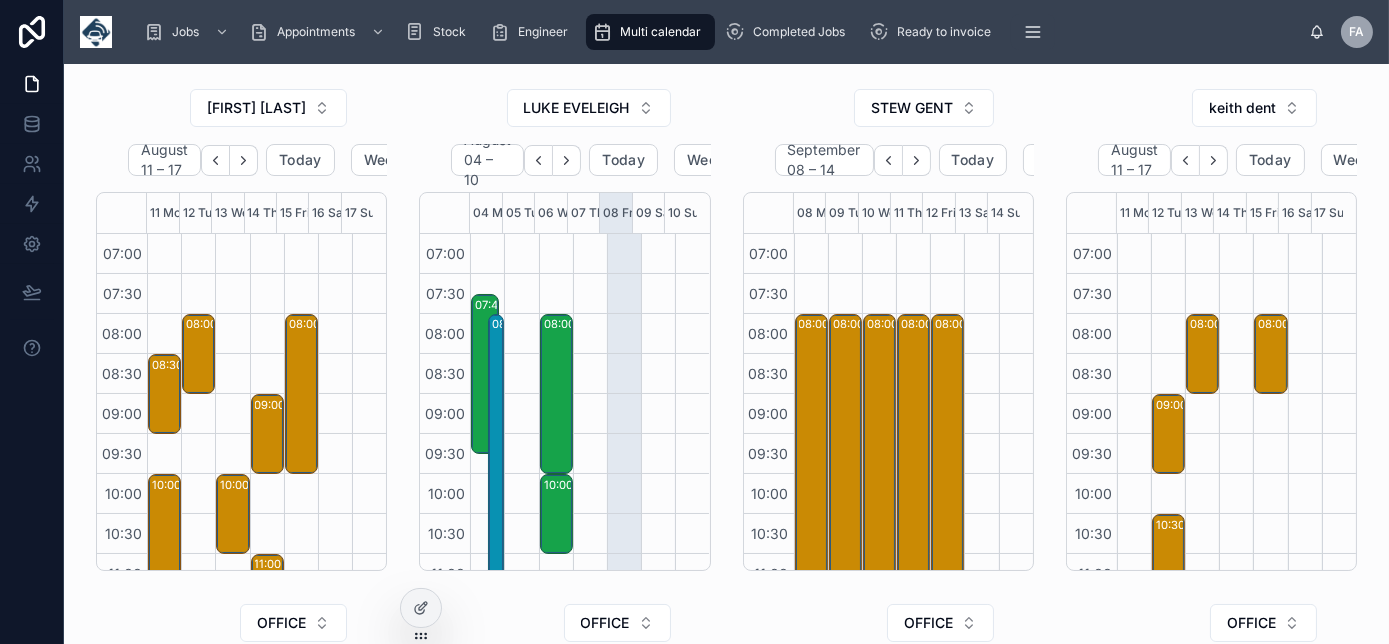 scroll, scrollTop: 560, scrollLeft: 0, axis: vertical 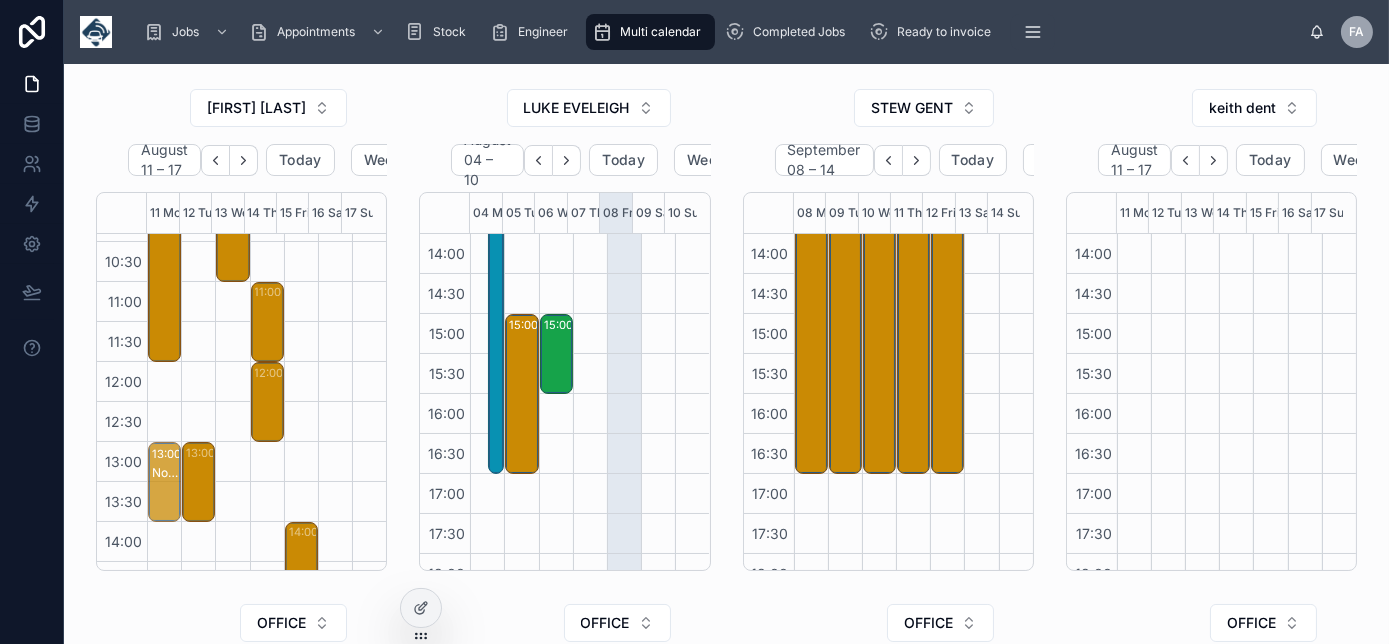 drag, startPoint x: 167, startPoint y: 389, endPoint x: 168, endPoint y: 470, distance: 81.00617 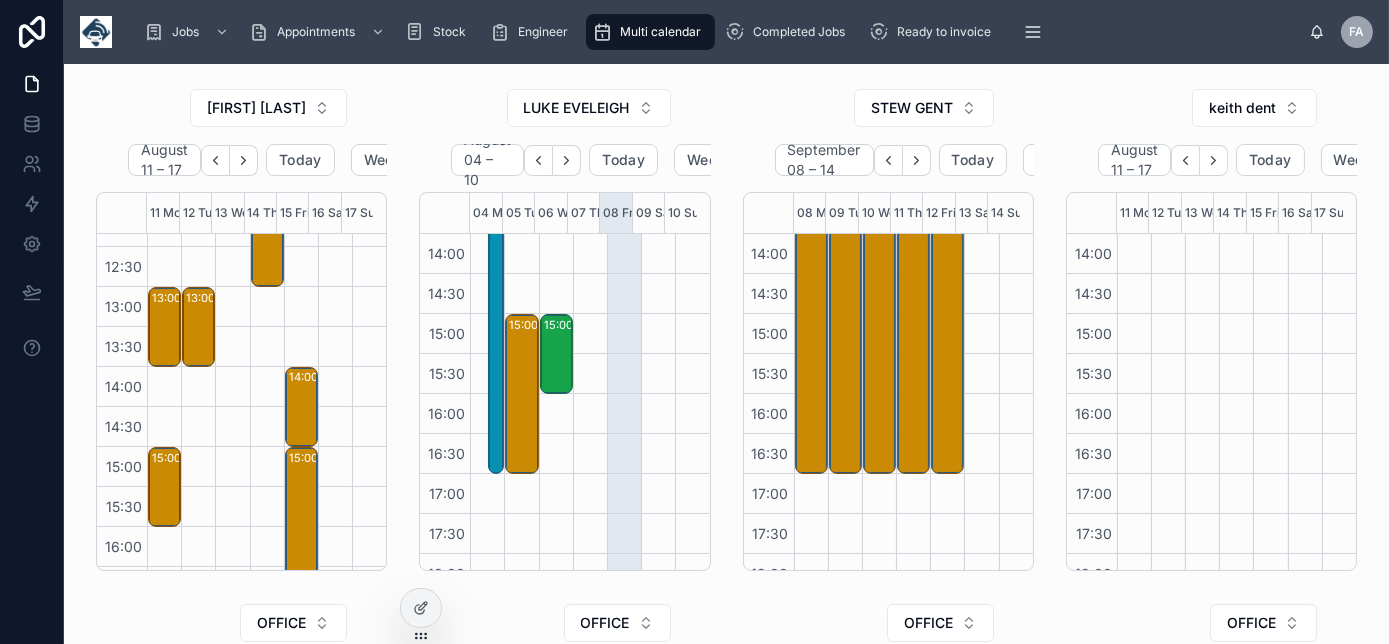 scroll, scrollTop: 454, scrollLeft: 0, axis: vertical 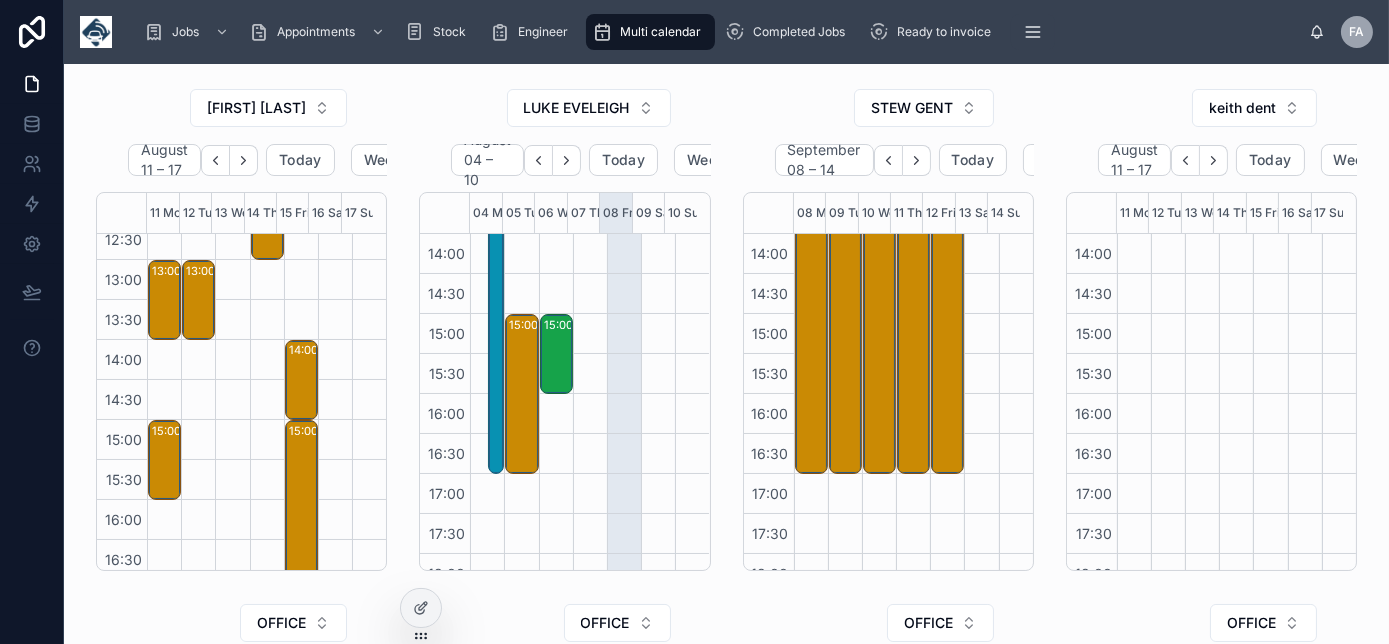drag, startPoint x: 160, startPoint y: 455, endPoint x: 194, endPoint y: 504, distance: 59.64059 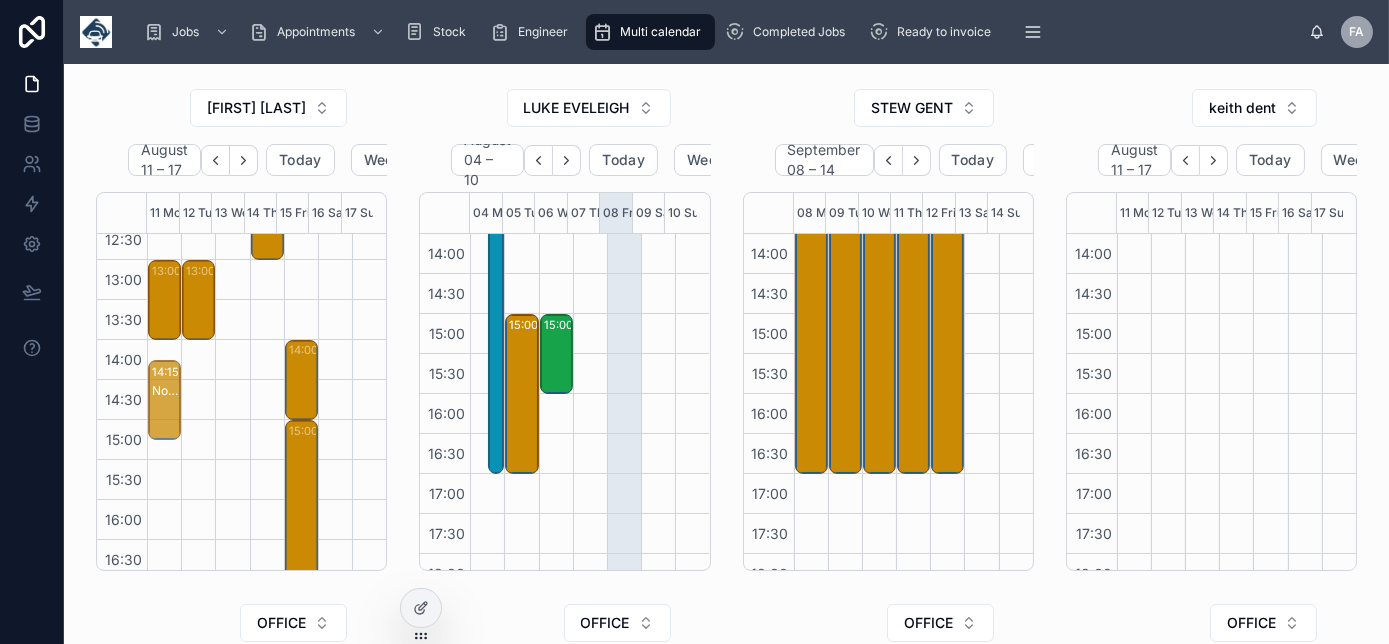drag, startPoint x: 157, startPoint y: 459, endPoint x: 158, endPoint y: 402, distance: 57.00877 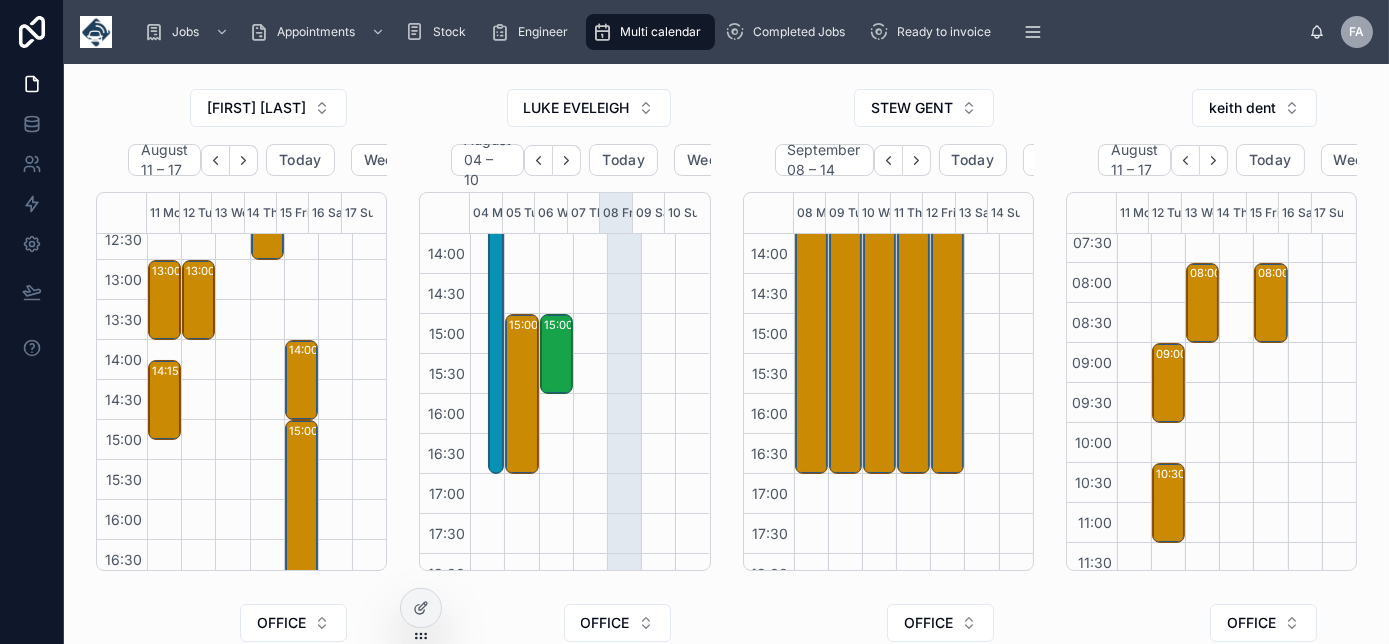 scroll, scrollTop: 0, scrollLeft: 0, axis: both 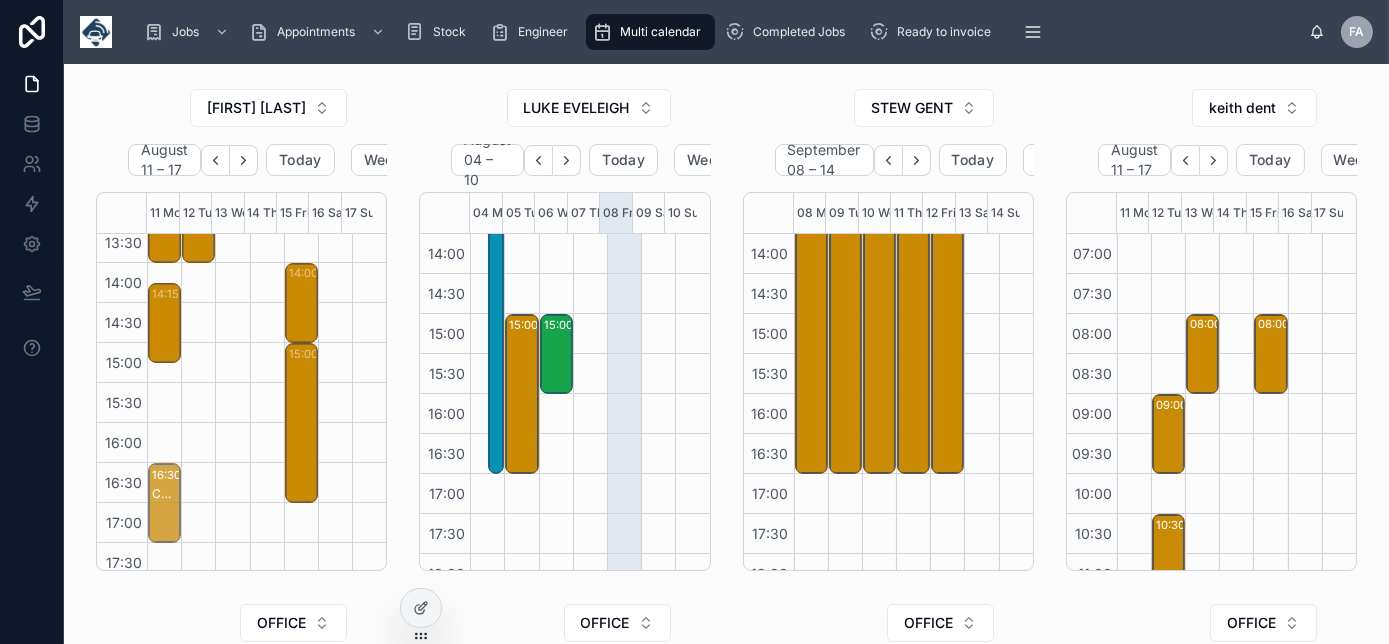 drag, startPoint x: 165, startPoint y: 475, endPoint x: 165, endPoint y: 517, distance: 42 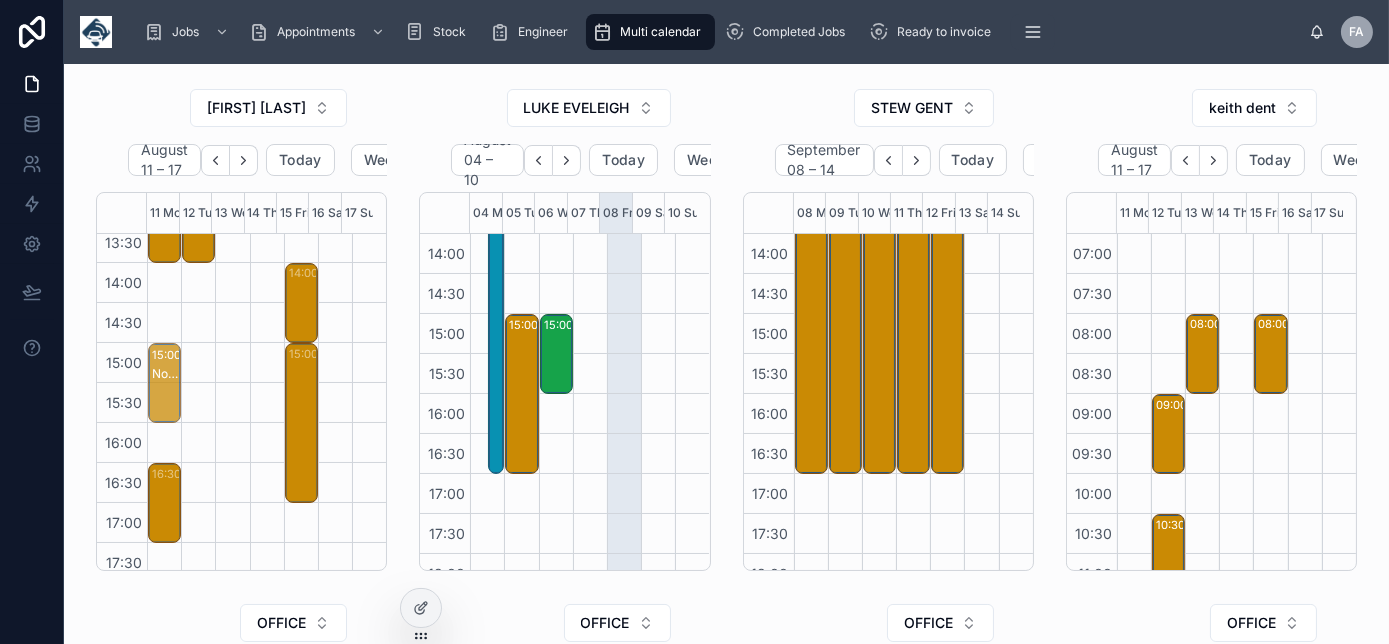 drag, startPoint x: 164, startPoint y: 339, endPoint x: 170, endPoint y: 408, distance: 69.260376 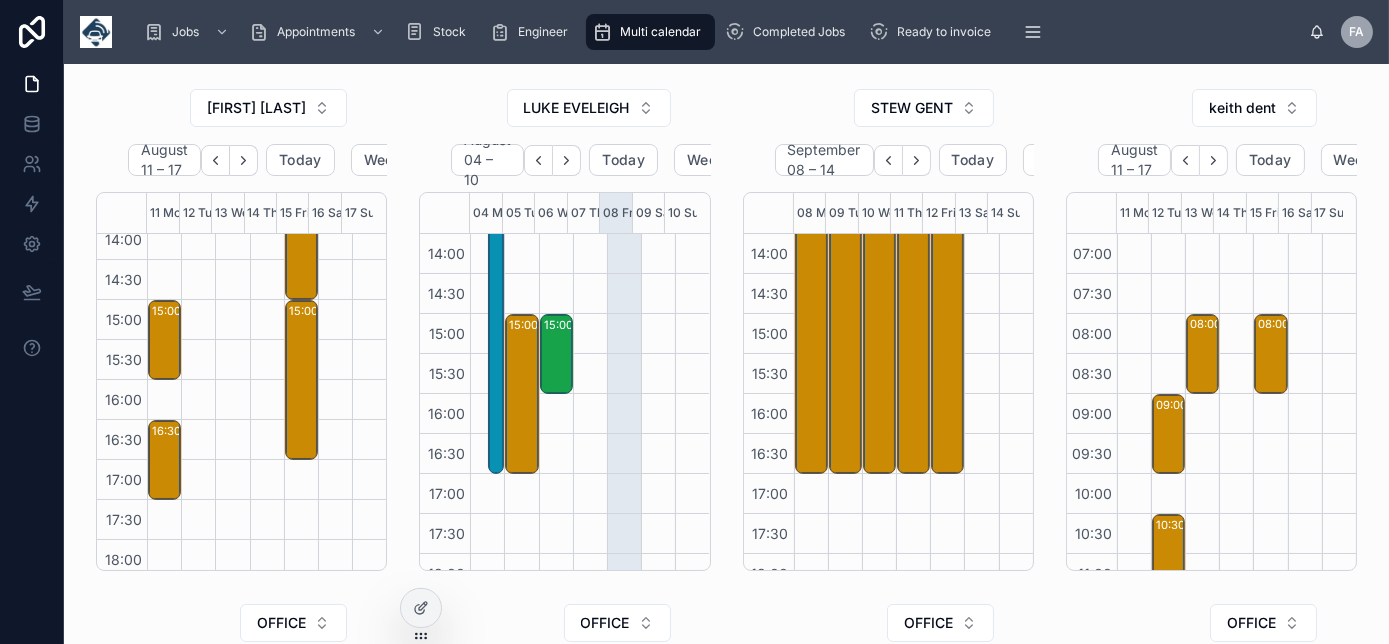 scroll, scrollTop: 440, scrollLeft: 0, axis: vertical 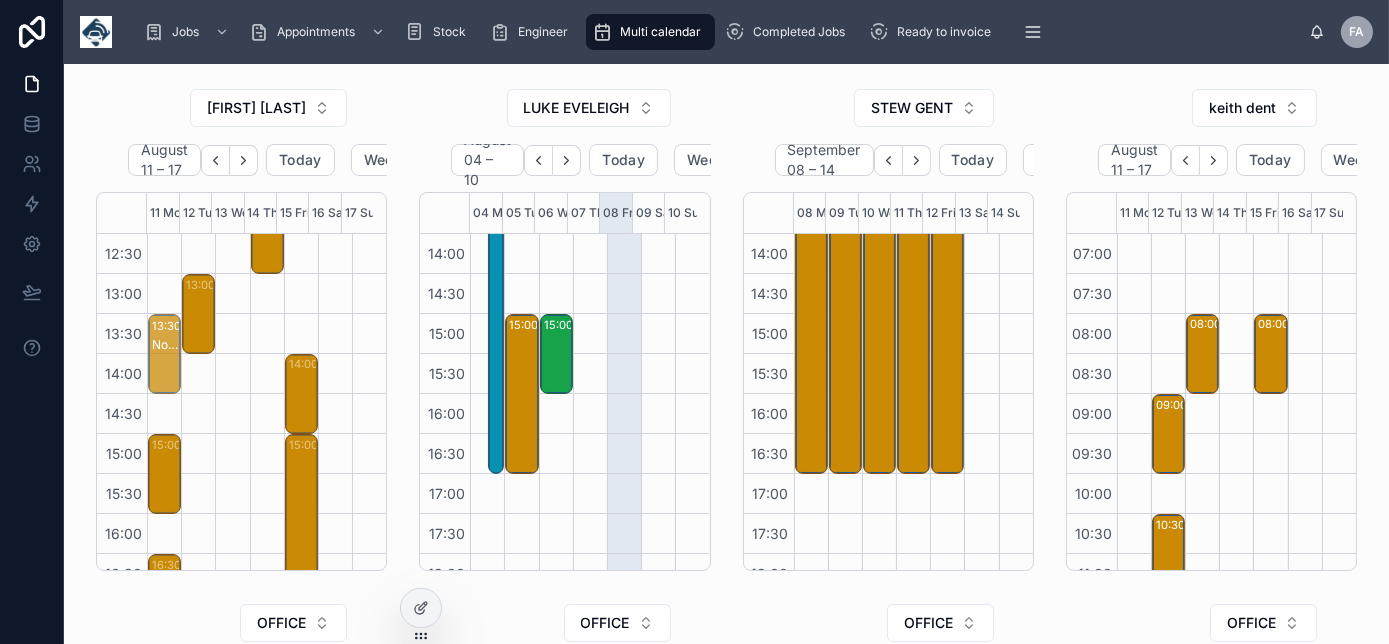 drag, startPoint x: 168, startPoint y: 313, endPoint x: 171, endPoint y: 368, distance: 55.081757 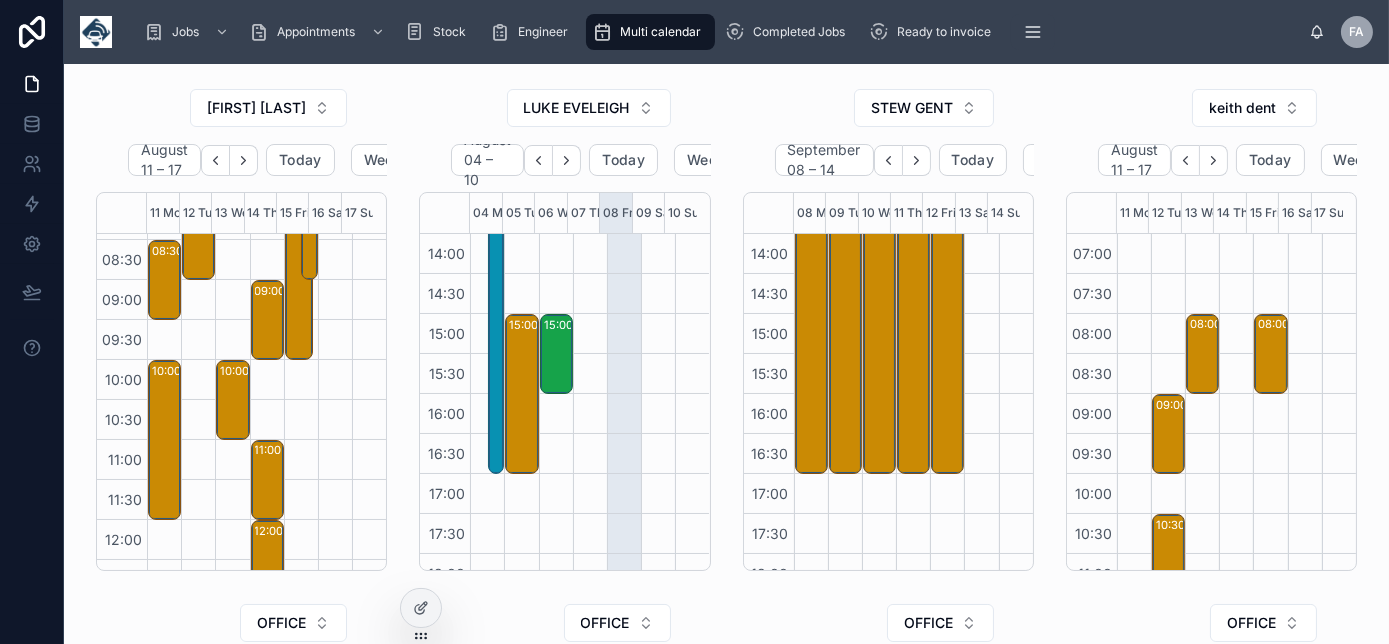 scroll, scrollTop: 0, scrollLeft: 0, axis: both 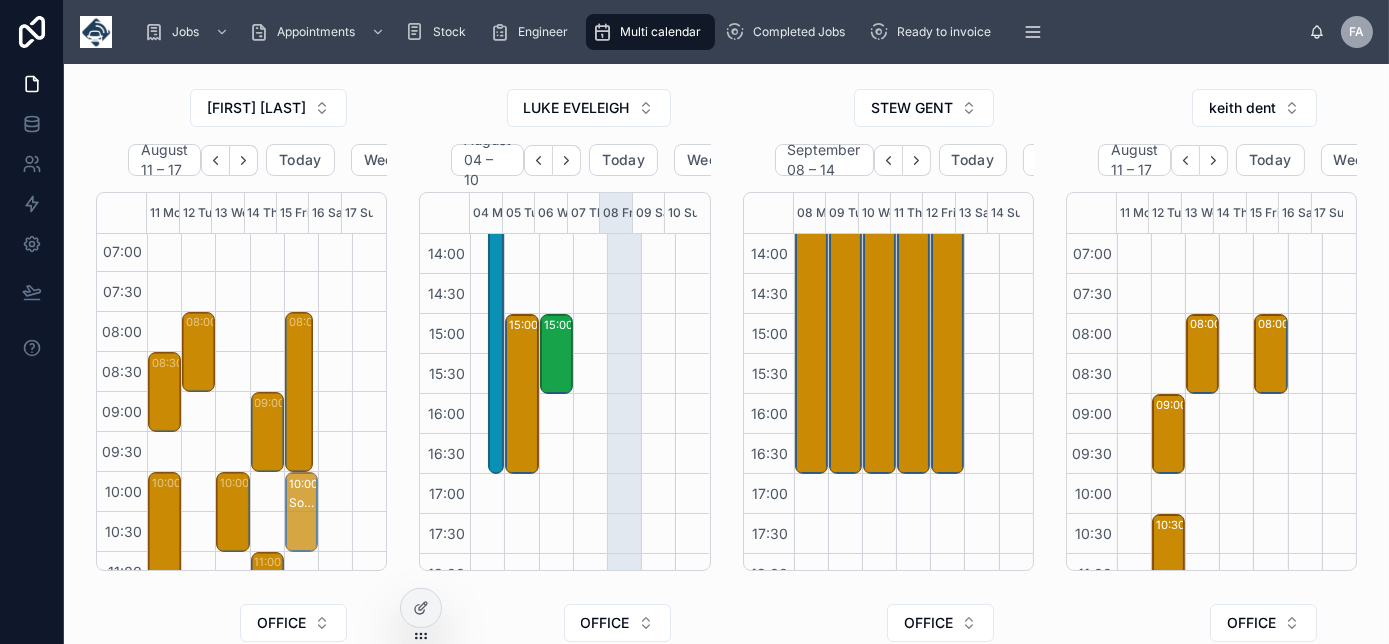drag, startPoint x: 296, startPoint y: 365, endPoint x: 299, endPoint y: 528, distance: 163.0276 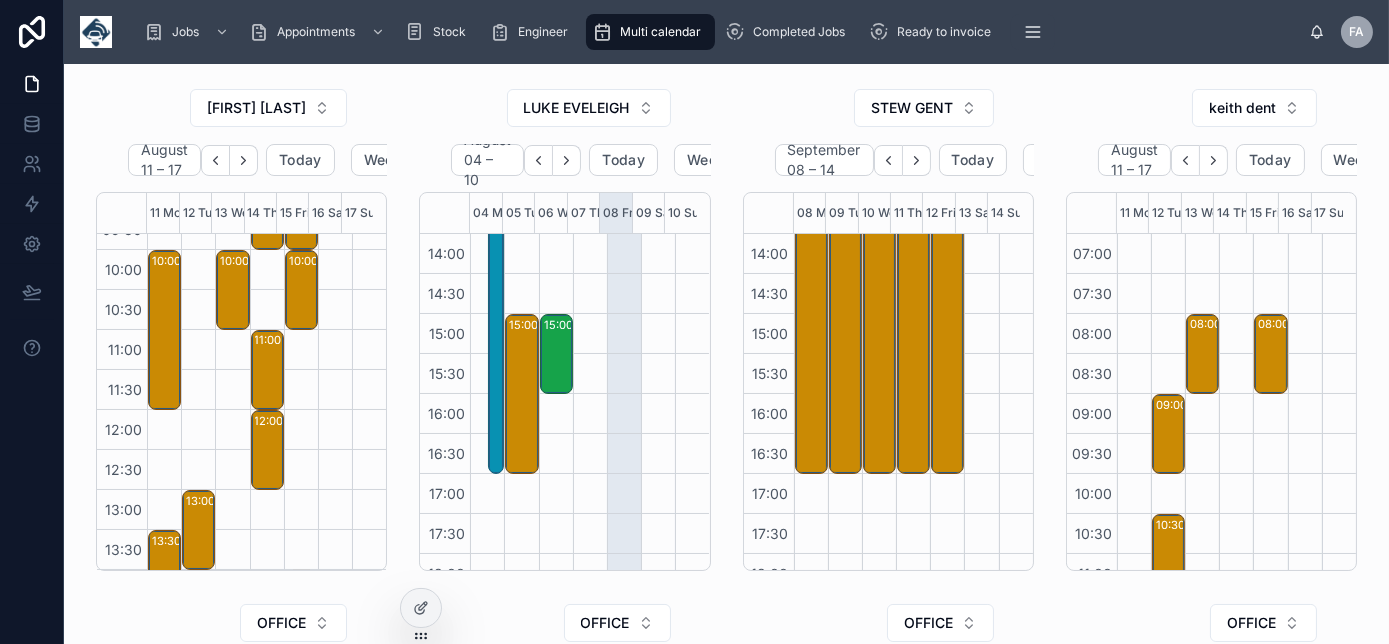 scroll, scrollTop: 184, scrollLeft: 0, axis: vertical 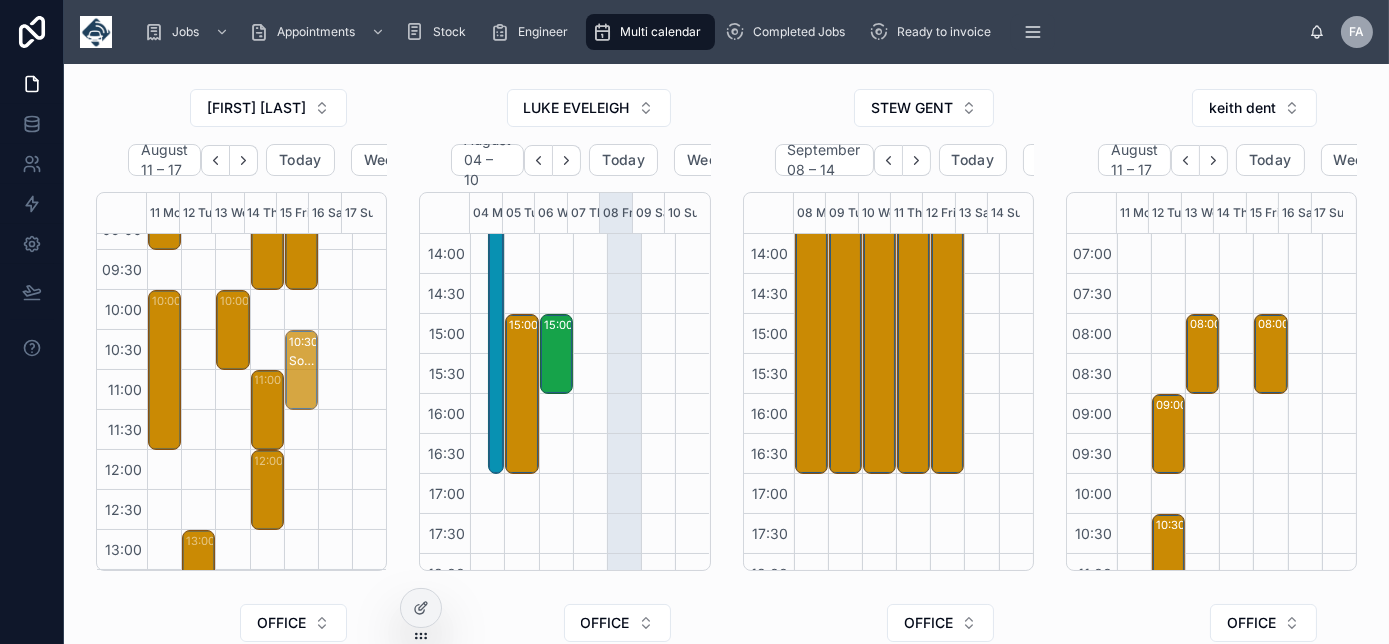 drag, startPoint x: 290, startPoint y: 348, endPoint x: 292, endPoint y: 392, distance: 44.04543 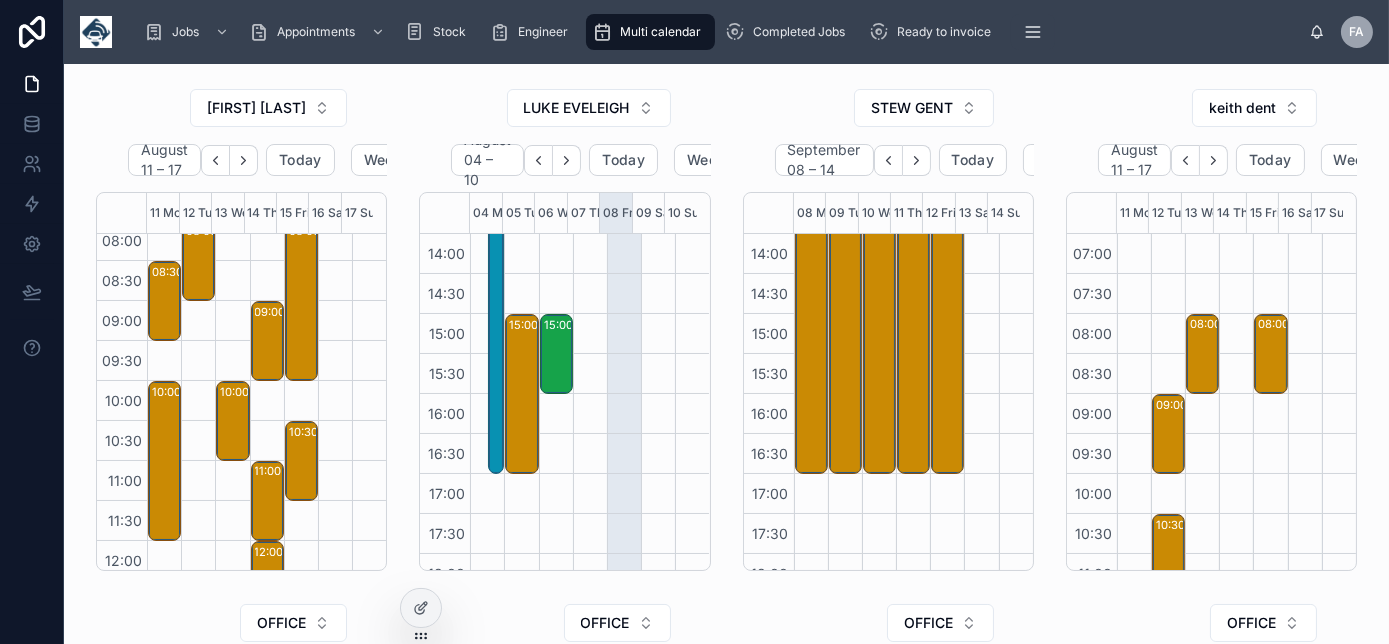 scroll, scrollTop: 274, scrollLeft: 0, axis: vertical 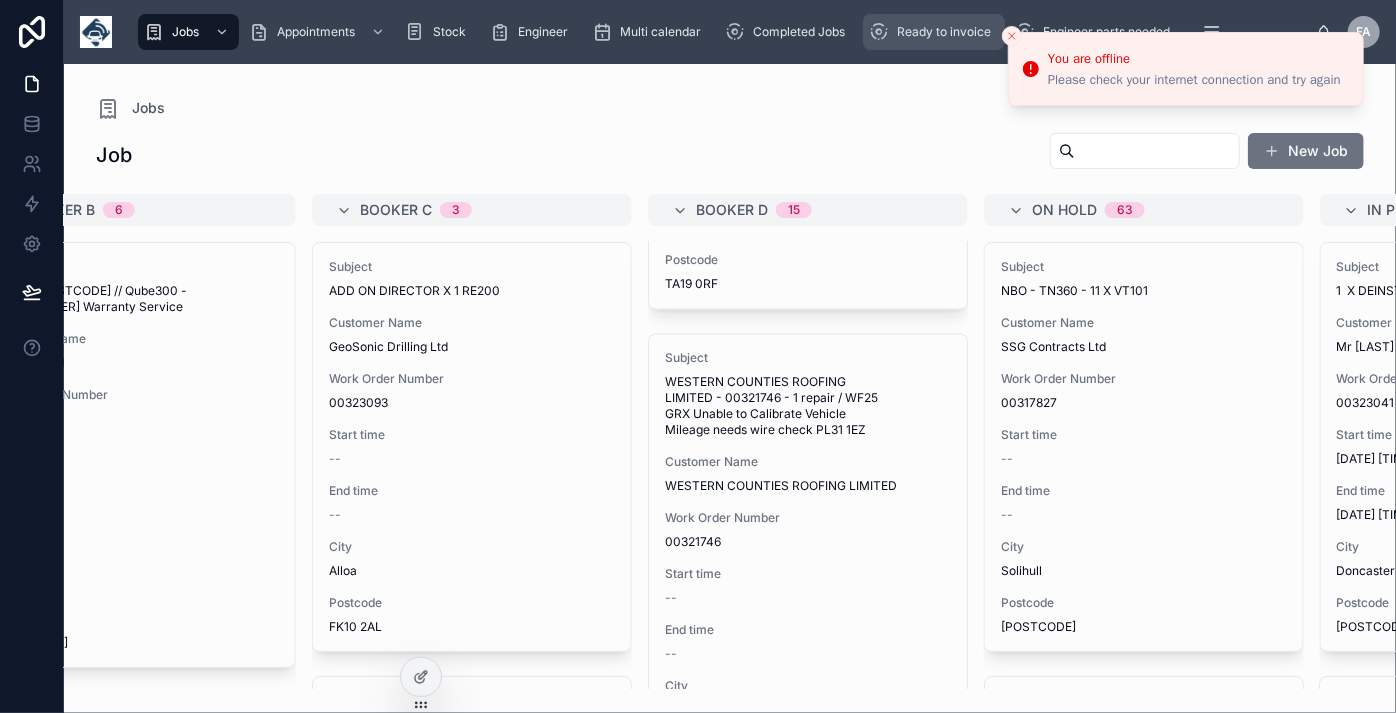 drag, startPoint x: 1162, startPoint y: 50, endPoint x: 997, endPoint y: 34, distance: 165.77394 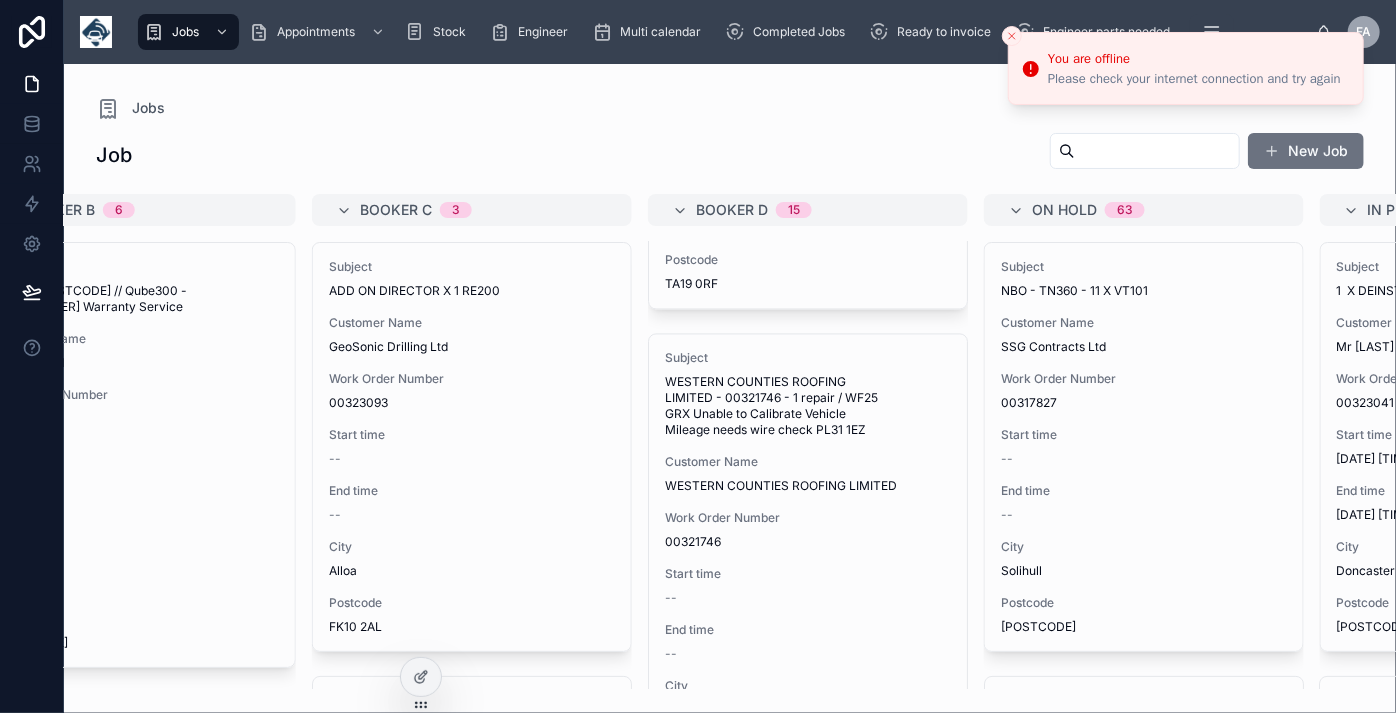 click 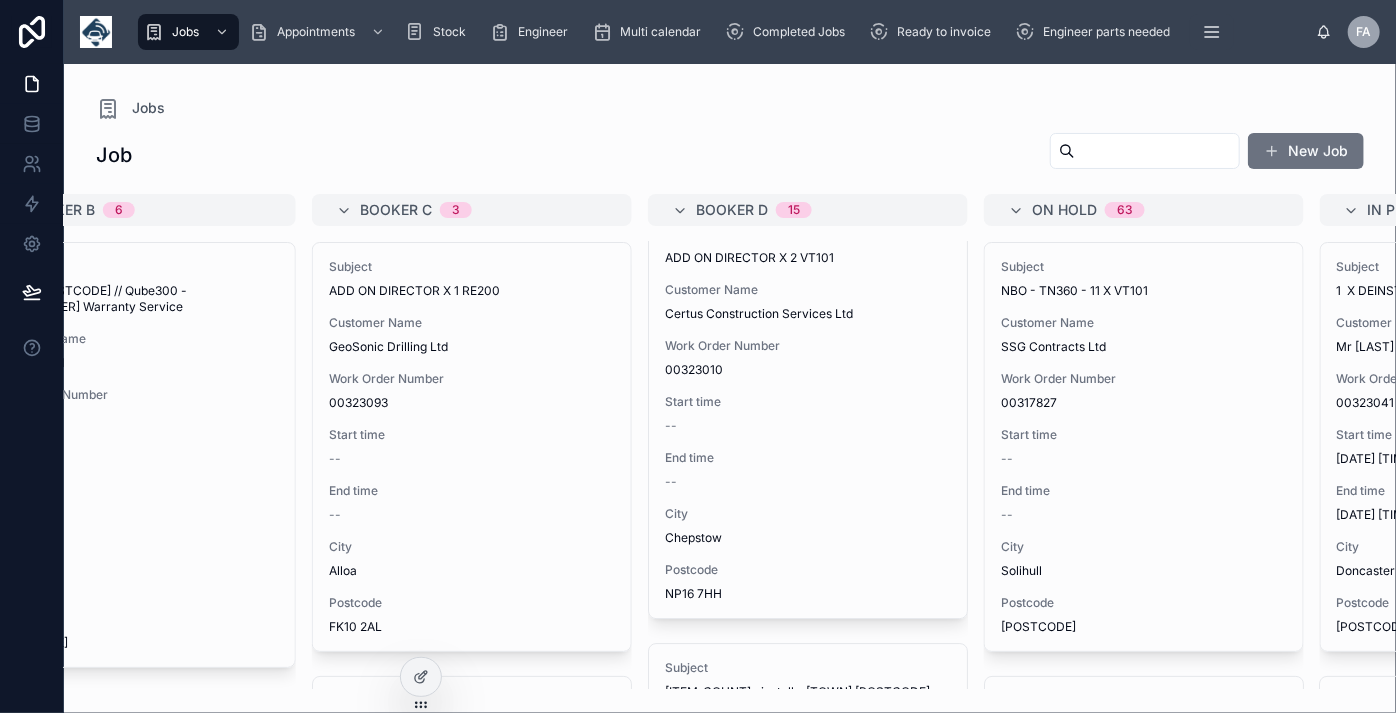 scroll, scrollTop: 3115, scrollLeft: 0, axis: vertical 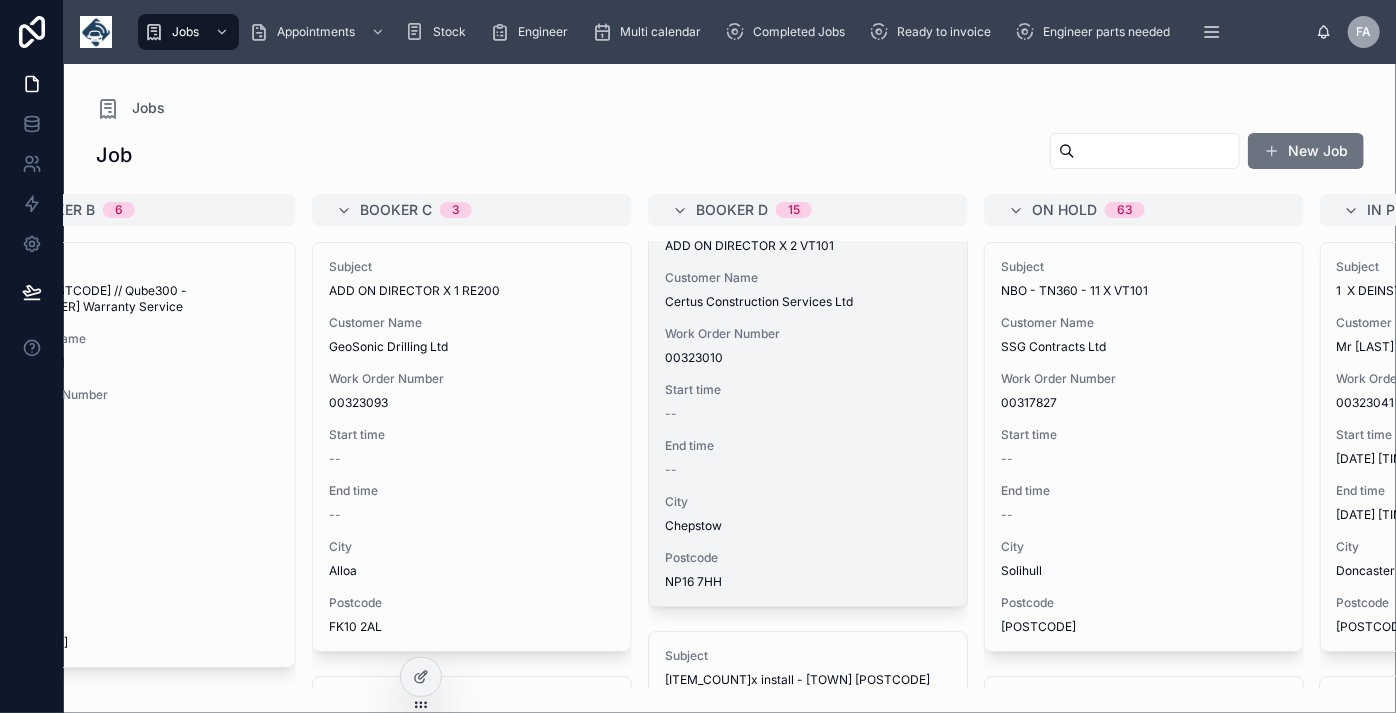 click on "--" at bounding box center [808, 470] 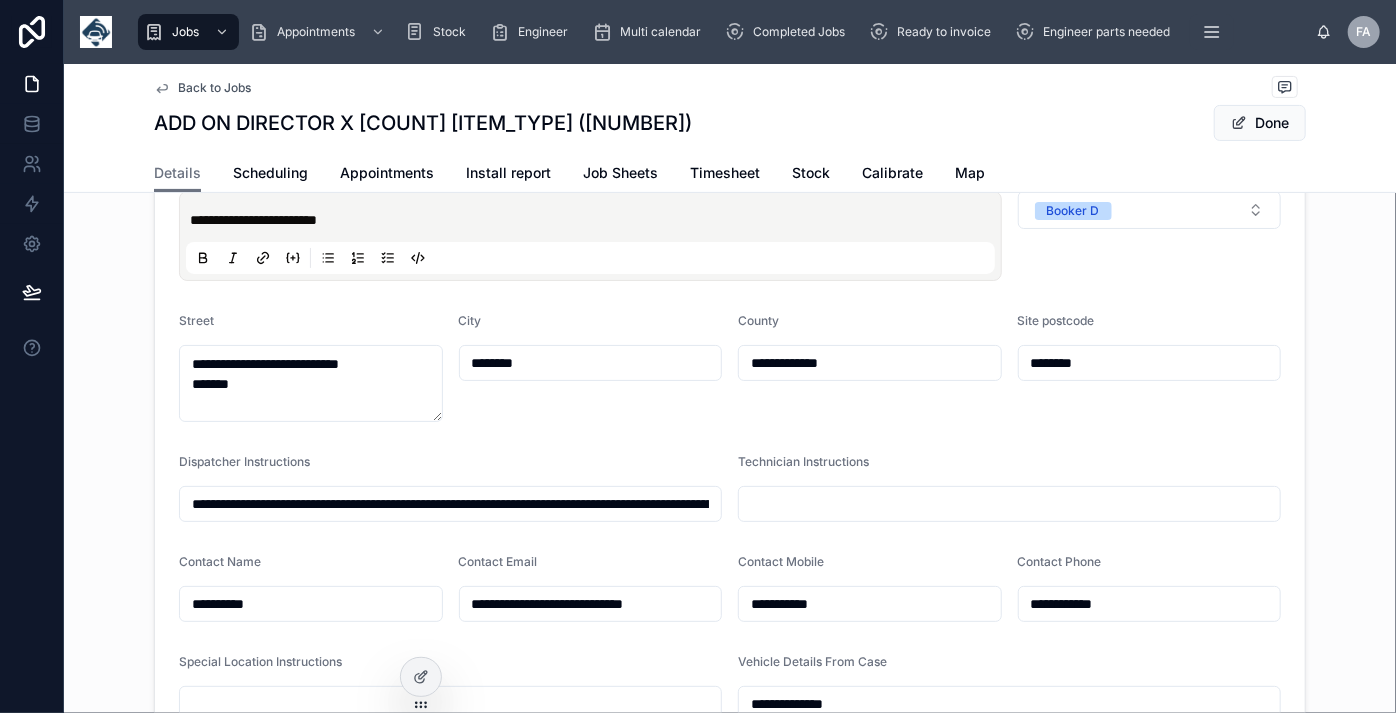 scroll, scrollTop: 90, scrollLeft: 0, axis: vertical 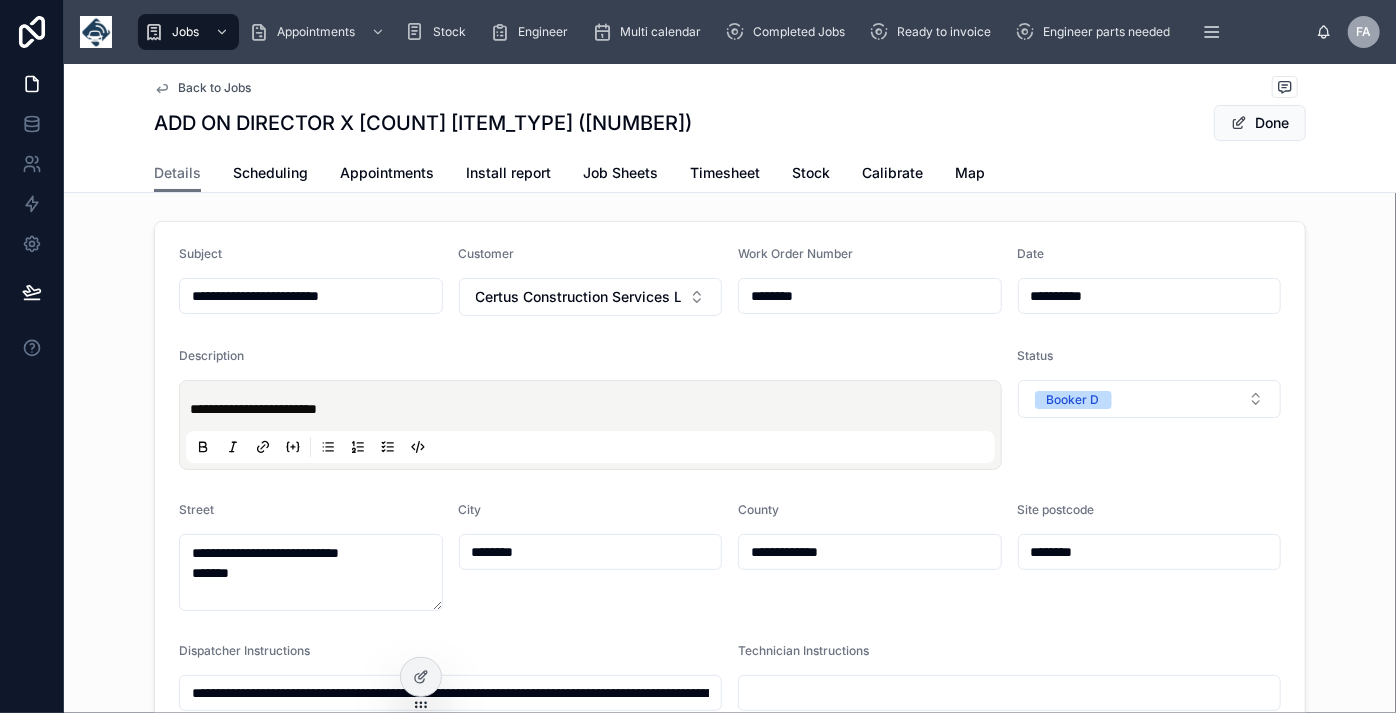 type on "**********" 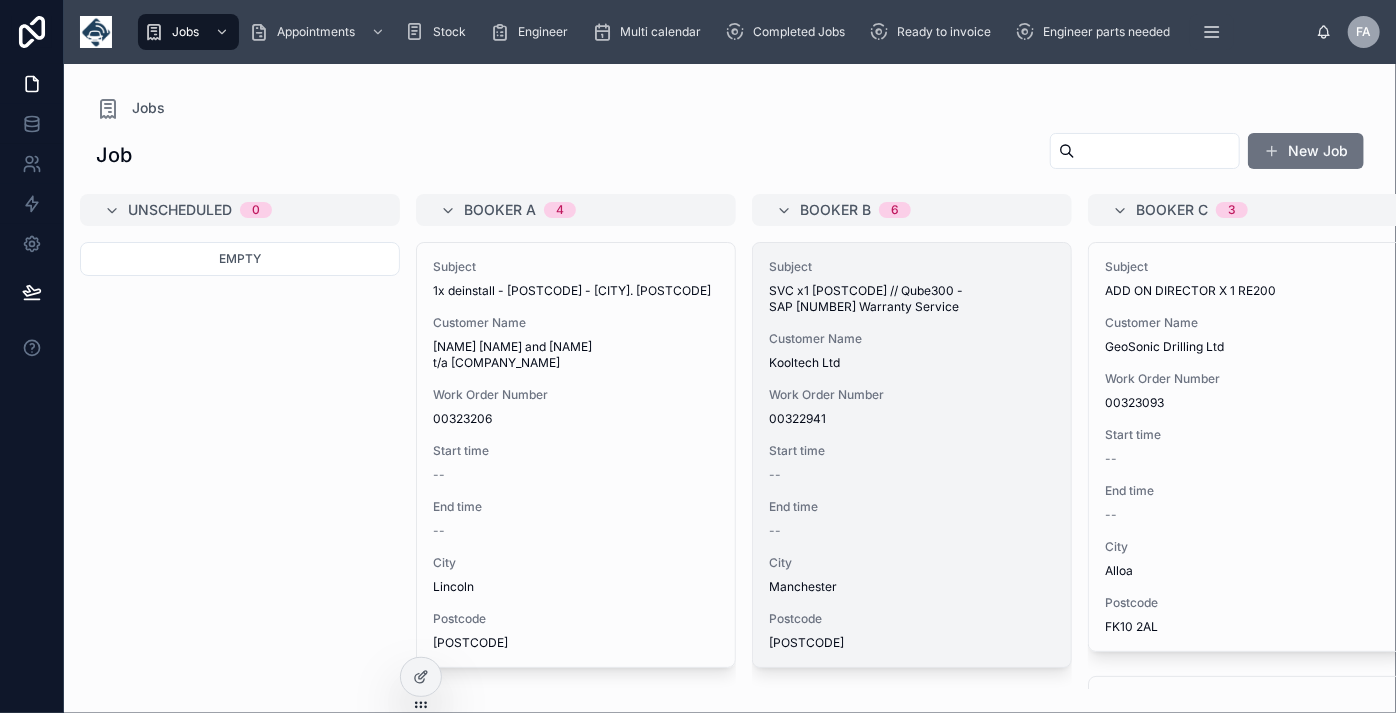 scroll, scrollTop: 0, scrollLeft: 0, axis: both 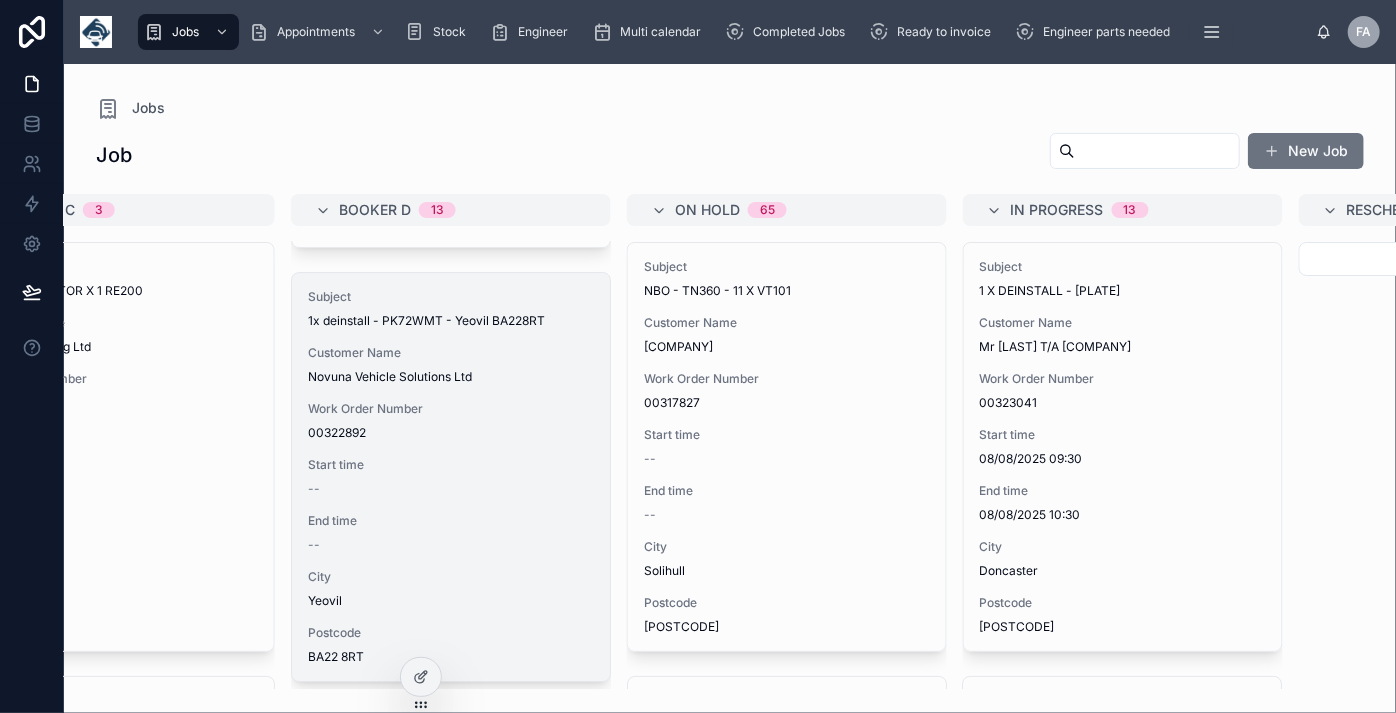 click on "--" at bounding box center (451, 489) 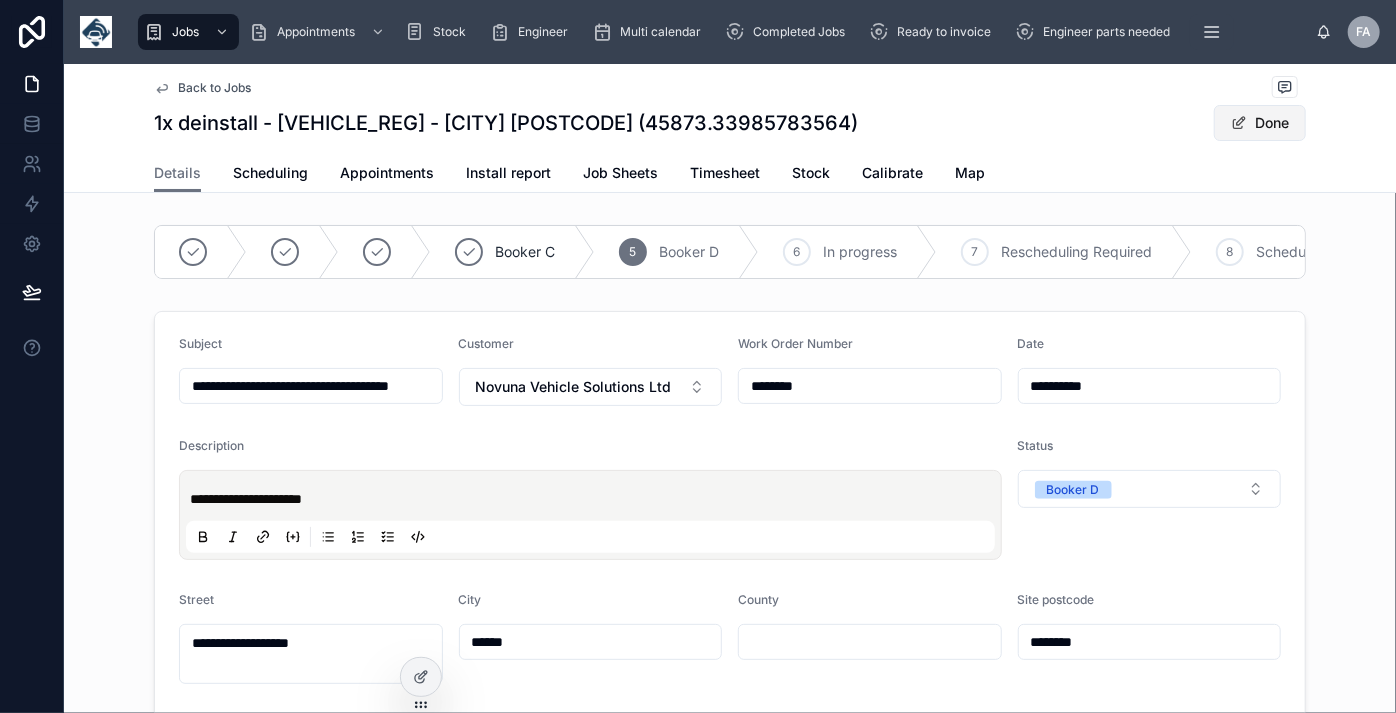click at bounding box center (1239, 123) 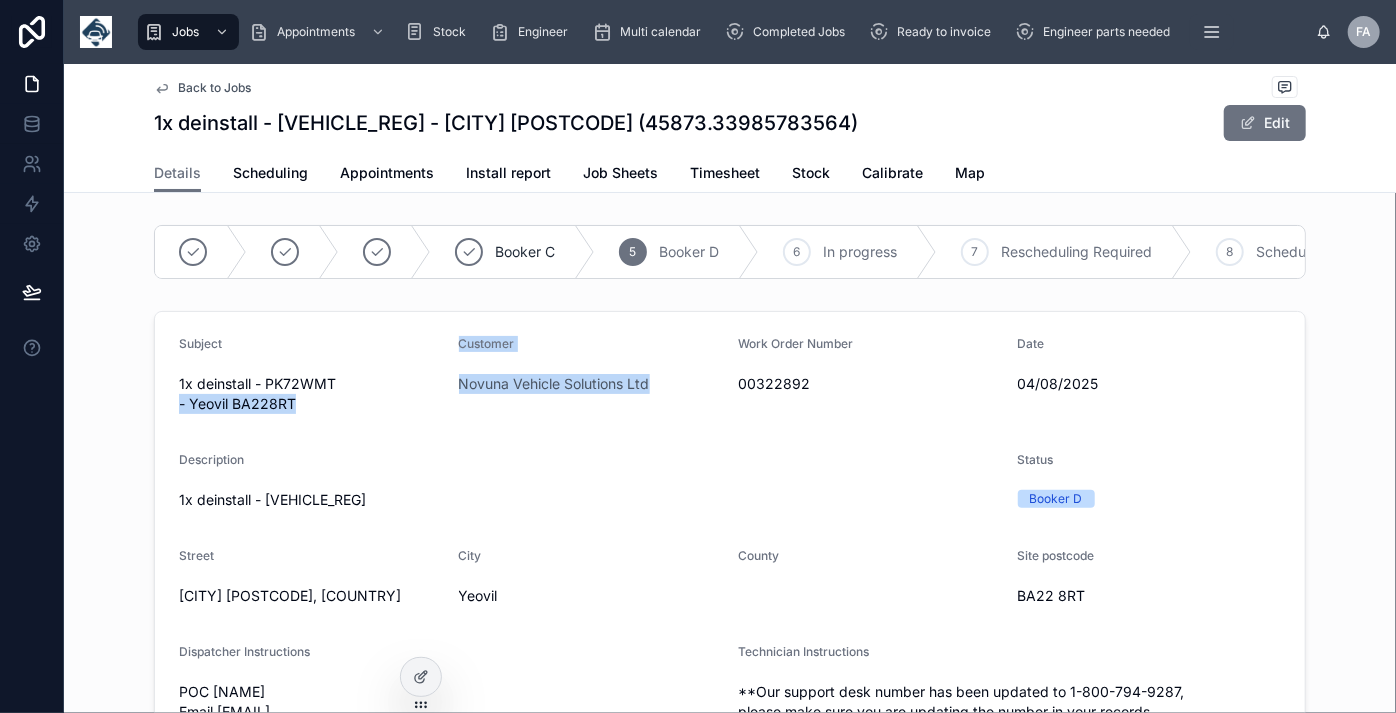 drag, startPoint x: 658, startPoint y: 390, endPoint x: 442, endPoint y: 392, distance: 216.00926 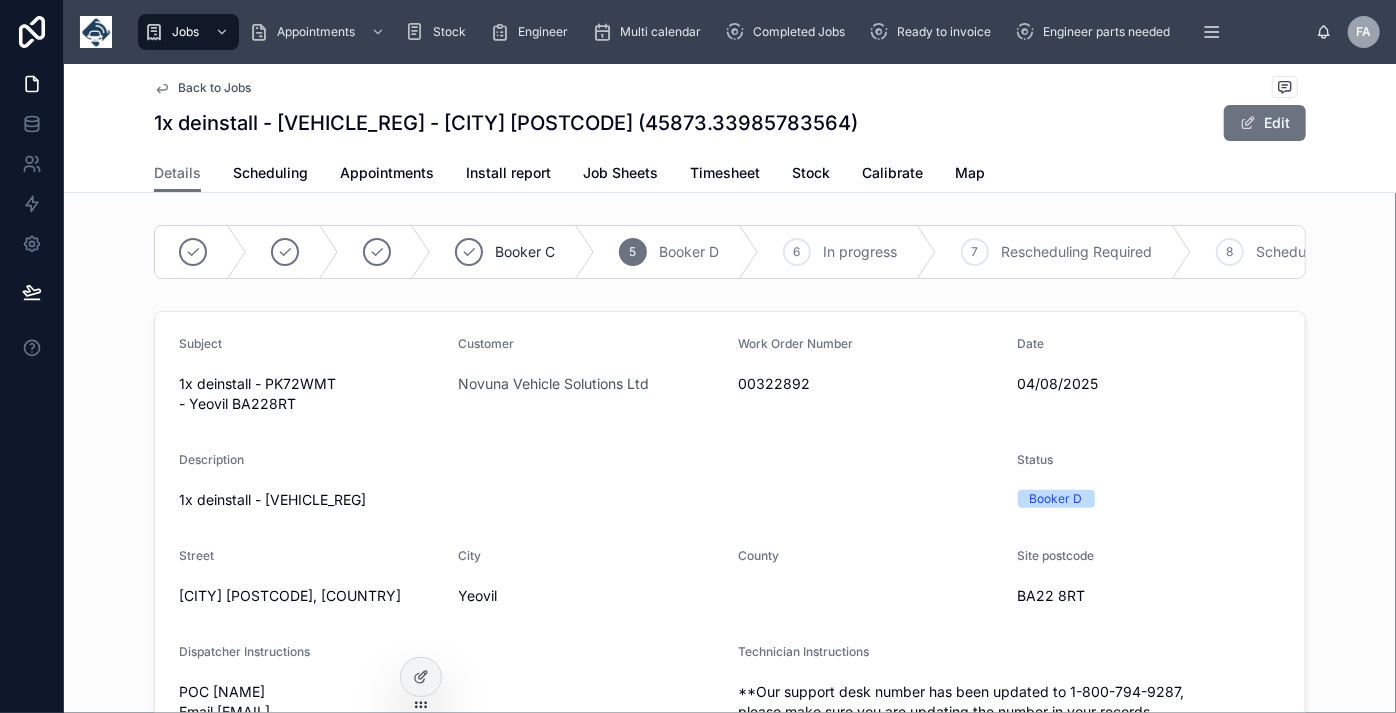drag, startPoint x: 442, startPoint y: 392, endPoint x: 628, endPoint y: 425, distance: 188.90474 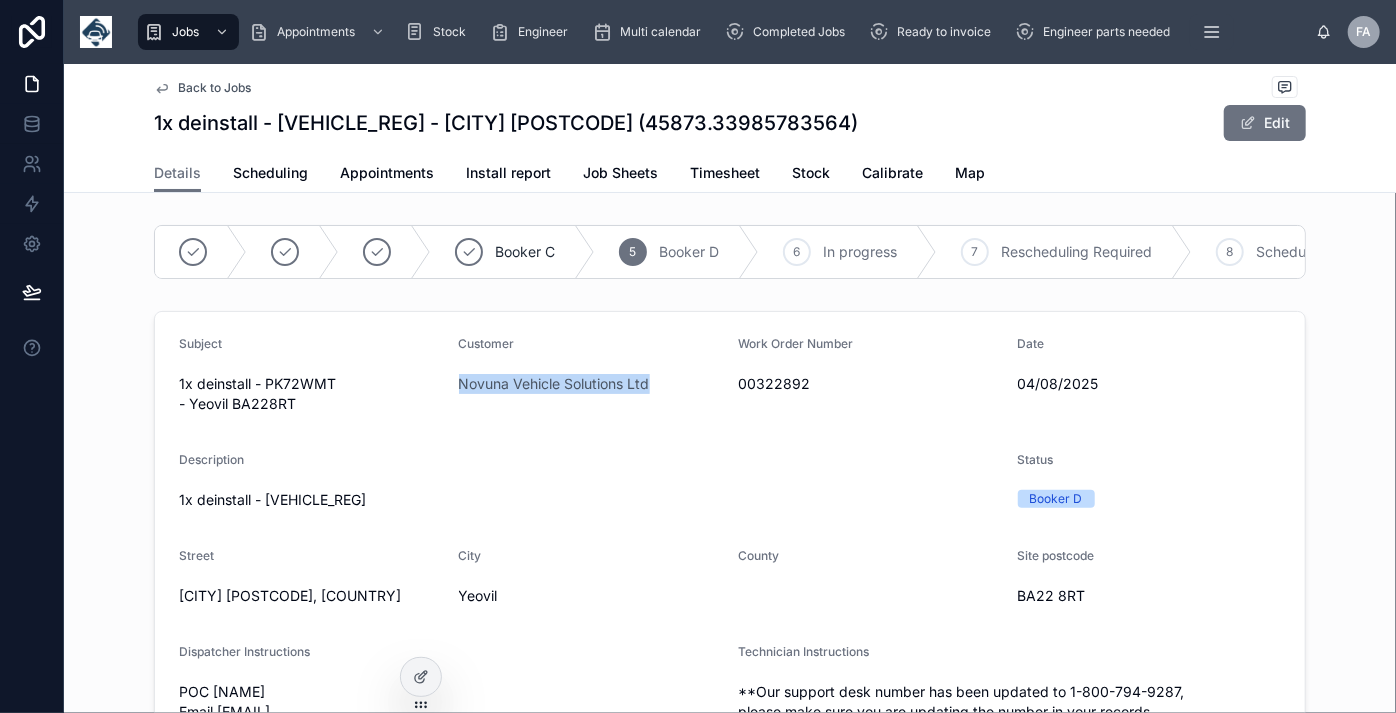 drag, startPoint x: 635, startPoint y: 397, endPoint x: 448, endPoint y: 397, distance: 187 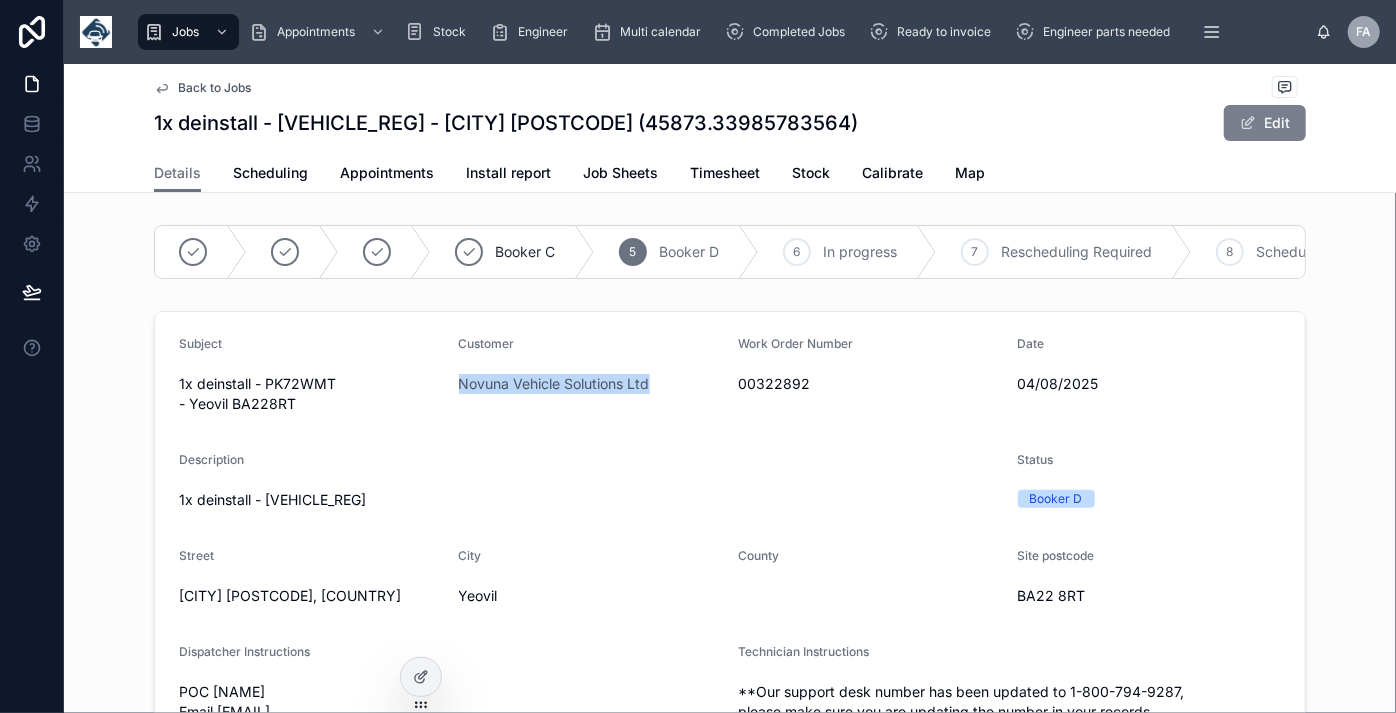 click on "Edit" at bounding box center (1265, 123) 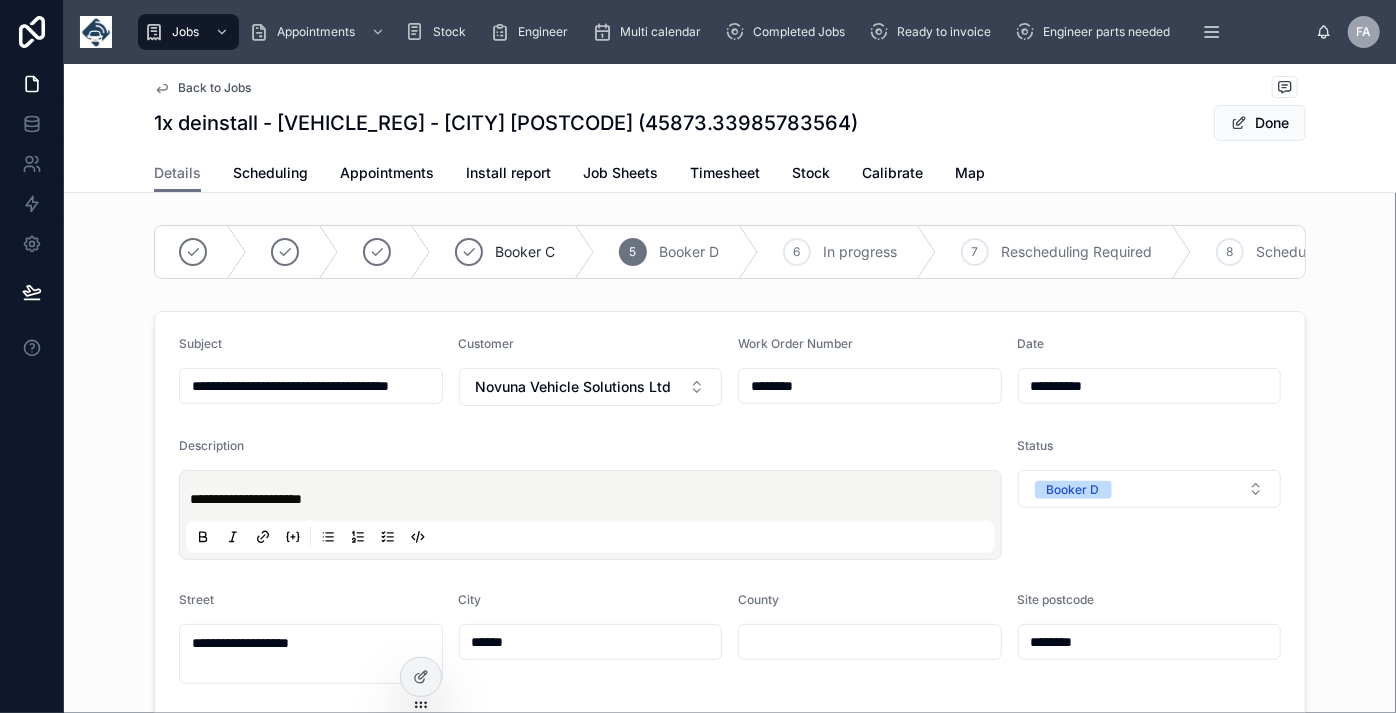 click on "**********" at bounding box center [311, 386] 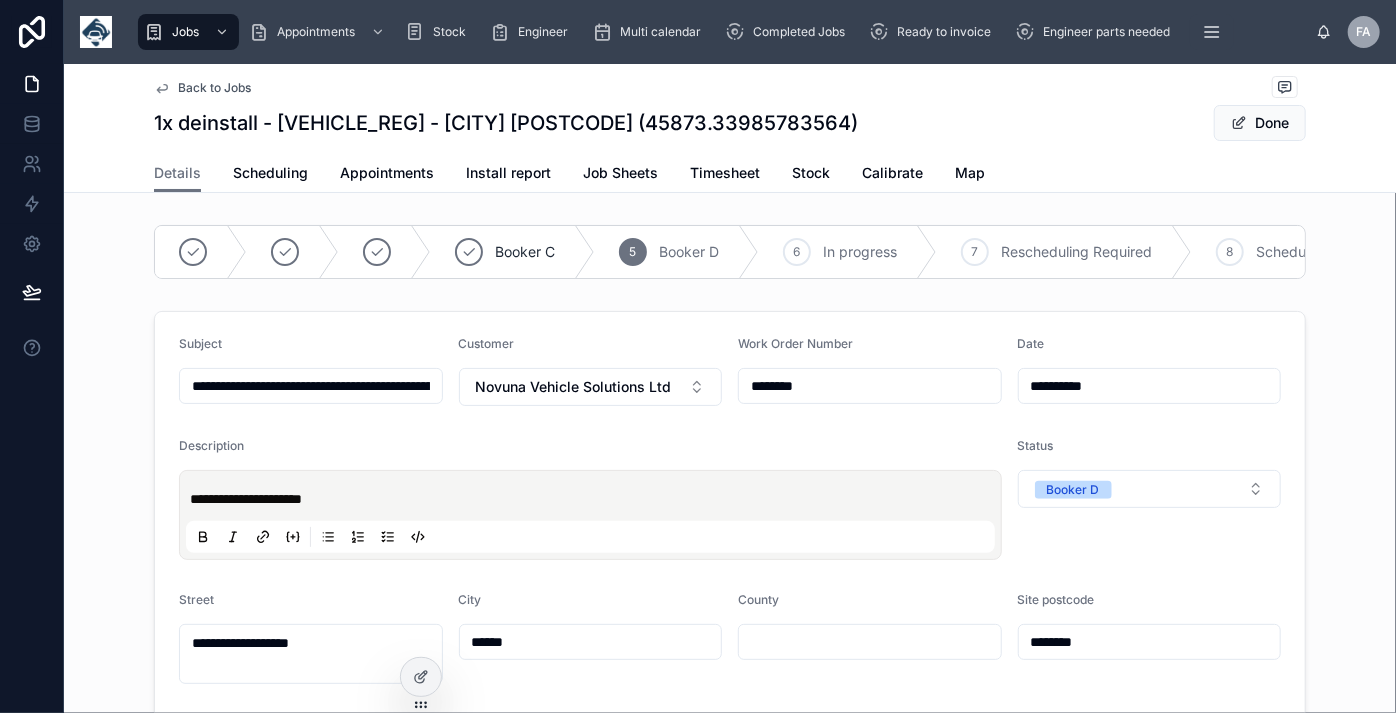 type on "**********" 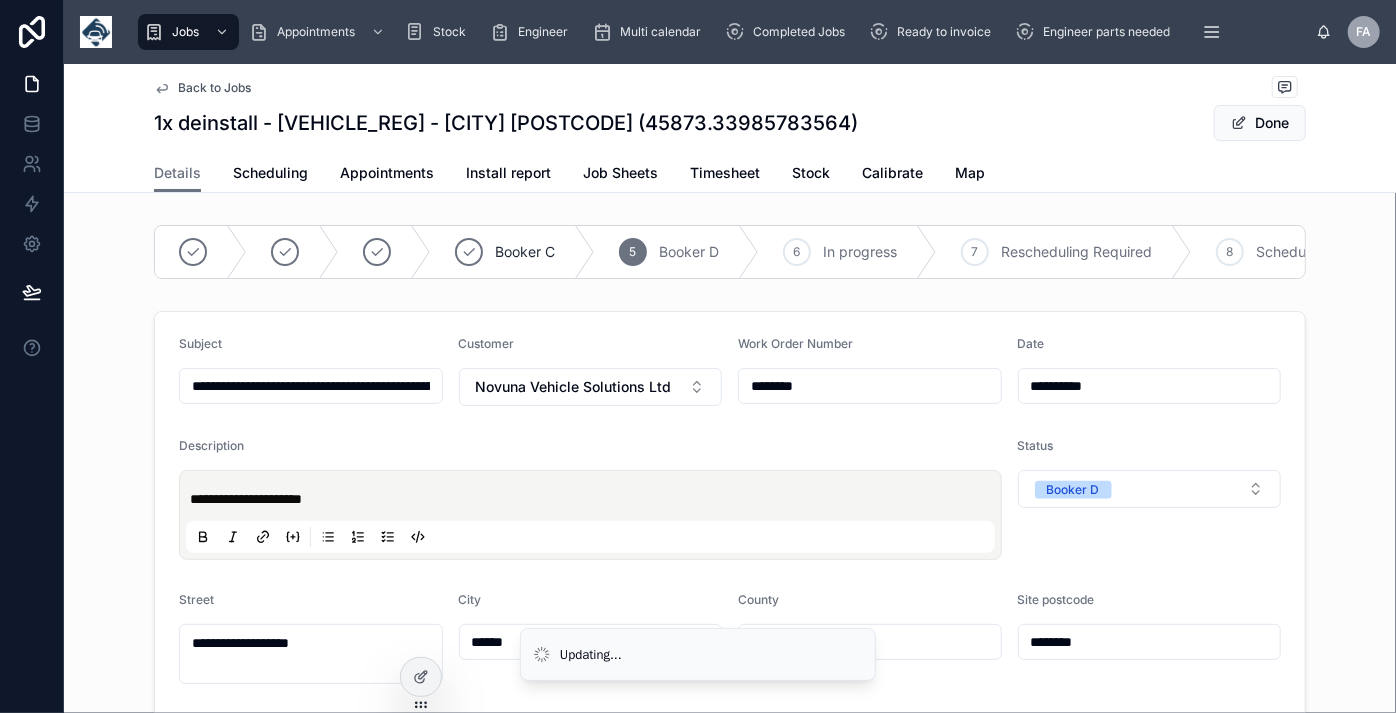 type on "**********" 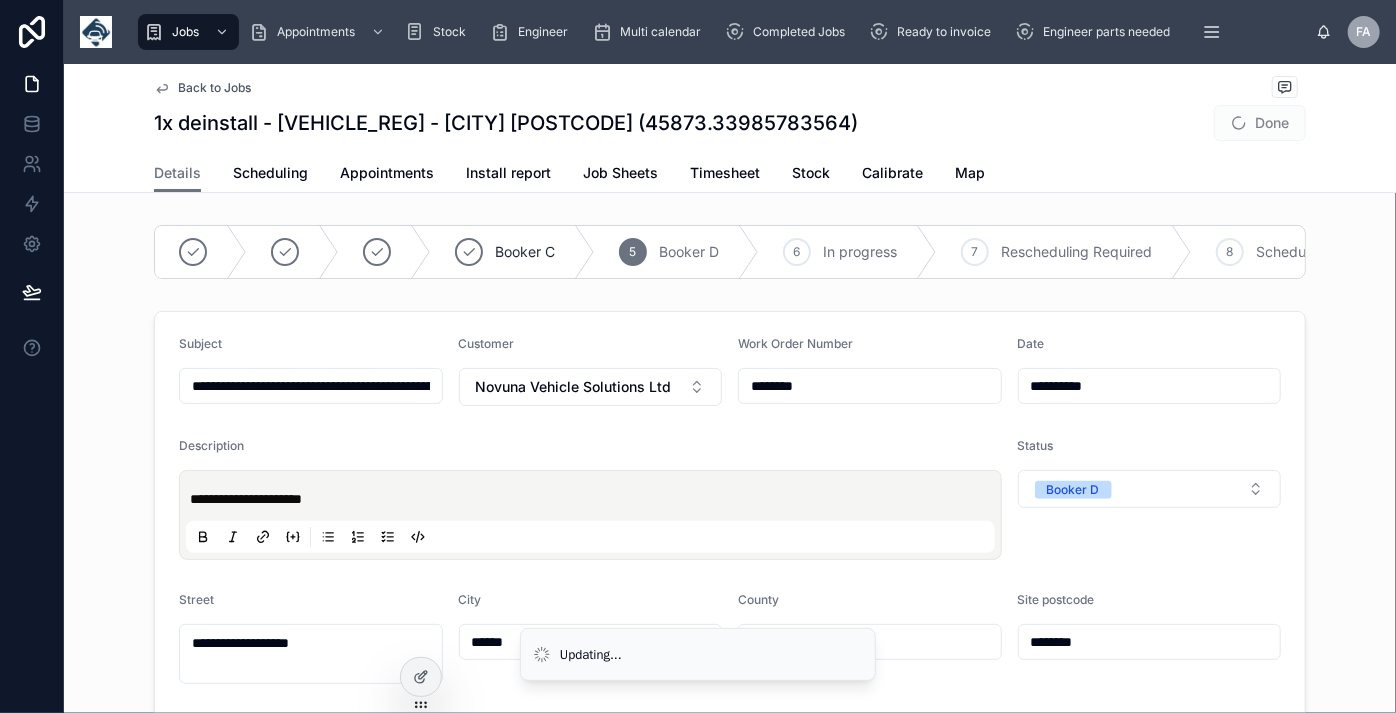type on "**********" 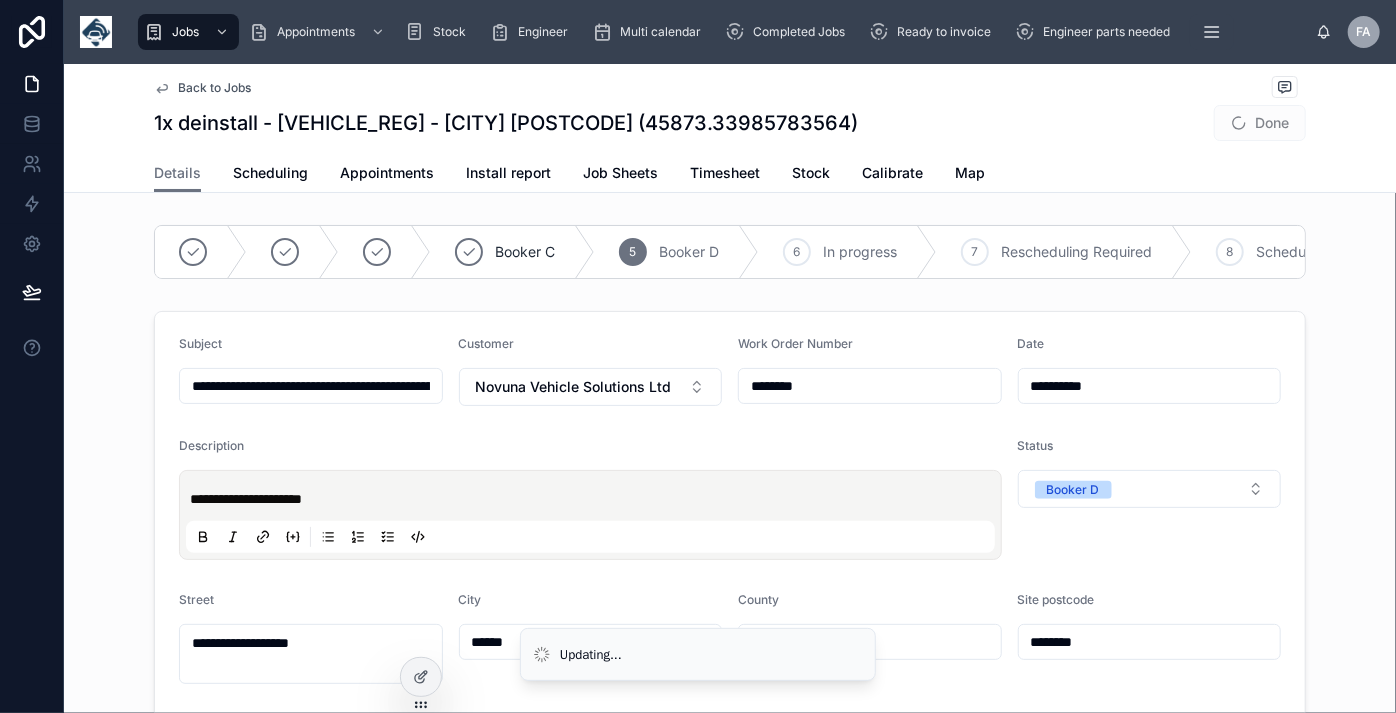 type on "**********" 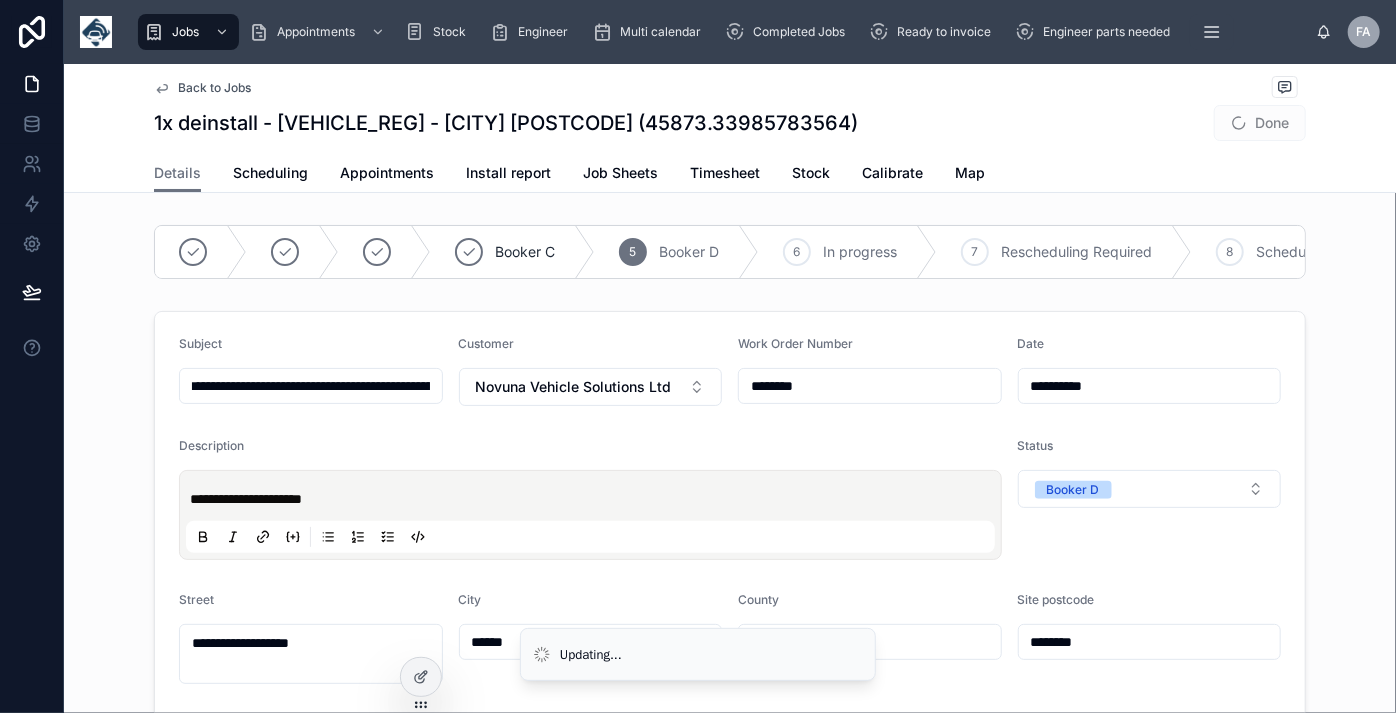 type on "**********" 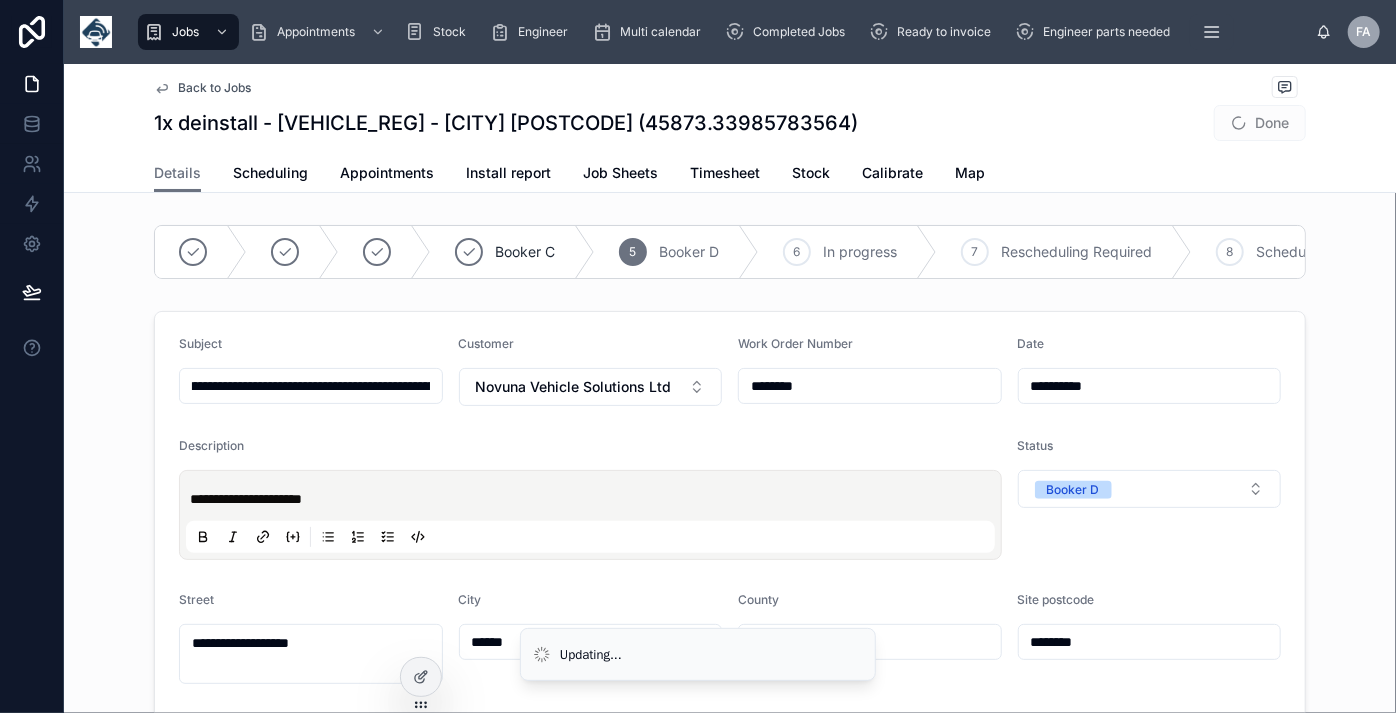 type on "**********" 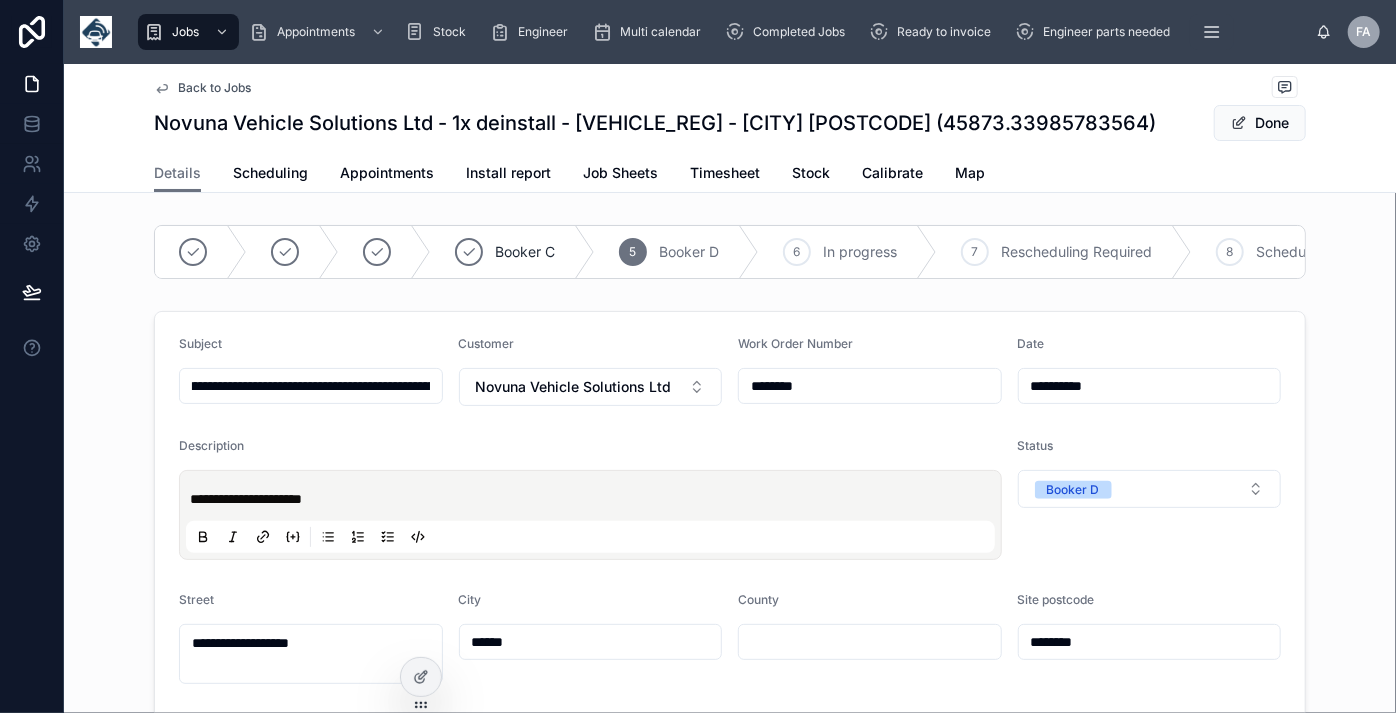 type on "**********" 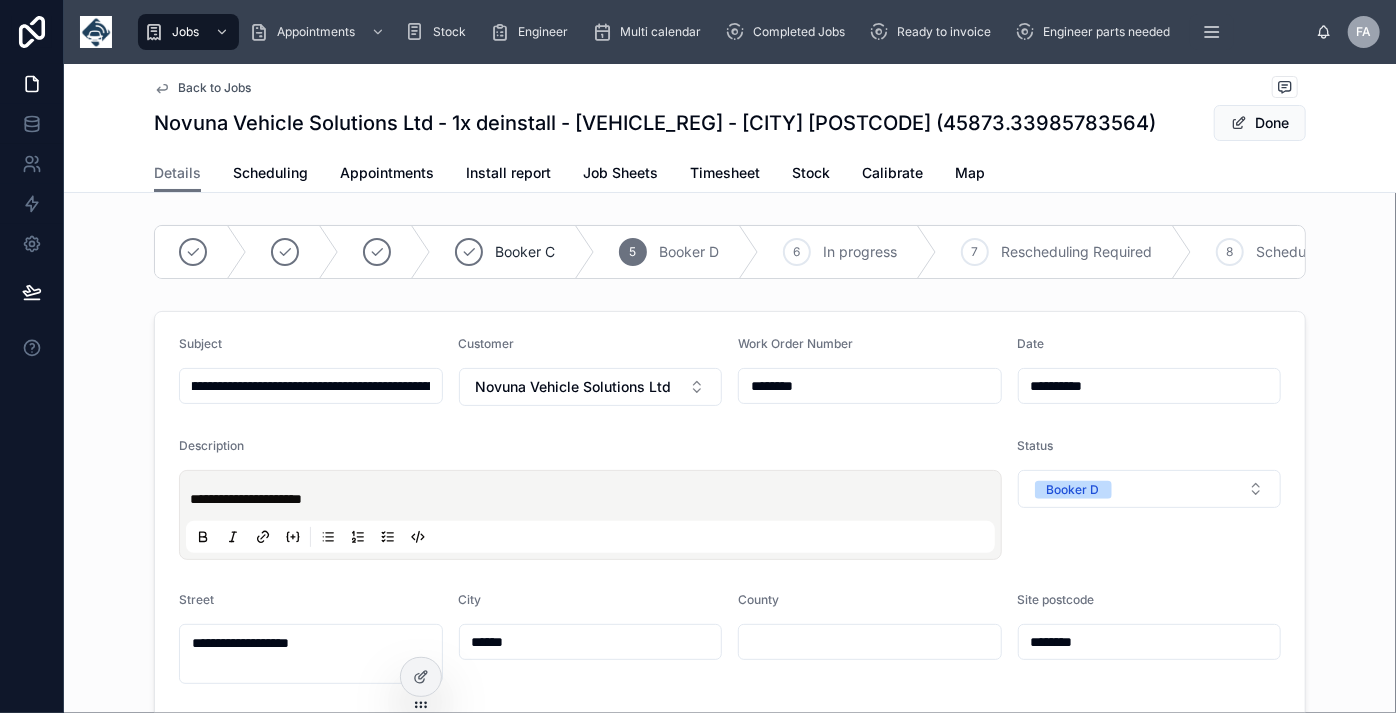 type on "**********" 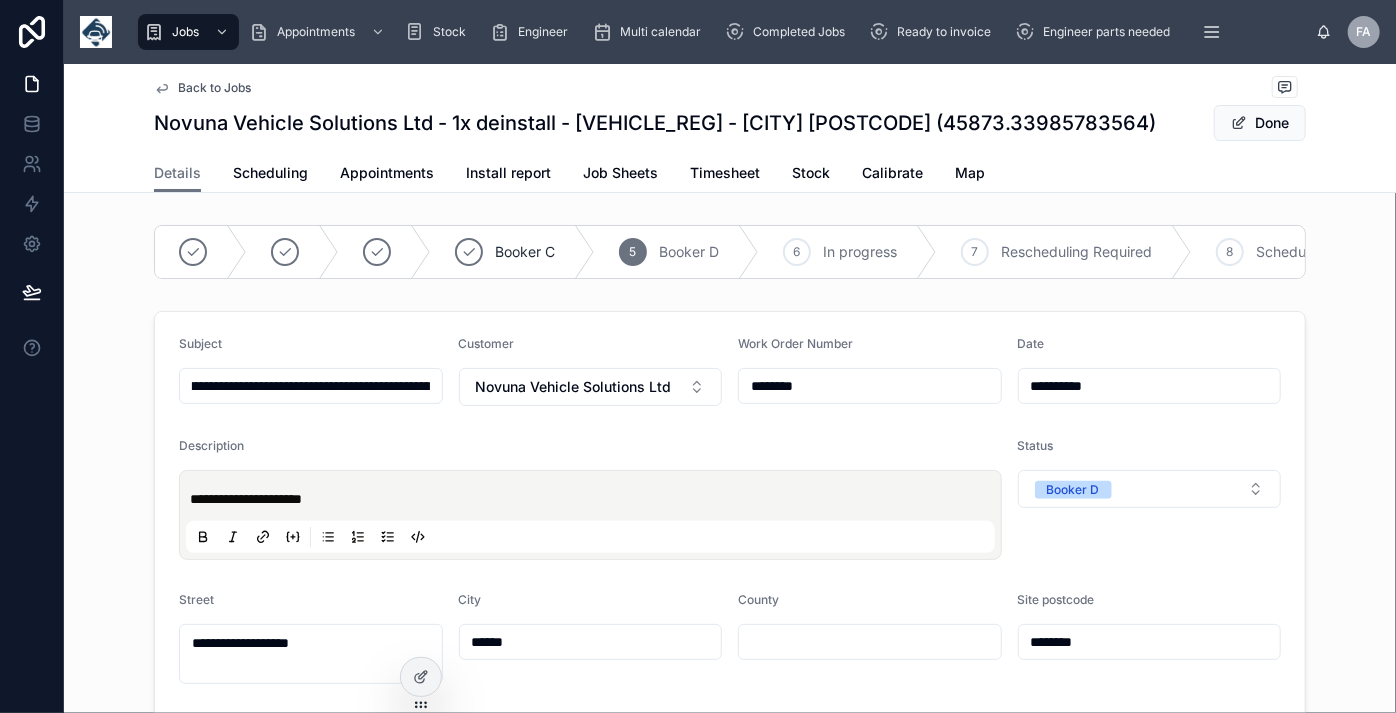 type on "**********" 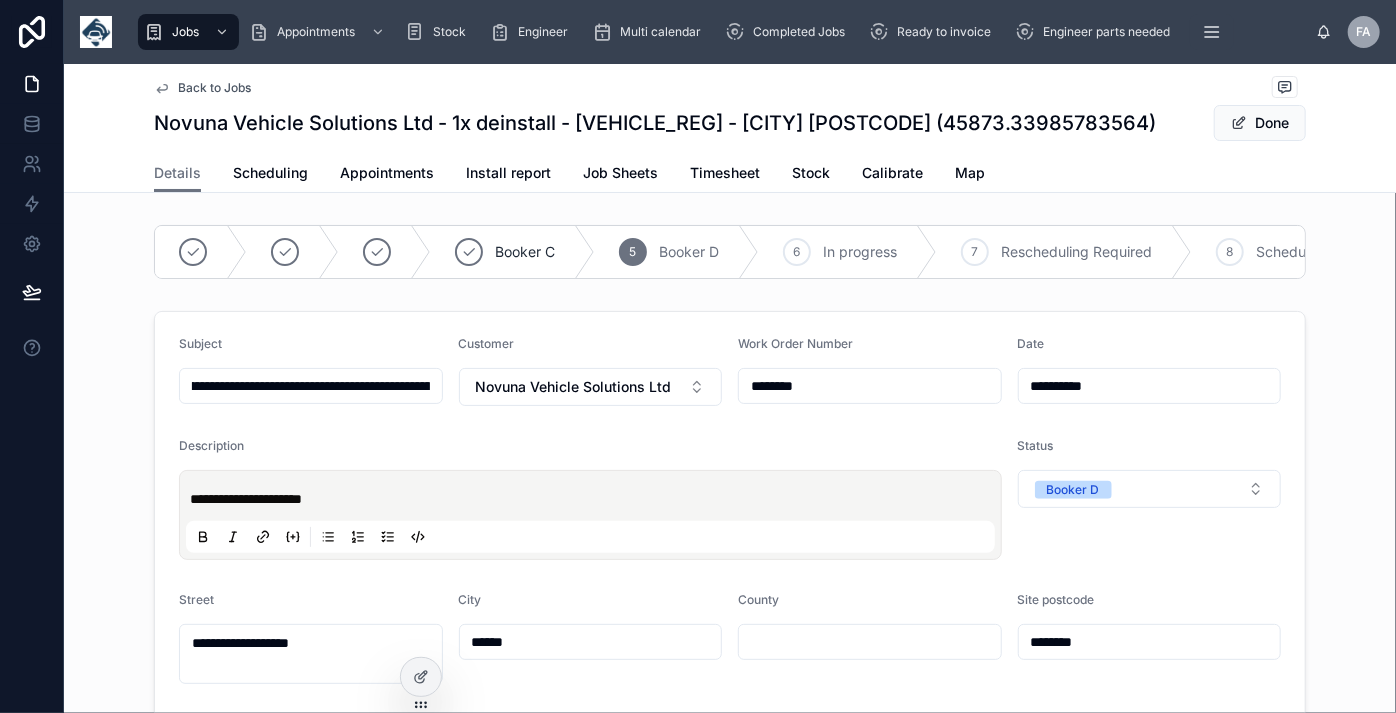 type on "**********" 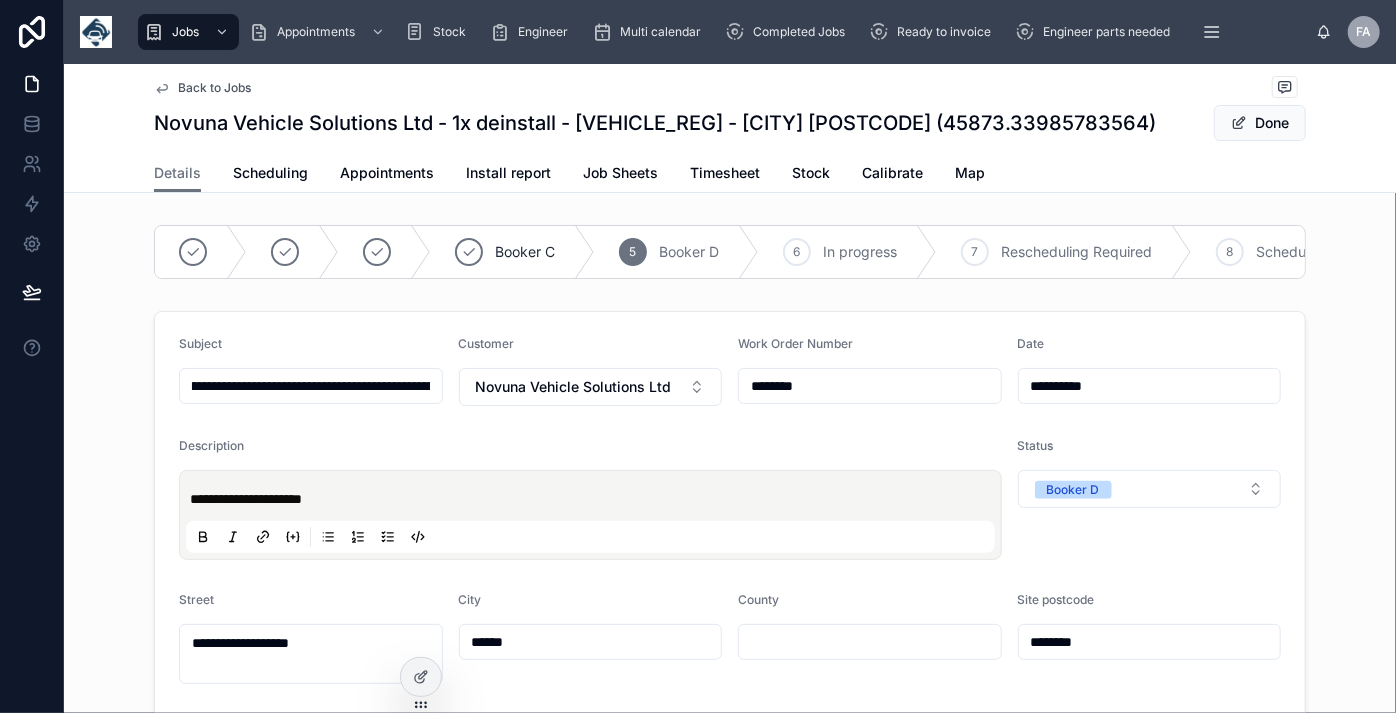 type on "**********" 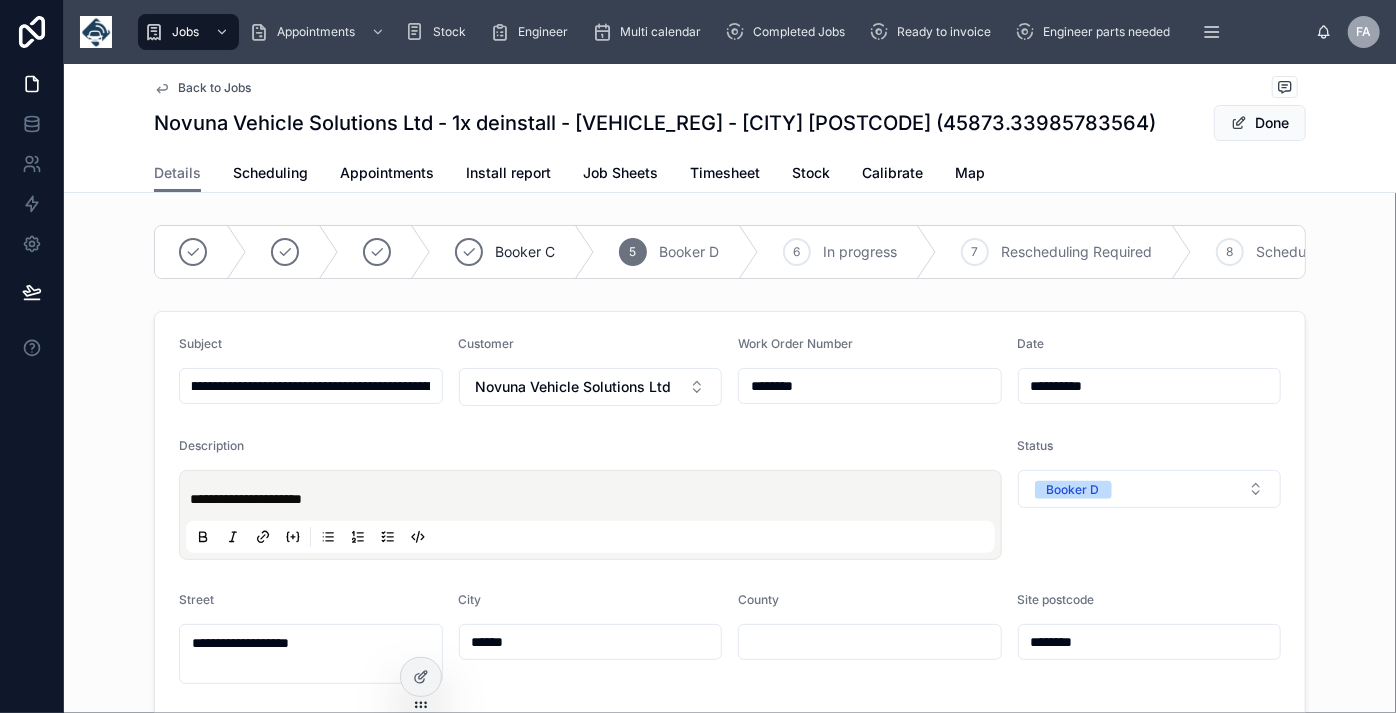 type on "**********" 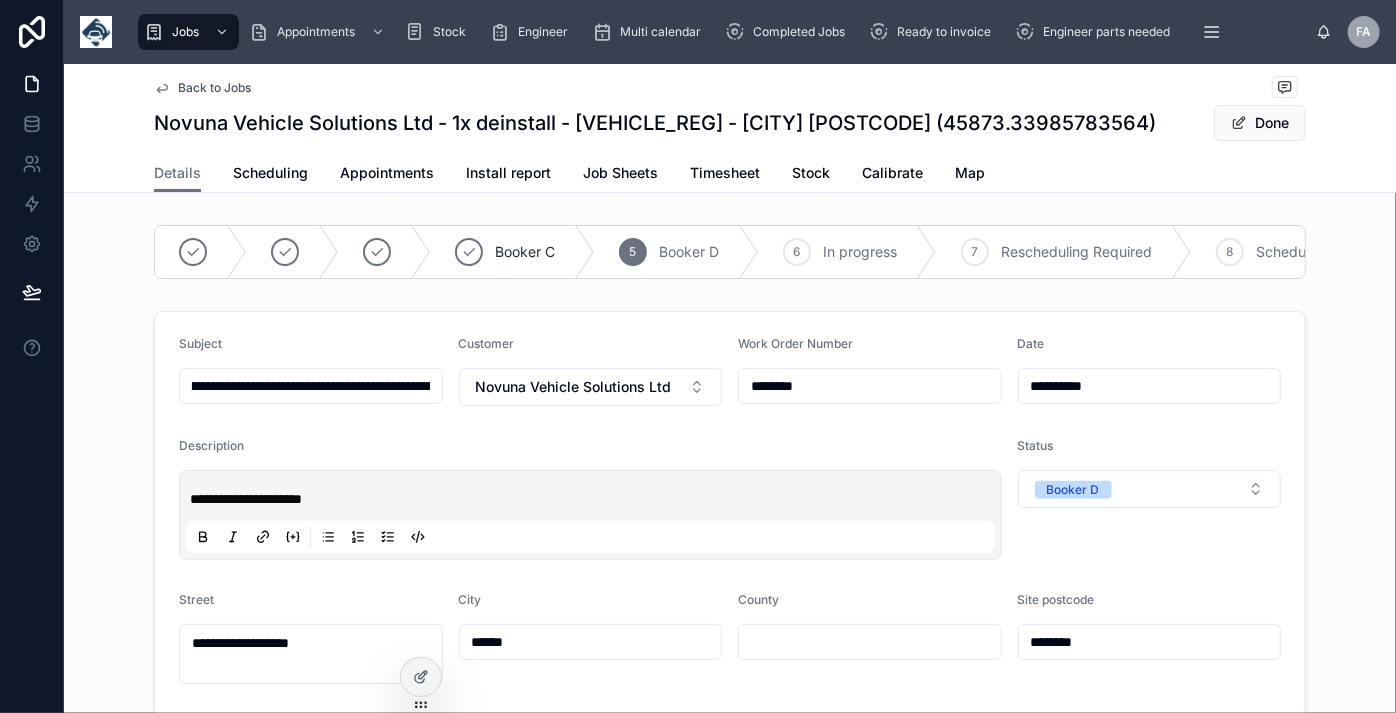 type on "**********" 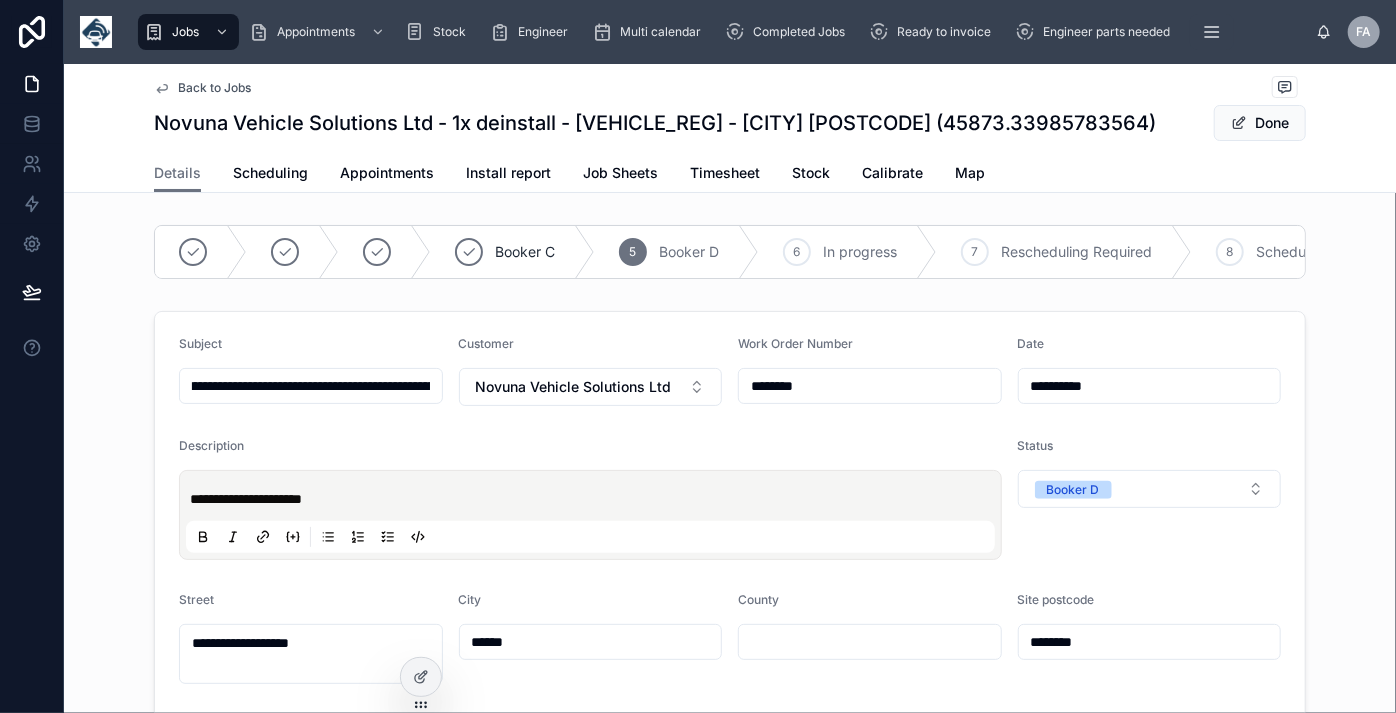 type on "**********" 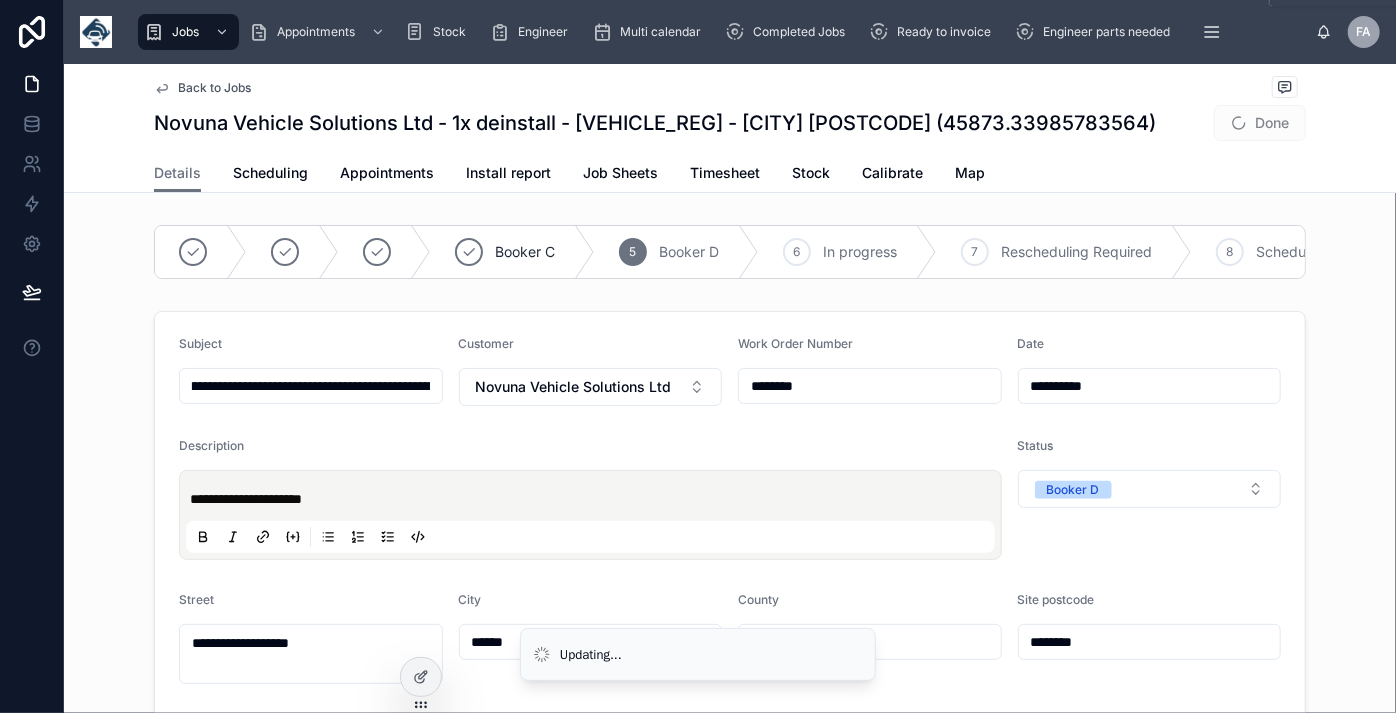 type on "**********" 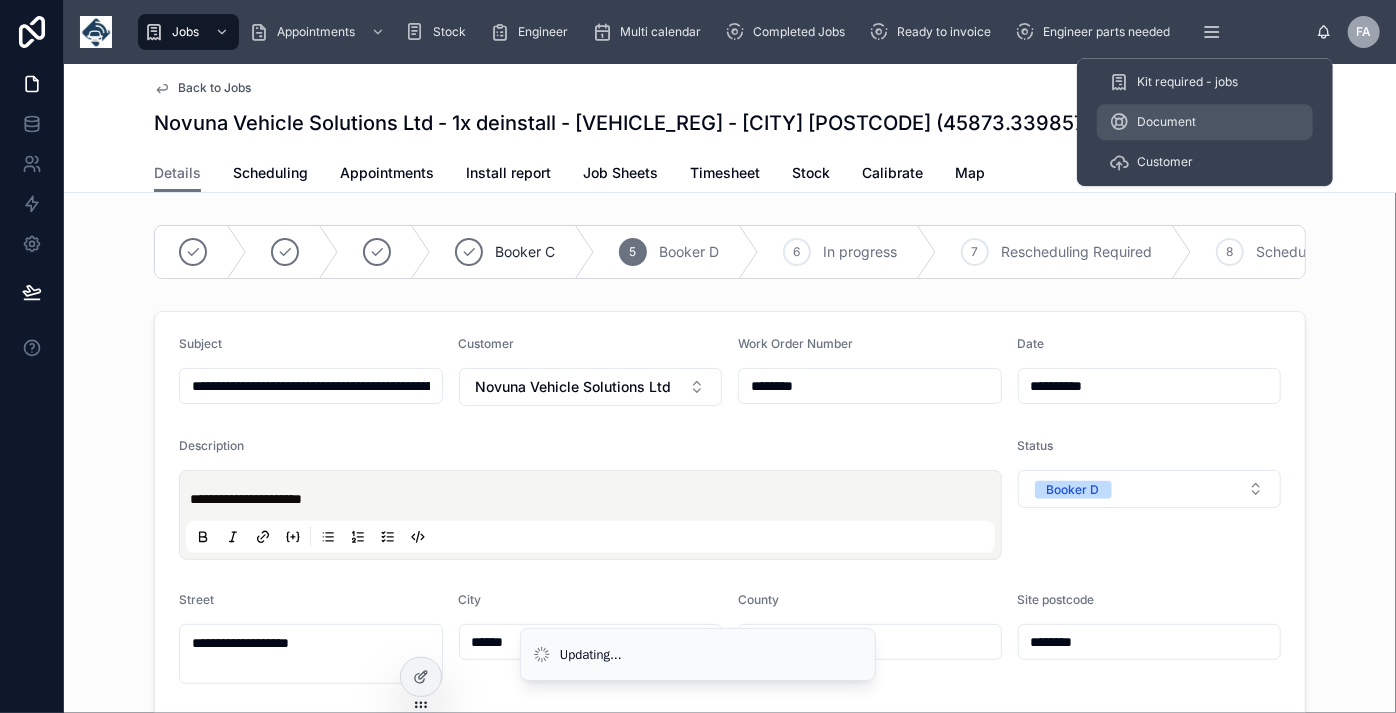 type on "**********" 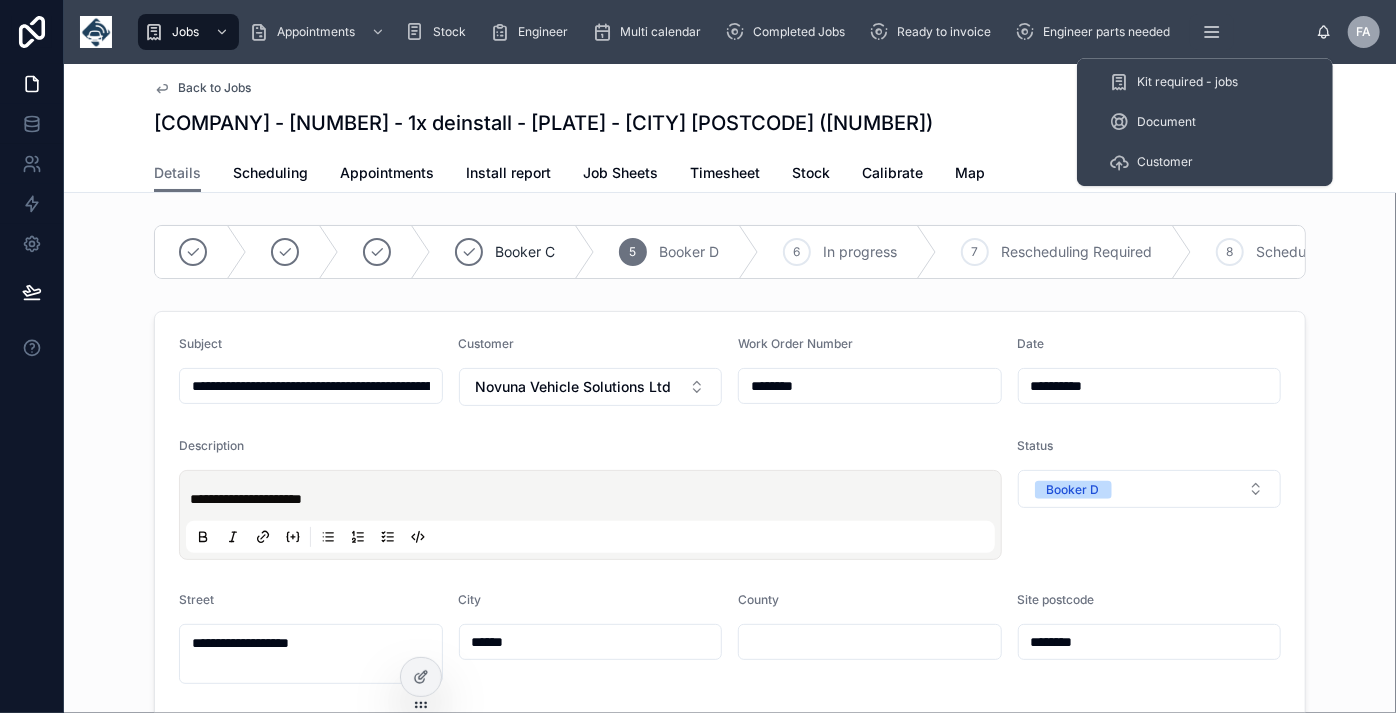 drag, startPoint x: 1290, startPoint y: 122, endPoint x: 1056, endPoint y: 197, distance: 245.72546 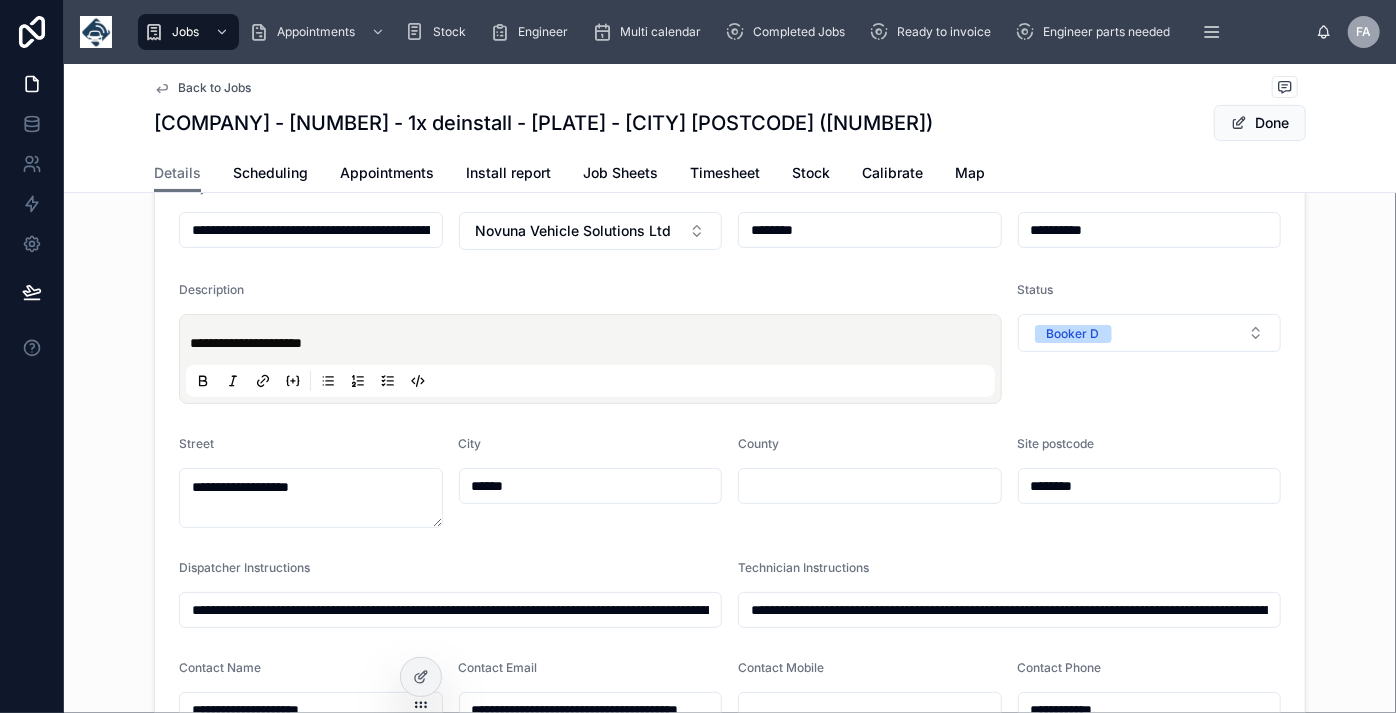 type on "**********" 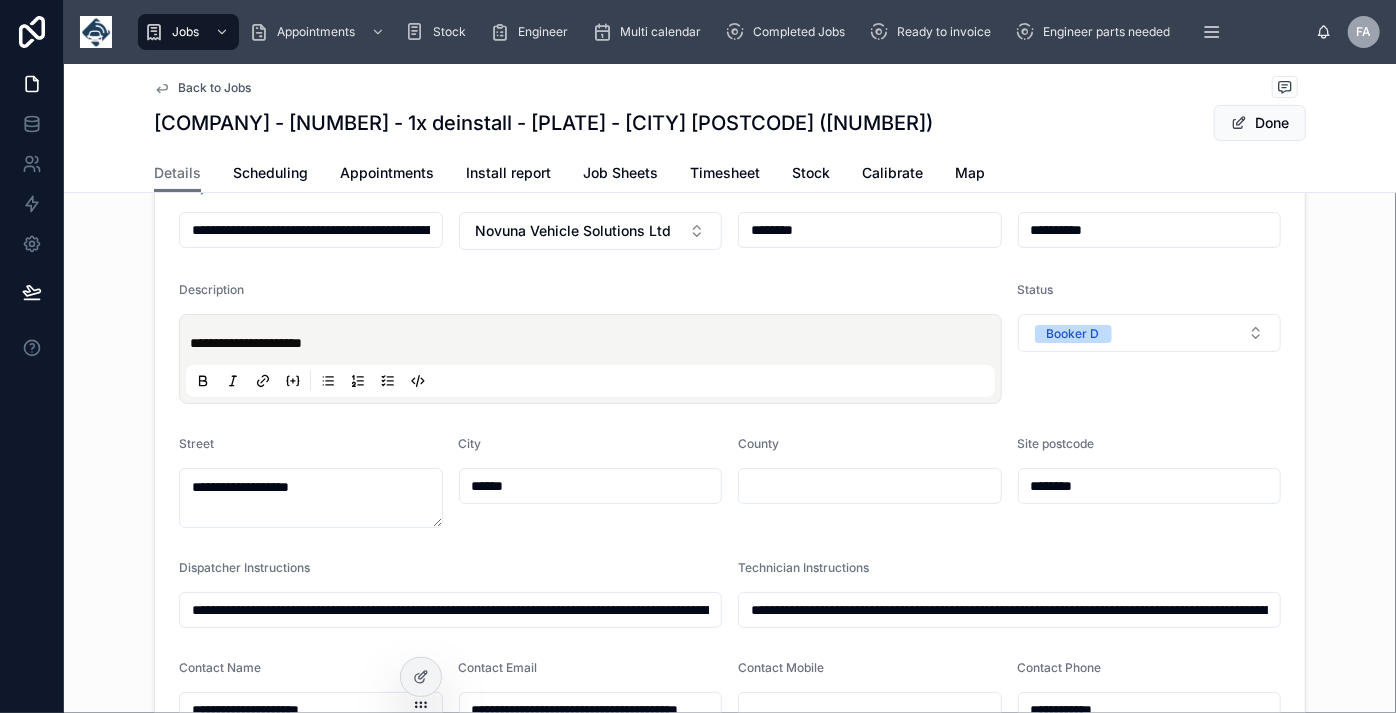 type on "**********" 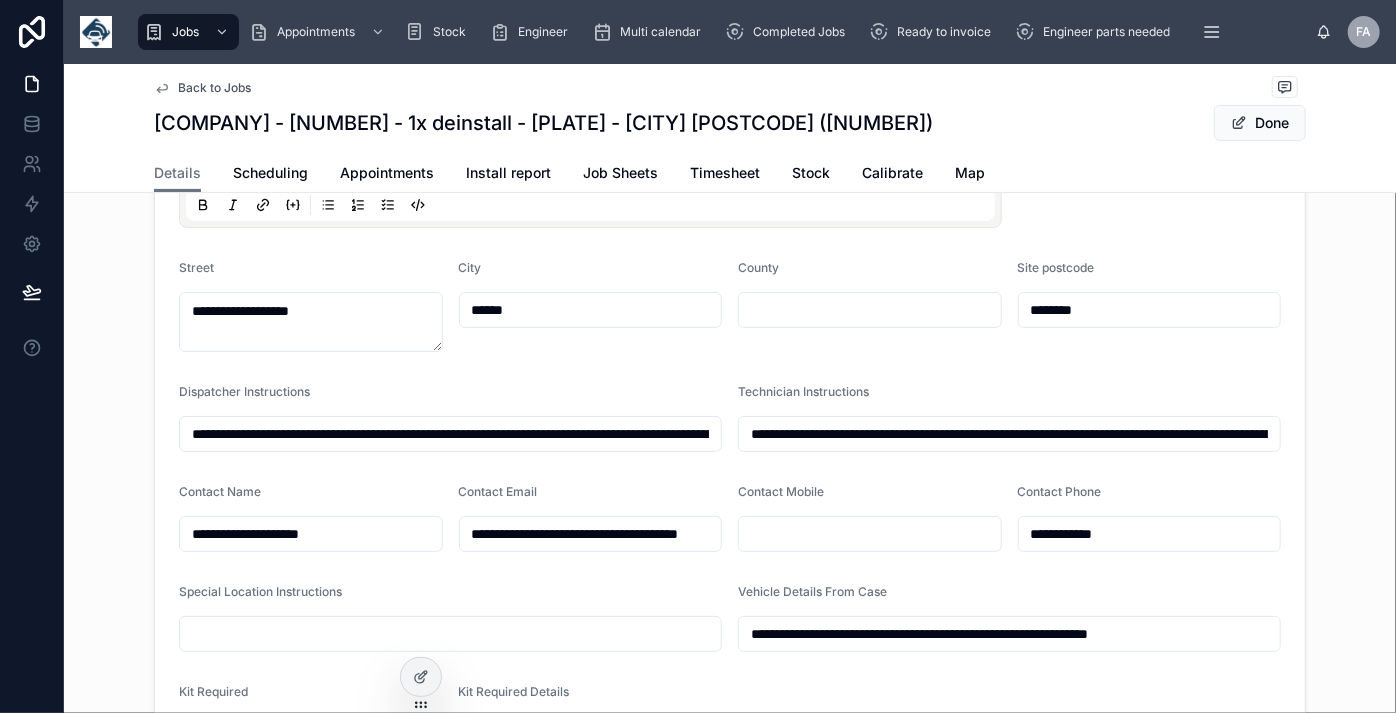 scroll, scrollTop: 363, scrollLeft: 0, axis: vertical 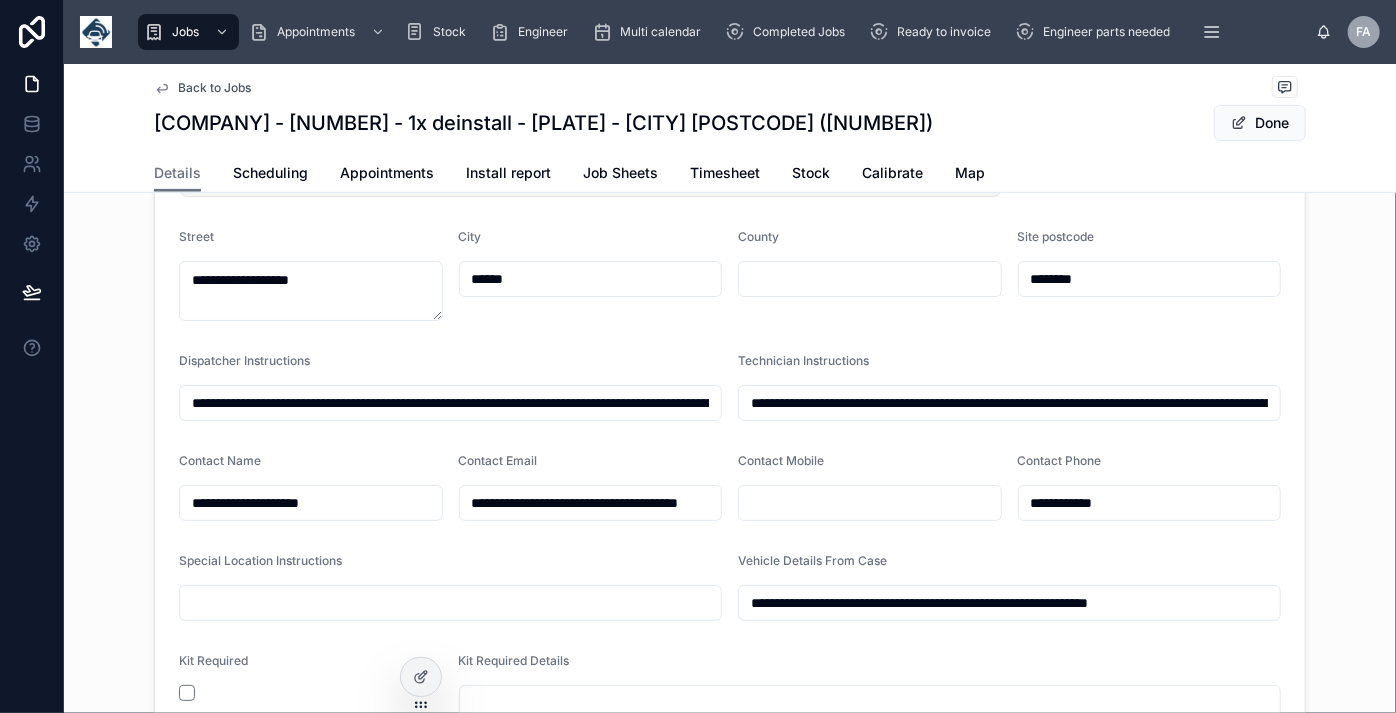type on "**********" 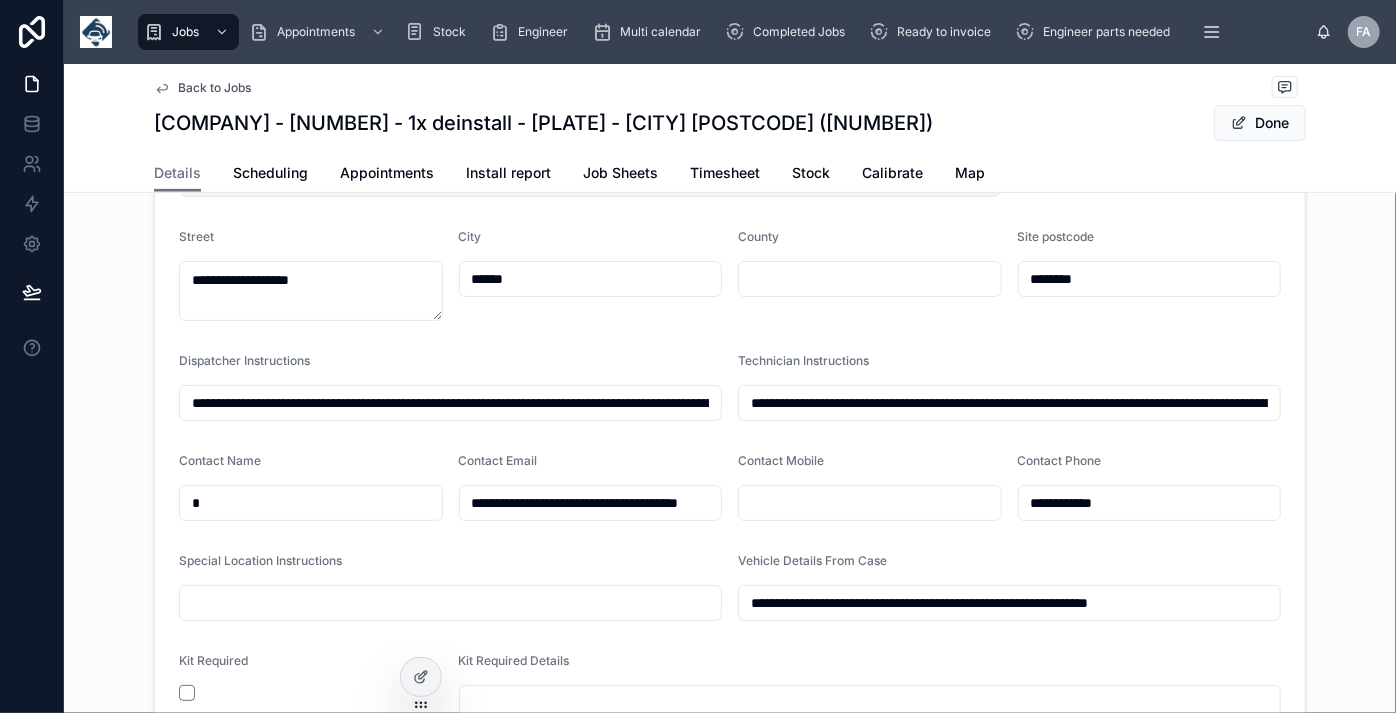 type on "**********" 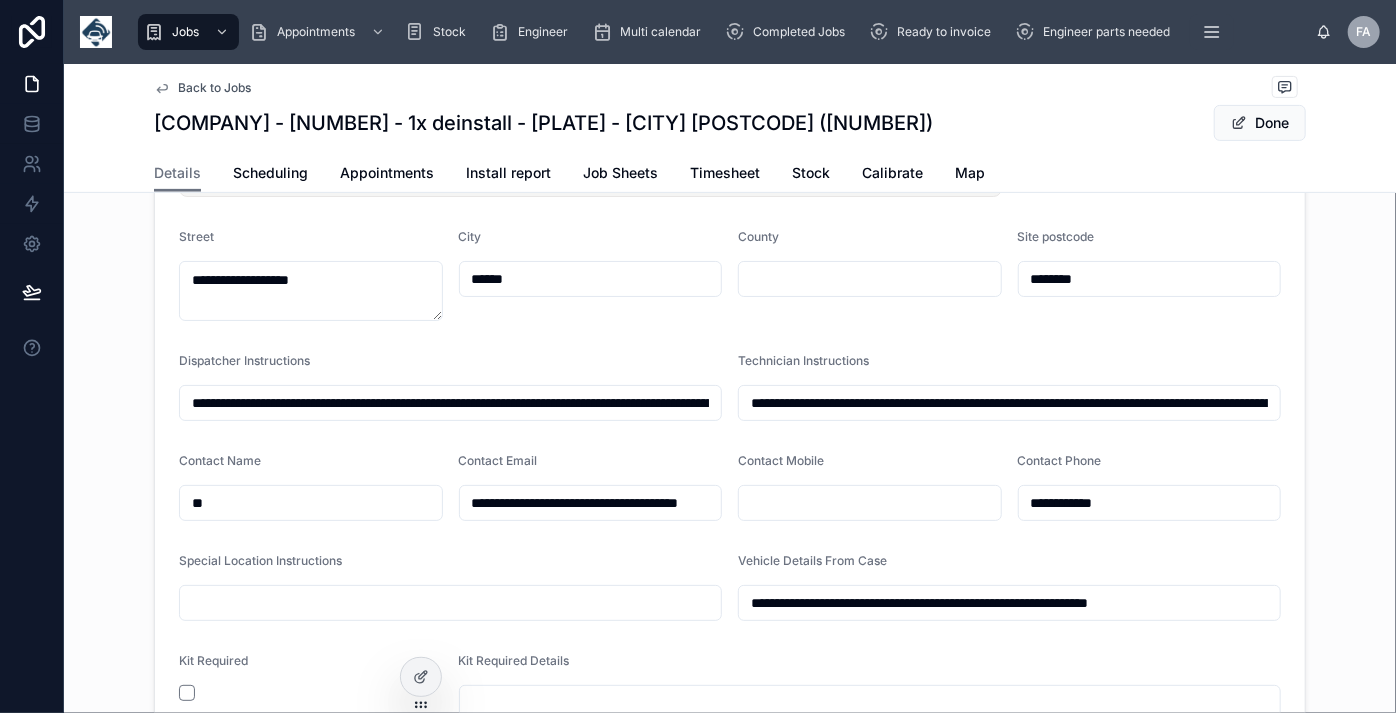 type on "***" 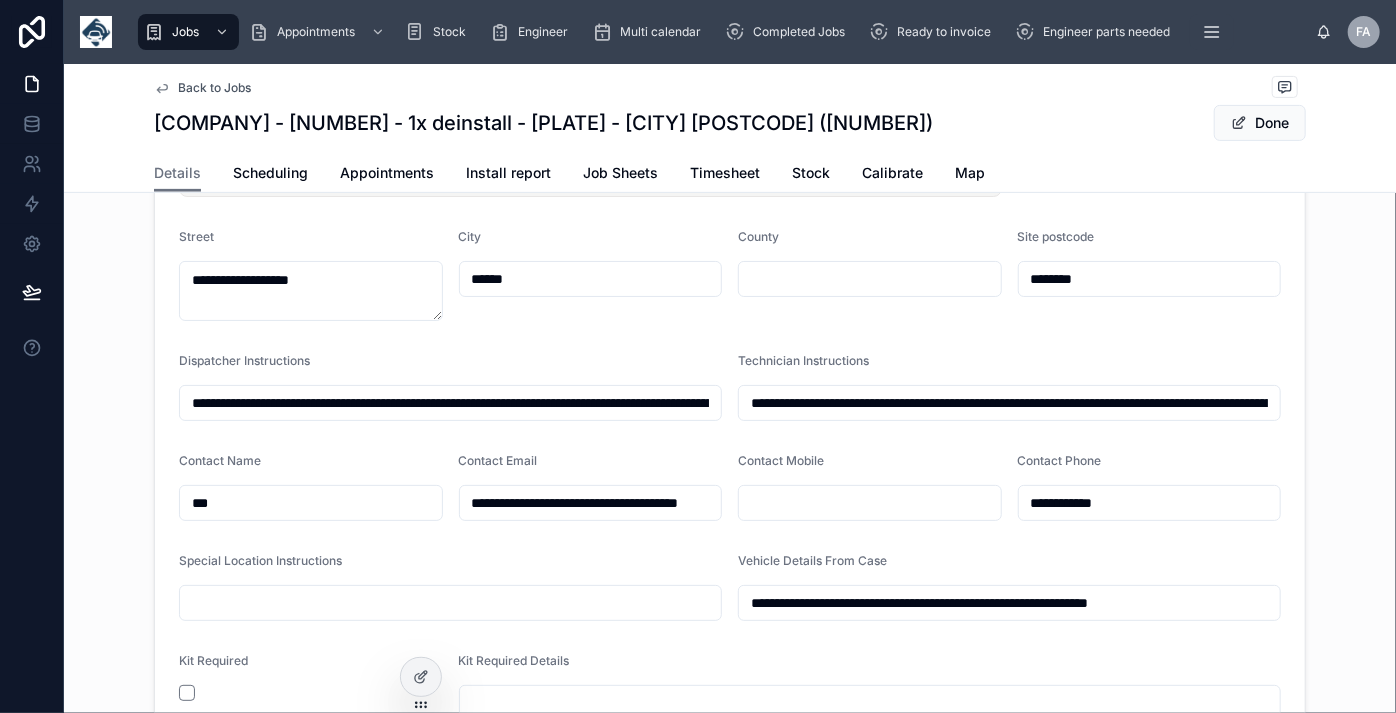 type on "**********" 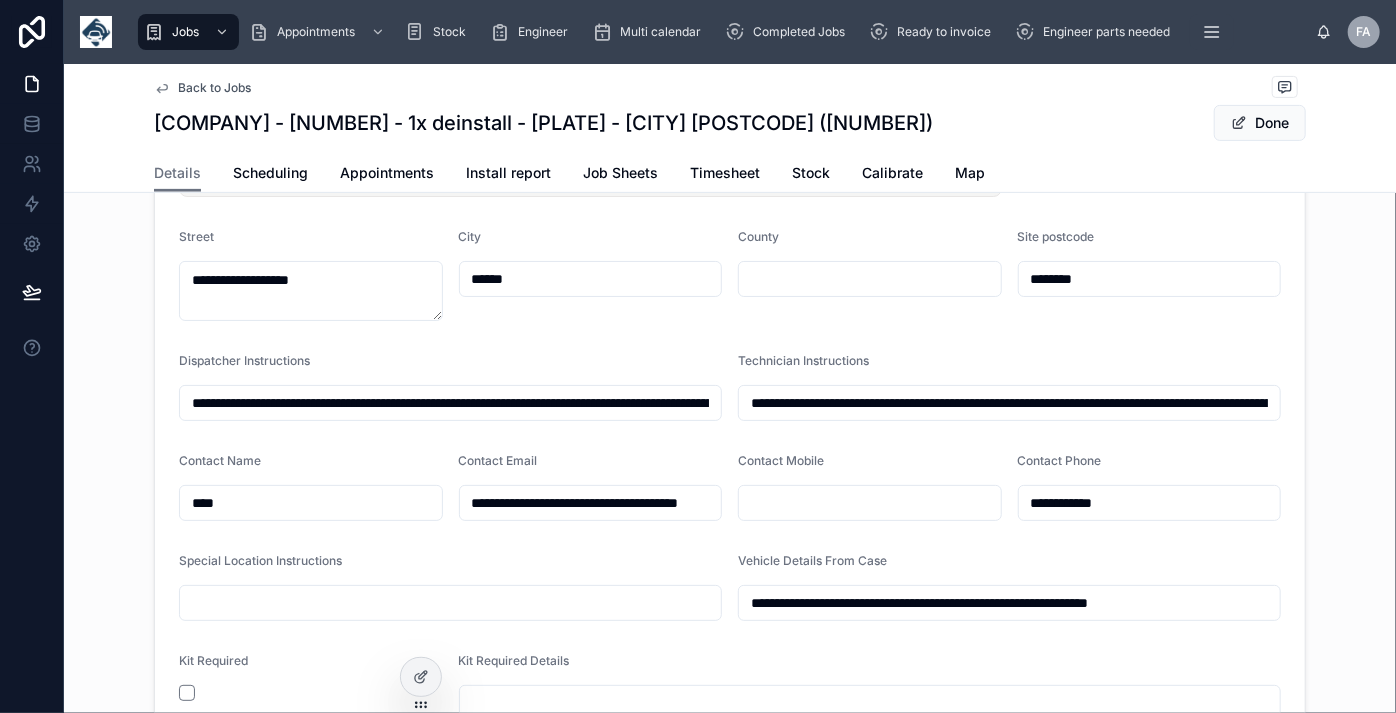 type on "**********" 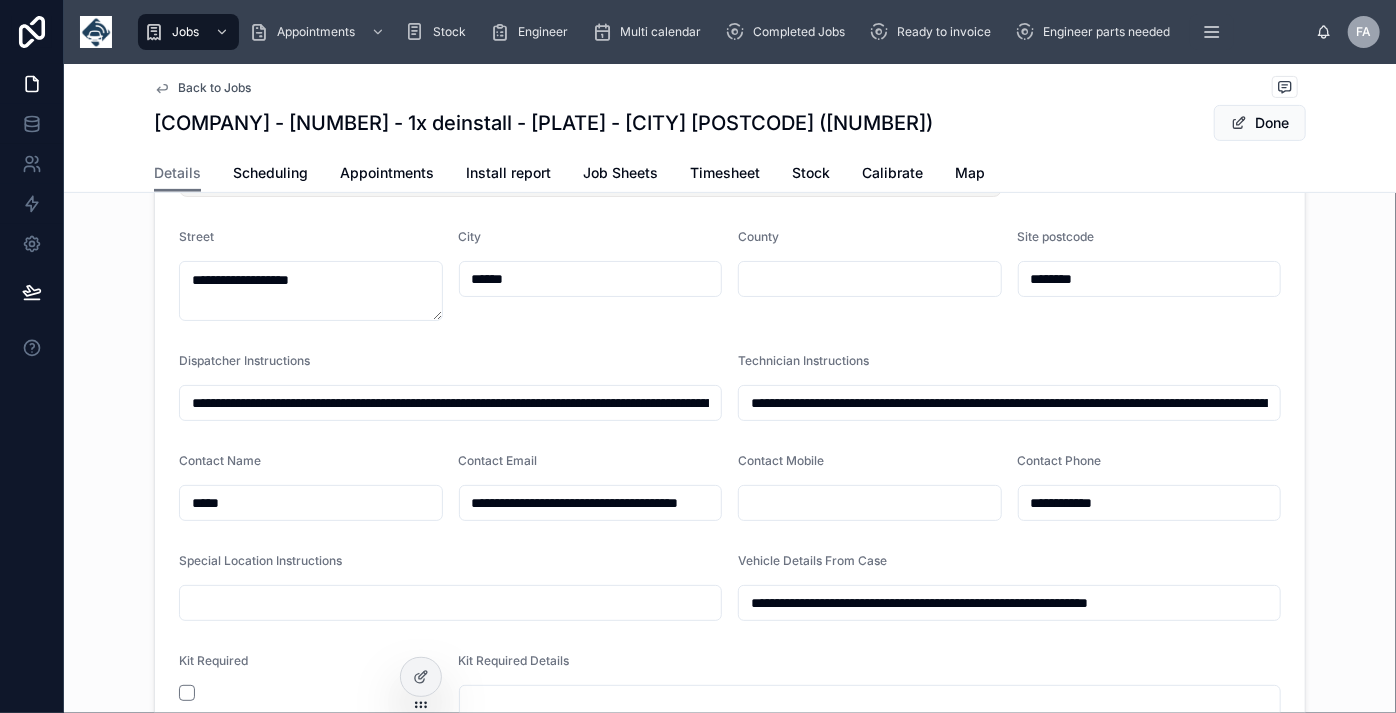 type on "**********" 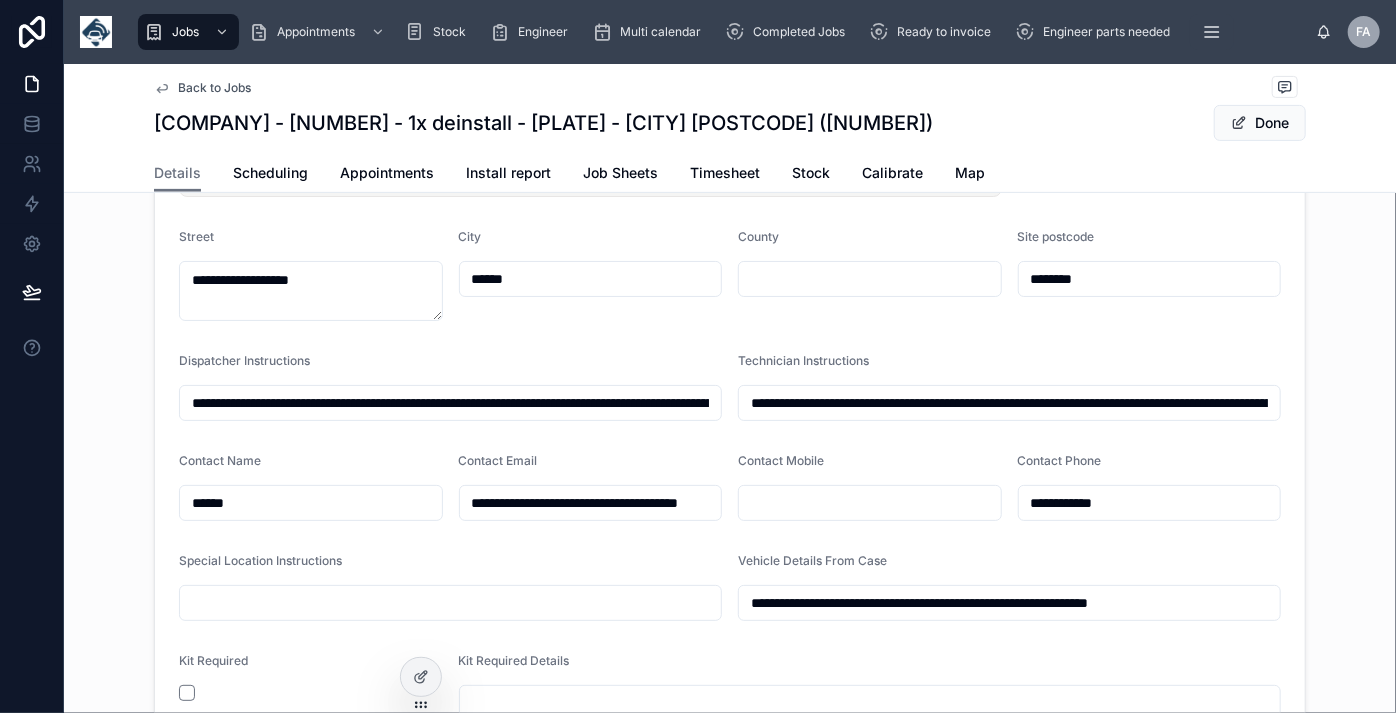 type on "**********" 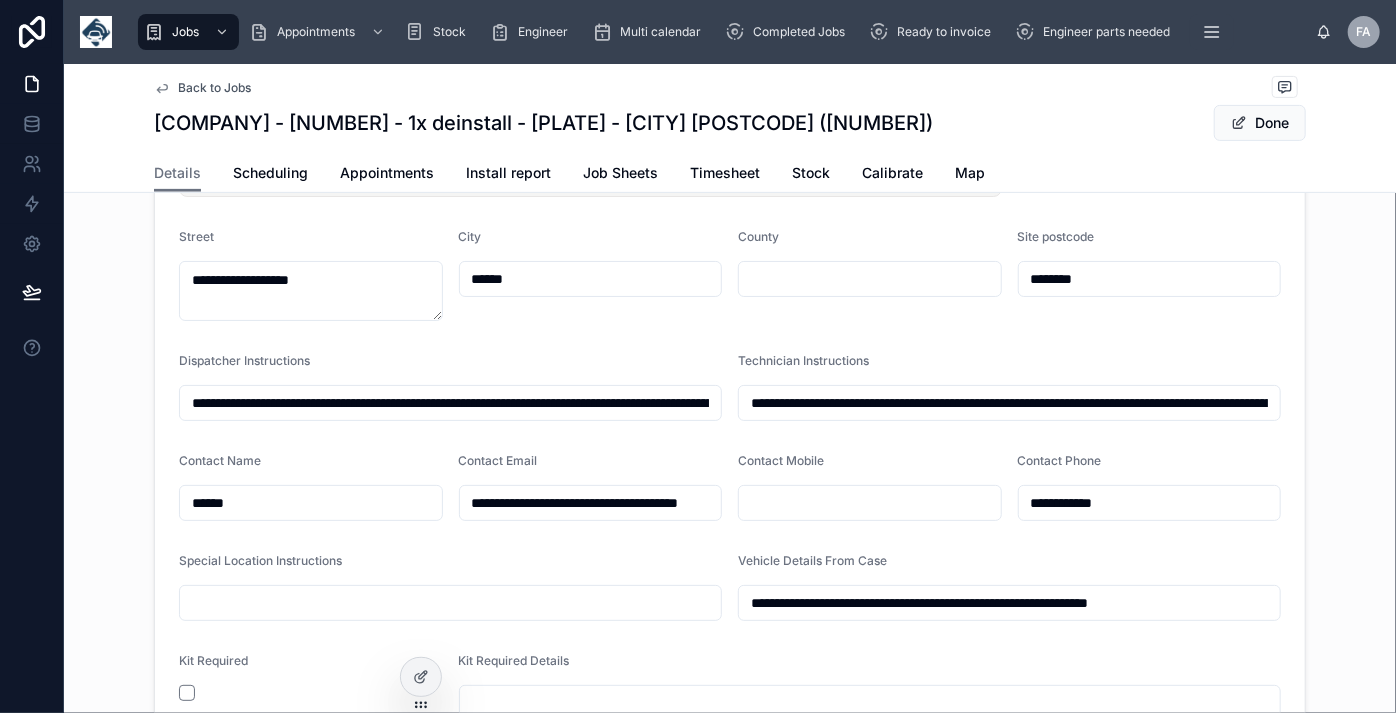 type on "**********" 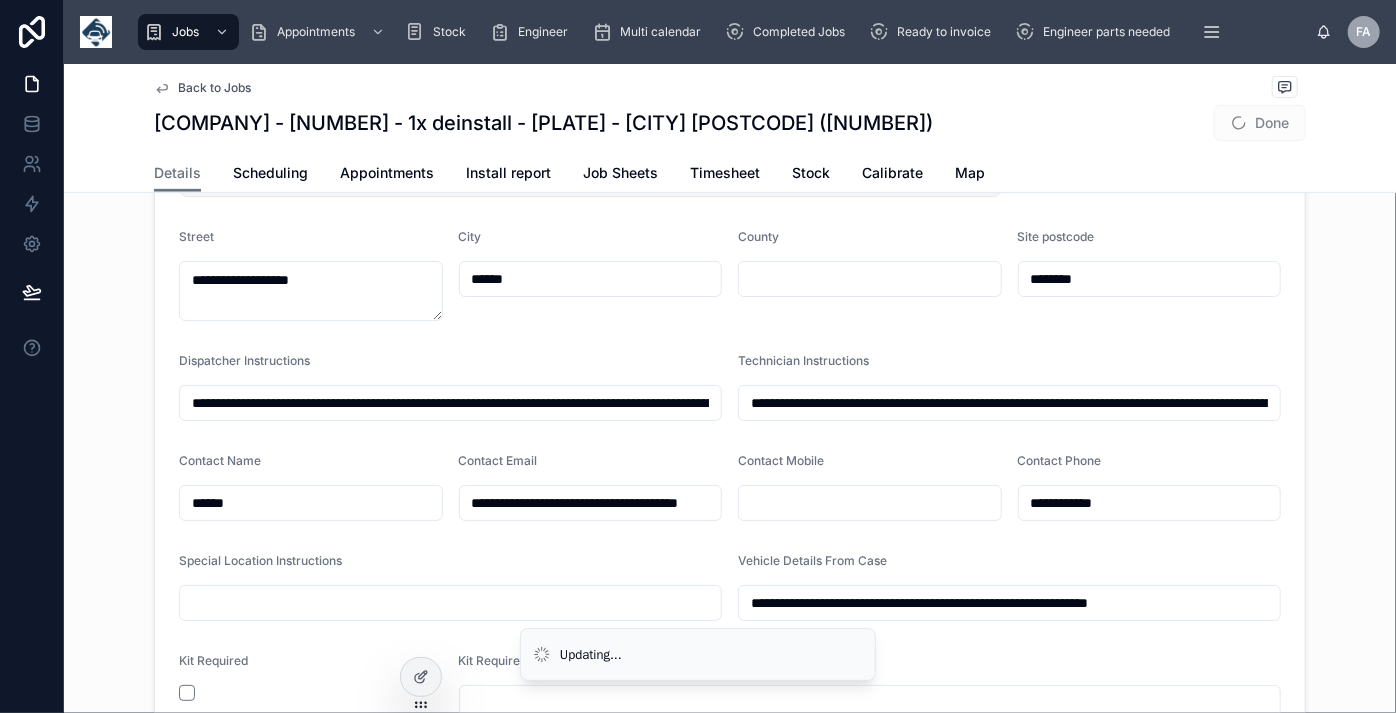 type on "**********" 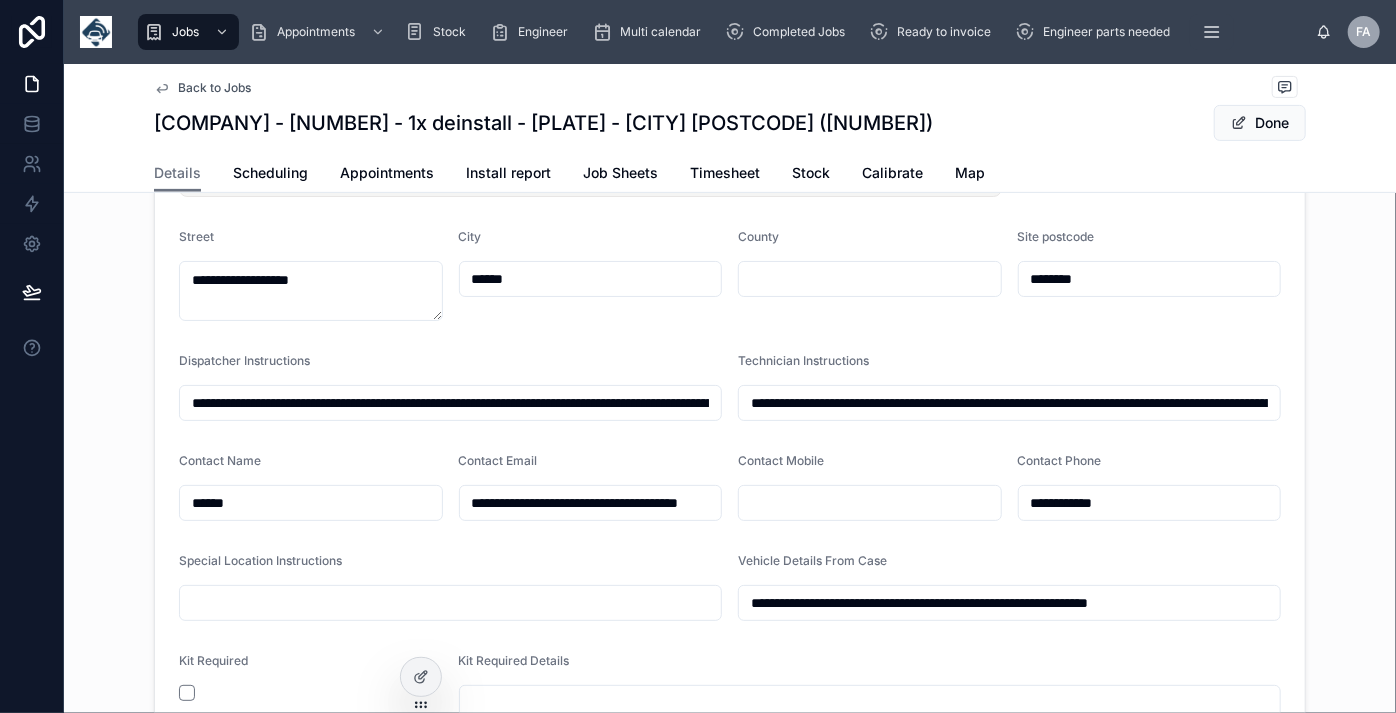 type on "**********" 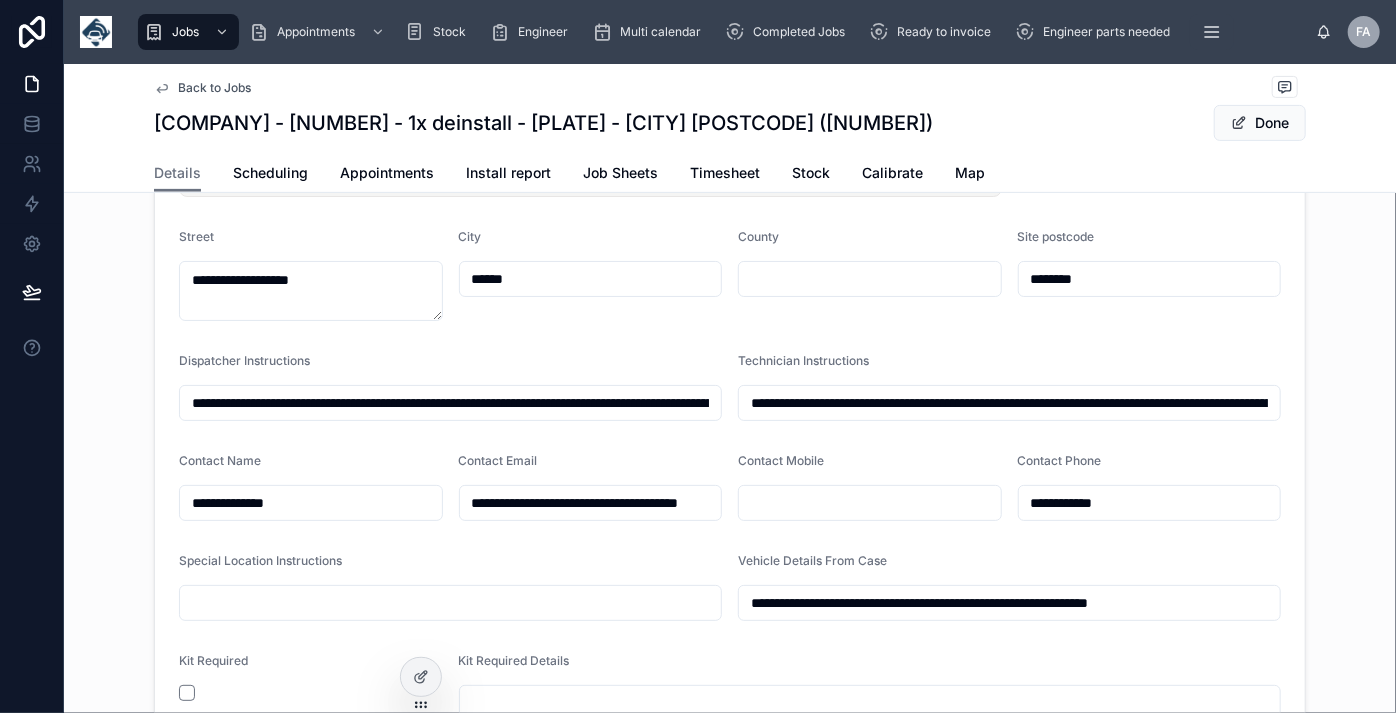 type on "**********" 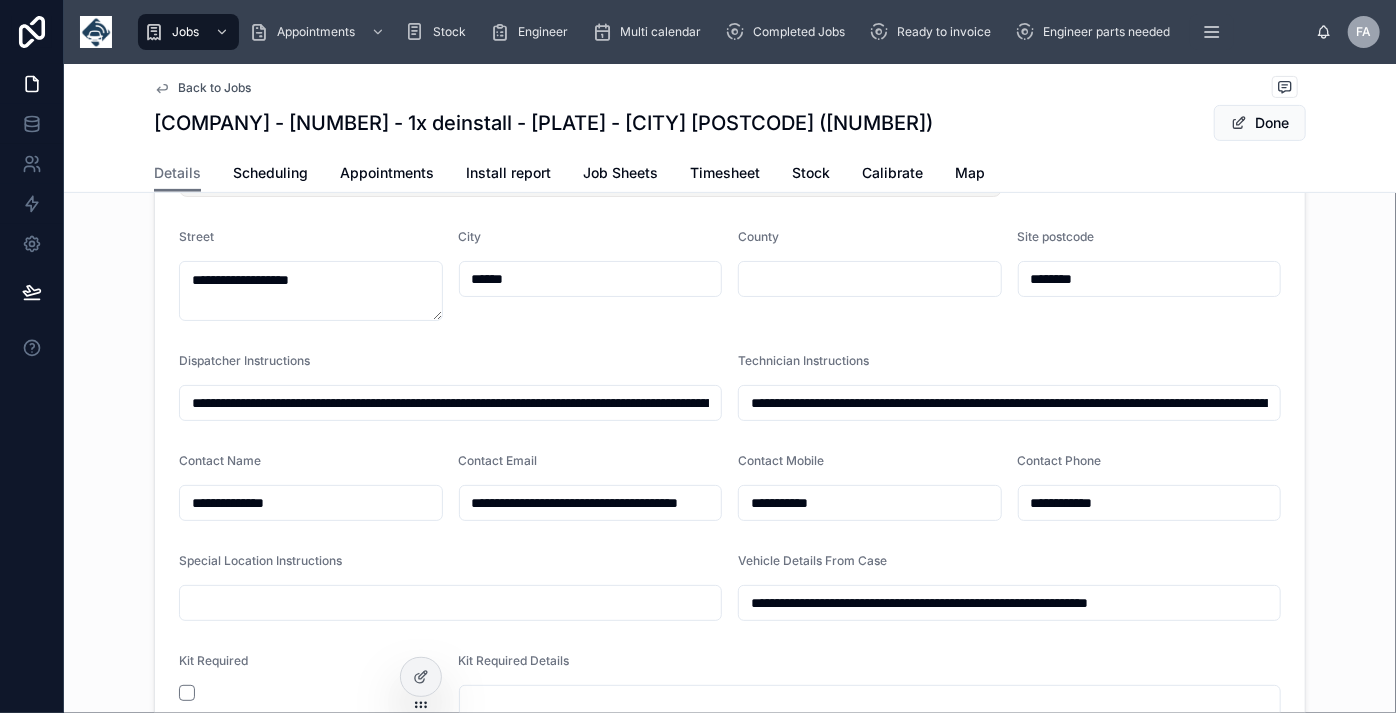 type on "**********" 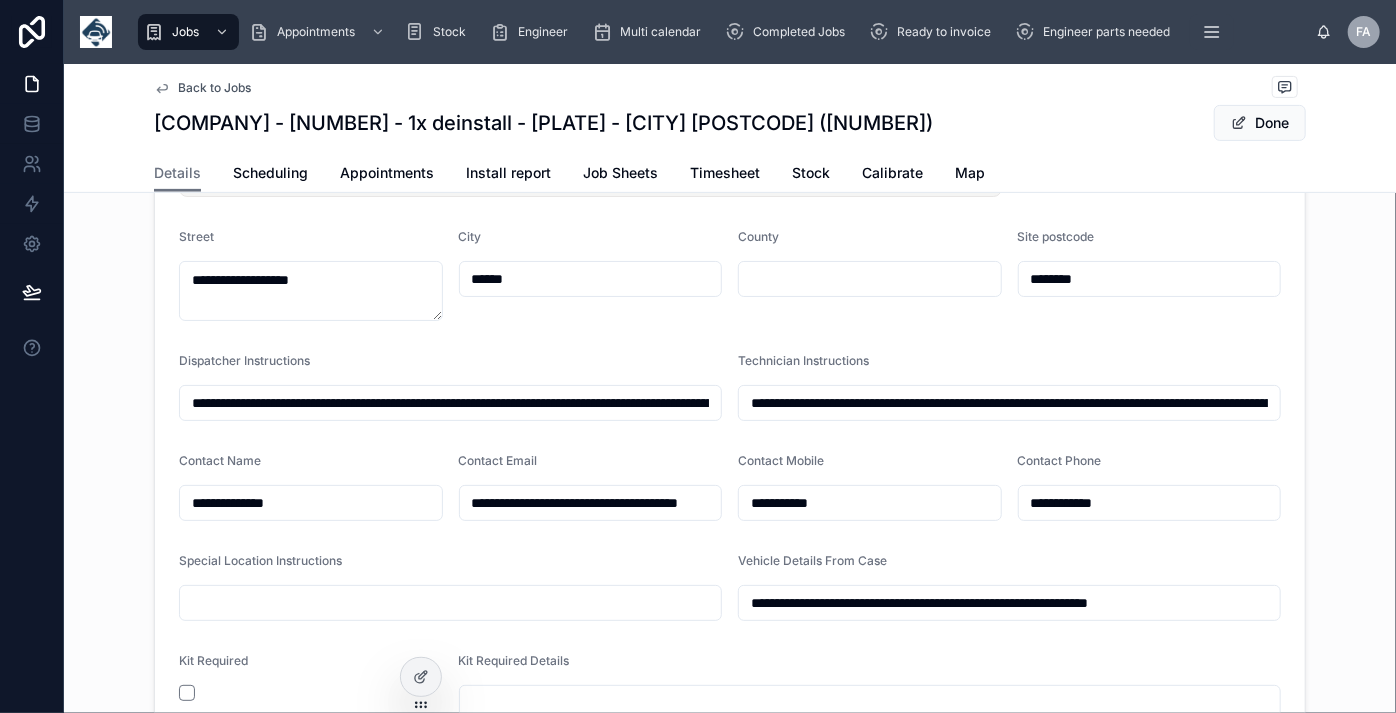 type on "**********" 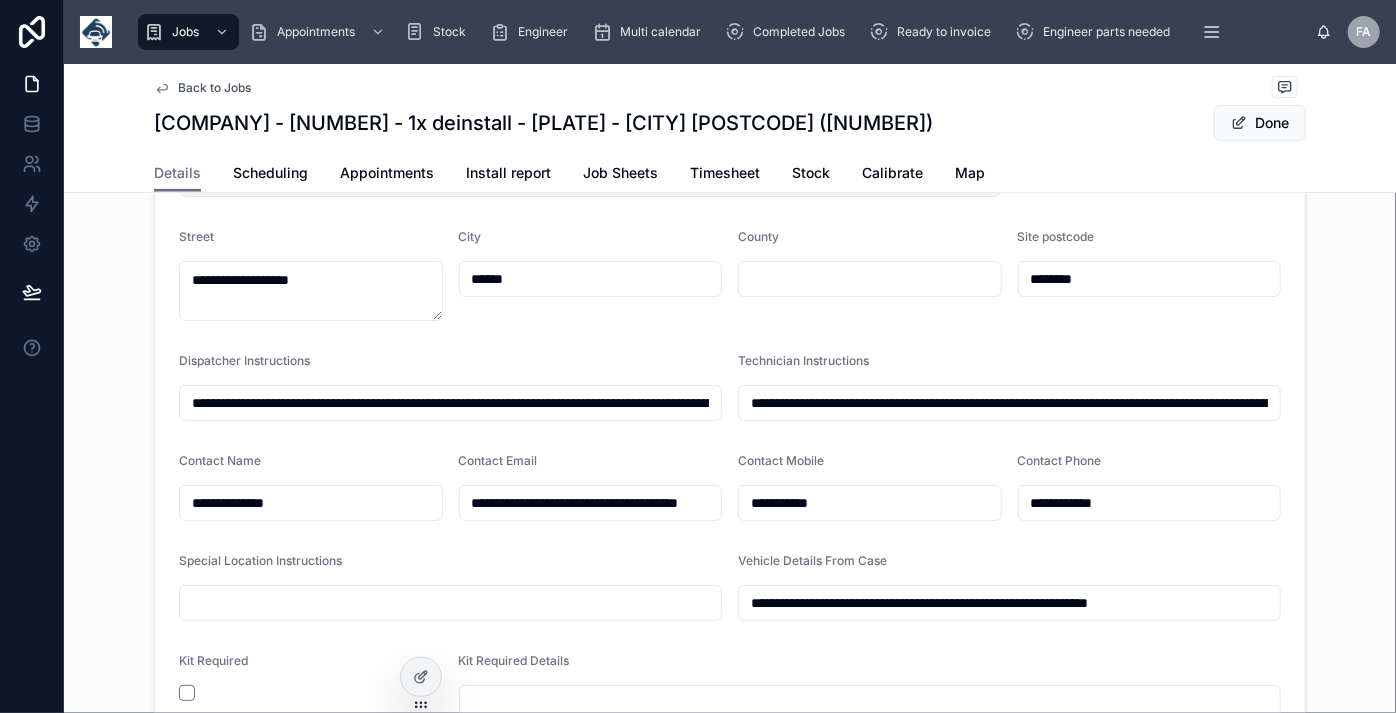 type on "**********" 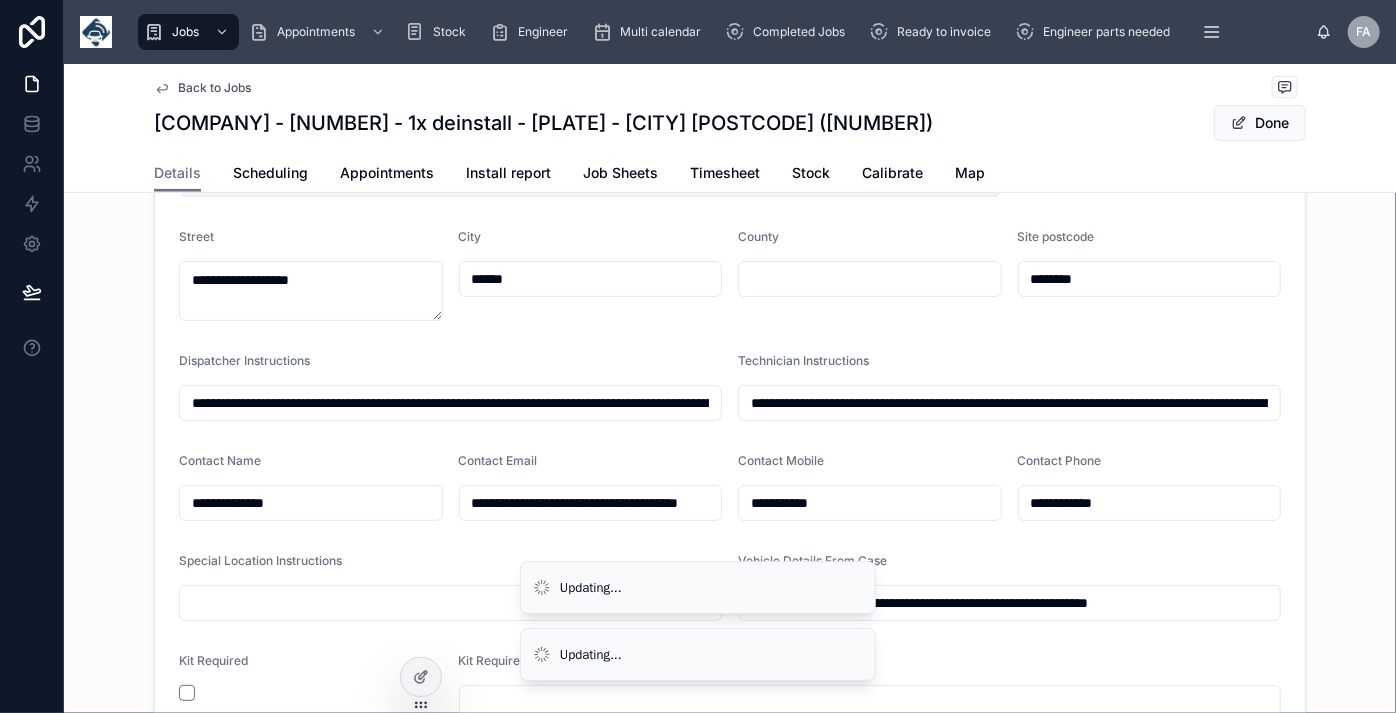type on "**********" 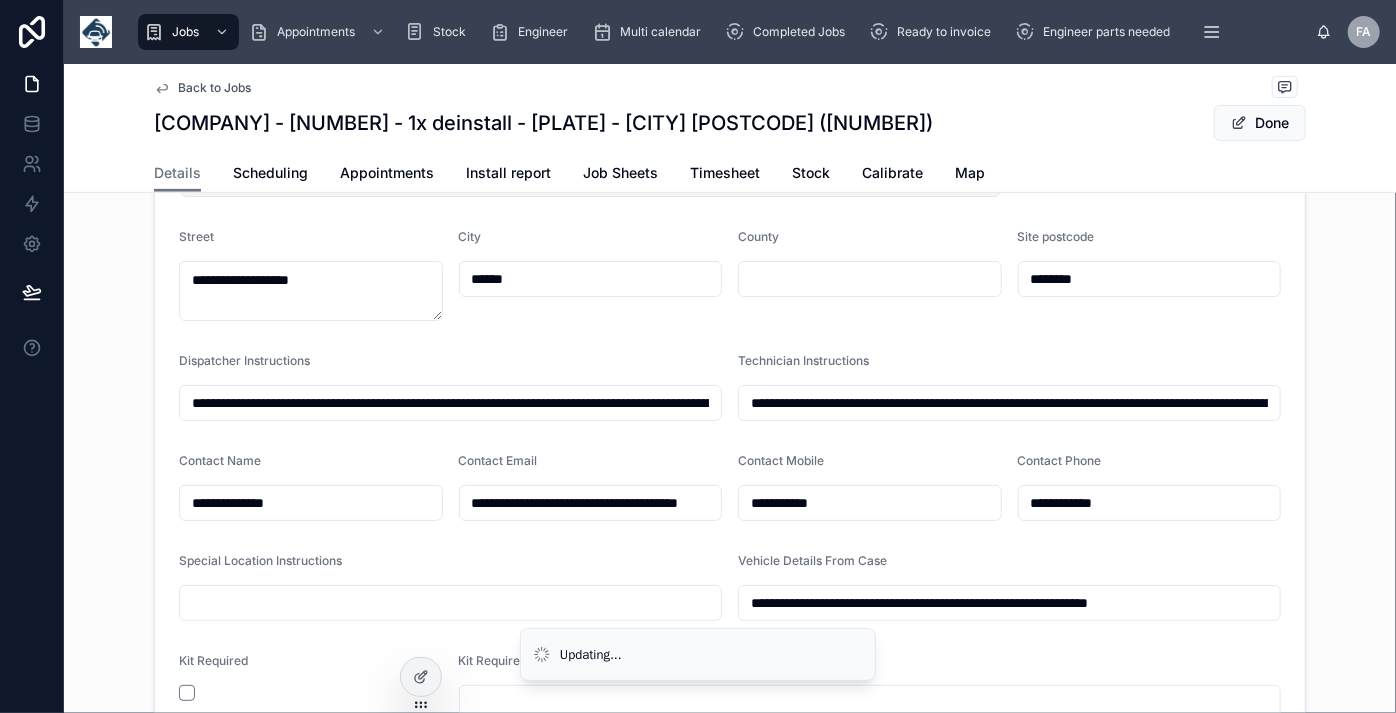 type on "**********" 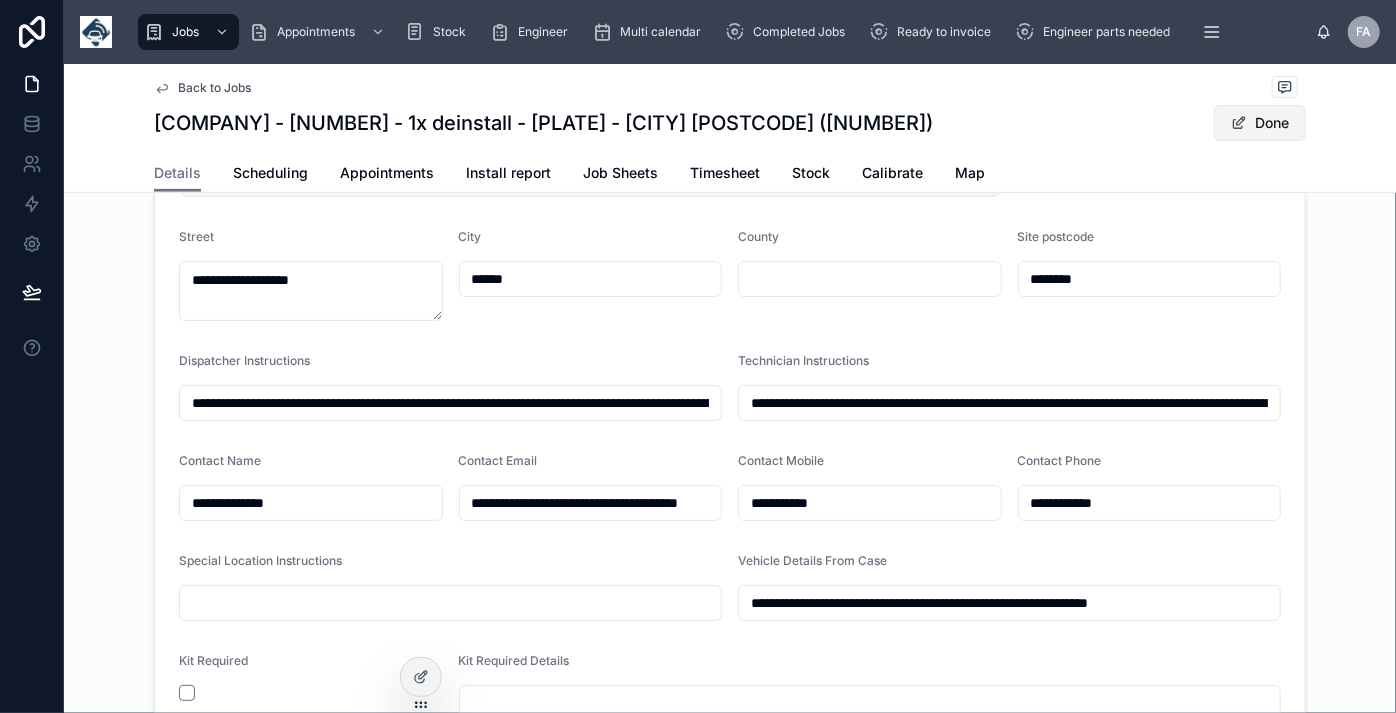 click at bounding box center [1239, 123] 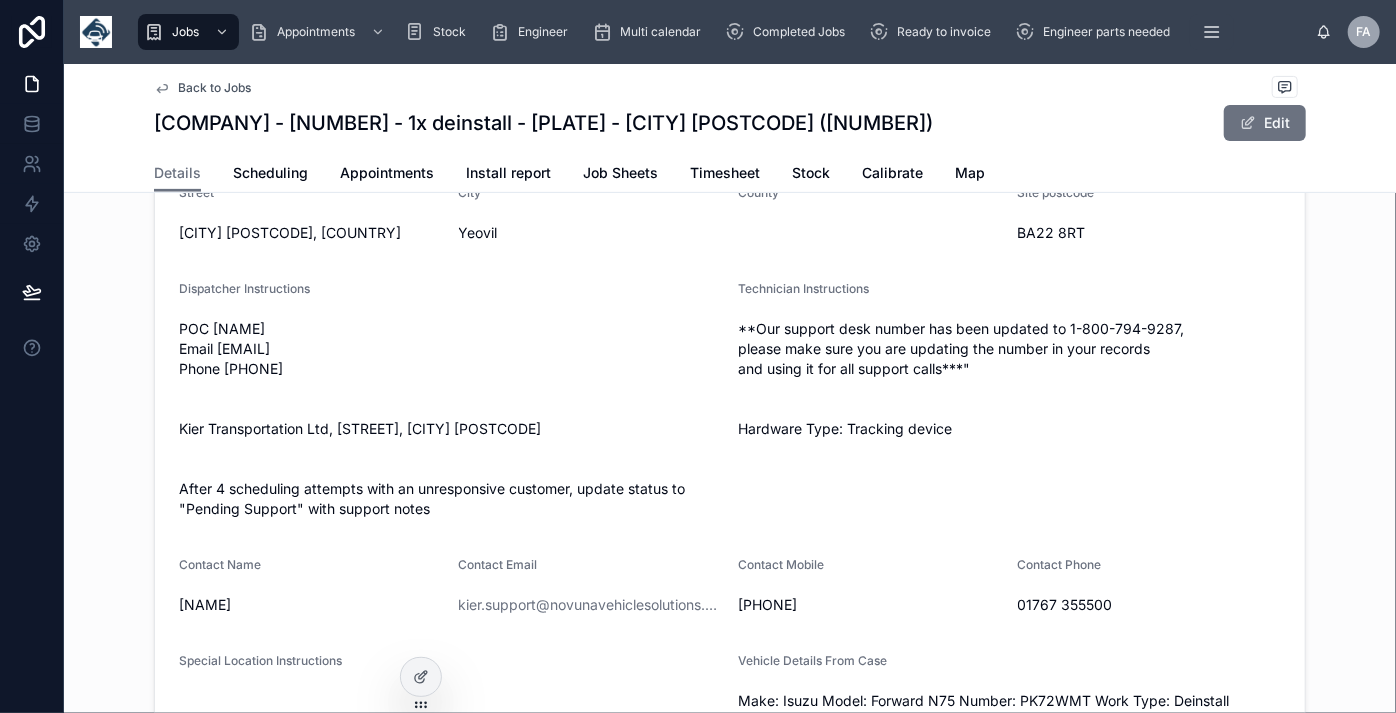 scroll, scrollTop: 397, scrollLeft: 0, axis: vertical 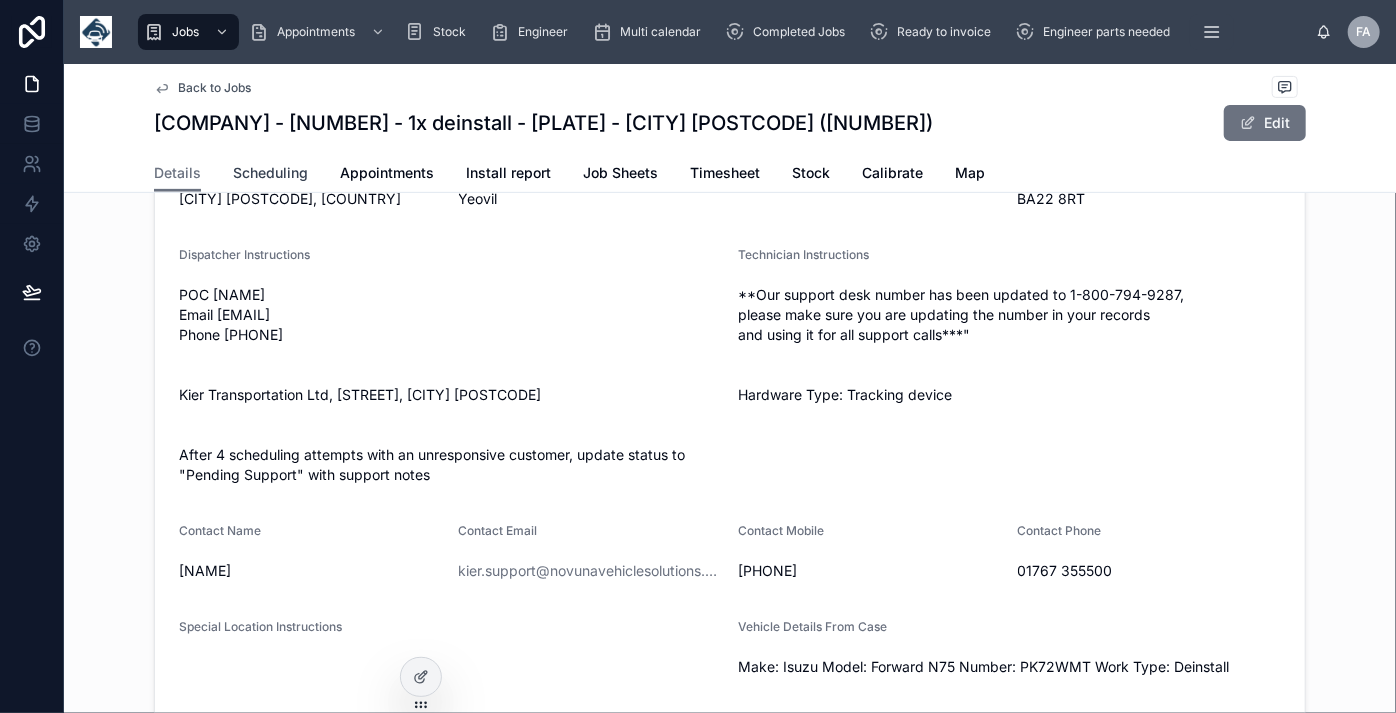 click on "Scheduling" at bounding box center (270, 173) 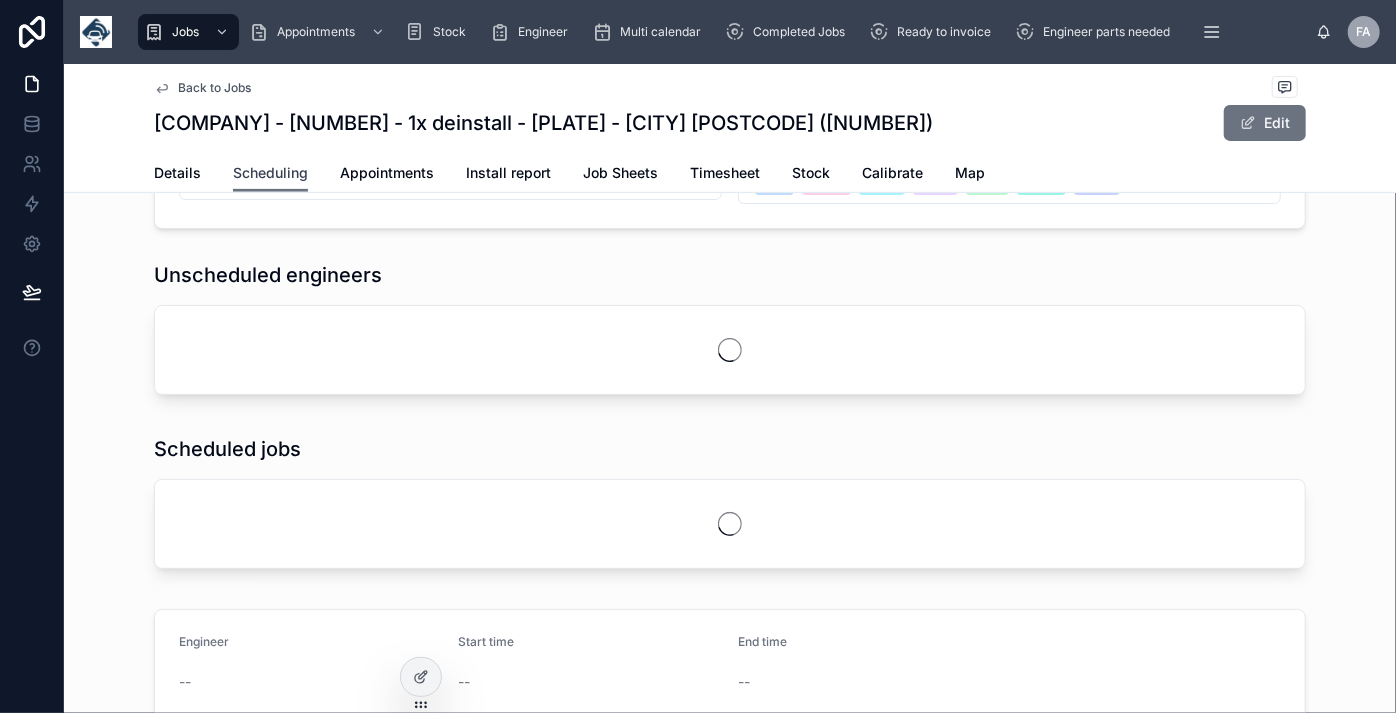 scroll, scrollTop: 0, scrollLeft: 0, axis: both 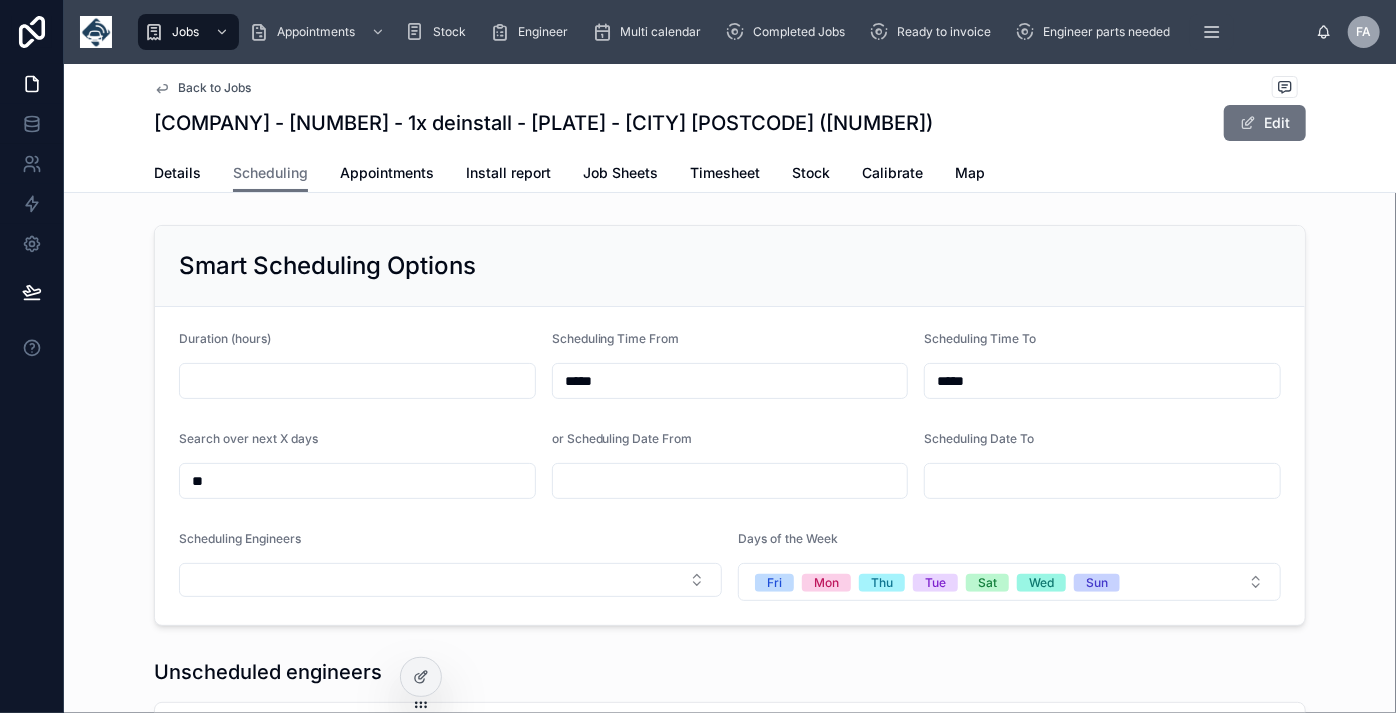 click at bounding box center [357, 381] 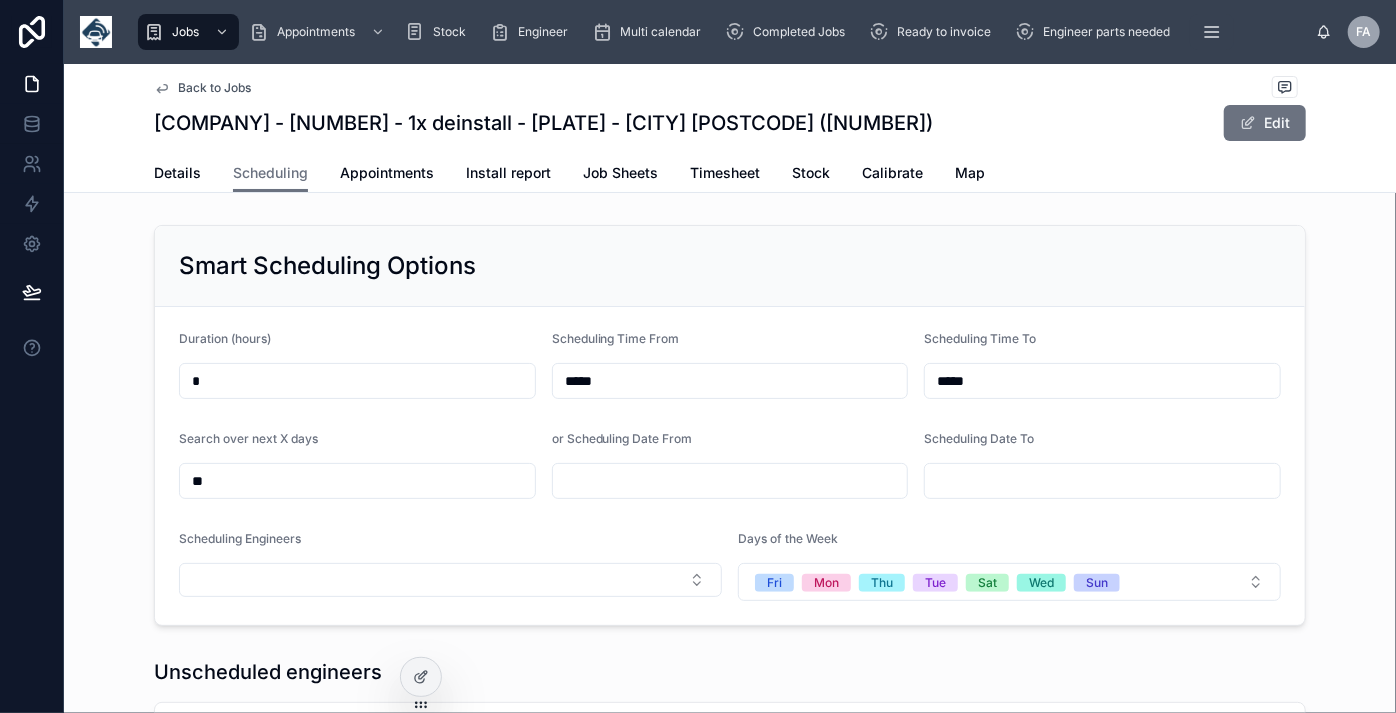 type on "*" 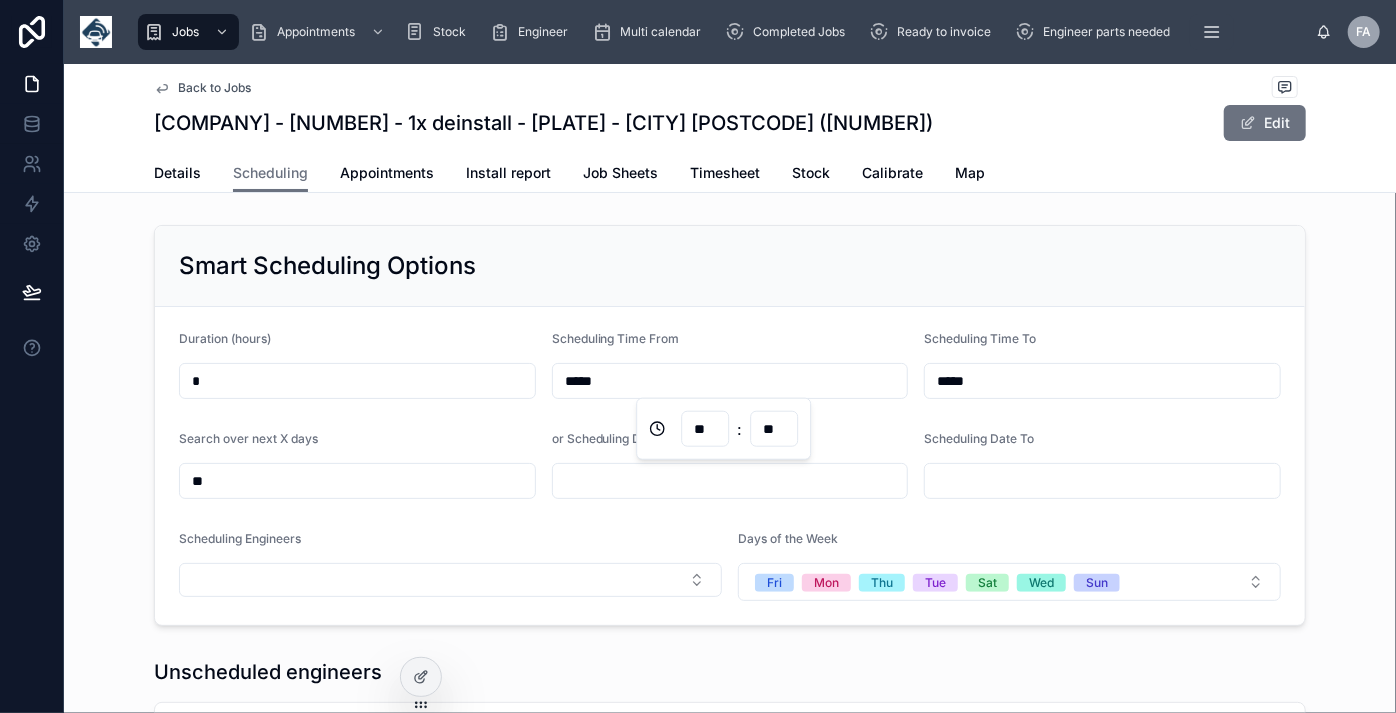 drag, startPoint x: 418, startPoint y: 360, endPoint x: 472, endPoint y: 377, distance: 56.61272 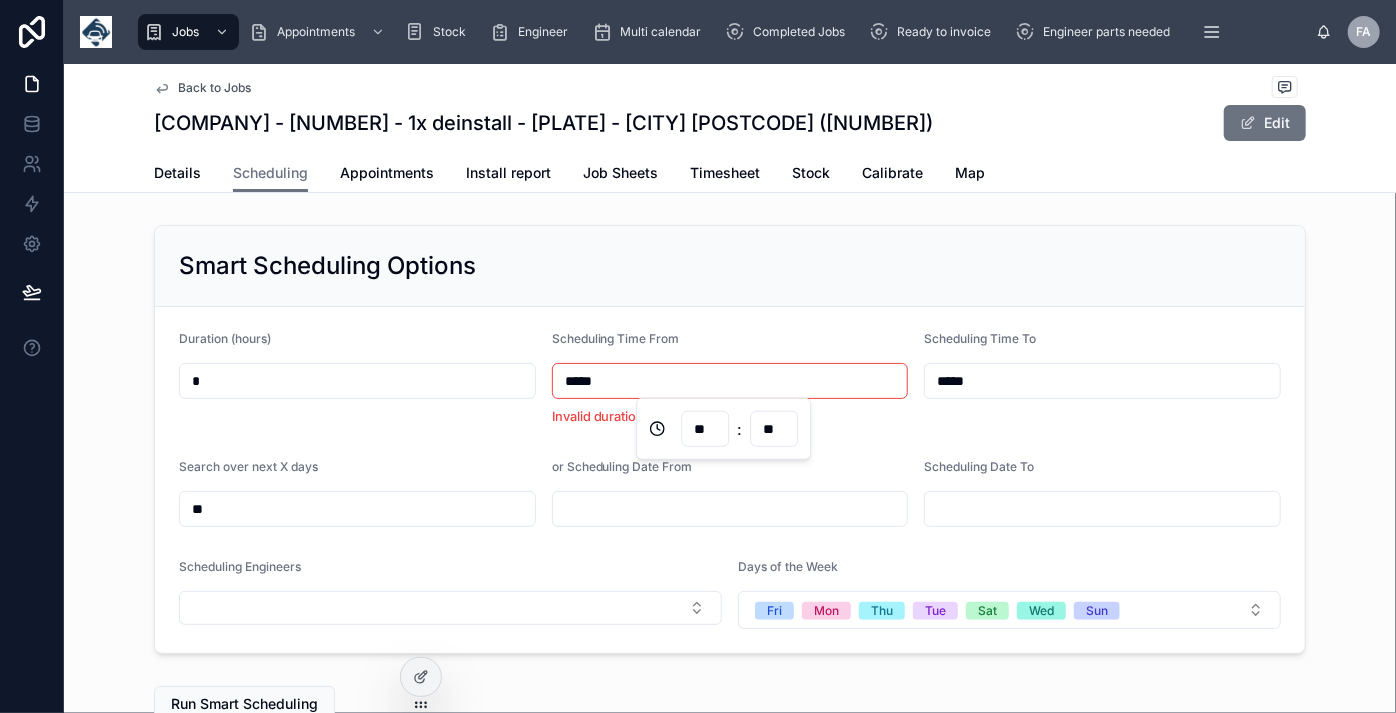 type on "*****" 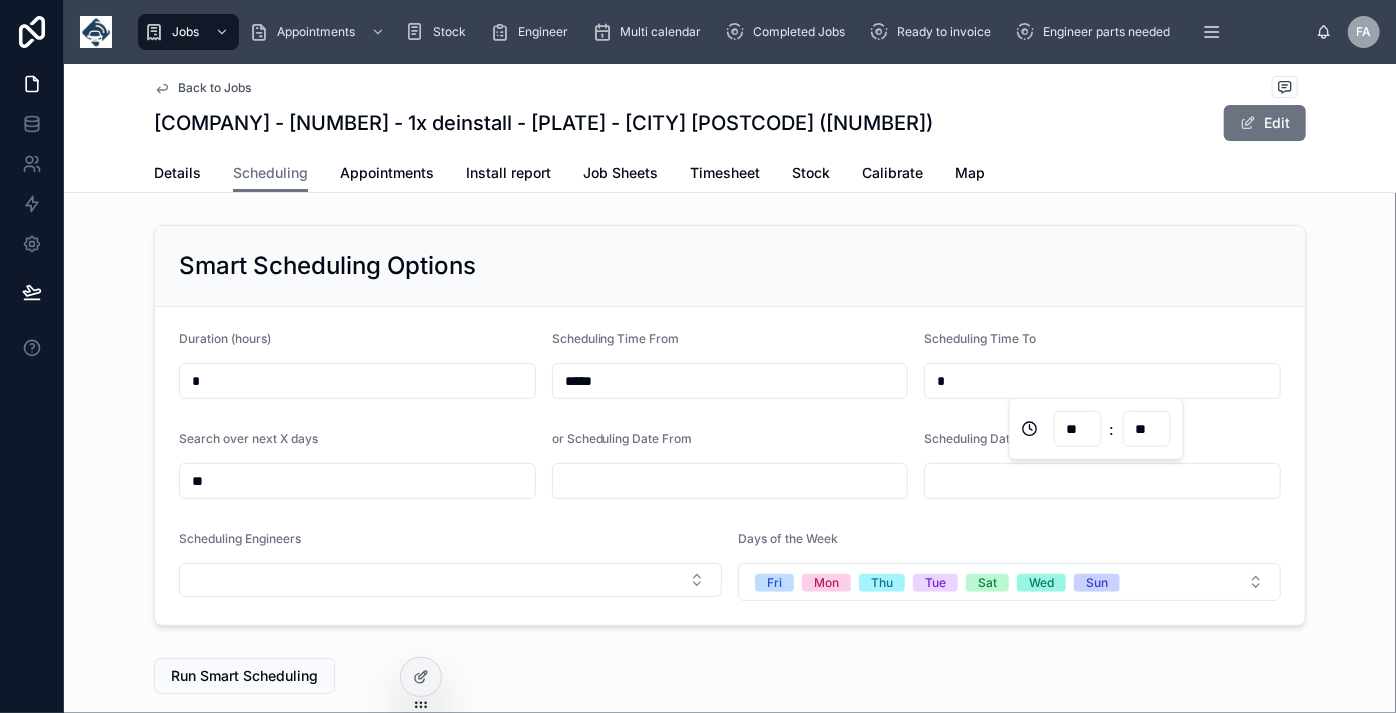 click on "Fri" at bounding box center [774, 582] 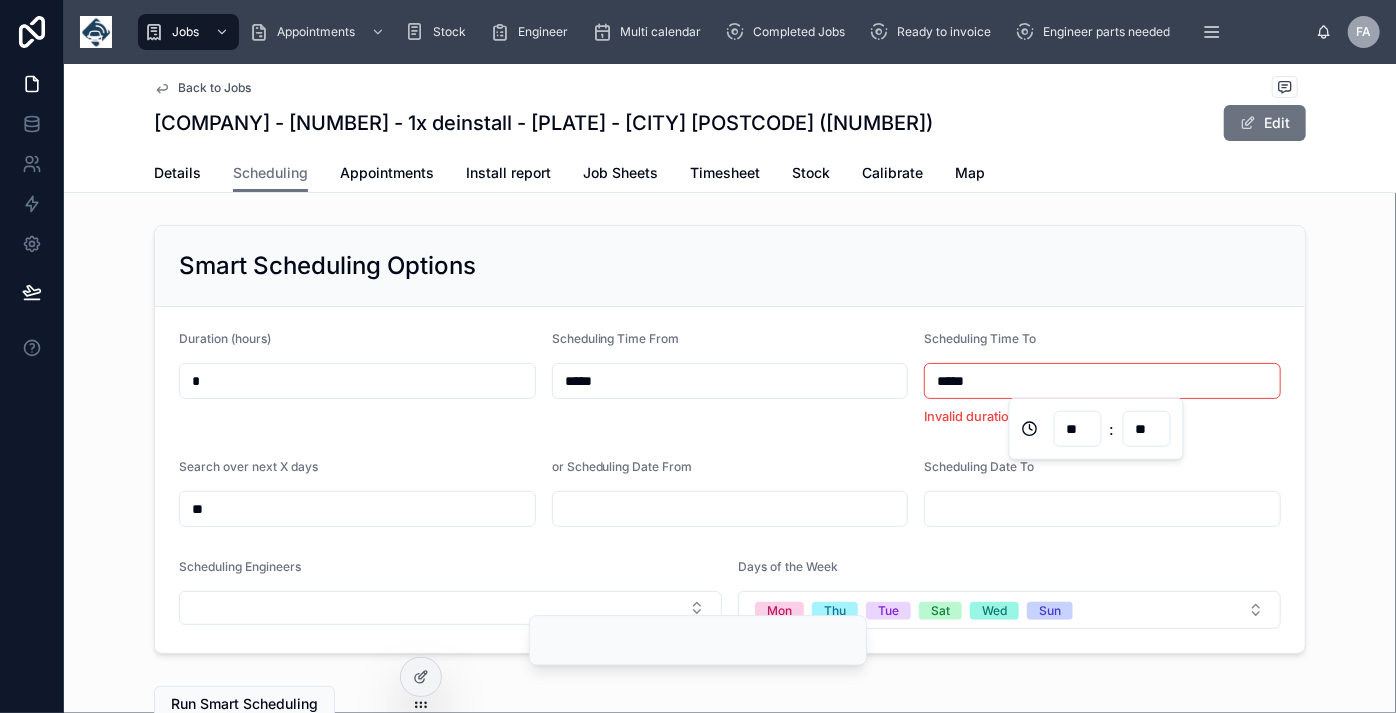 type on "*****" 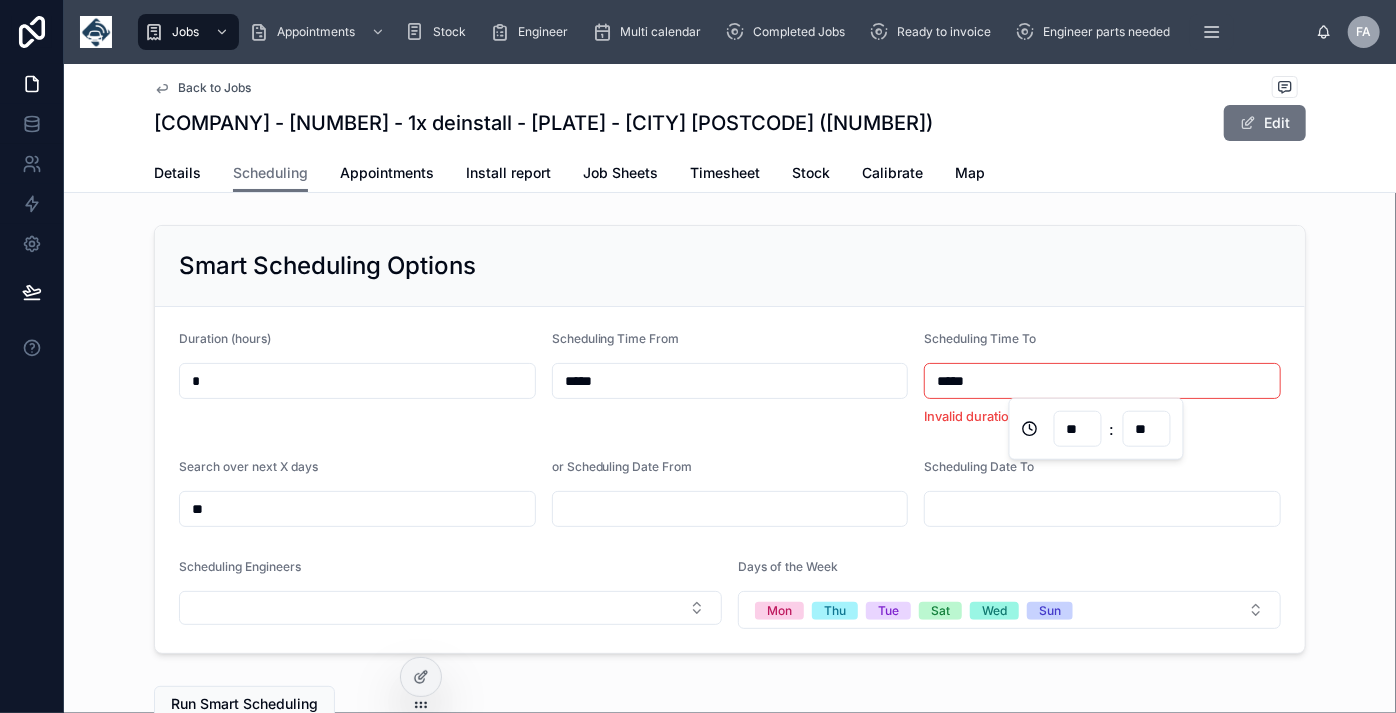 type on "**" 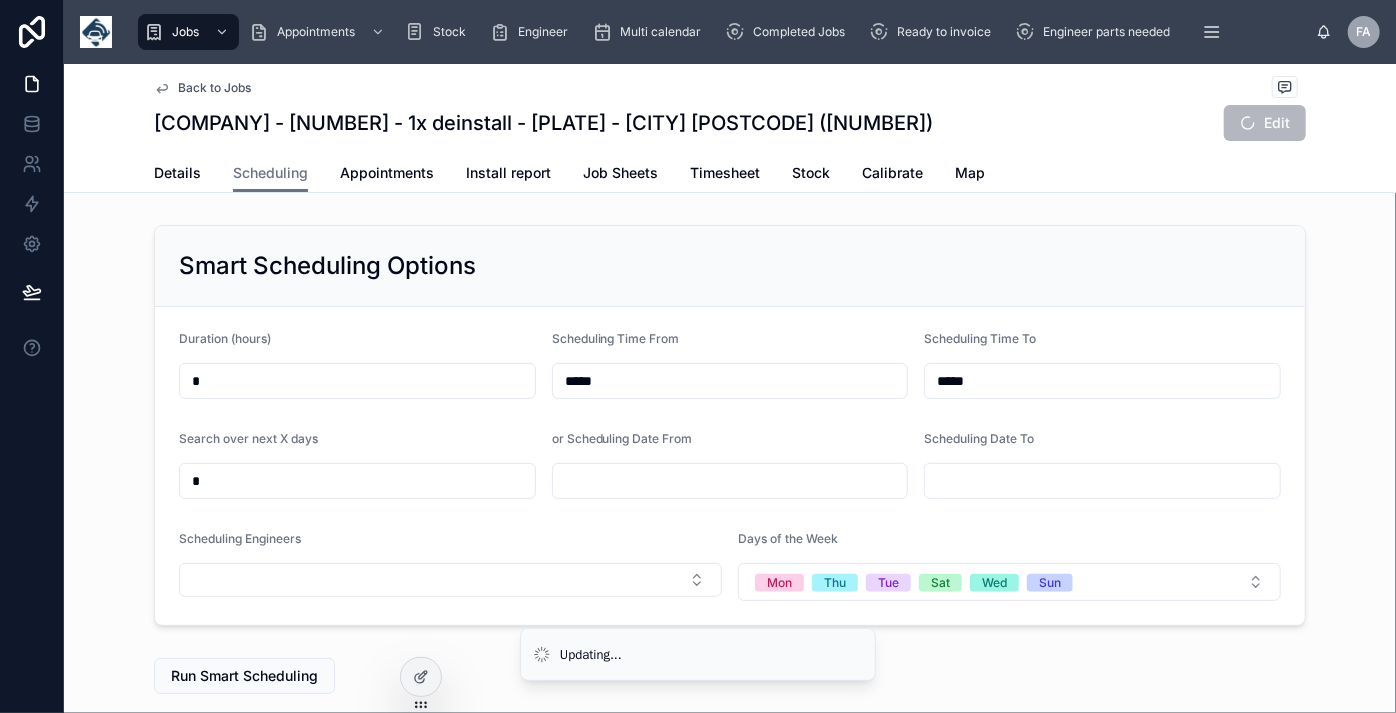 type on "*" 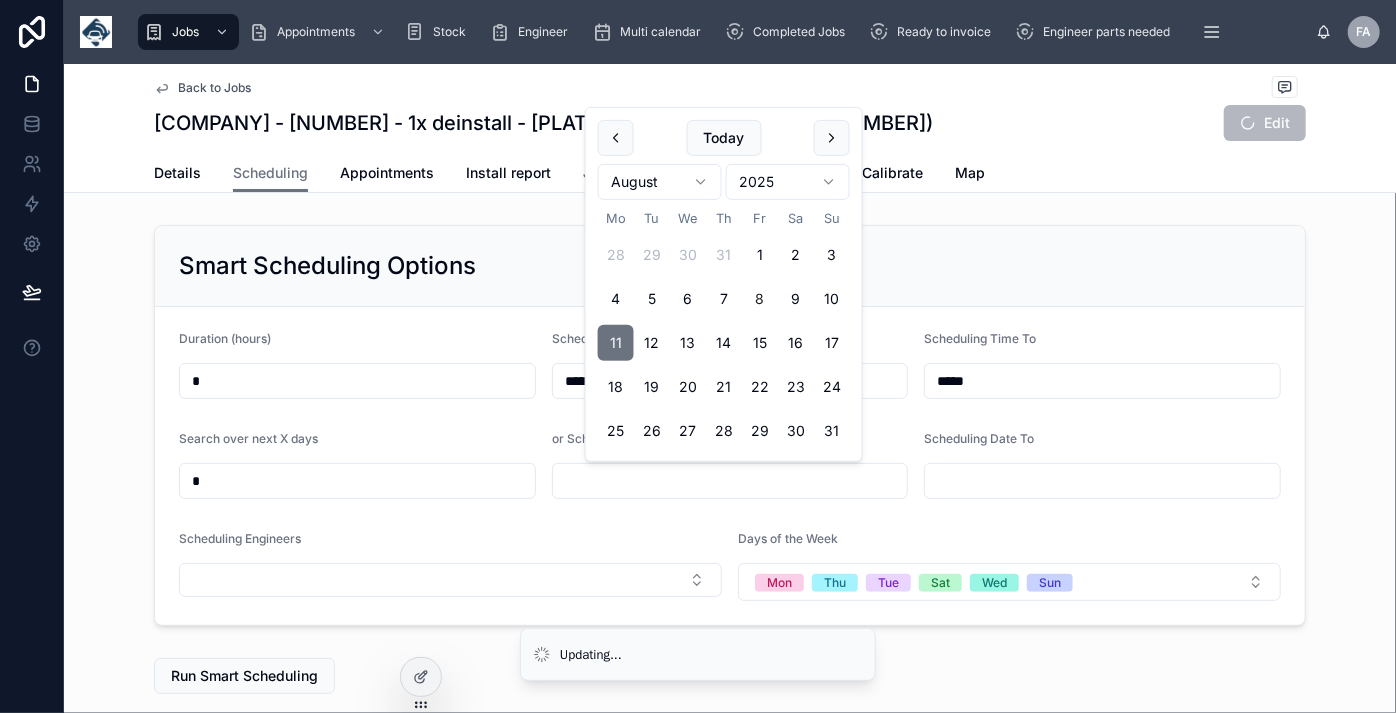 click on "11" at bounding box center [616, 343] 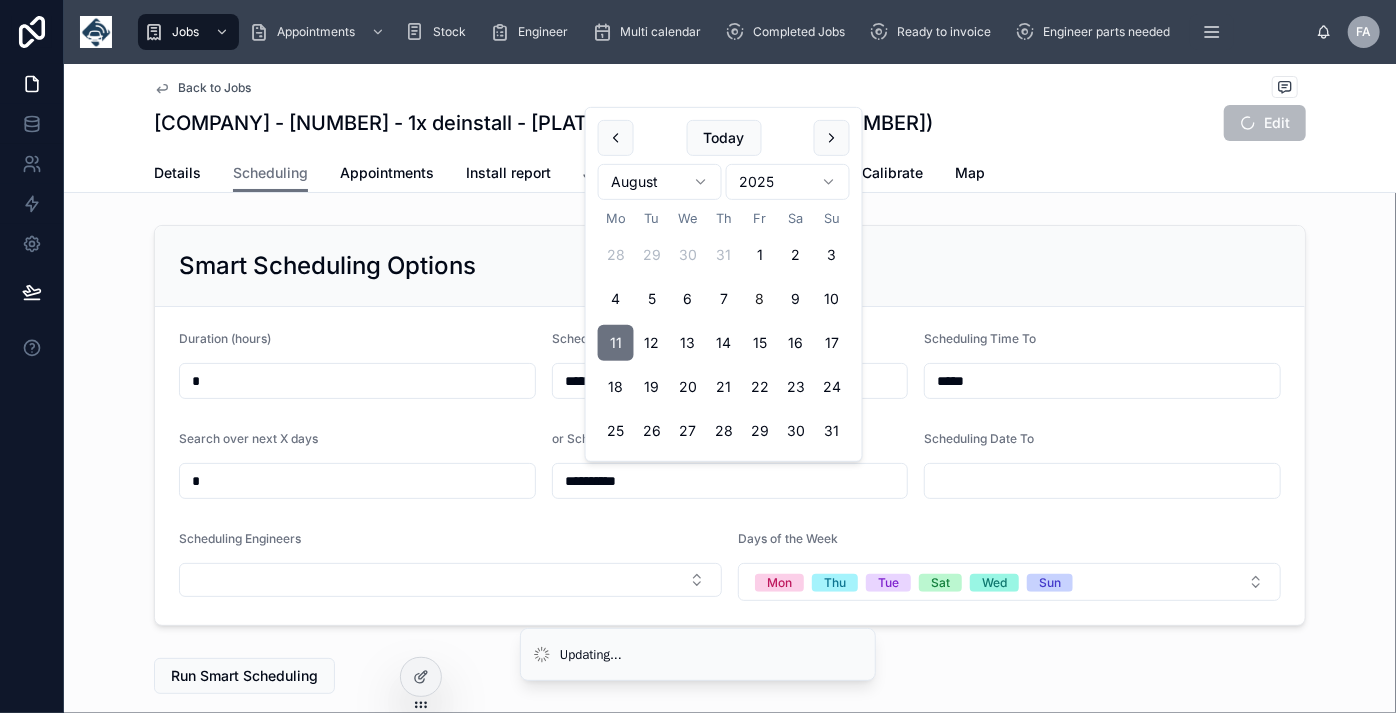 type on "**********" 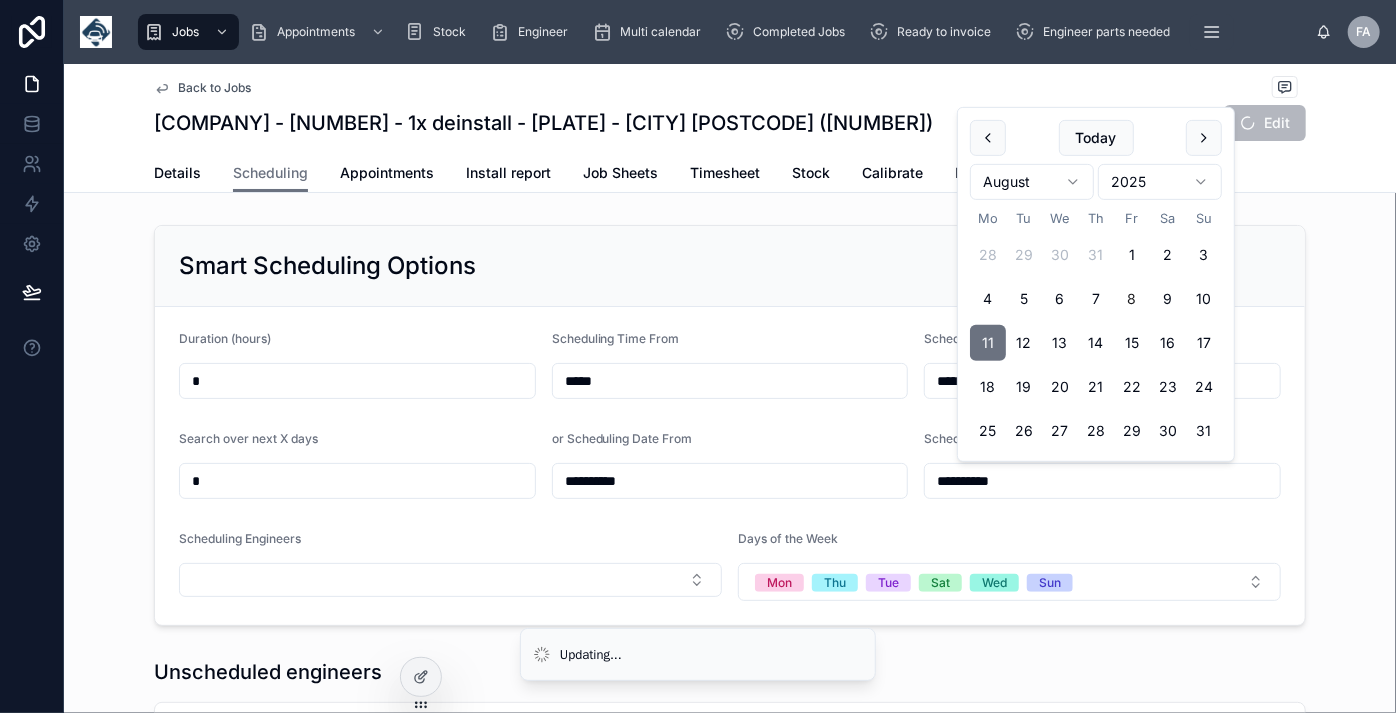 type on "**********" 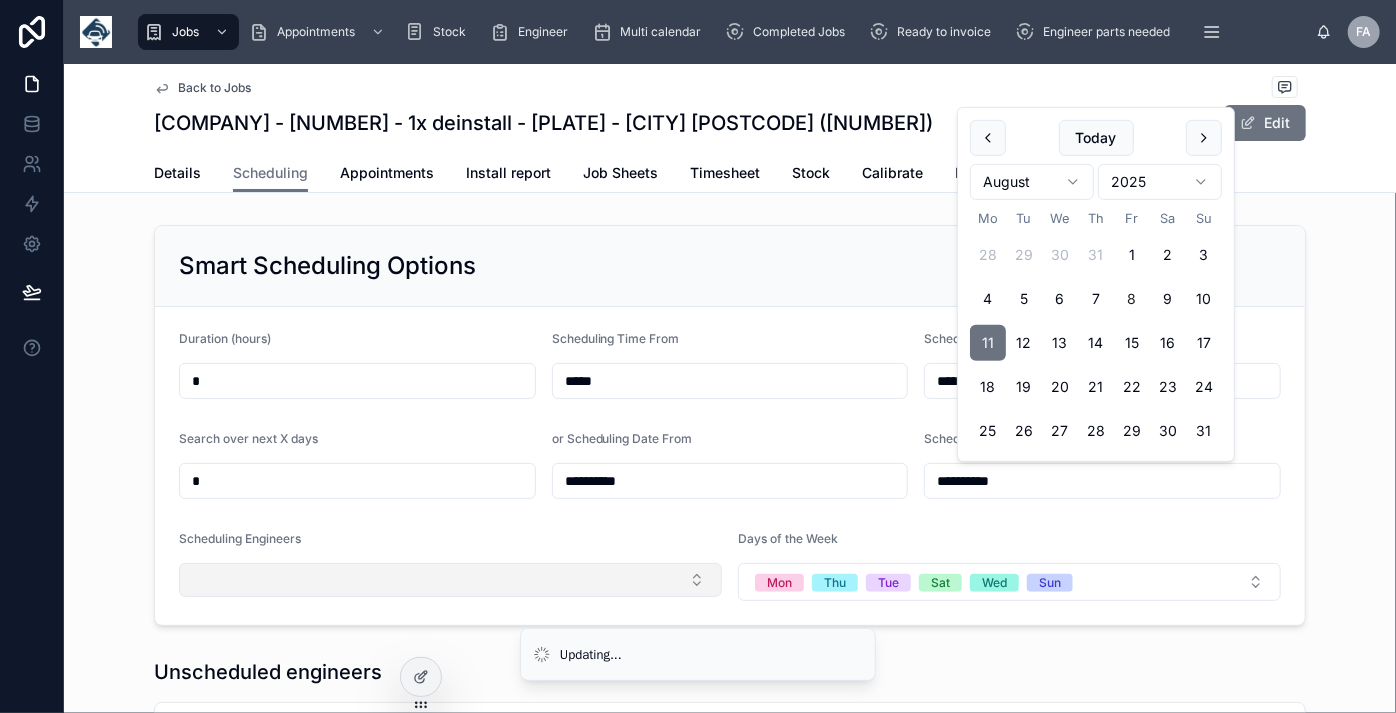 click at bounding box center [450, 580] 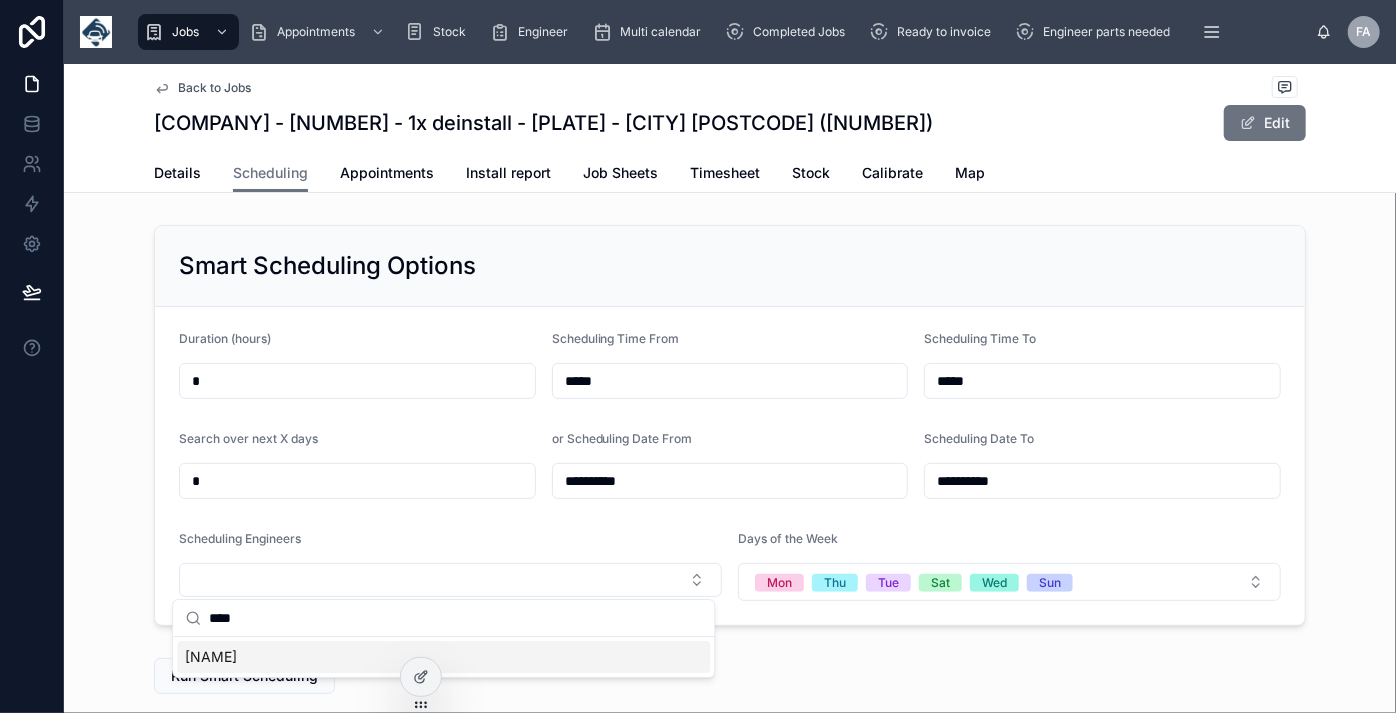 type on "****" 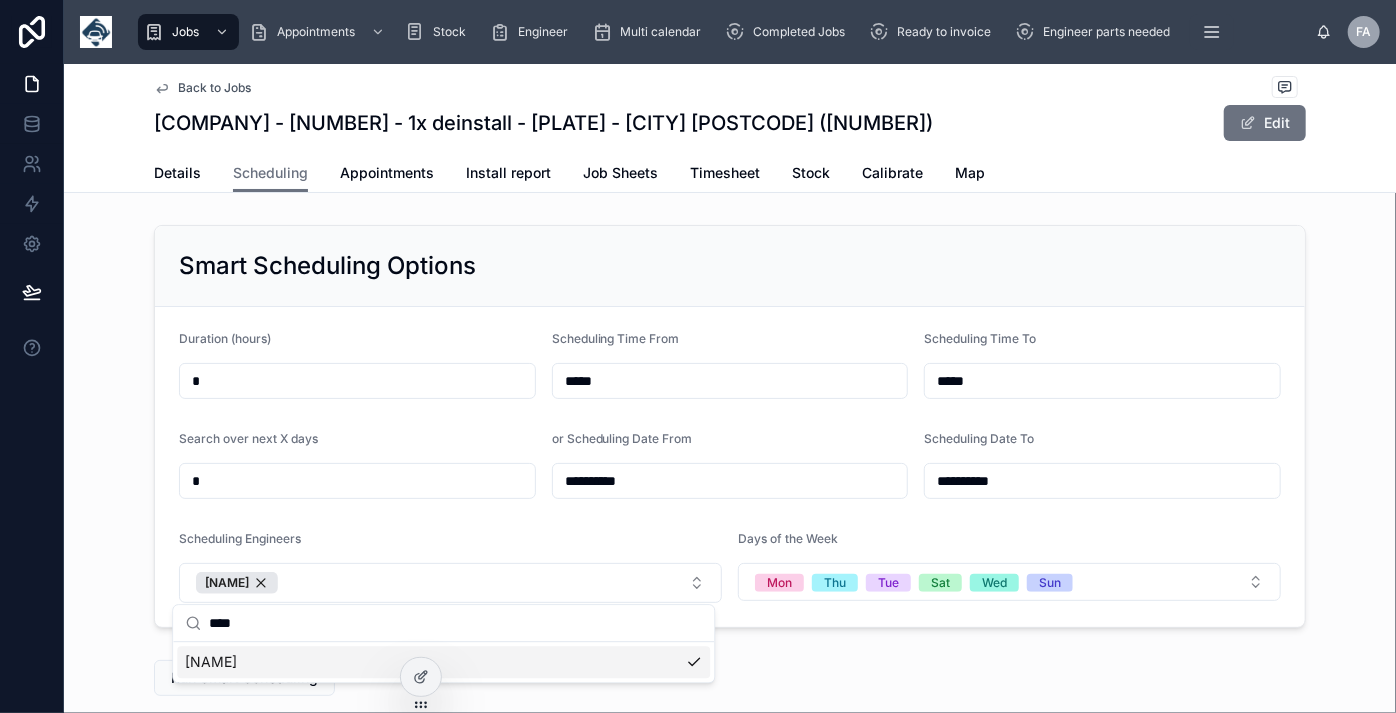 drag, startPoint x: 338, startPoint y: 650, endPoint x: 1057, endPoint y: 540, distance: 727.3658 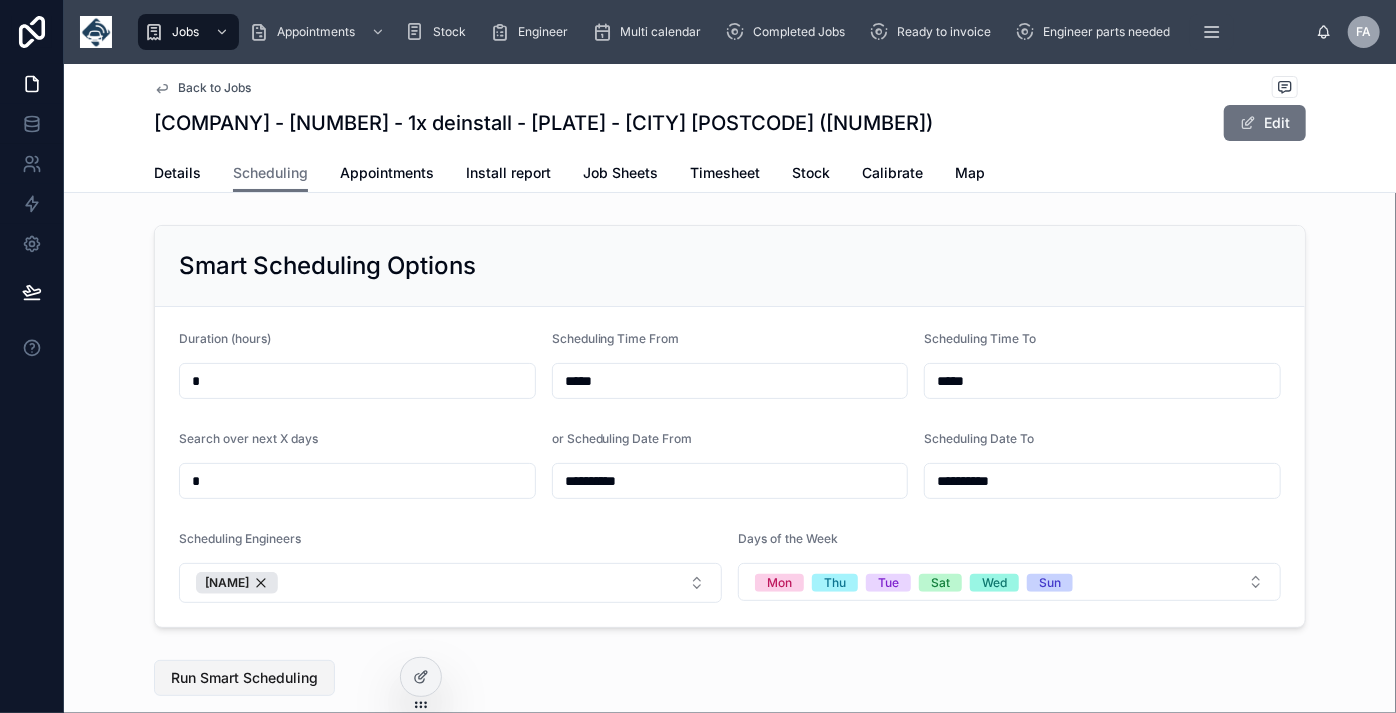 click on "Run Smart Scheduling" at bounding box center [244, 678] 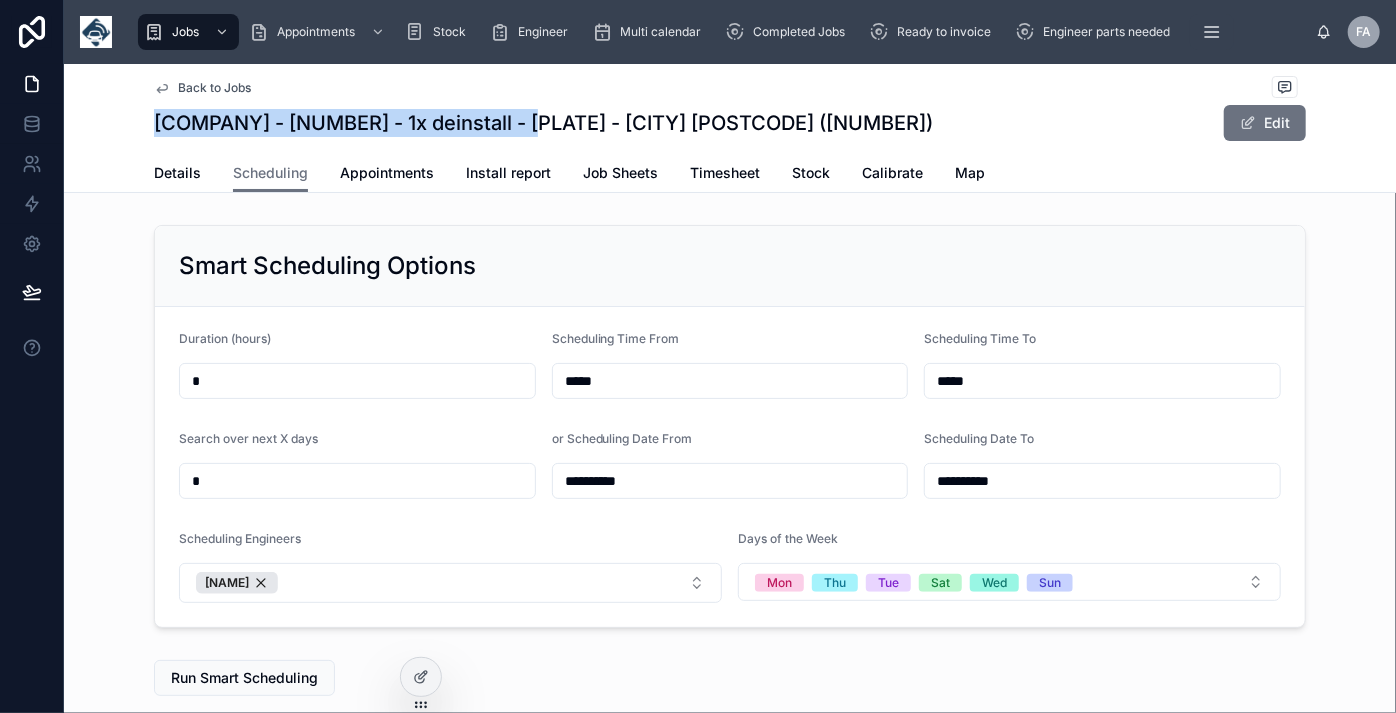 drag, startPoint x: 544, startPoint y: 121, endPoint x: 267, endPoint y: 98, distance: 277.95325 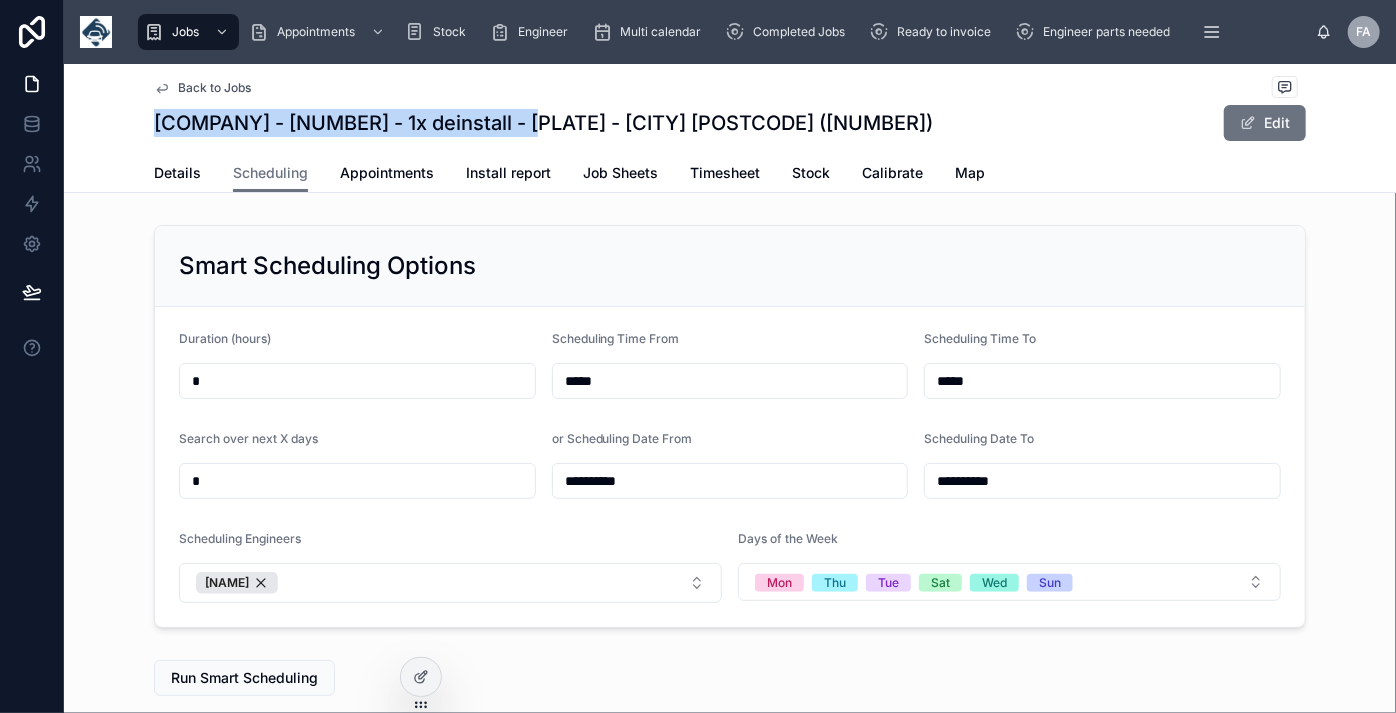 copy on "[COMPANY] - [NUMBER]" 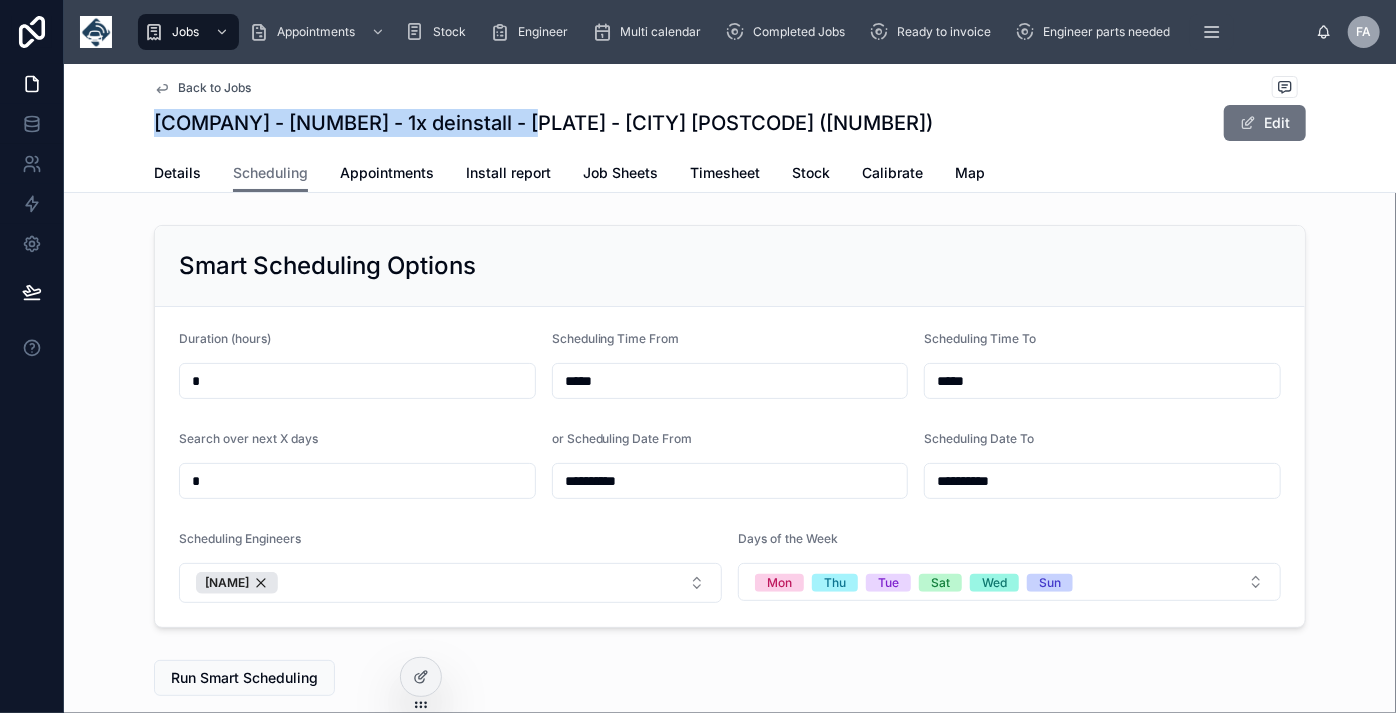 drag, startPoint x: 1263, startPoint y: 122, endPoint x: 396, endPoint y: 447, distance: 925.91254 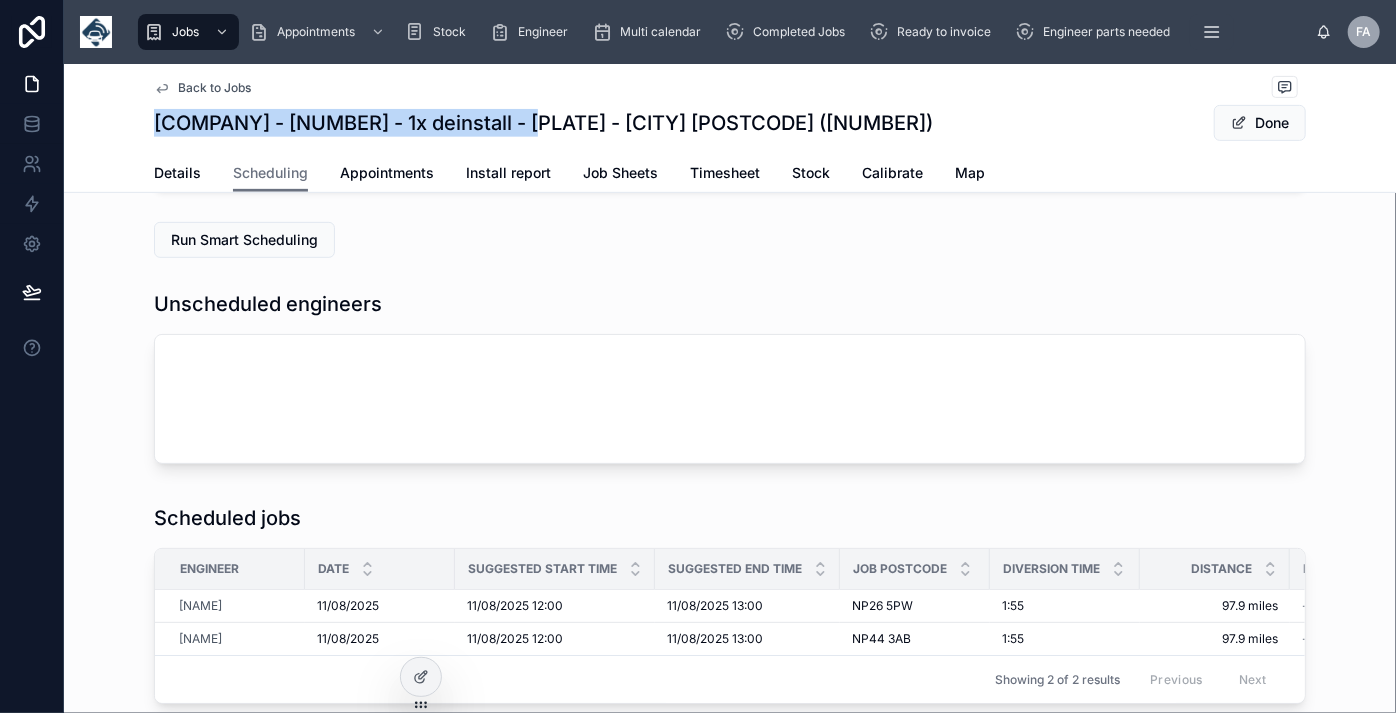 scroll, scrollTop: 454, scrollLeft: 0, axis: vertical 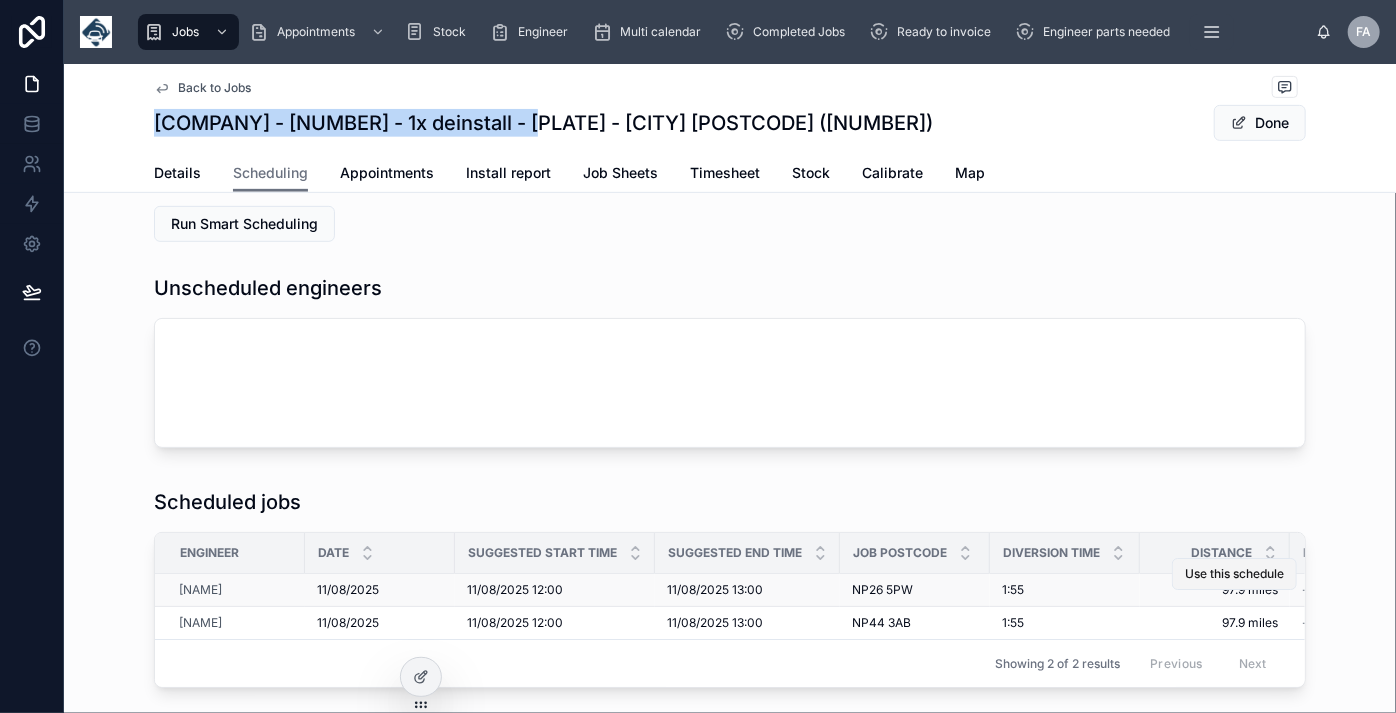 click on "Use this schedule" at bounding box center (1234, 574) 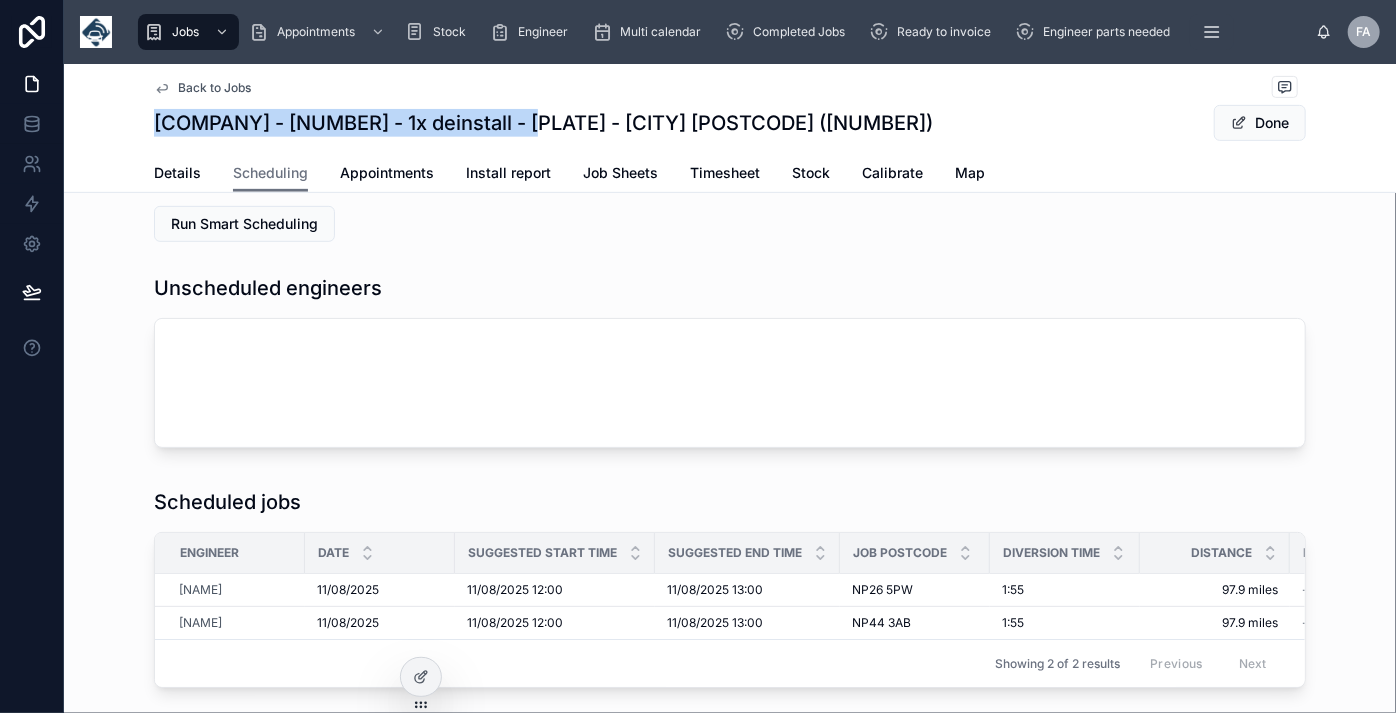scroll, scrollTop: 0, scrollLeft: 0, axis: both 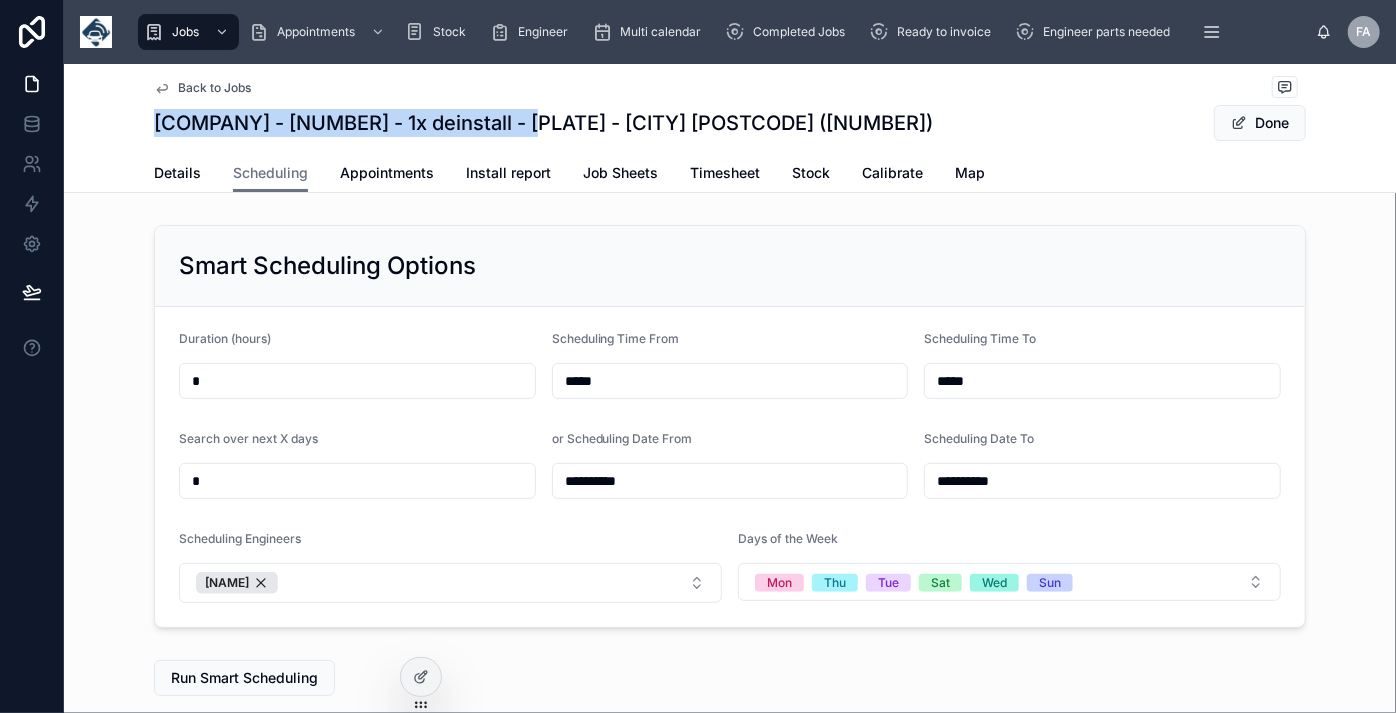 type on "**********" 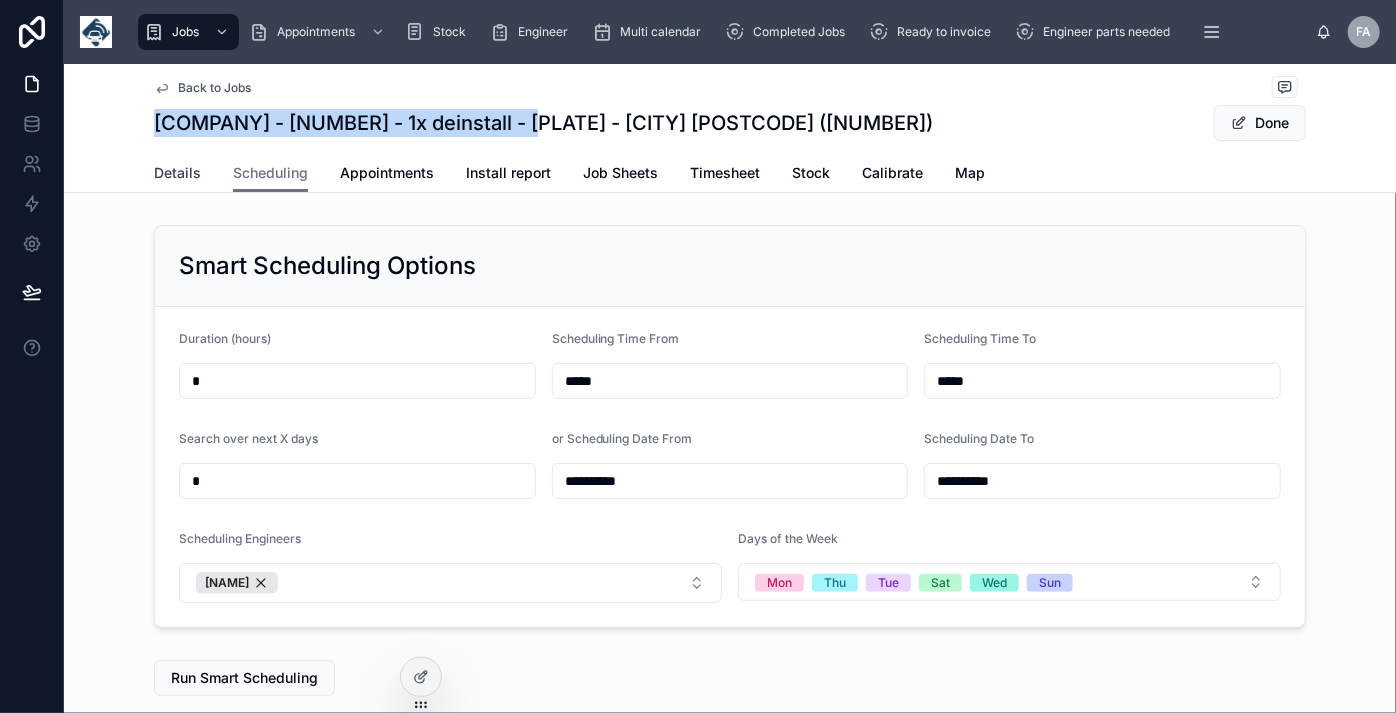 click on "Details" at bounding box center [177, 173] 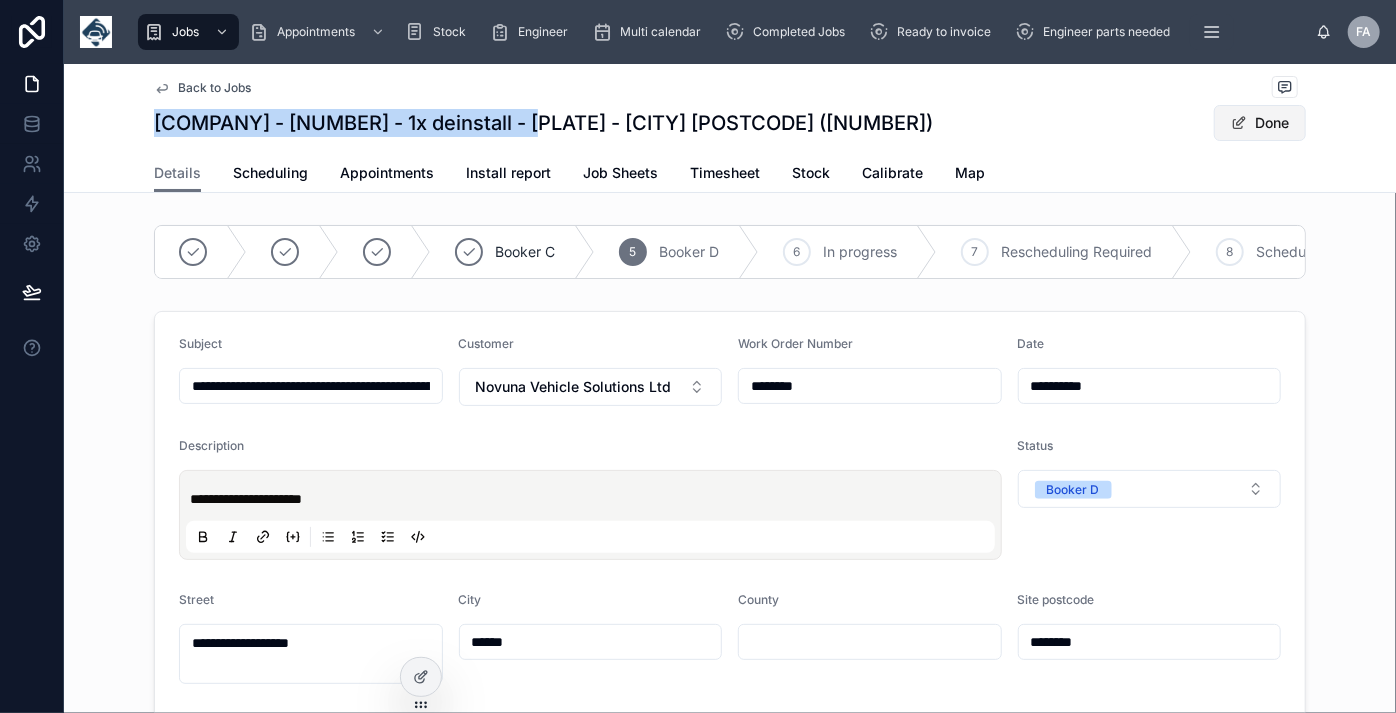 click on "Done" at bounding box center (1260, 123) 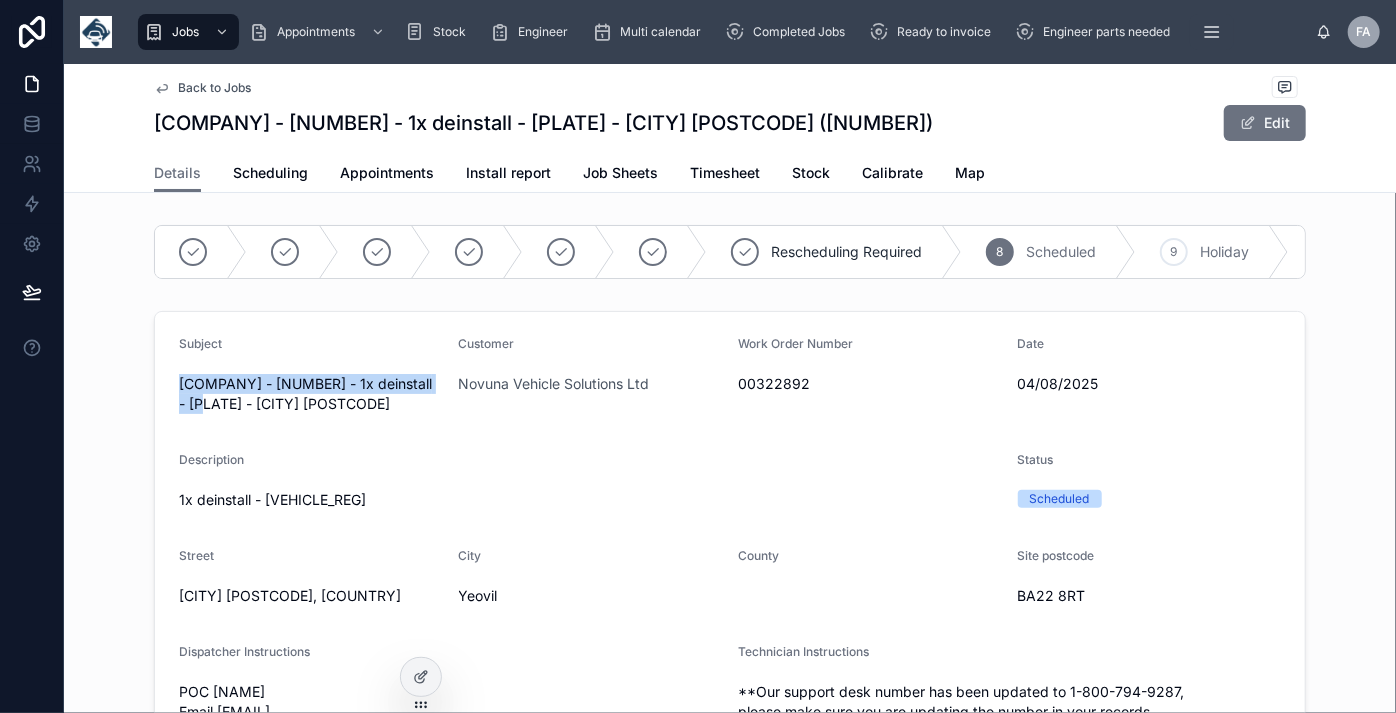 drag, startPoint x: 168, startPoint y: 389, endPoint x: 257, endPoint y: 415, distance: 92.72001 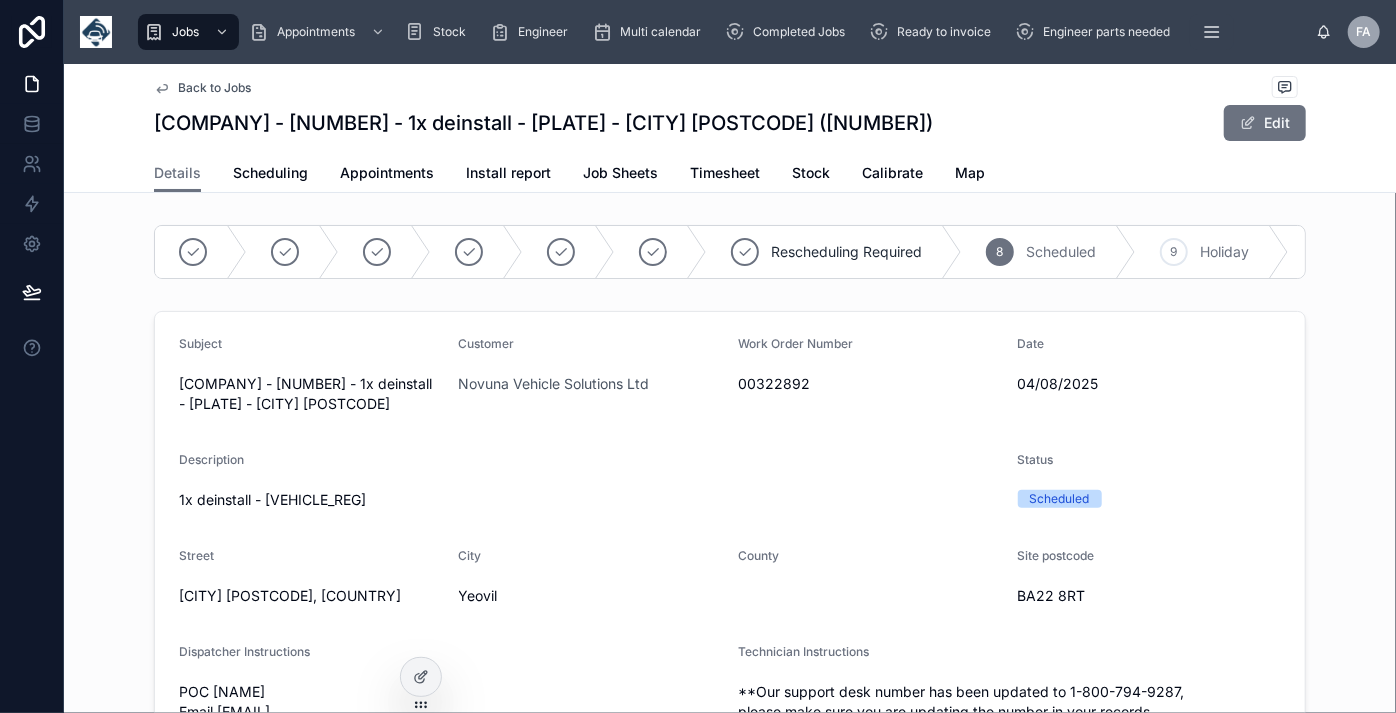 click on "Subject Novuna Vehicle Solutions Ltd - 00322892 - 1x deinstall - PK72WMT - Yeovil [POSTCODE] Customer Novuna Vehicle Solutions Ltd Work Order Number 00322892 Date 04/08/2025 Description 1x deinstall - PK72WMT Status Scheduled Street Yeovil [POSTCODE], UK City Yeovil County Site postcode [POSTCODE] Dispatcher Instructions POC Gordon Bennett
Email Gordon.L.Bennett@example.com
Phone 07526508064
Kier Transportation Ltd, Meads Ave, Yeovil [POSTCODE]
After 4 scheduling attempts with an unresponsive customer, update status to
"Pending Support" with support notes
Technician Instructions **Our support desk number has been updated to 1-800-794-9287,
please make sure you are updating the number in your records
and using it for all support calls***"
Hardware Type: Tracking device Contact Name Gordon Bennett Contact Email kier.support@novunavehiclesolutions.co.uk Contact Mobile 07526508064 Contact Phone 01767 355500 Special Location Instructions Vehicle Details From Case Kit Required -- Kit Required Details -- Engineers" at bounding box center [730, 814] 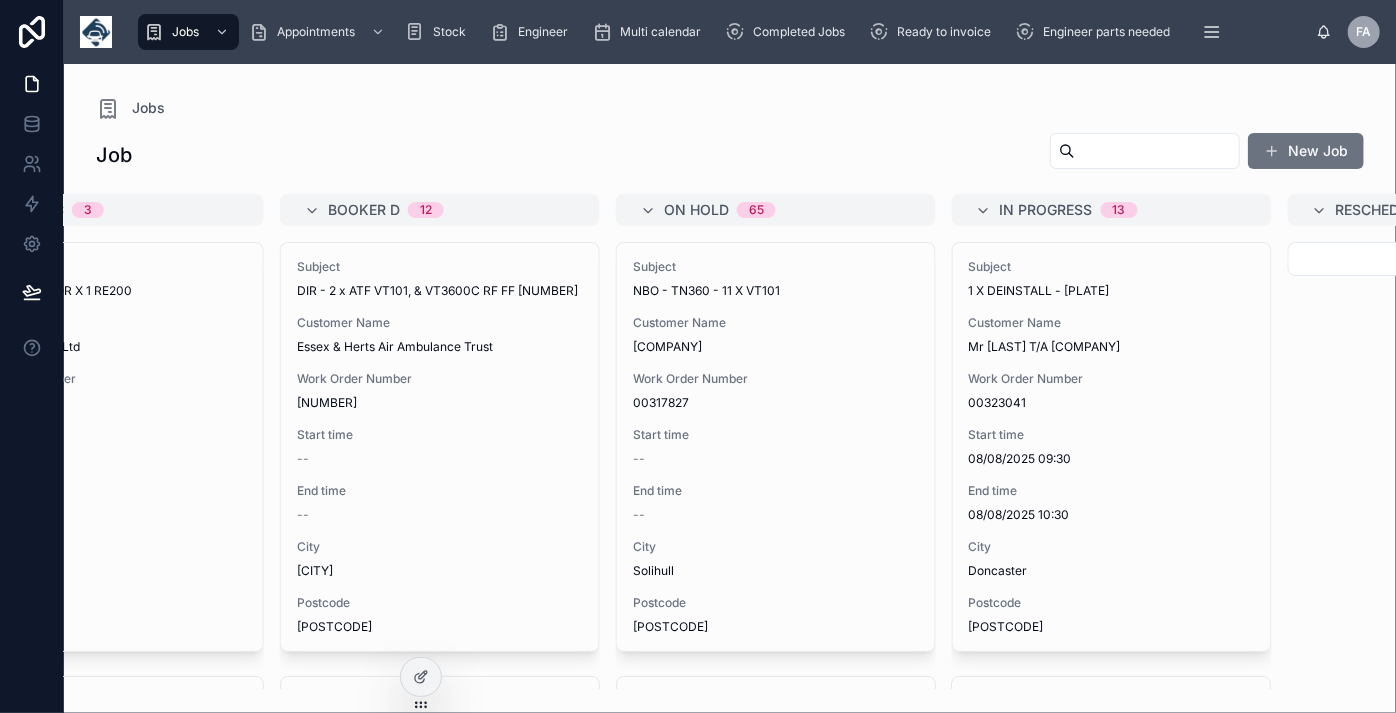 scroll, scrollTop: 0, scrollLeft: 1141, axis: horizontal 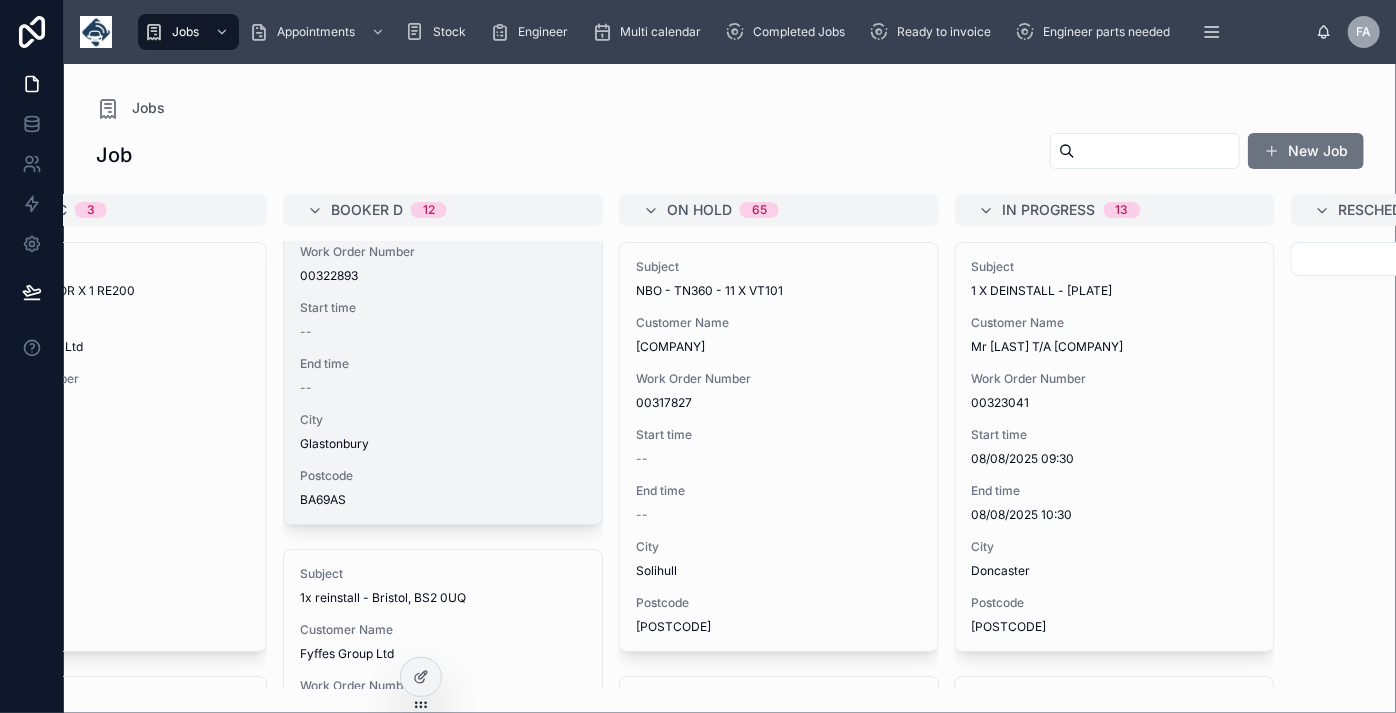 click on "City" at bounding box center (443, 420) 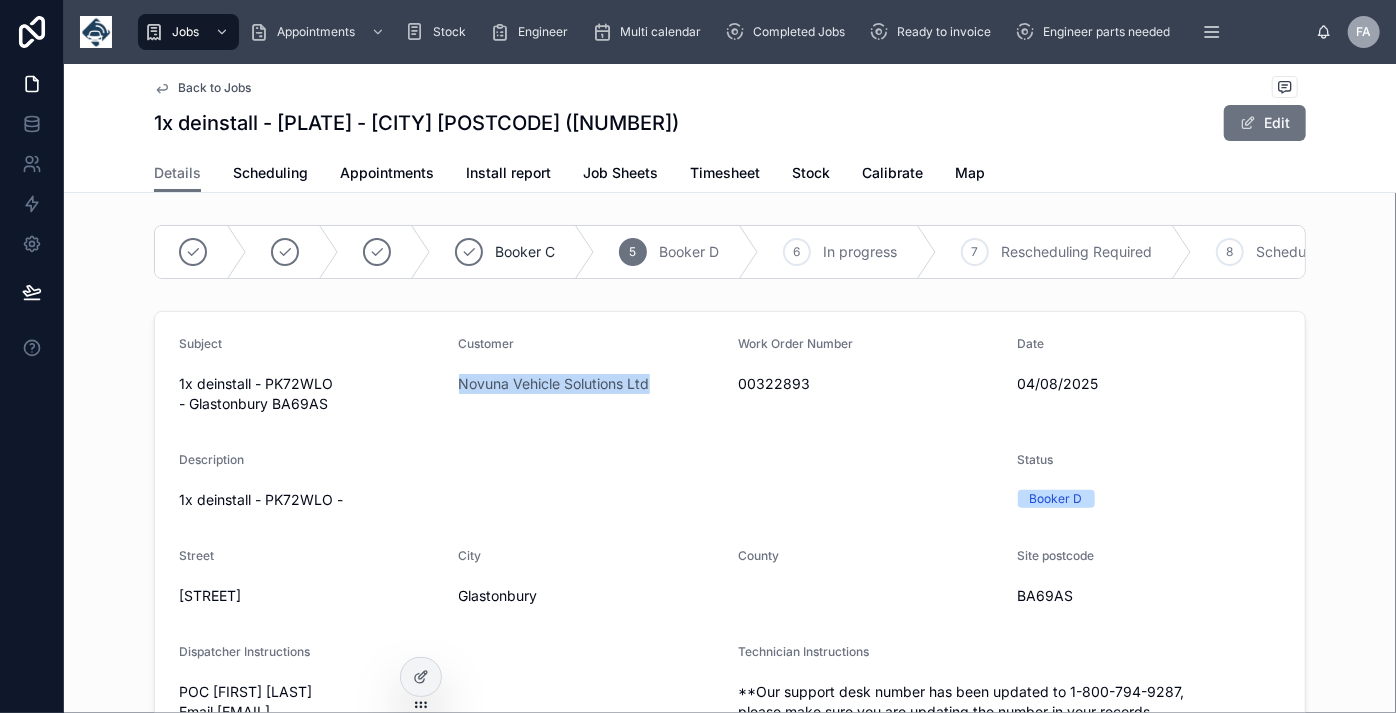 drag, startPoint x: 666, startPoint y: 402, endPoint x: 449, endPoint y: 408, distance: 217.08293 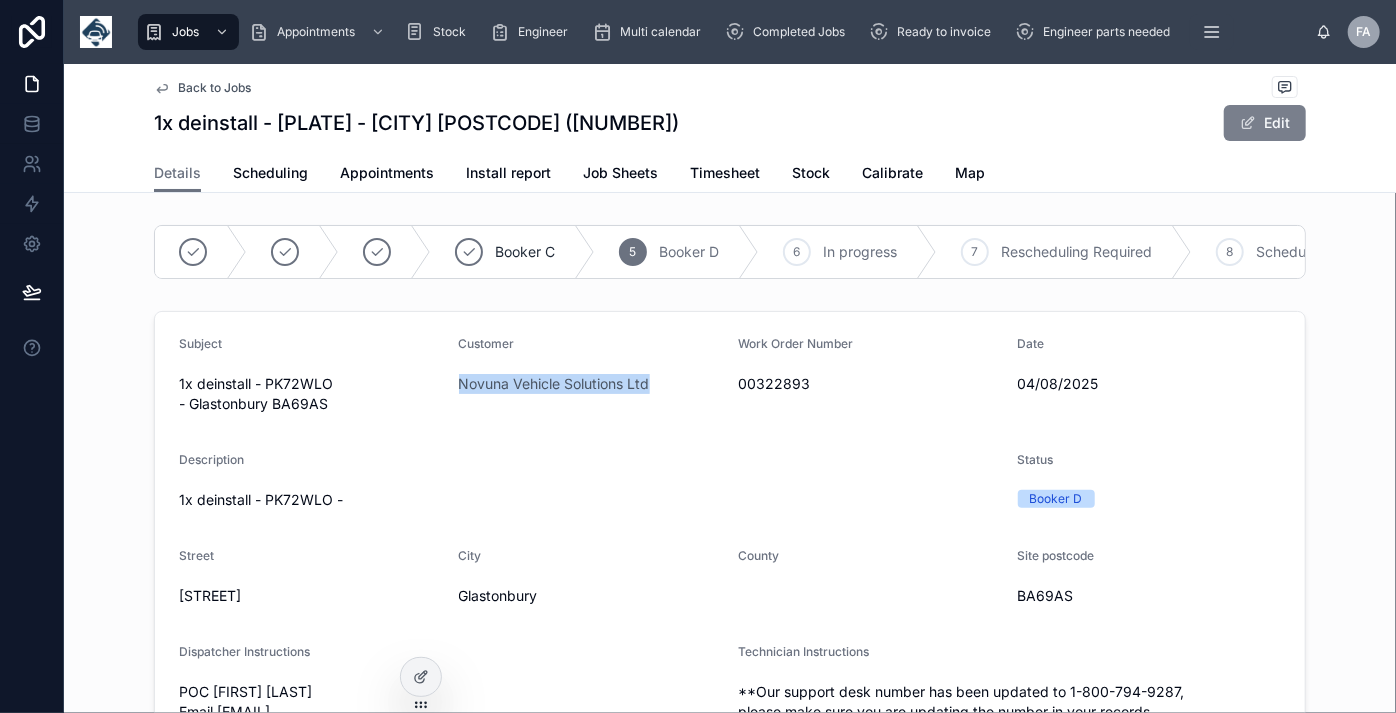 drag, startPoint x: 1251, startPoint y: 121, endPoint x: 442, endPoint y: 291, distance: 826.66864 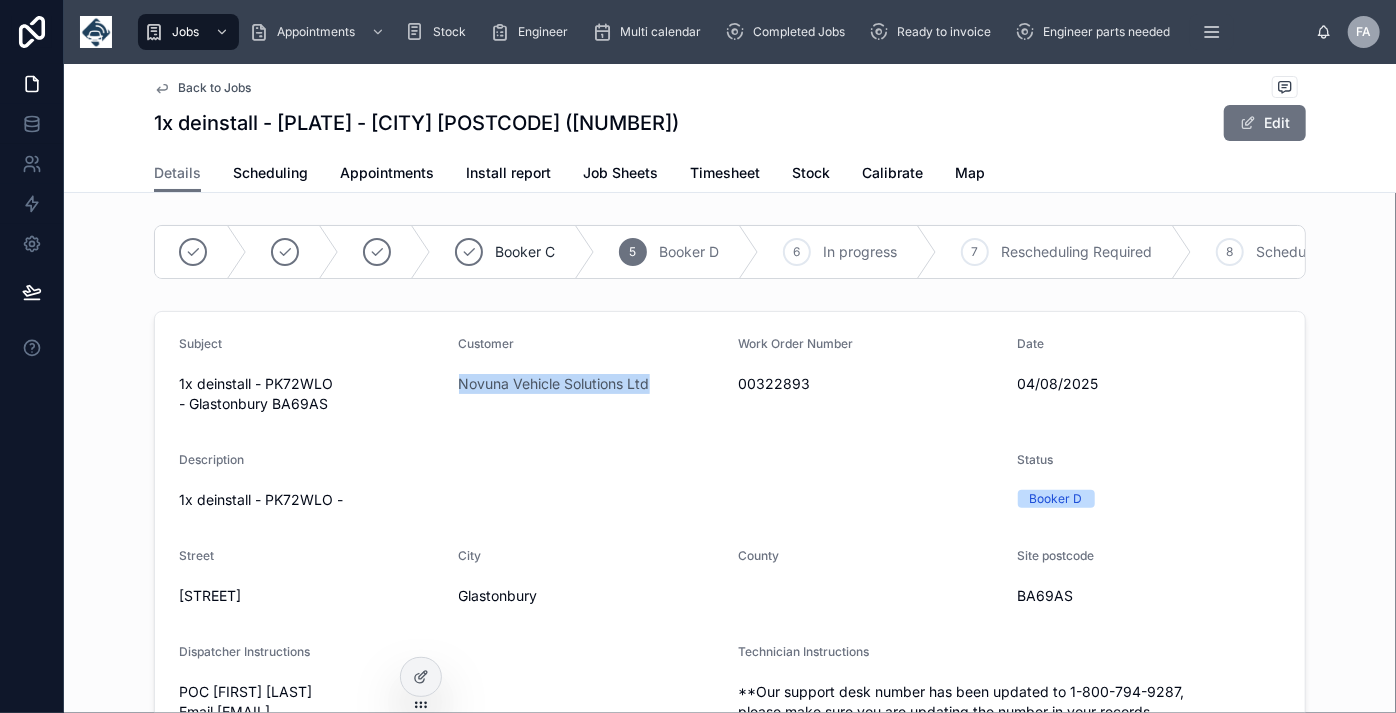 click on "Edit" at bounding box center [1265, 123] 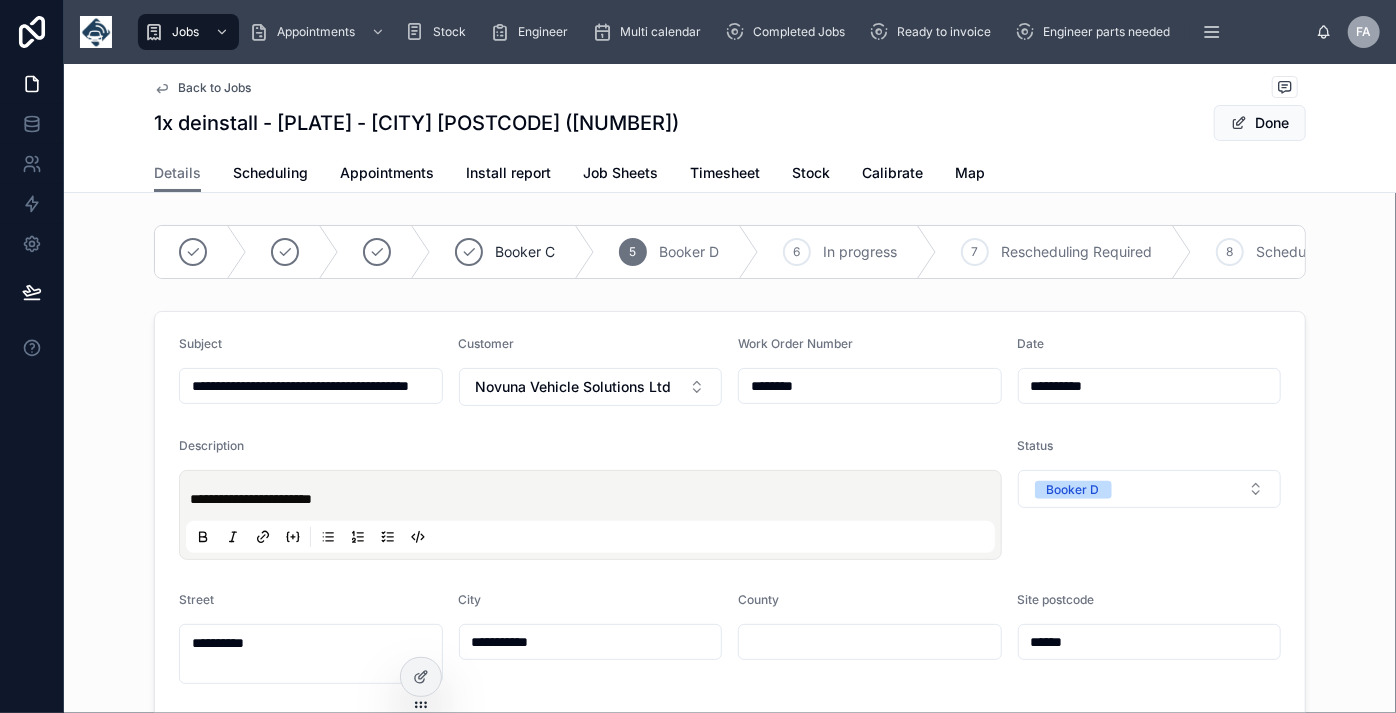 click on "**********" at bounding box center (311, 386) 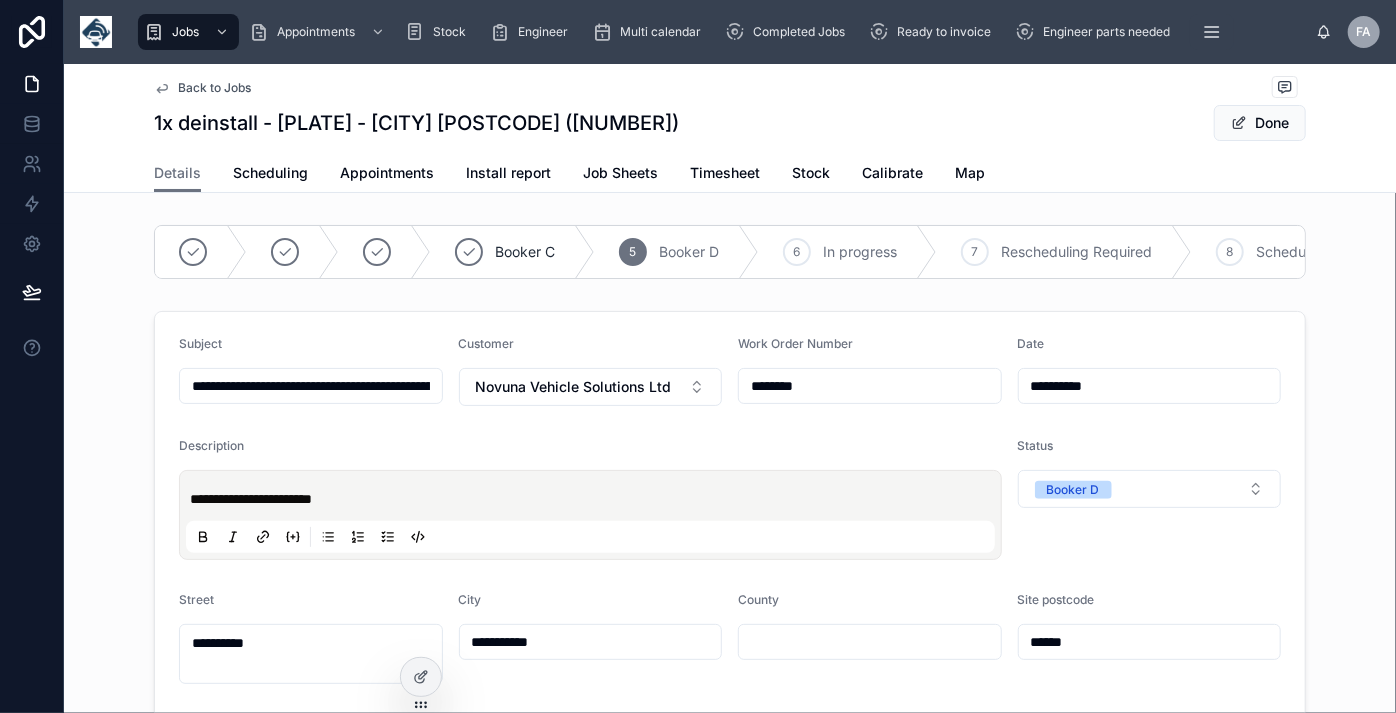 type on "**********" 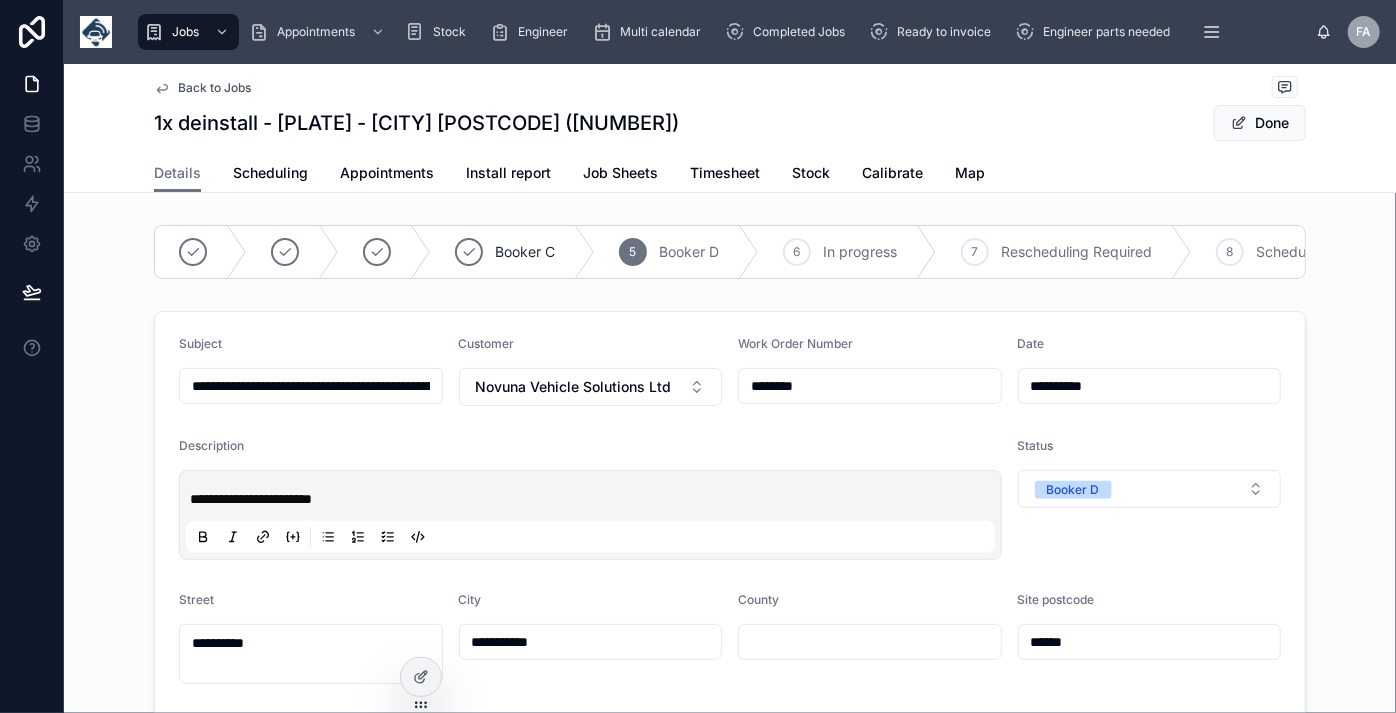 type on "**********" 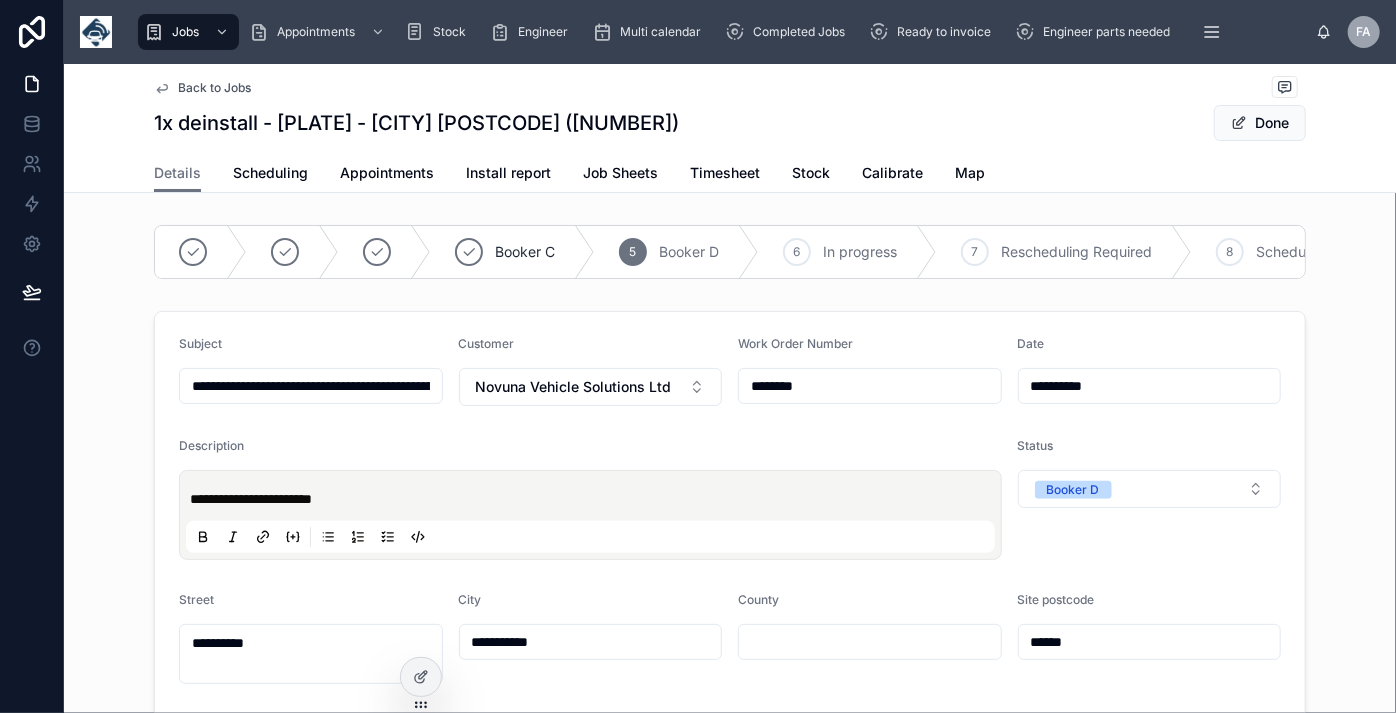 type on "**********" 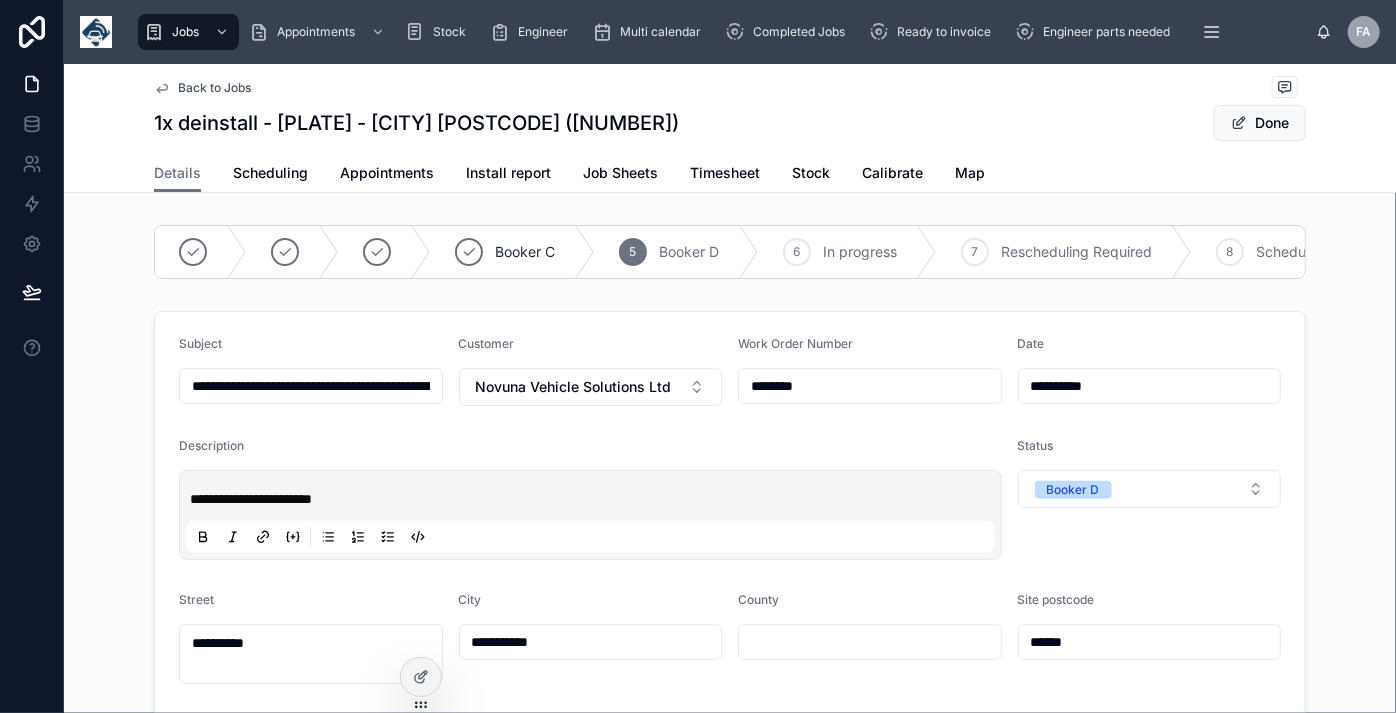 type on "**********" 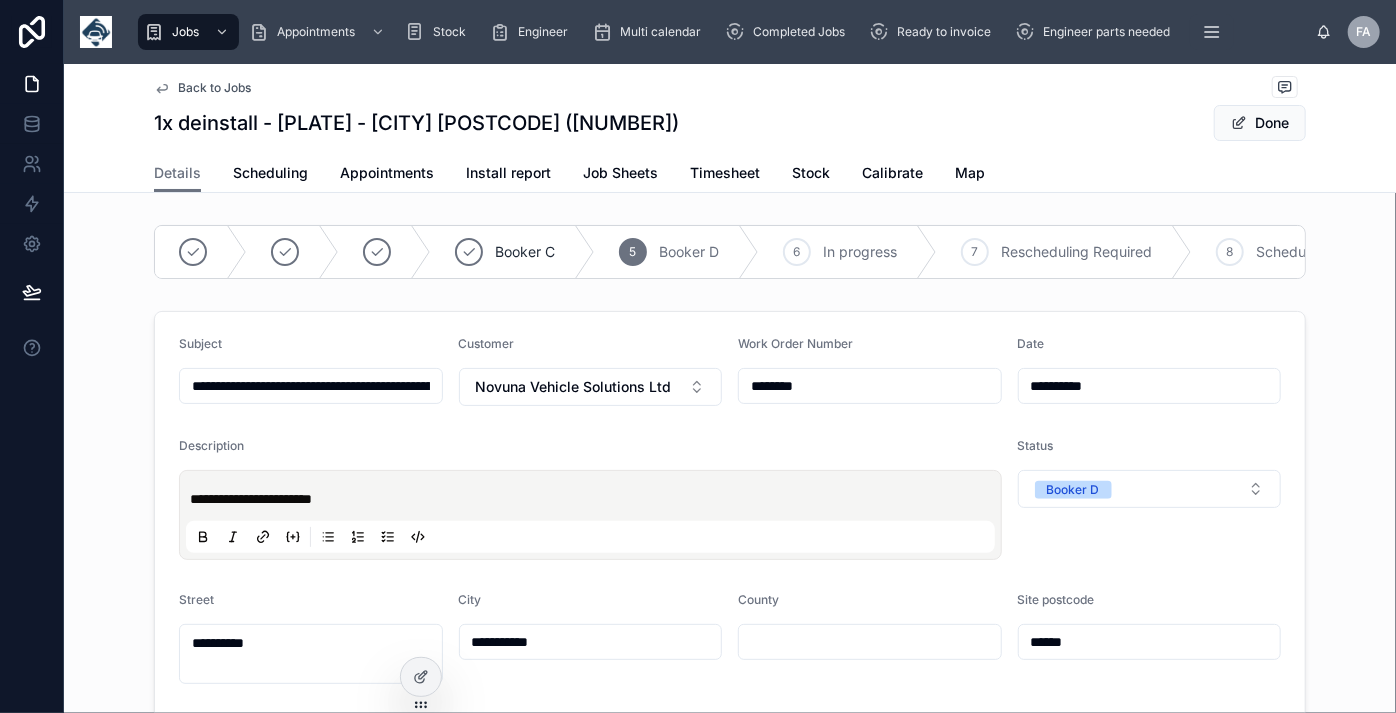 type on "**********" 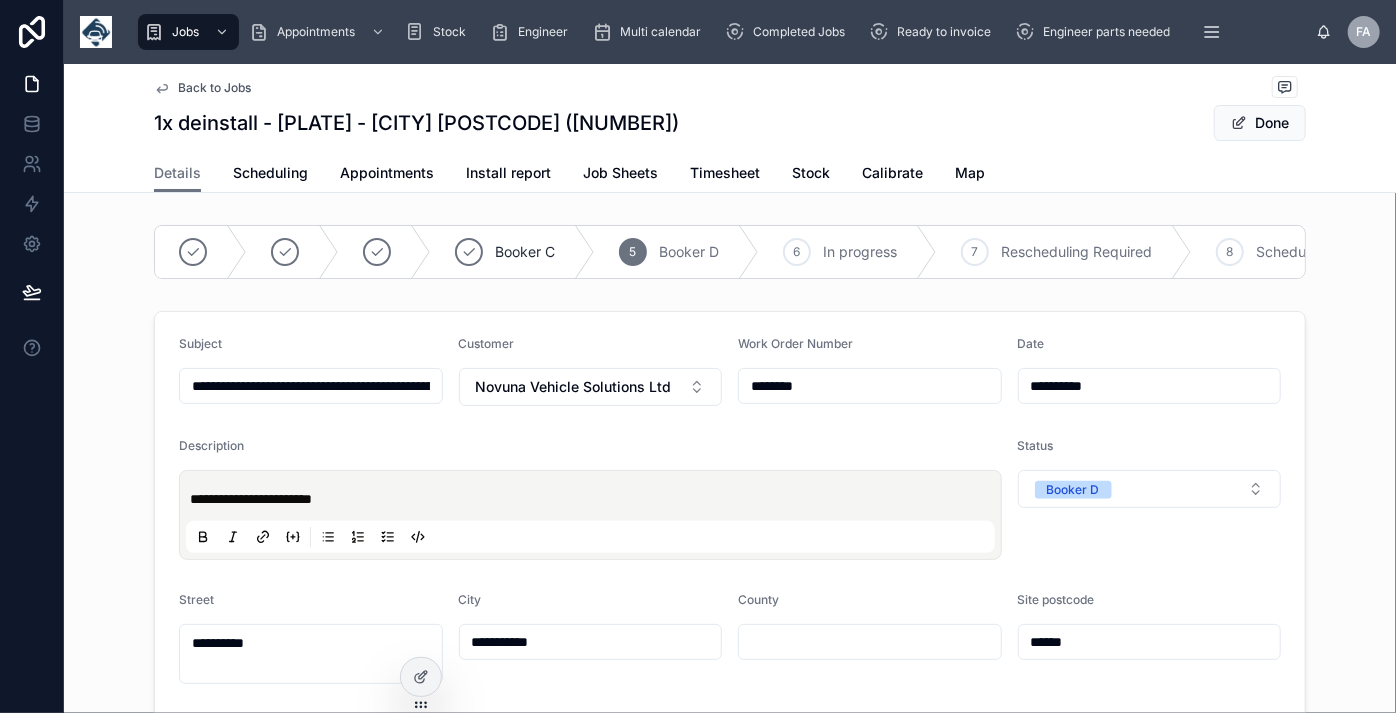type on "**********" 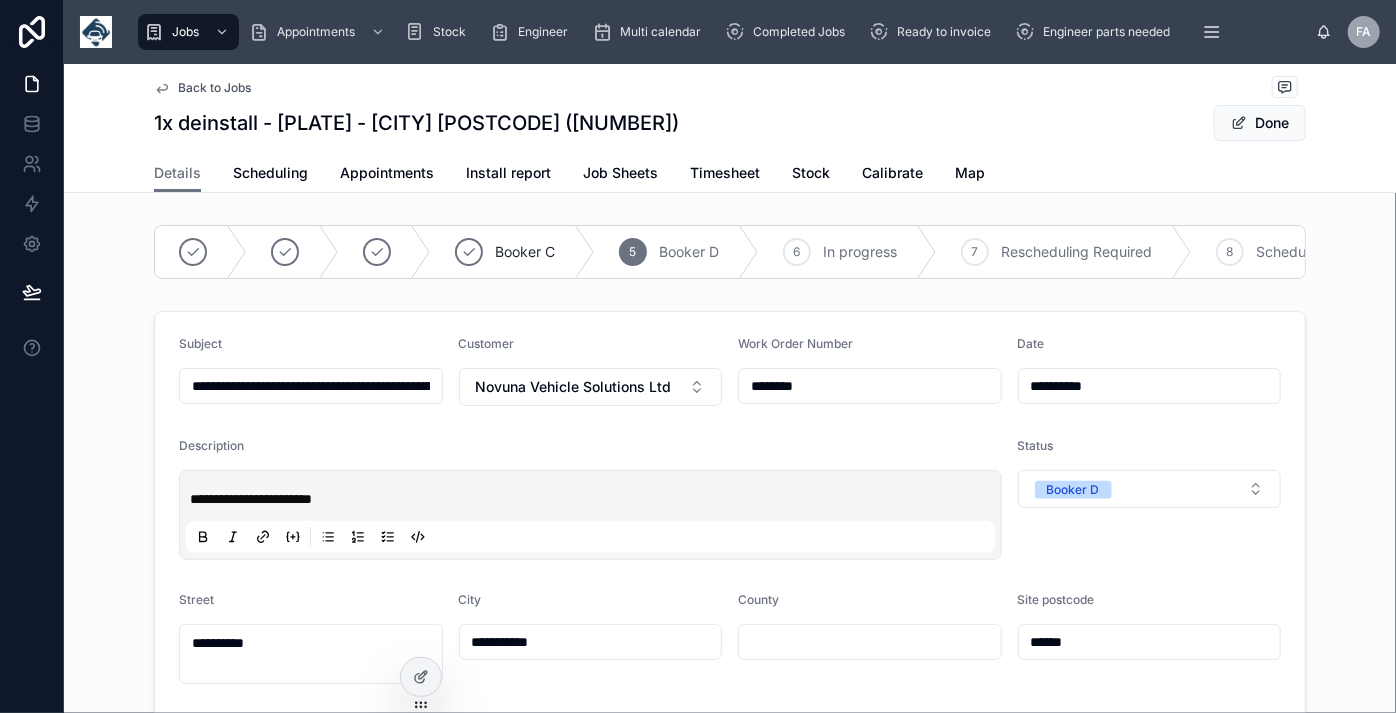 type on "**********" 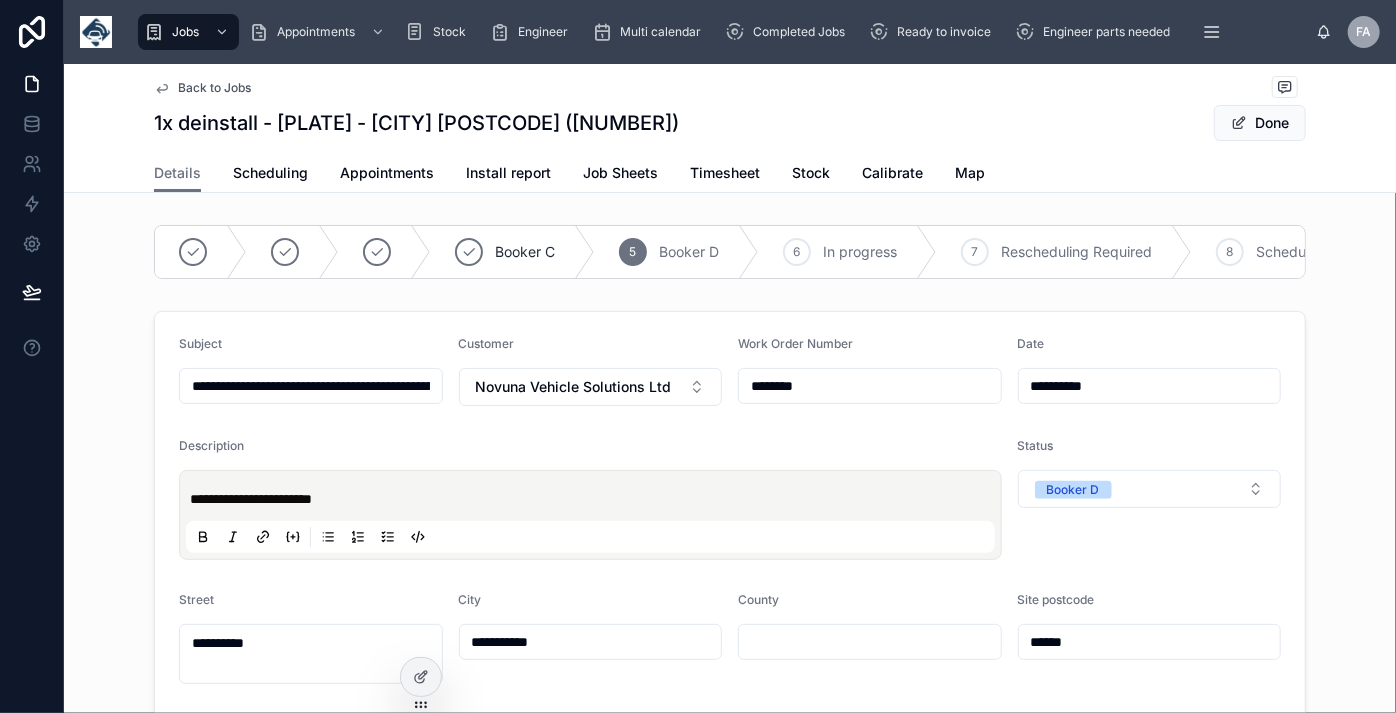 type on "**********" 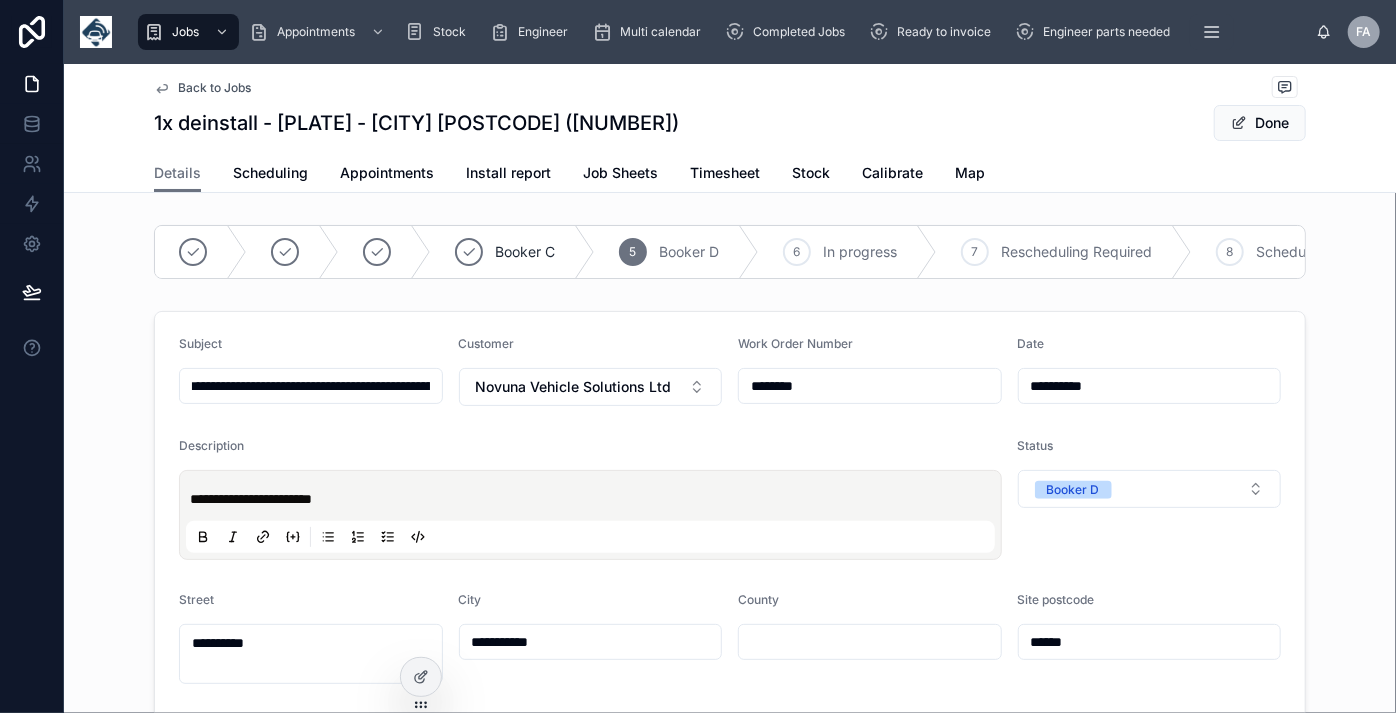 type on "**********" 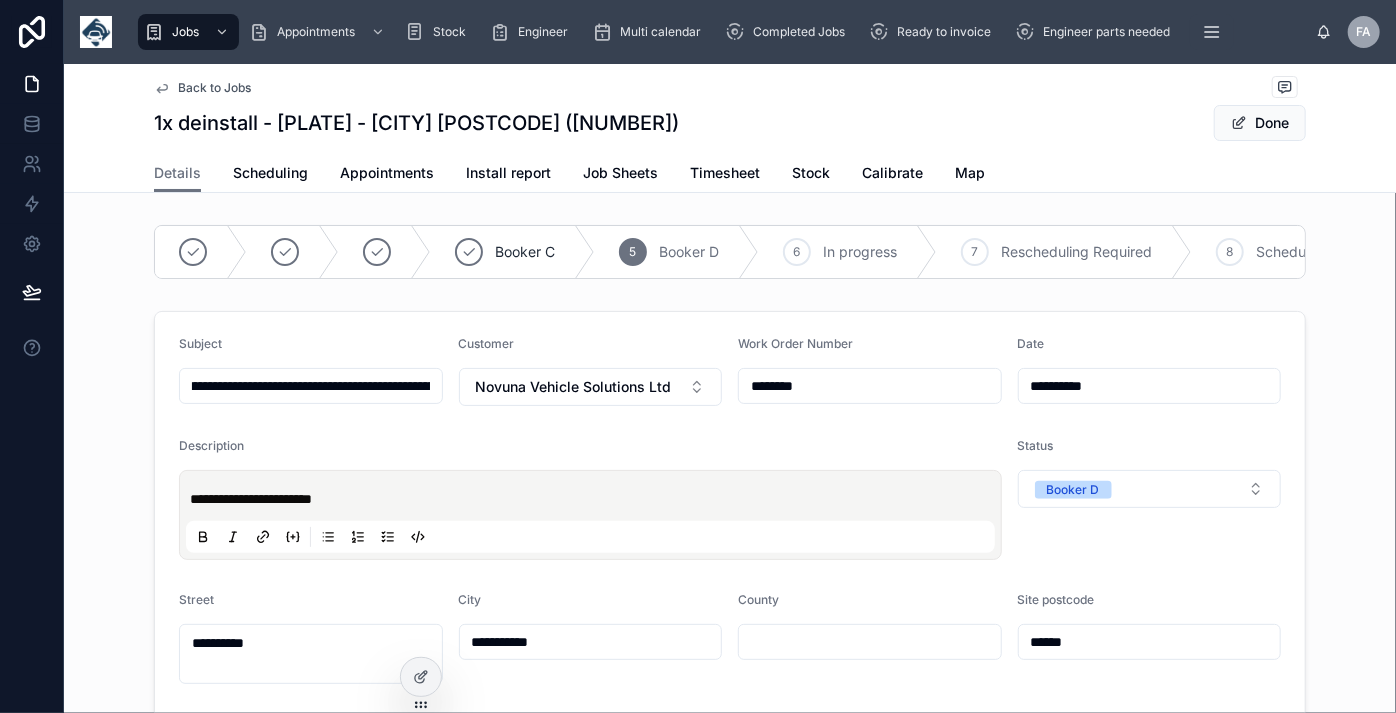 type on "**********" 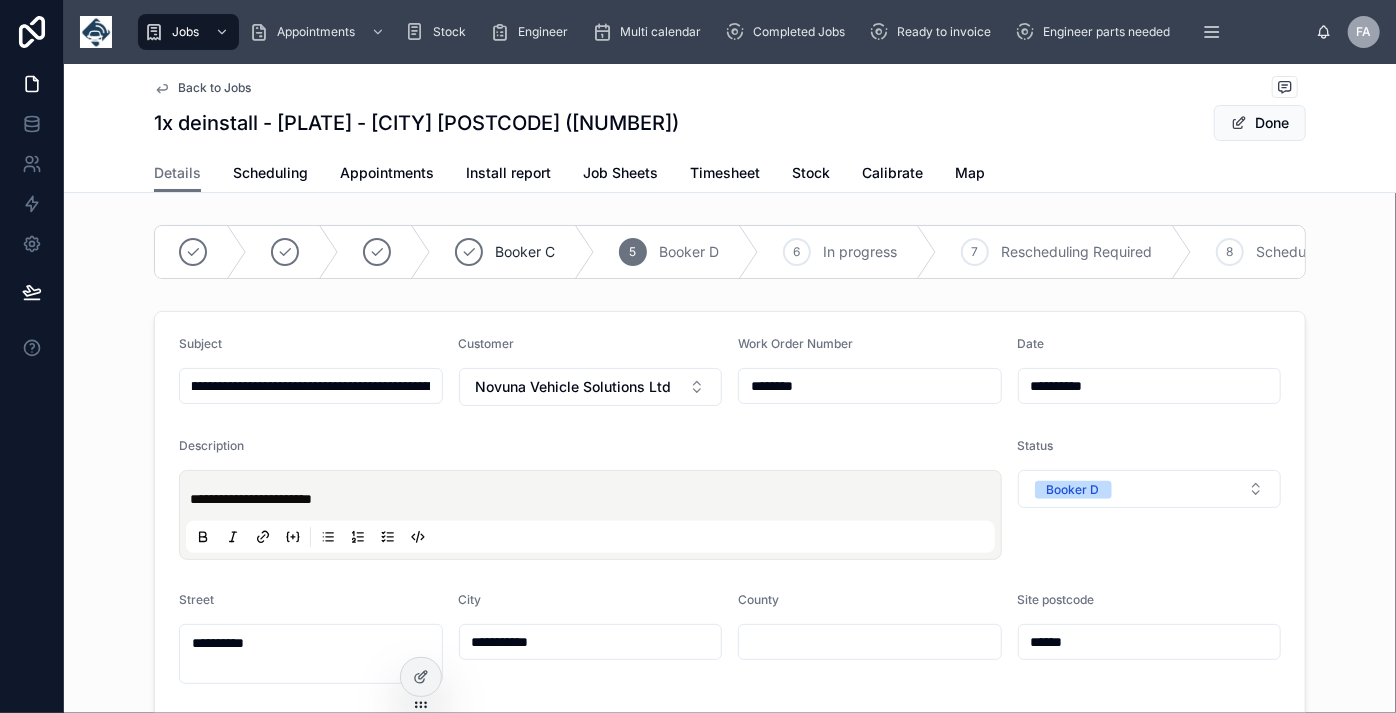 type on "**********" 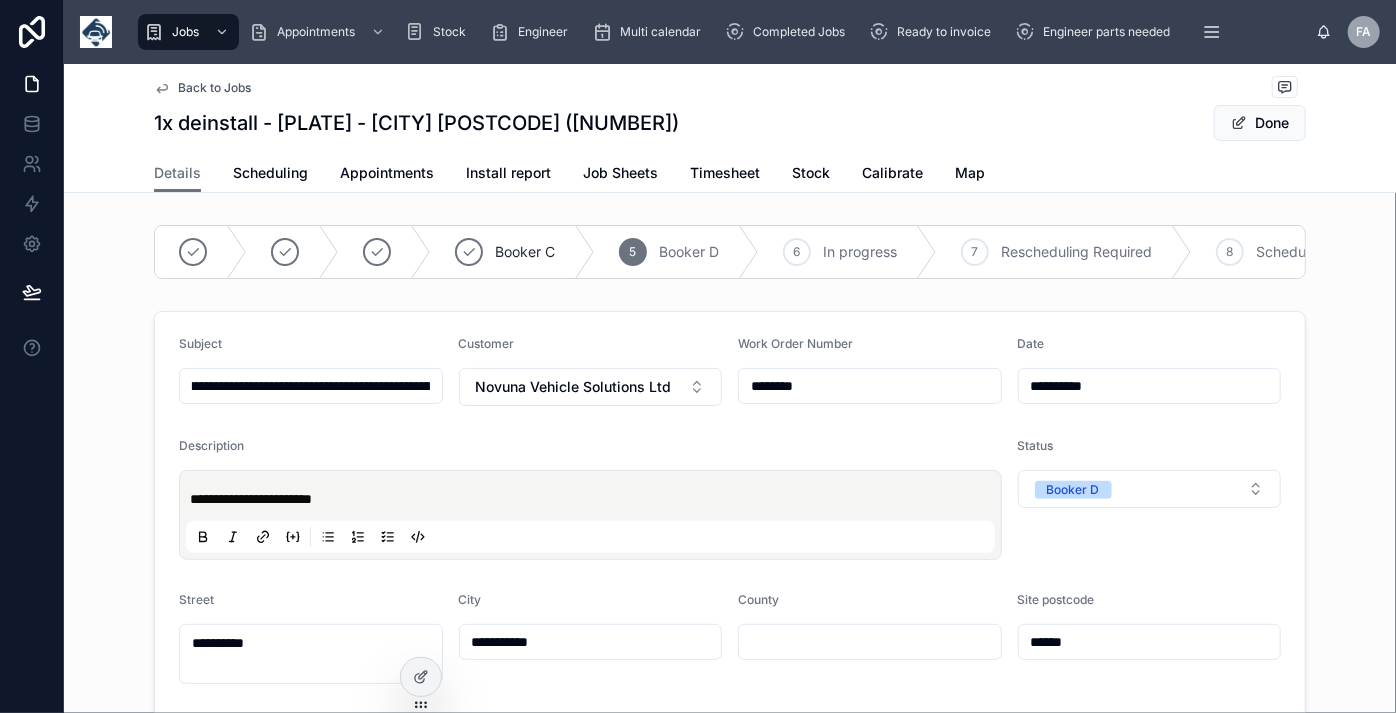 type on "**********" 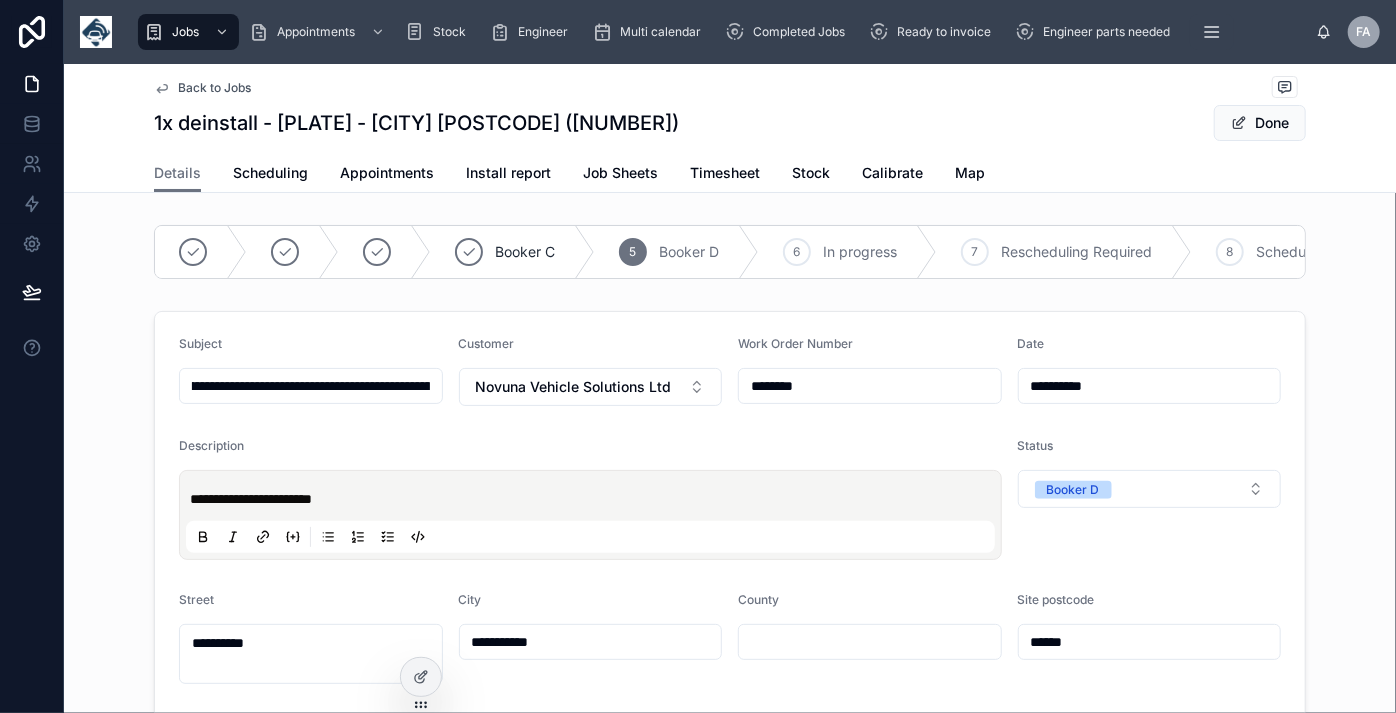type on "**********" 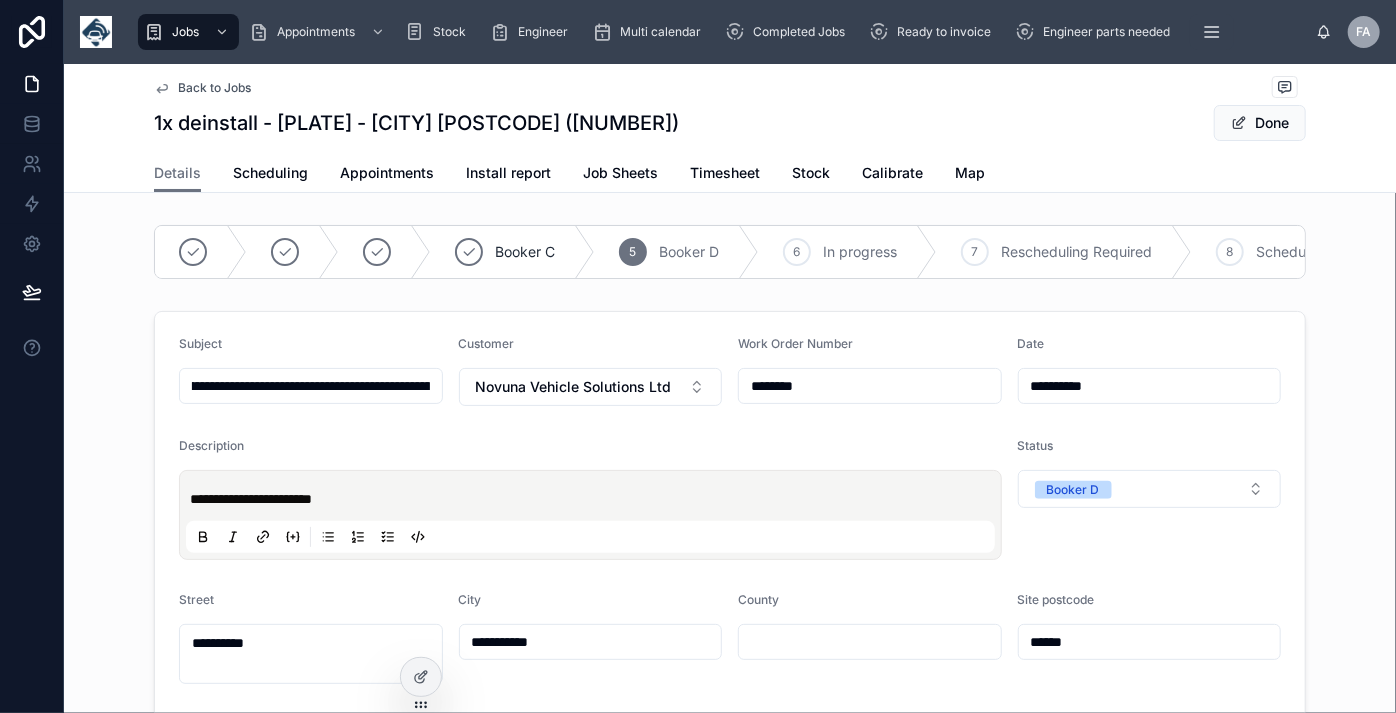 scroll, scrollTop: 0, scrollLeft: 40, axis: horizontal 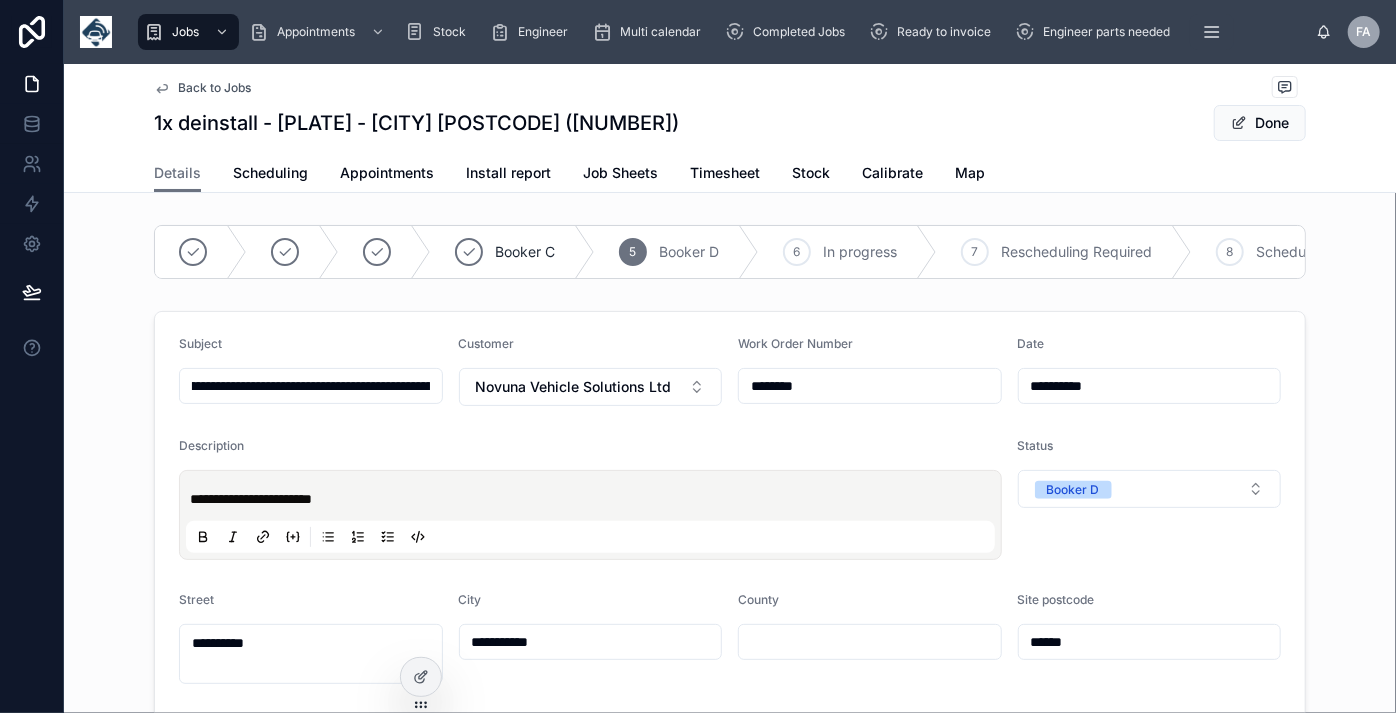 type on "**********" 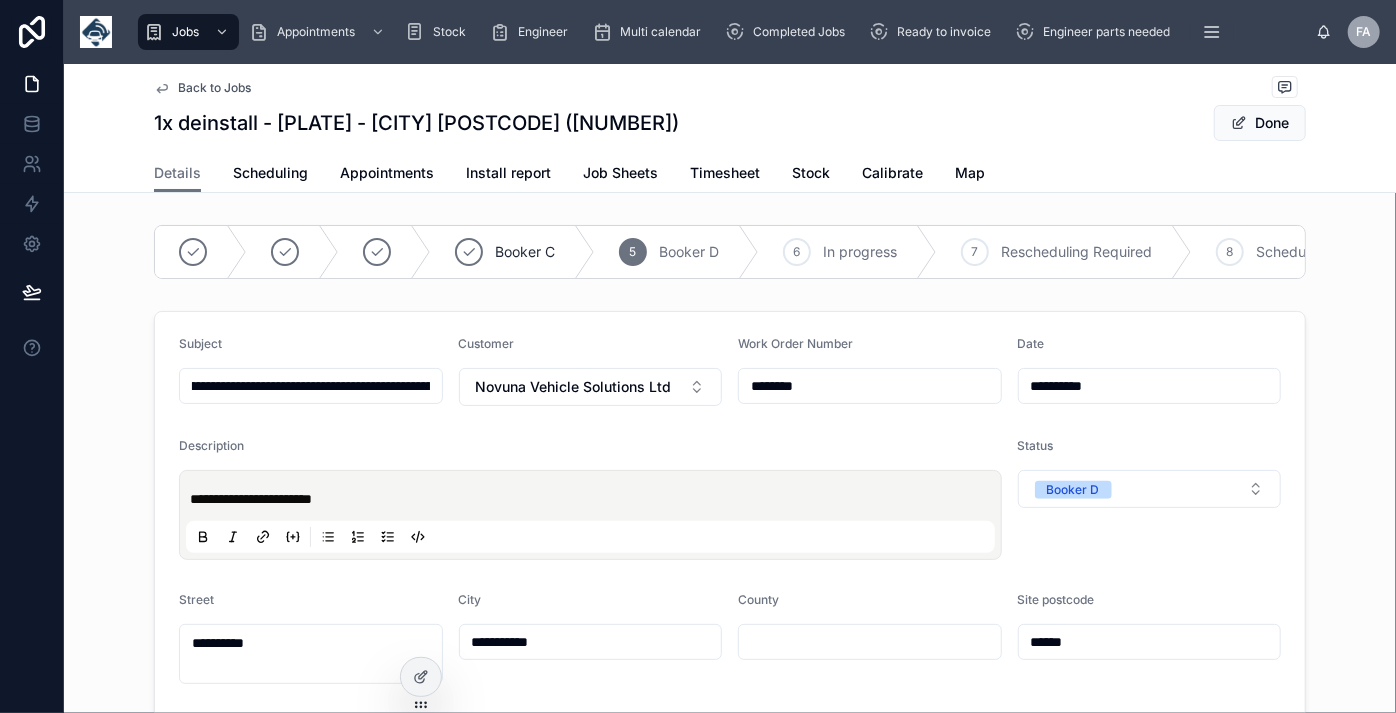 type on "**********" 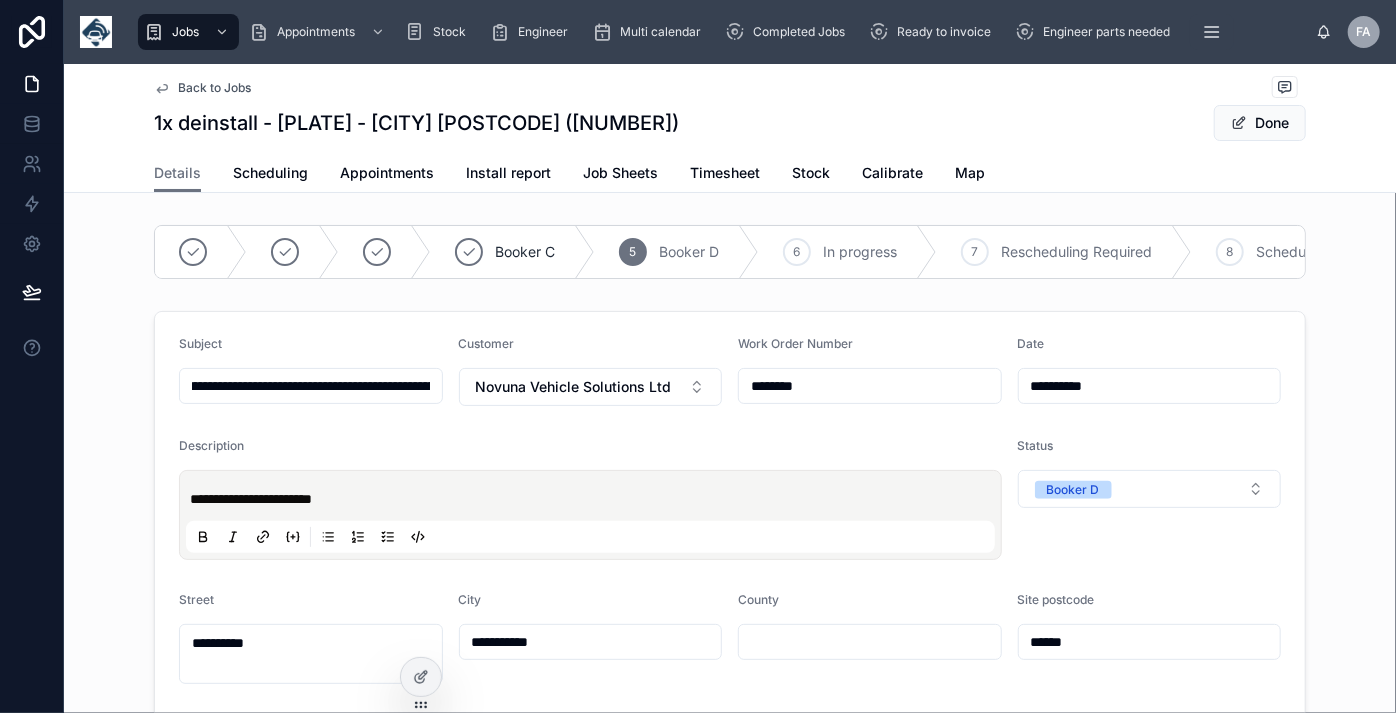 type on "**********" 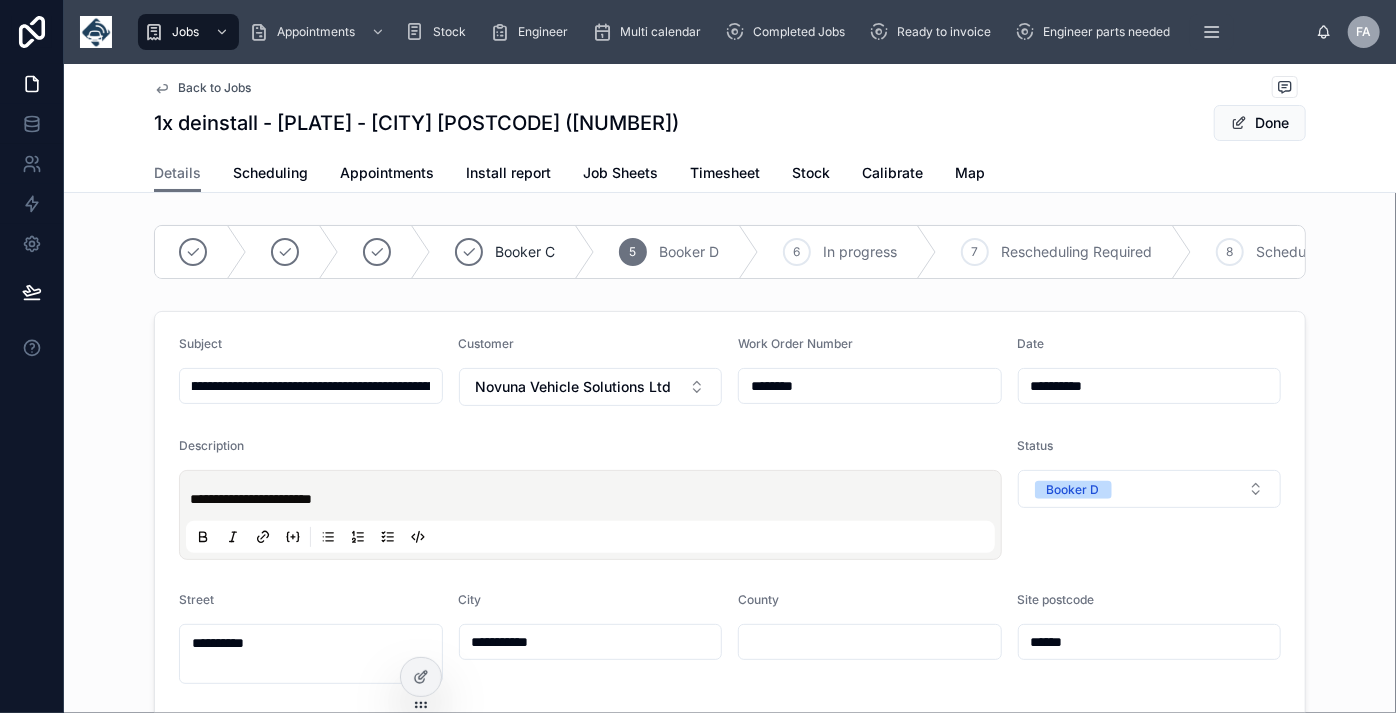 type on "**********" 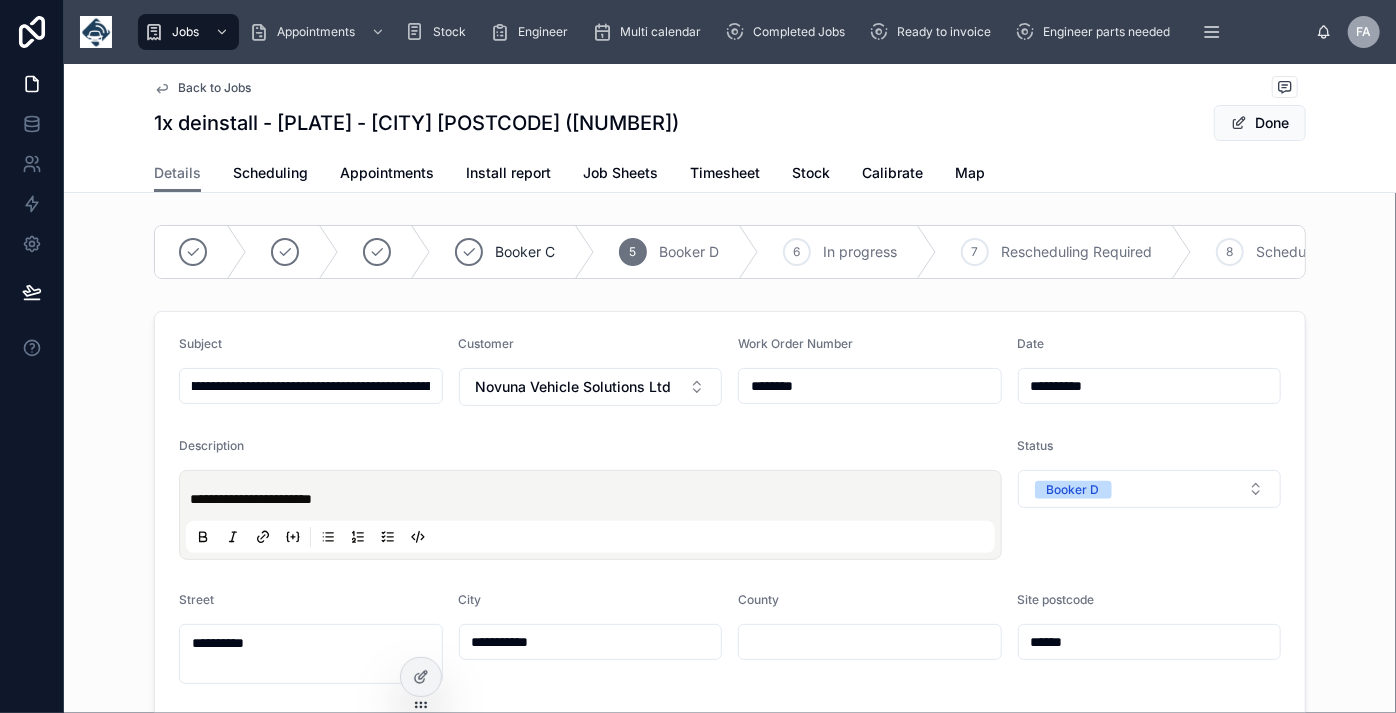 type on "**********" 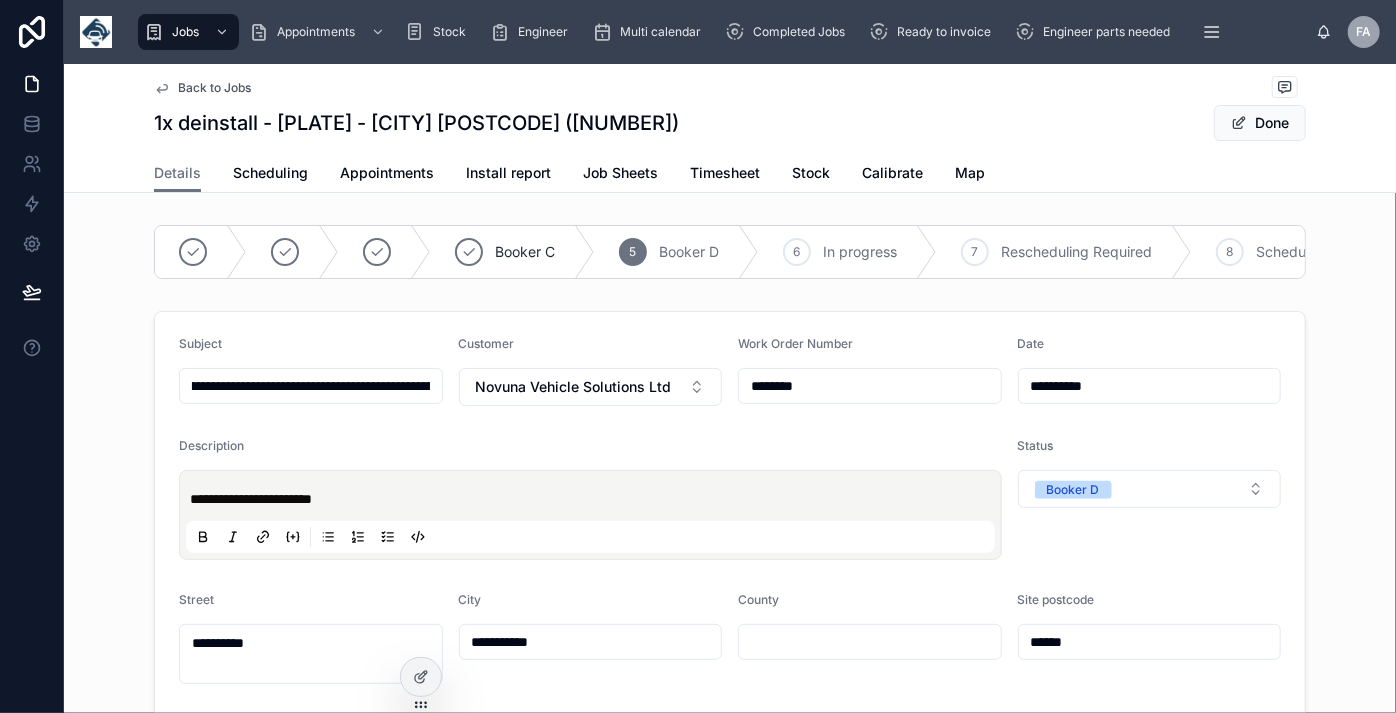 type on "**********" 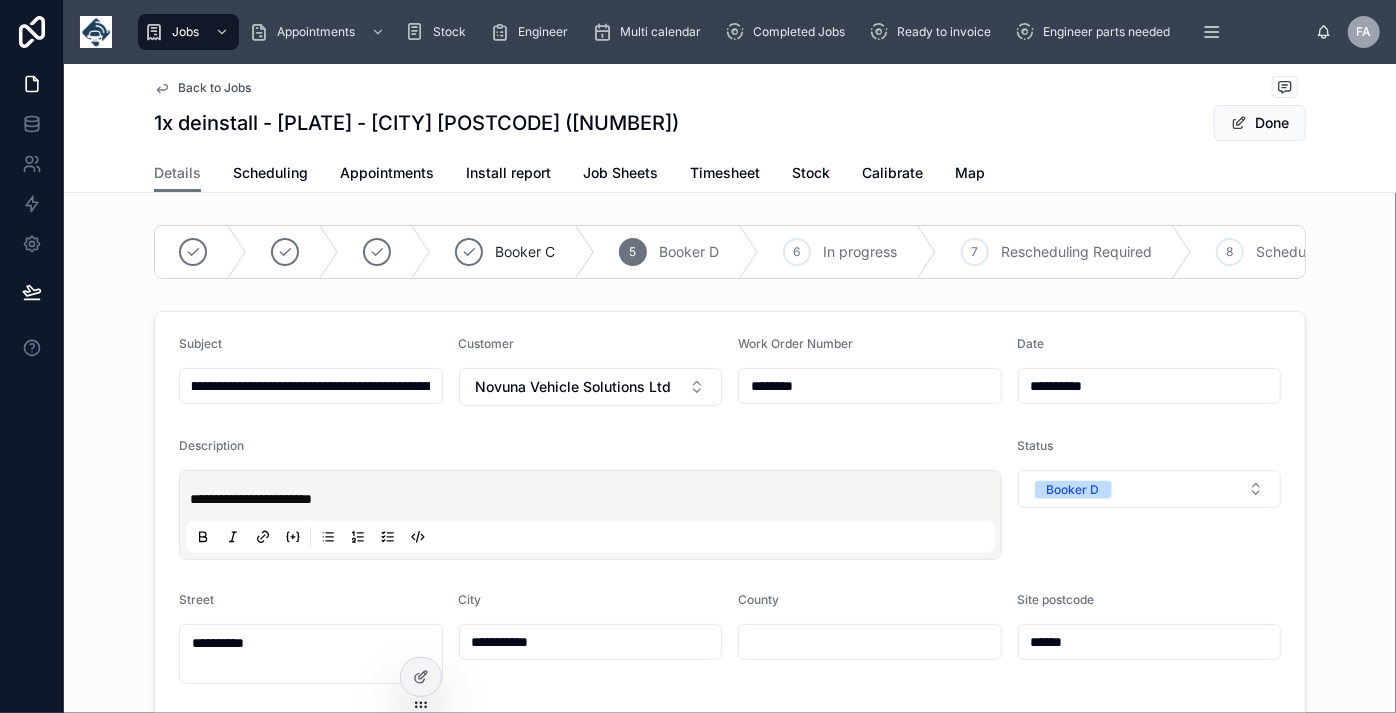 type on "**********" 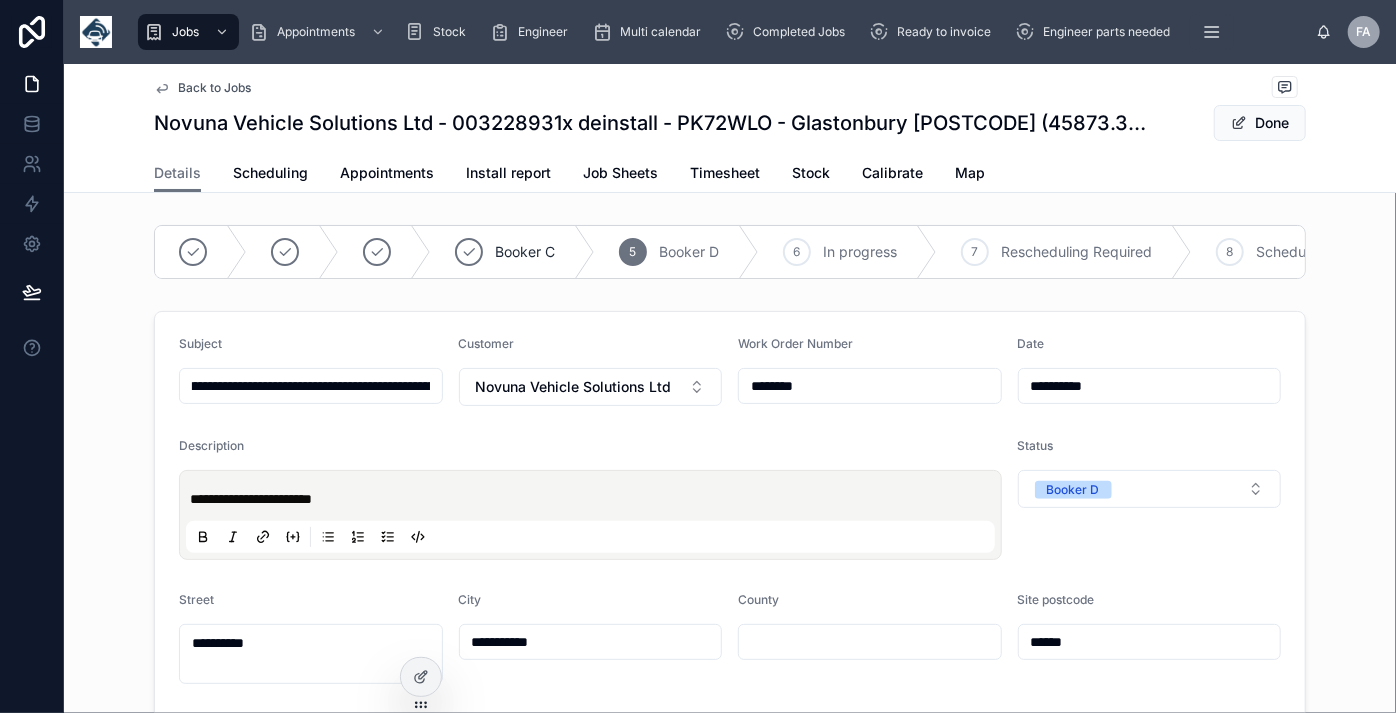 type 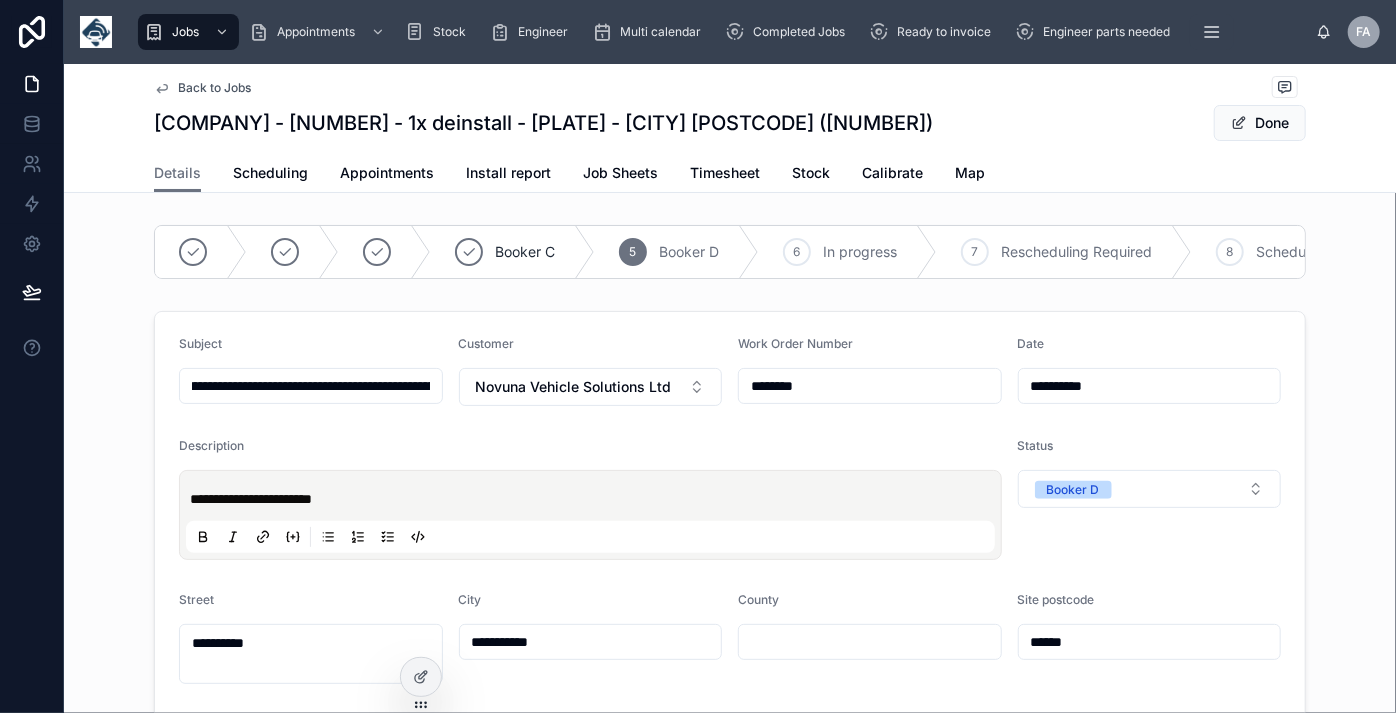 scroll, scrollTop: 0, scrollLeft: 0, axis: both 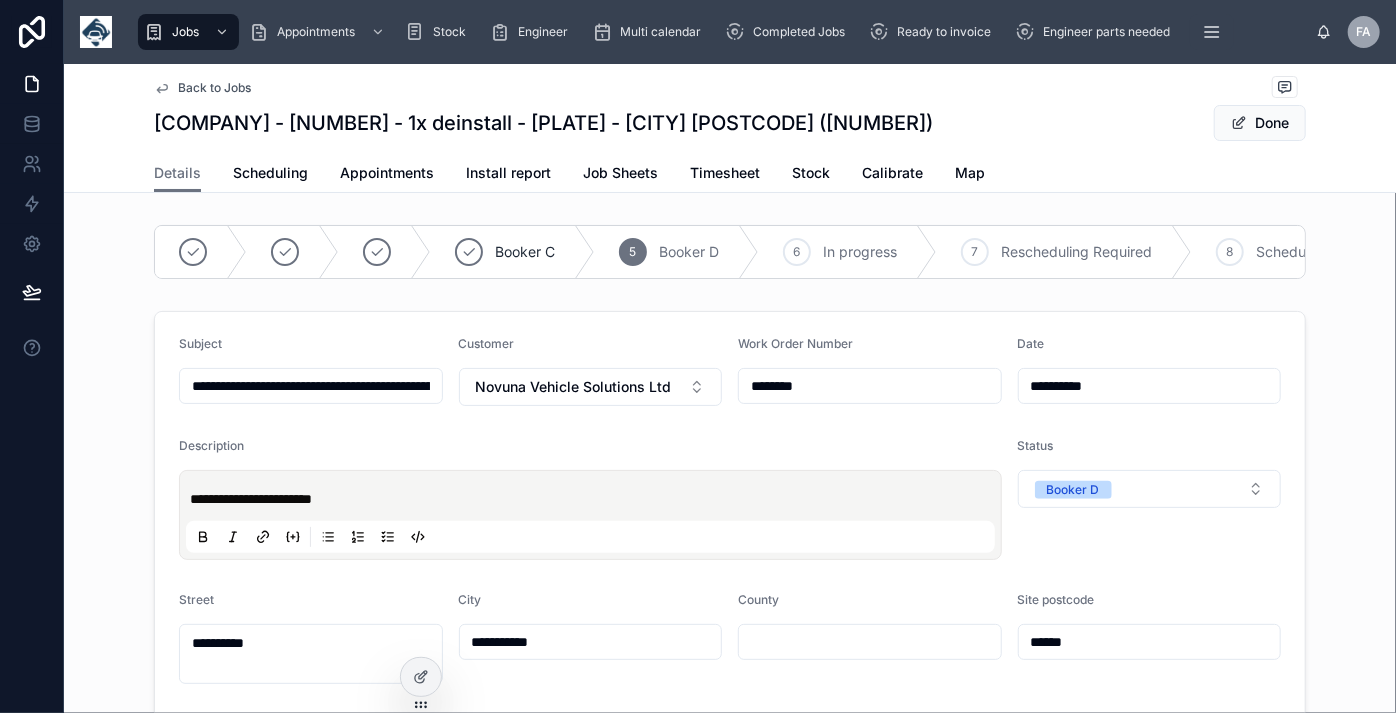 click on "**********" at bounding box center [590, 515] 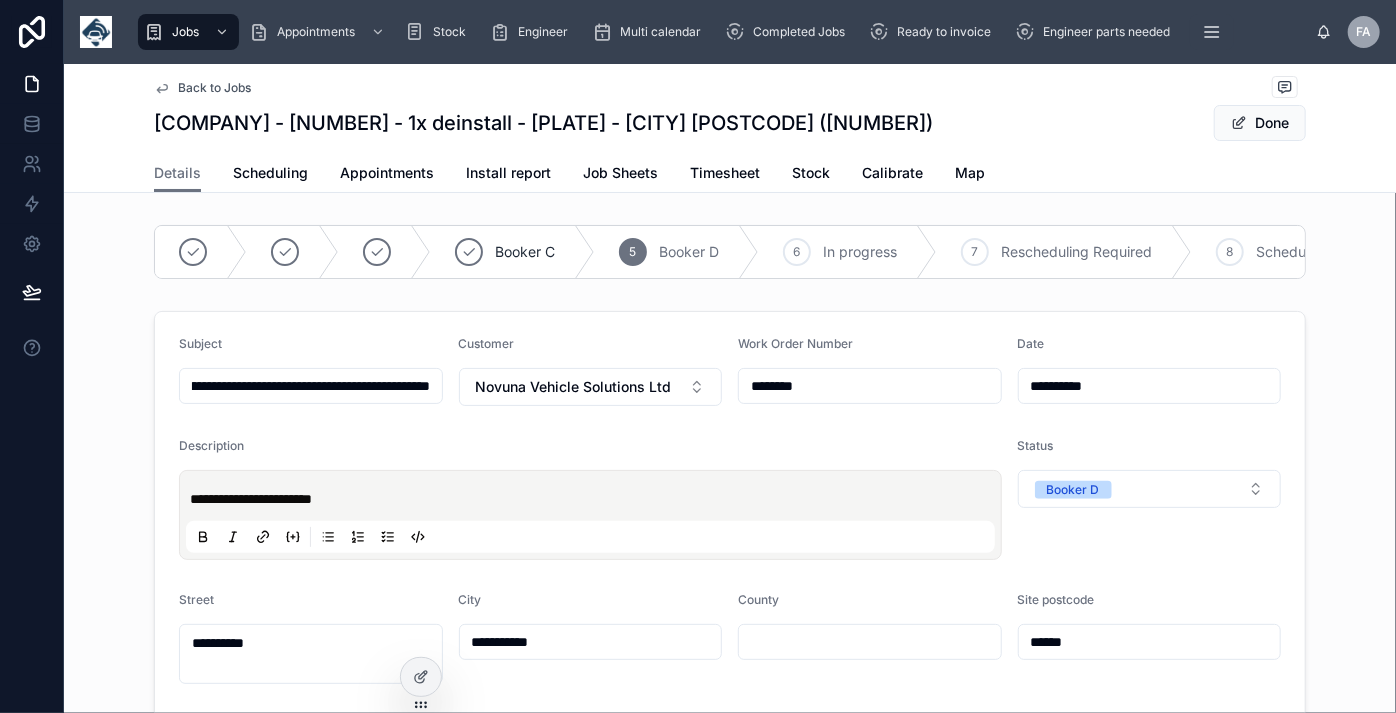 drag, startPoint x: 421, startPoint y: 392, endPoint x: 408, endPoint y: 394, distance: 13.152946 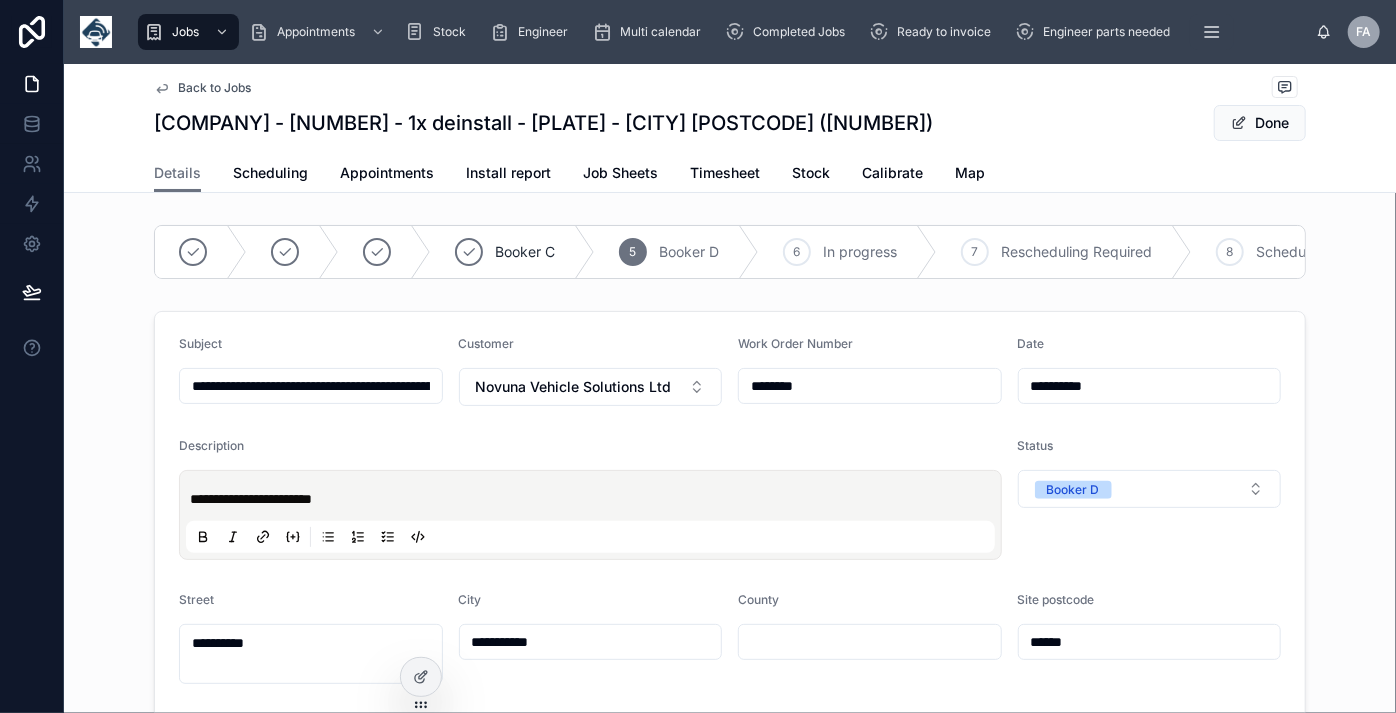 click on "**********" at bounding box center (311, 386) 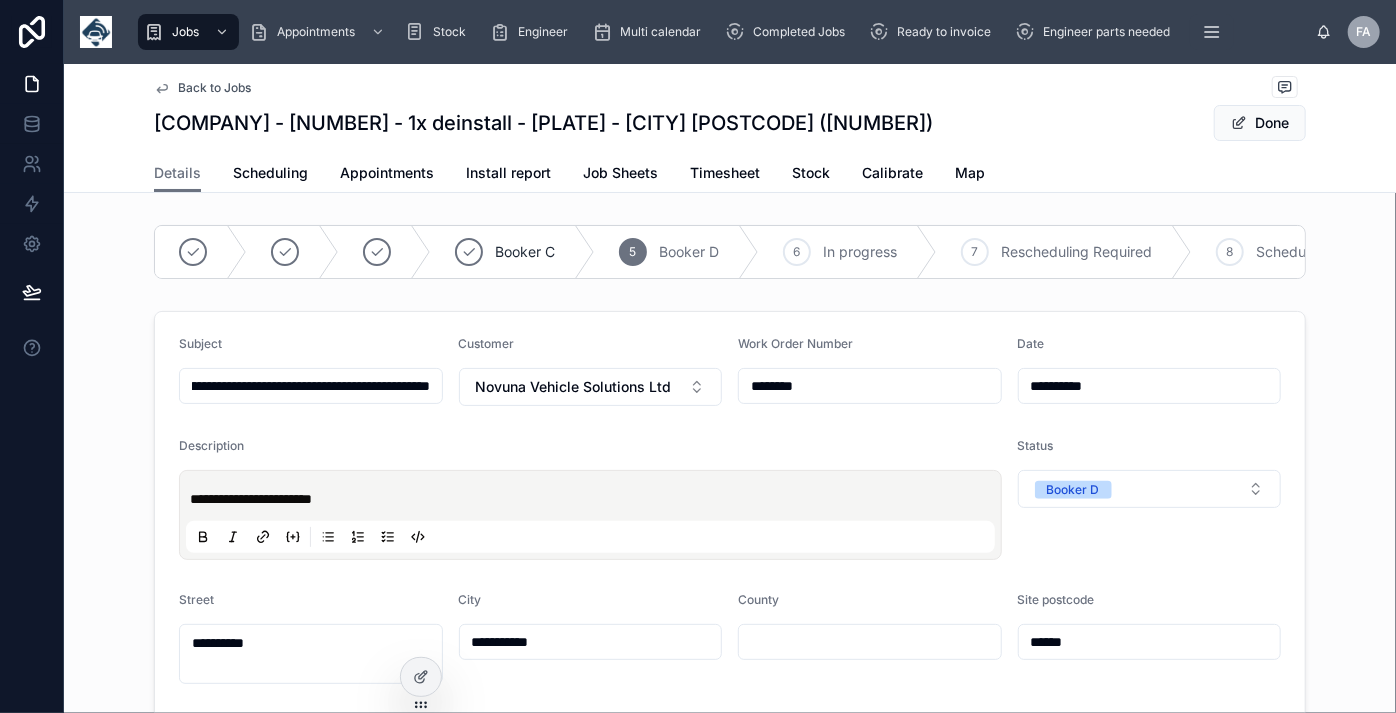 scroll, scrollTop: 0, scrollLeft: 0, axis: both 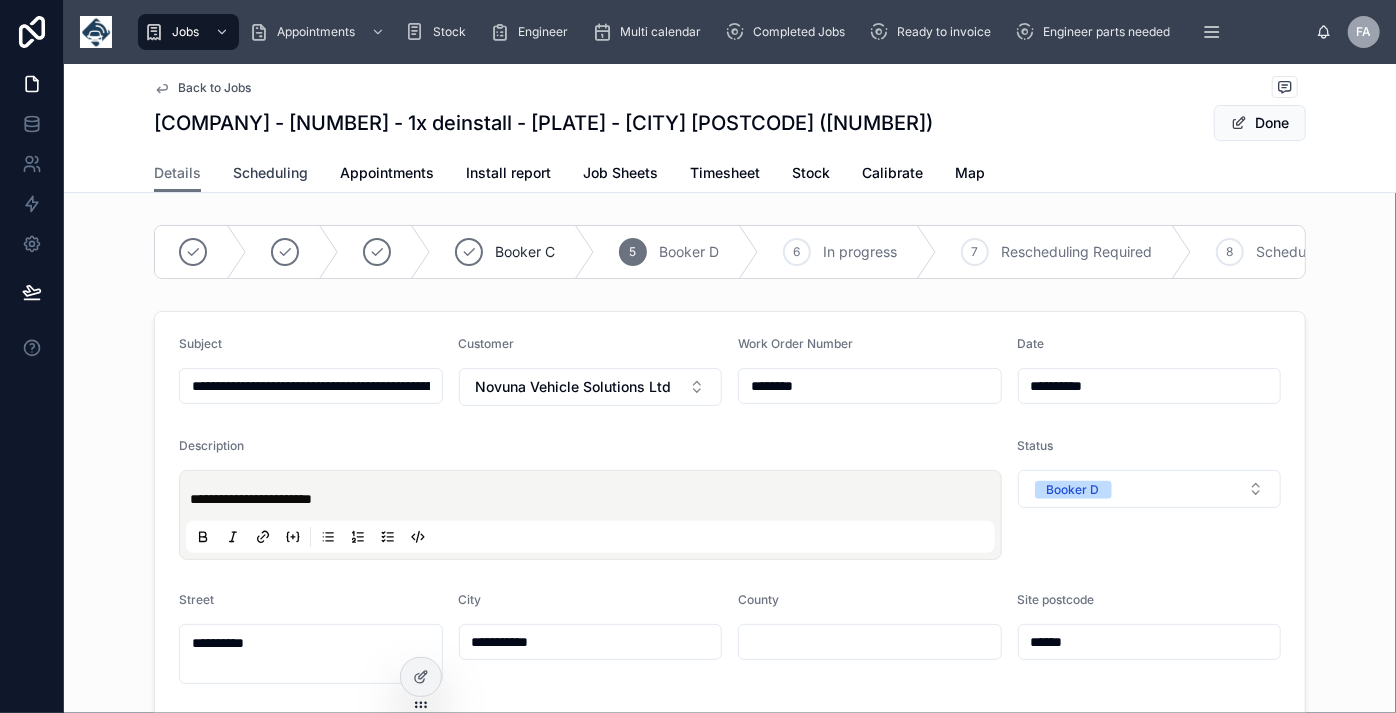 click on "Scheduling" at bounding box center [270, 173] 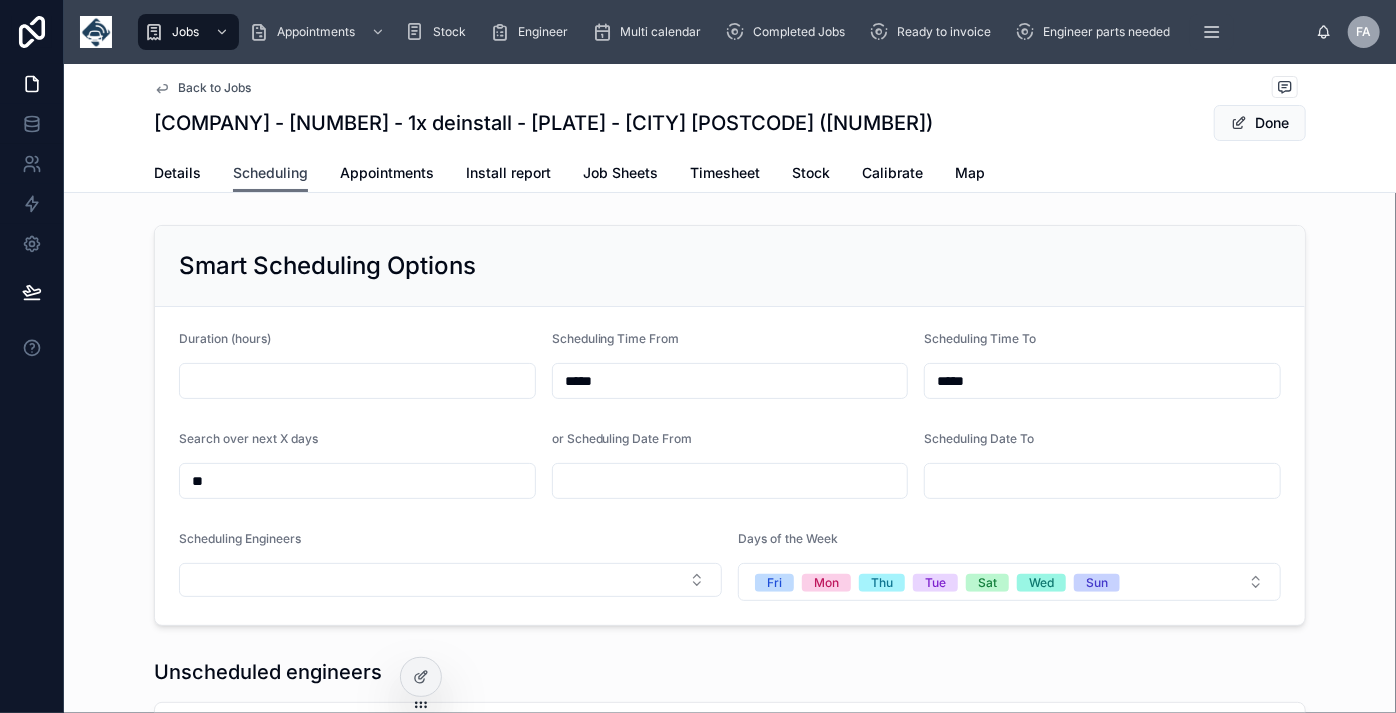 scroll, scrollTop: 0, scrollLeft: 1501, axis: horizontal 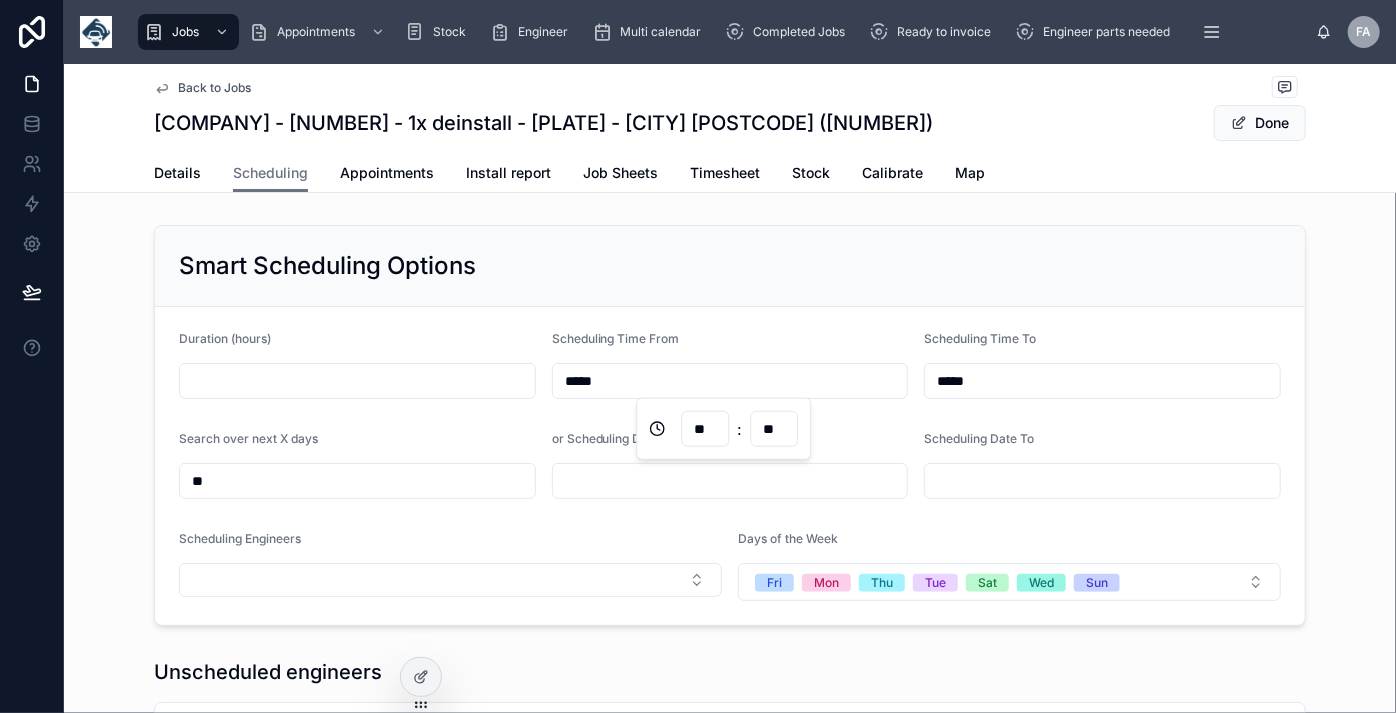 drag, startPoint x: 613, startPoint y: 373, endPoint x: 491, endPoint y: 381, distance: 122.26202 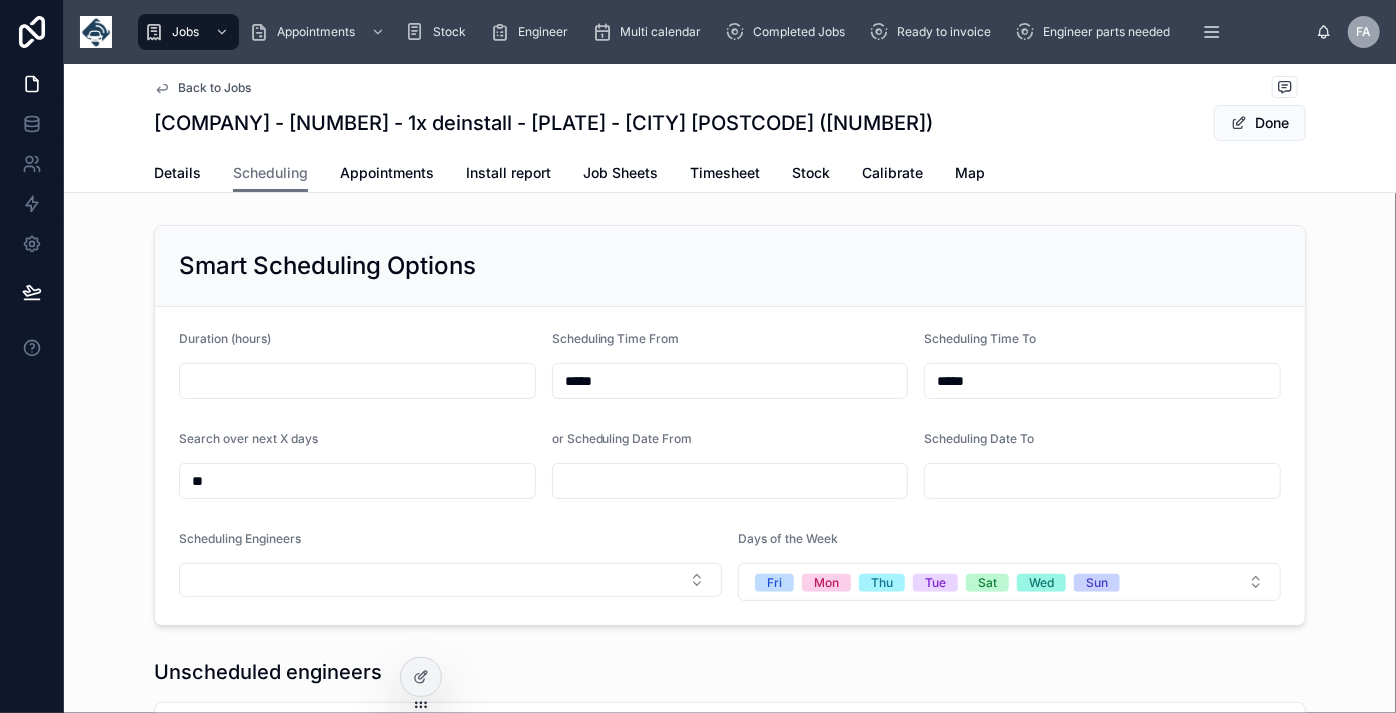 click at bounding box center [357, 381] 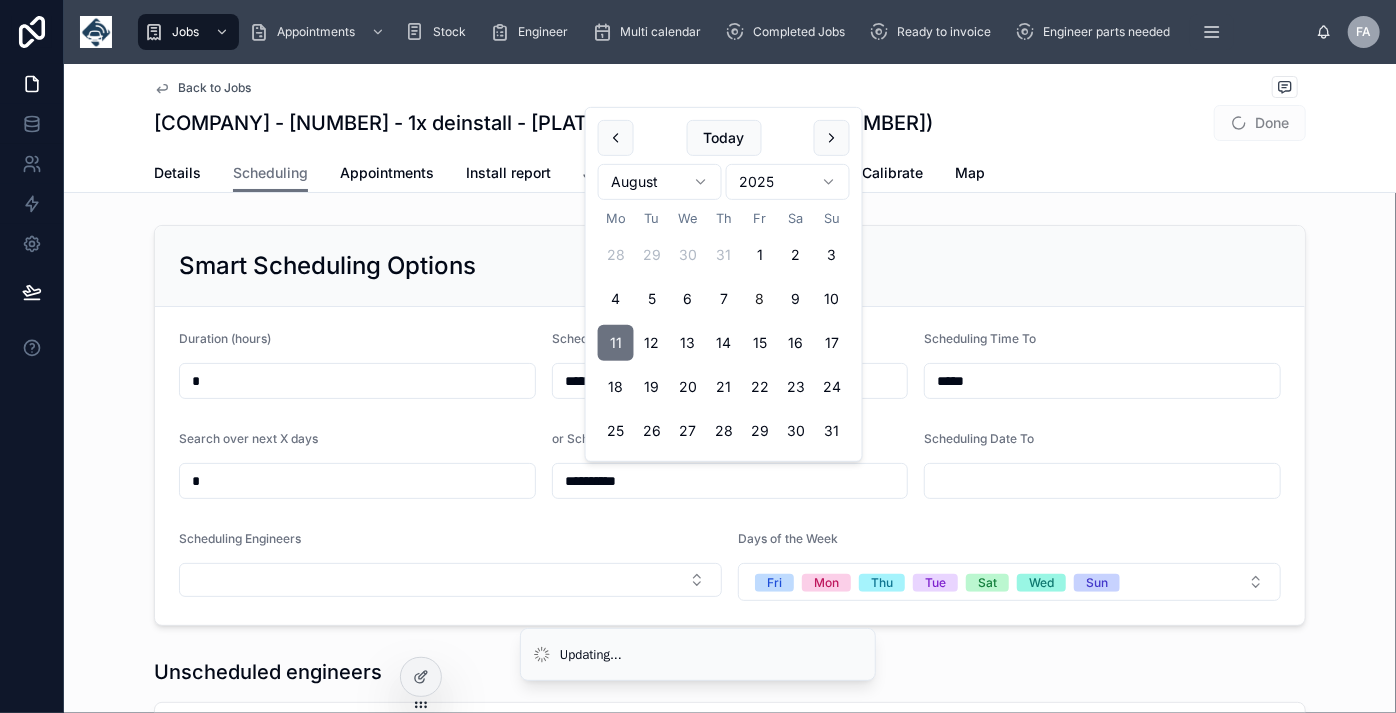 click at bounding box center (1102, 481) 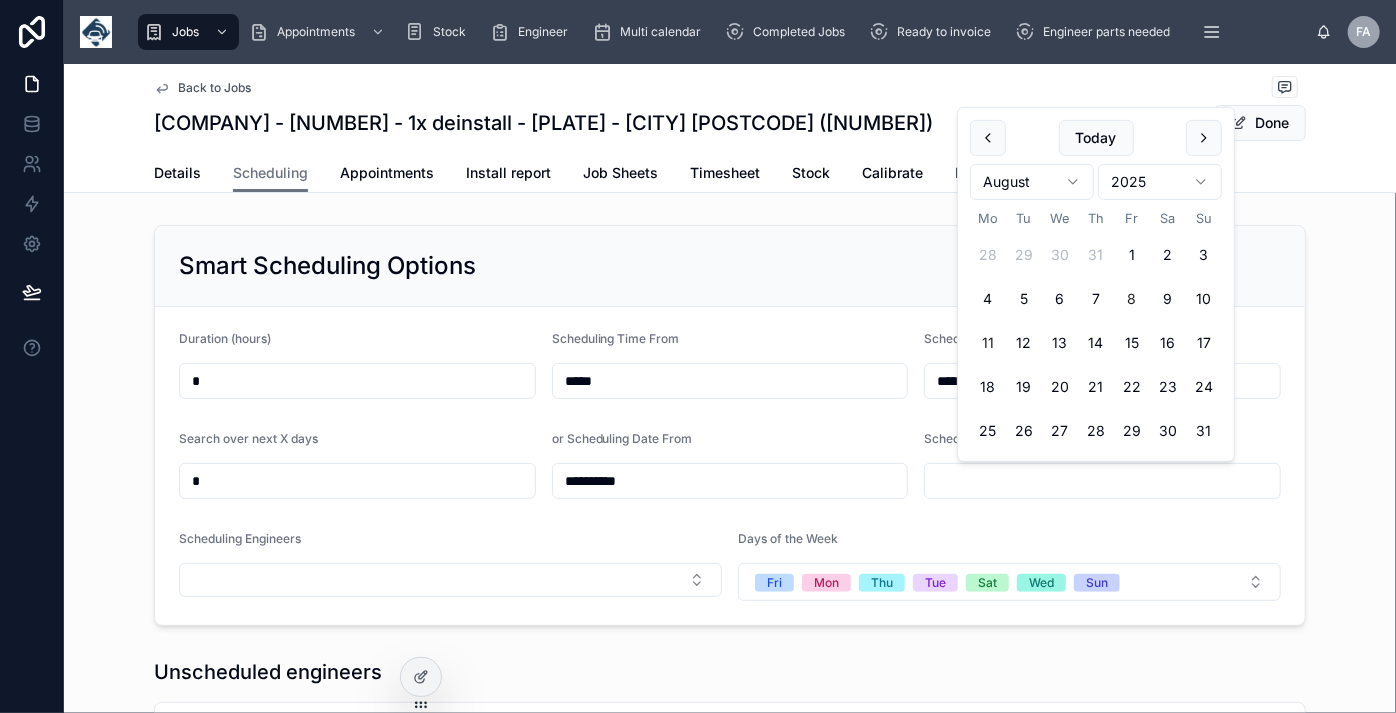 click on "11" at bounding box center [988, 343] 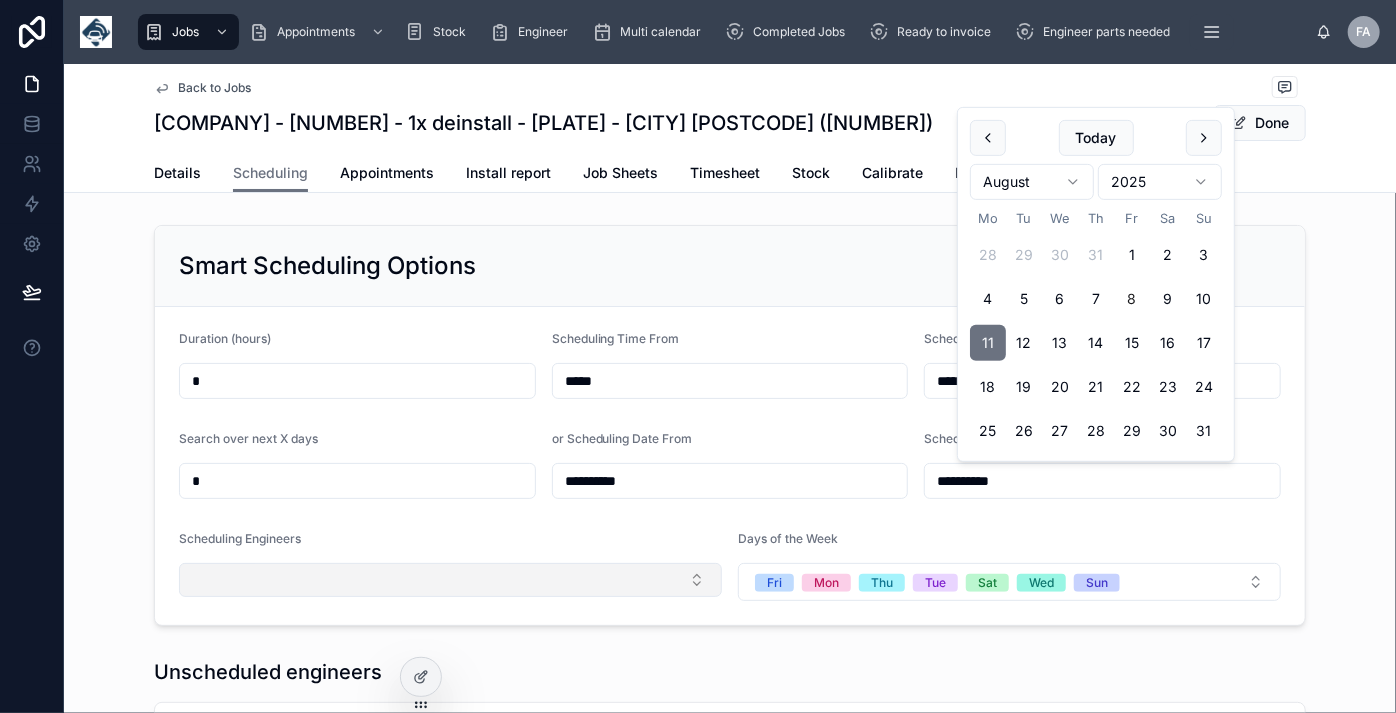 click at bounding box center [450, 580] 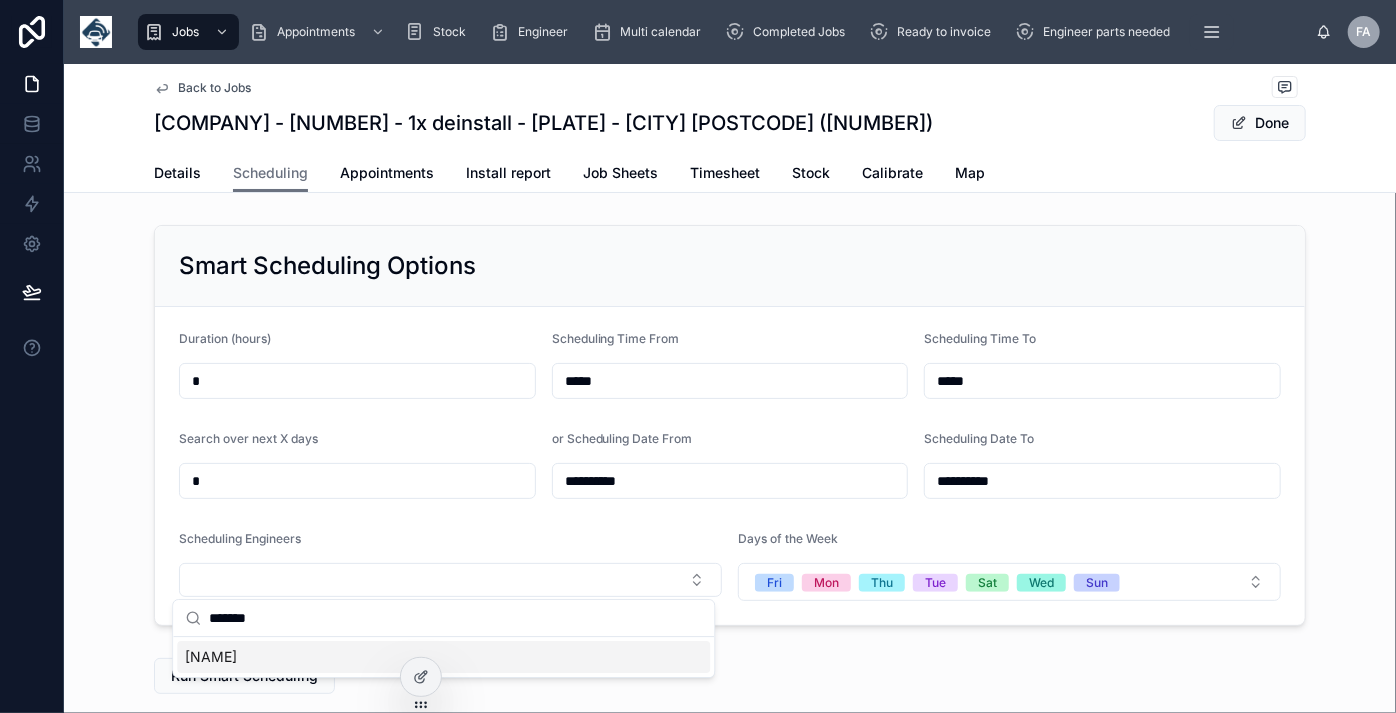 click on "[NAME]" at bounding box center (443, 657) 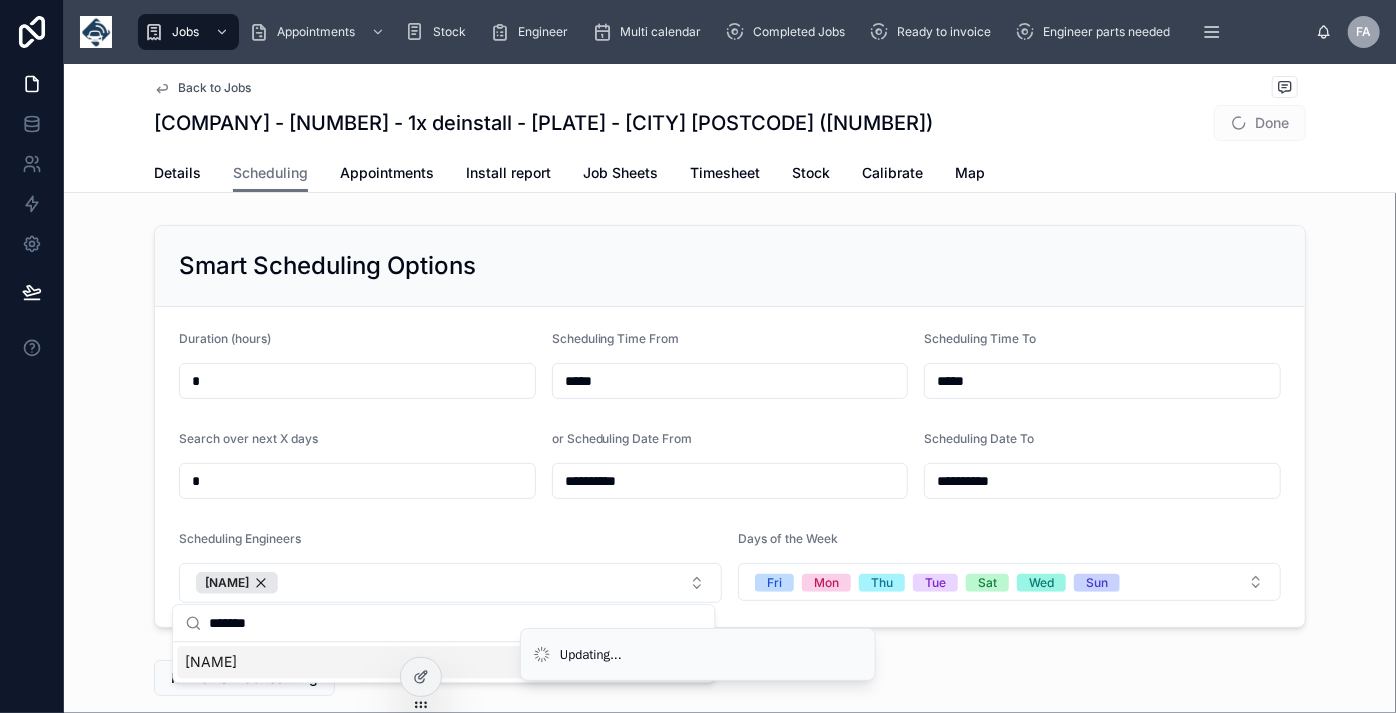 click on "Run Smart Scheduling" at bounding box center (730, 678) 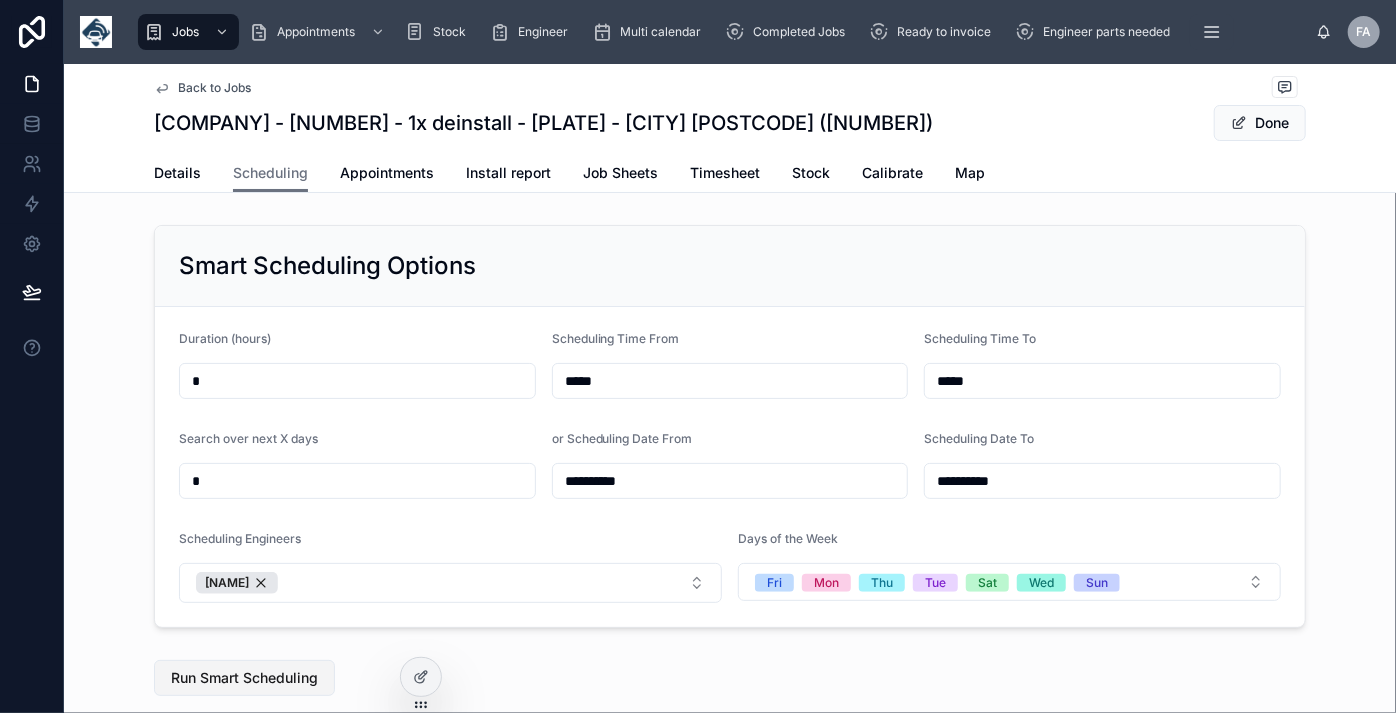 click on "Run Smart Scheduling" at bounding box center (244, 678) 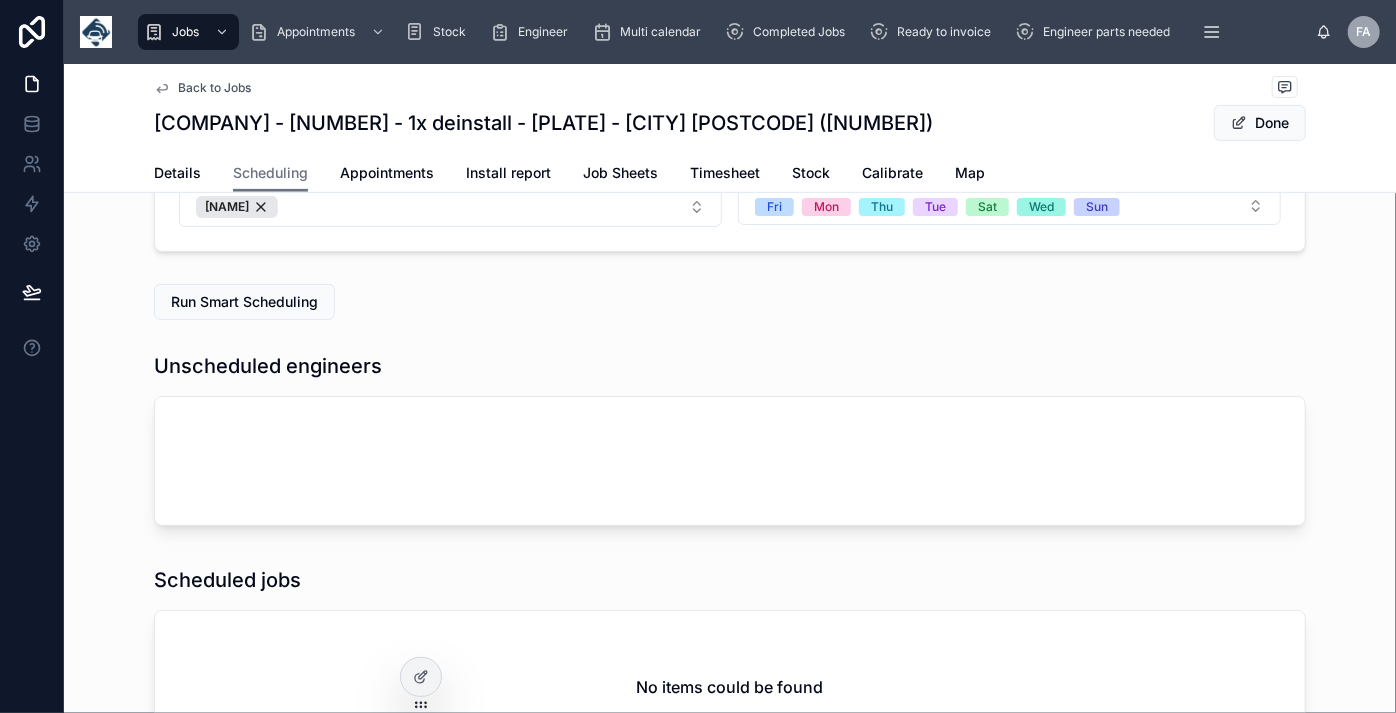 scroll, scrollTop: 363, scrollLeft: 0, axis: vertical 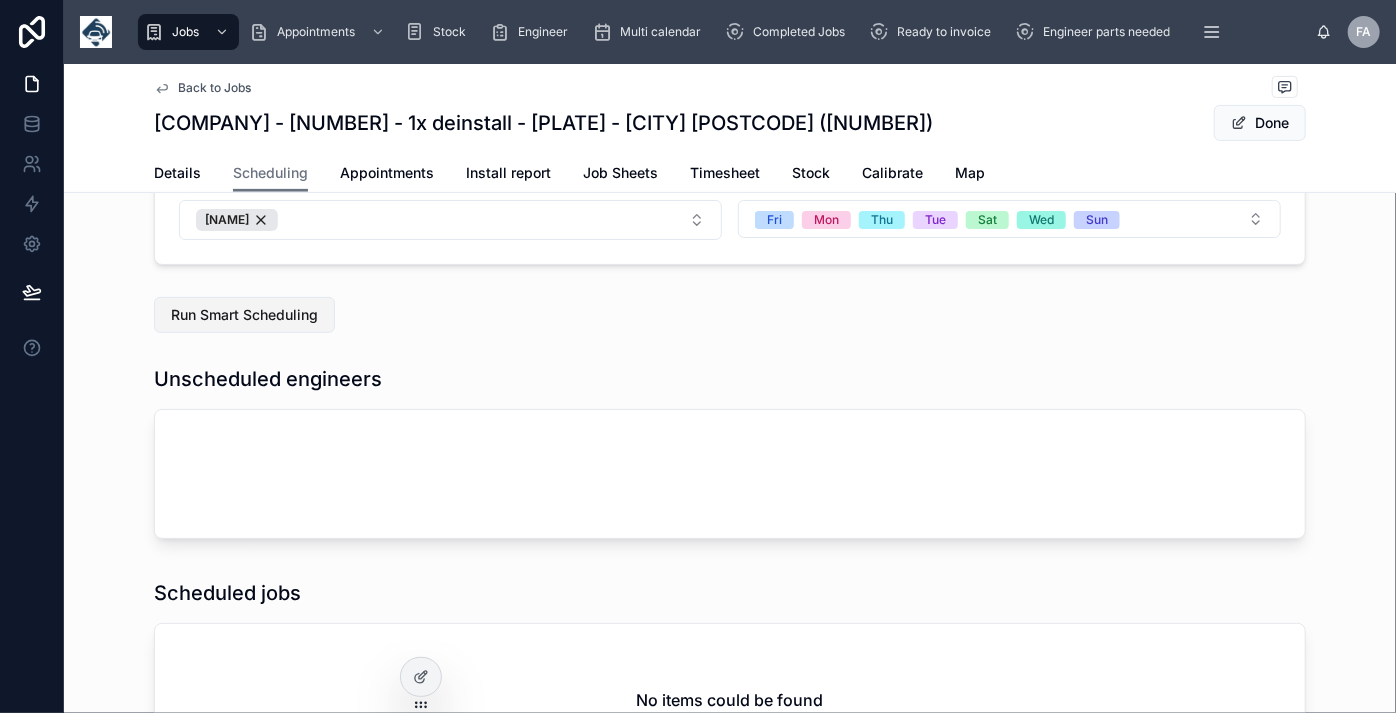click on "Run Smart Scheduling" at bounding box center (244, 315) 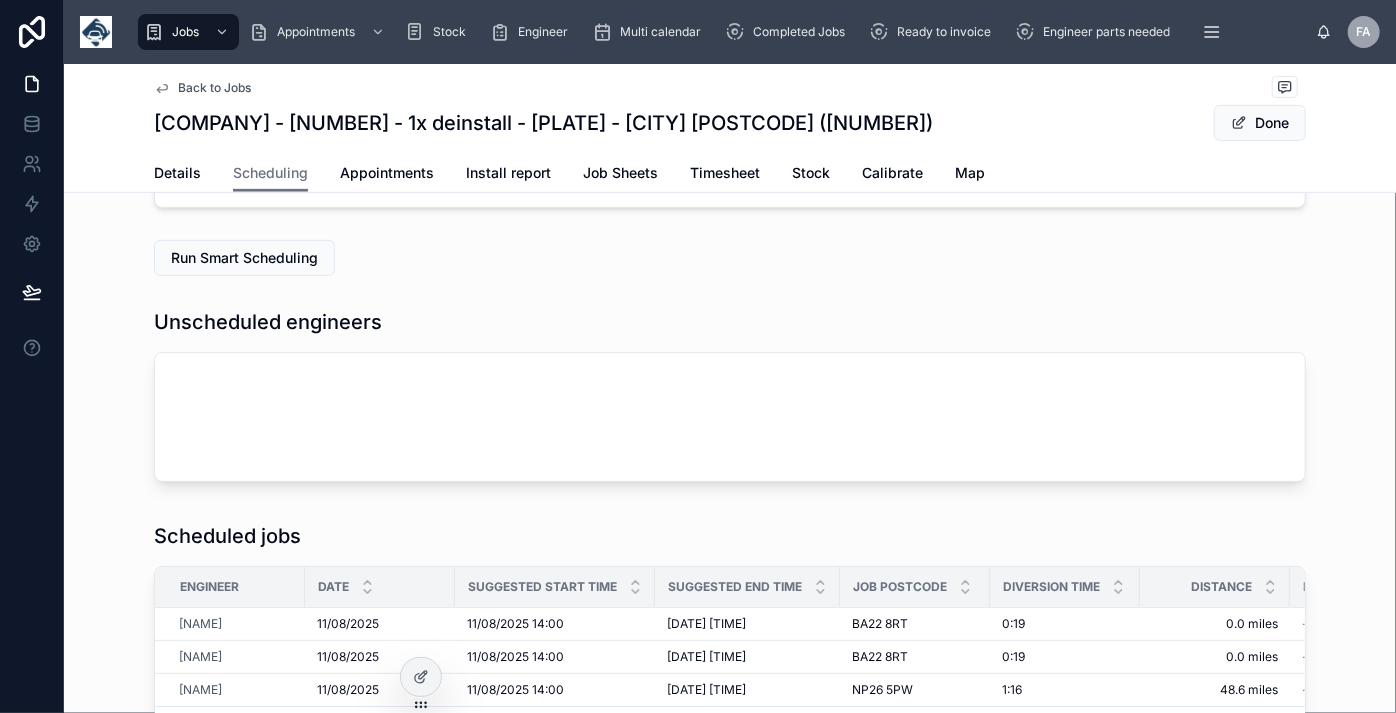 scroll, scrollTop: 0, scrollLeft: 0, axis: both 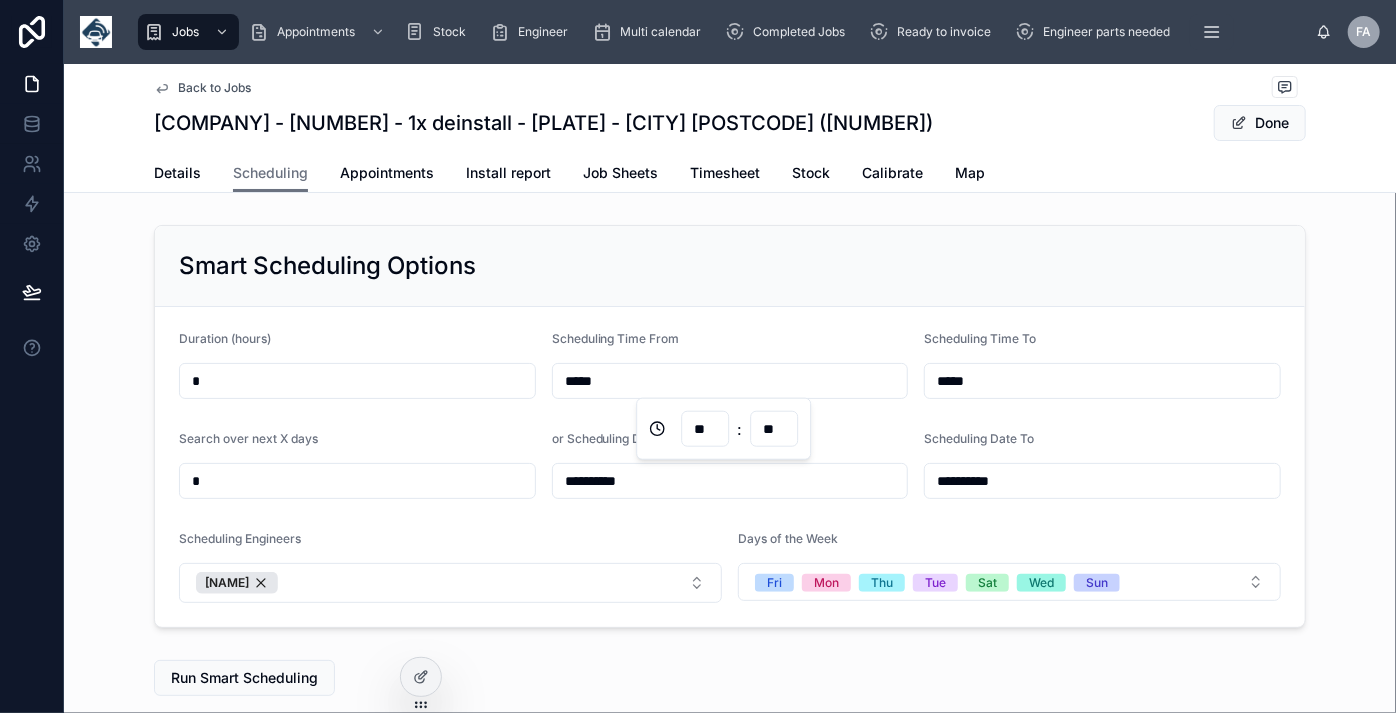 drag, startPoint x: 682, startPoint y: 371, endPoint x: 523, endPoint y: 358, distance: 159.53056 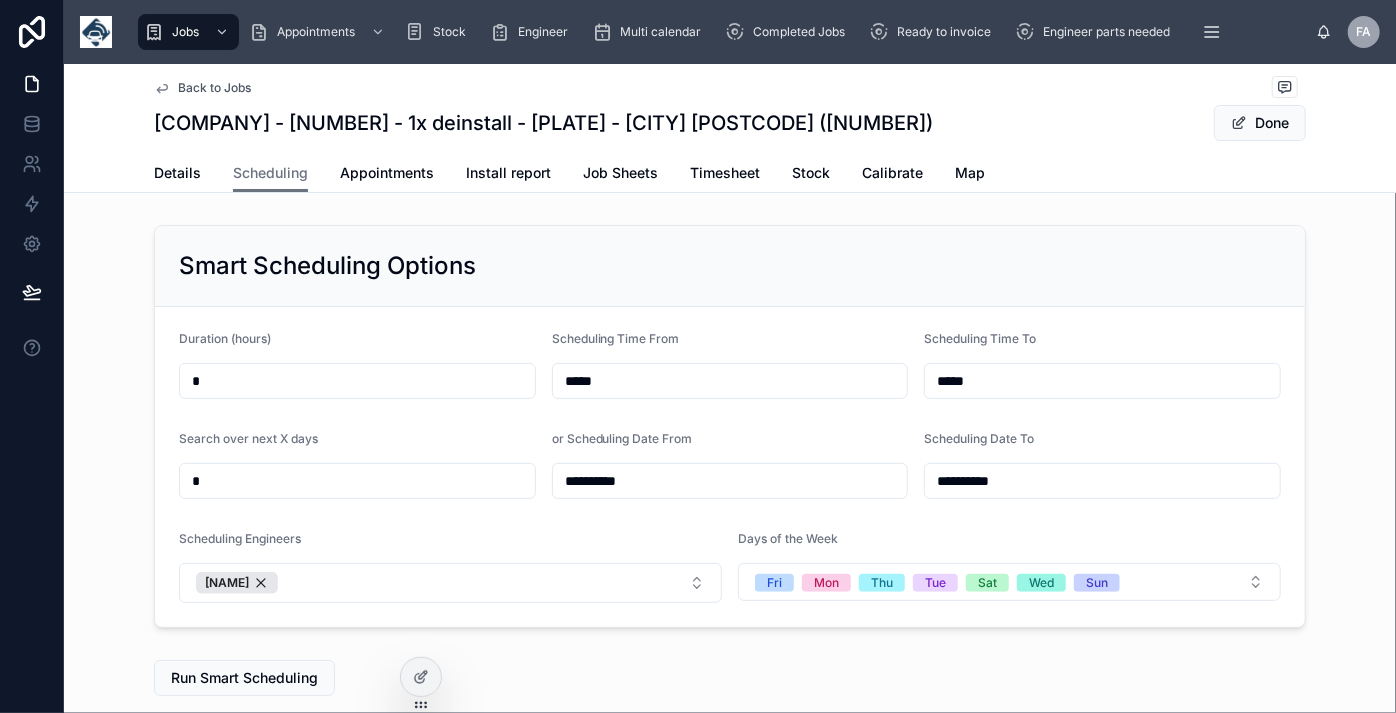 scroll, scrollTop: 272, scrollLeft: 0, axis: vertical 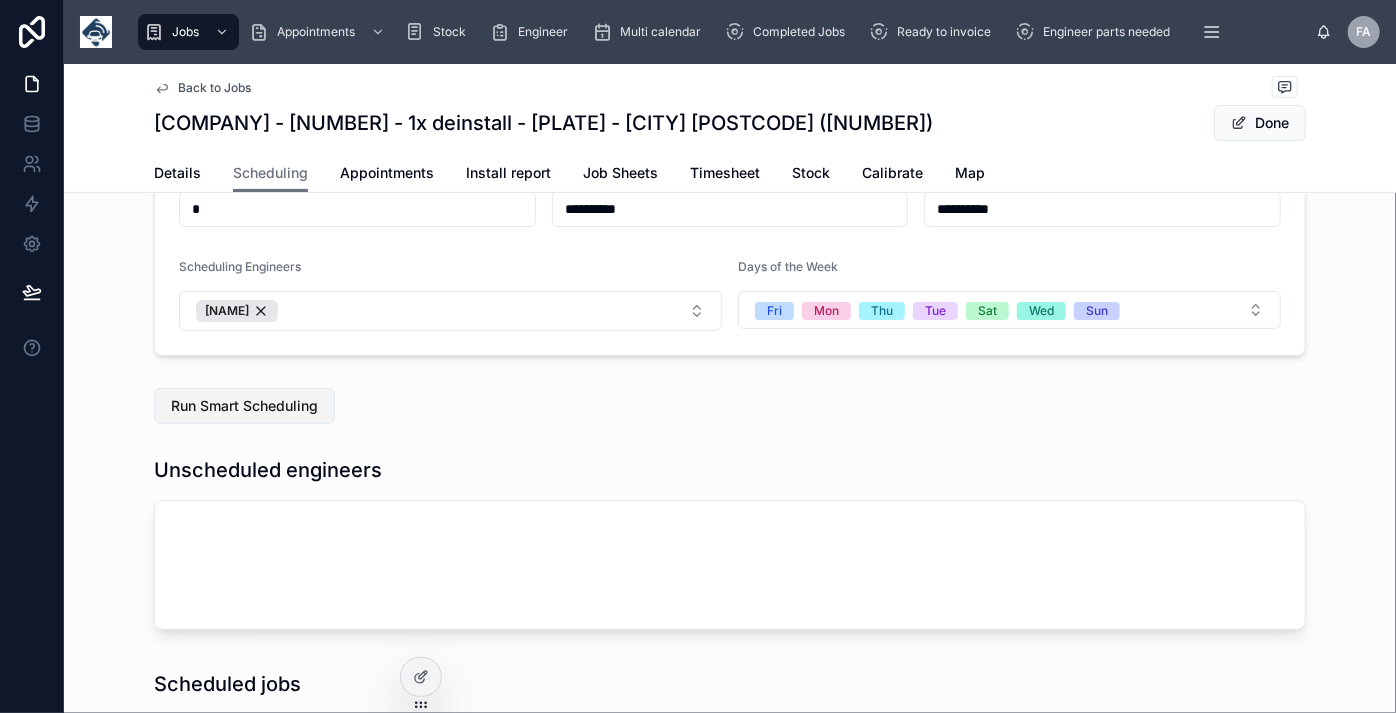 click on "Run Smart Scheduling" at bounding box center [244, 406] 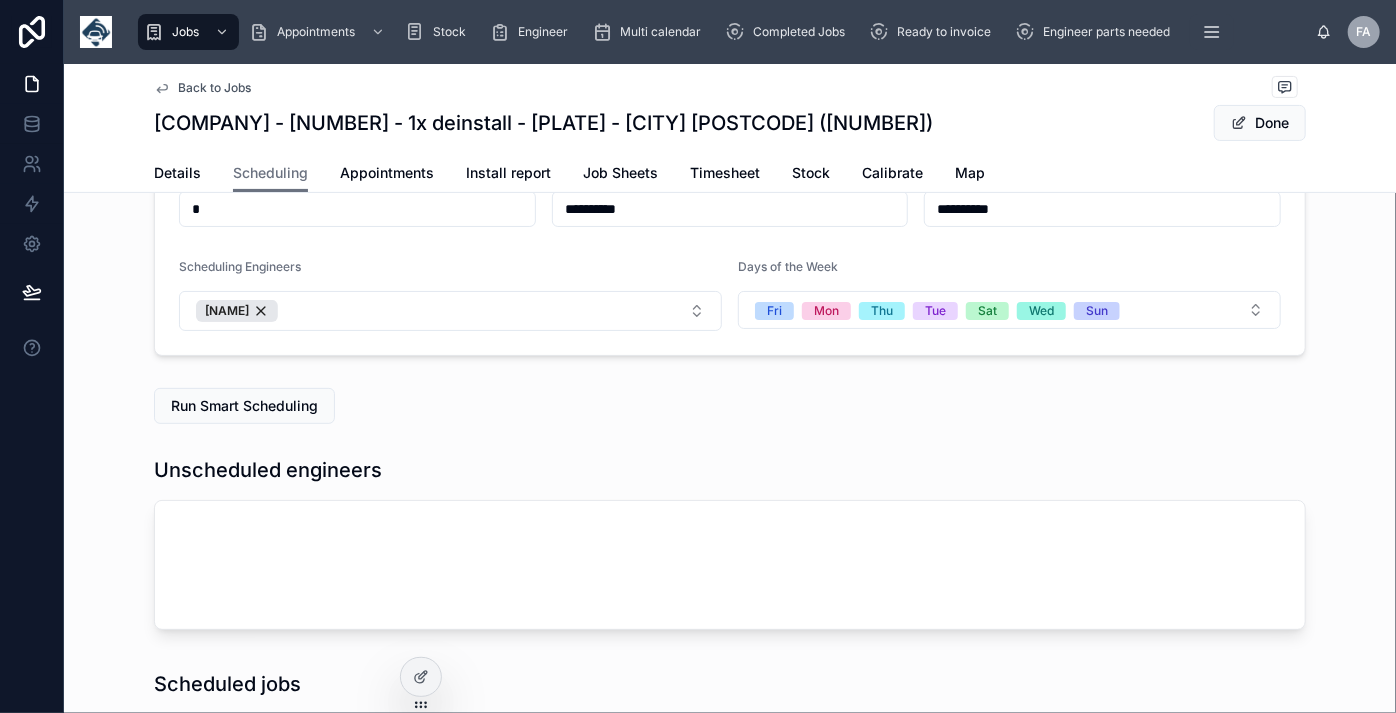 click on "Run Smart Scheduling" at bounding box center [244, 406] 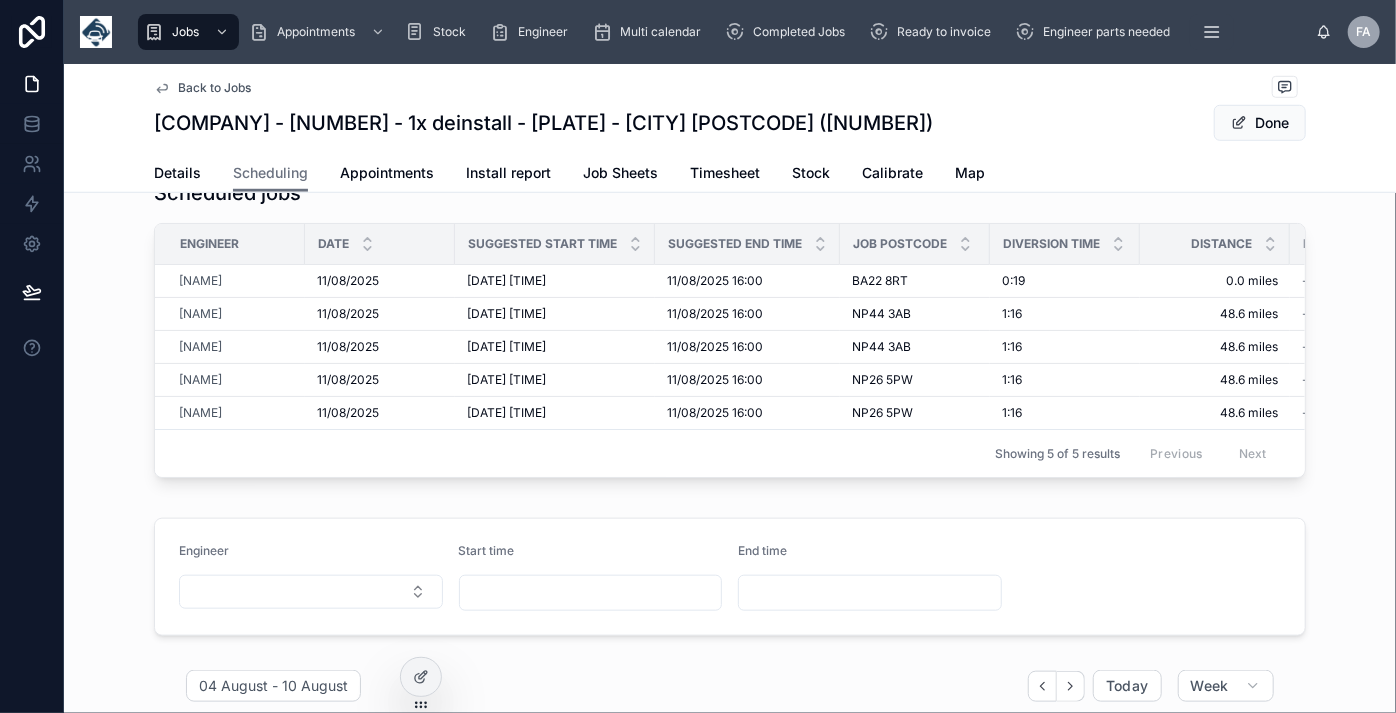 scroll, scrollTop: 818, scrollLeft: 0, axis: vertical 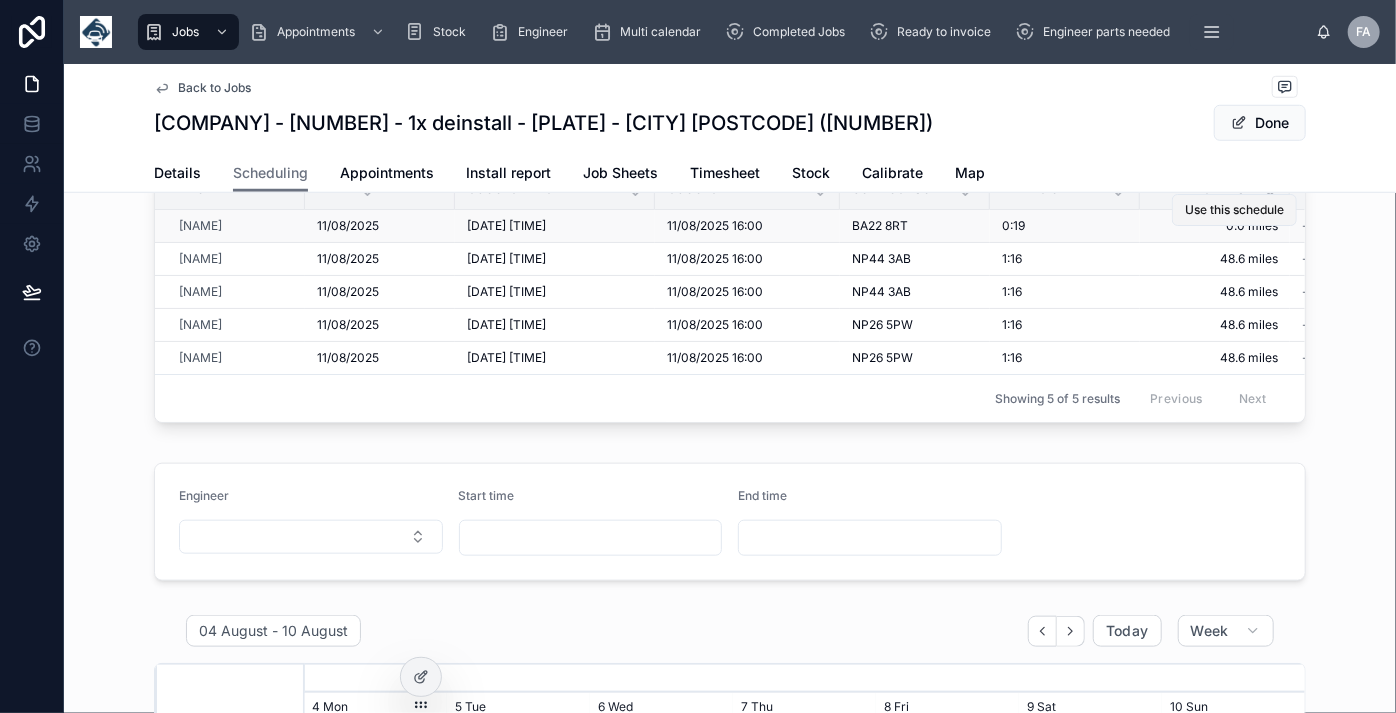 click on "Use this schedule" at bounding box center (1234, 210) 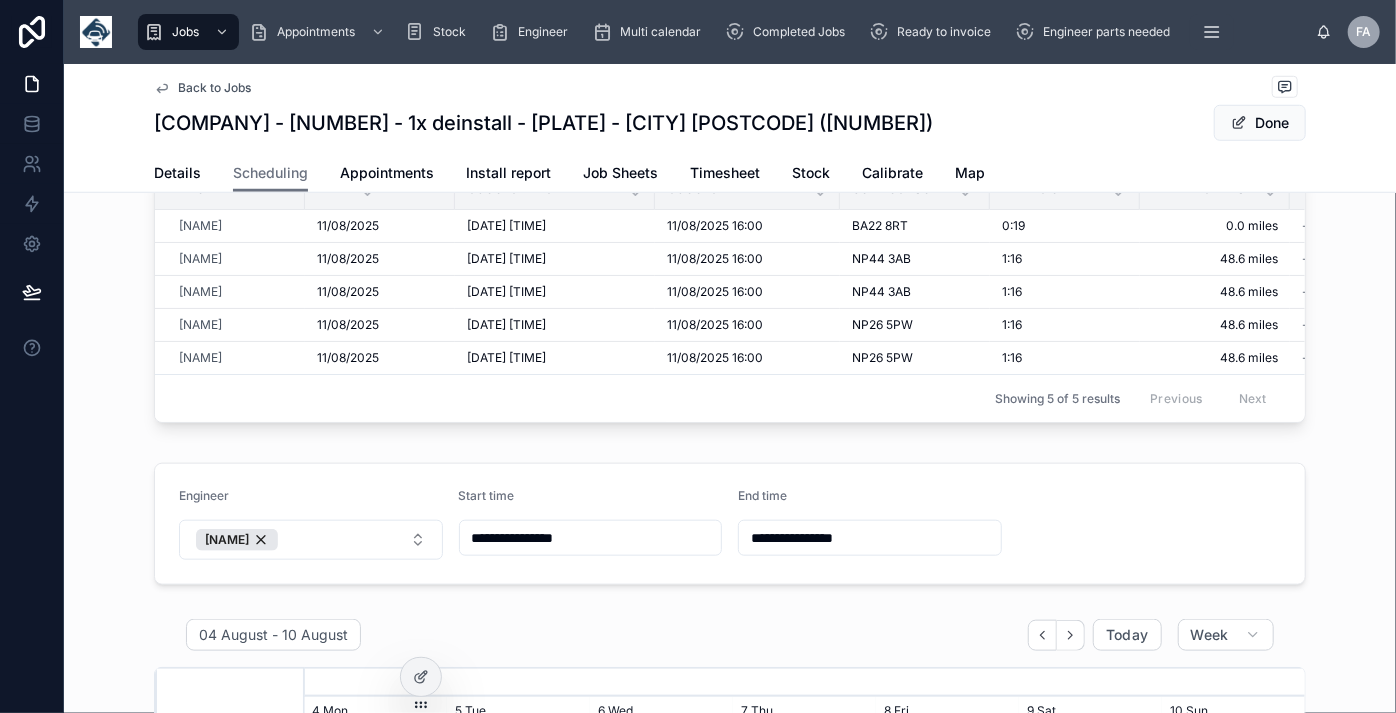 click on "Back to Jobs" at bounding box center [214, 88] 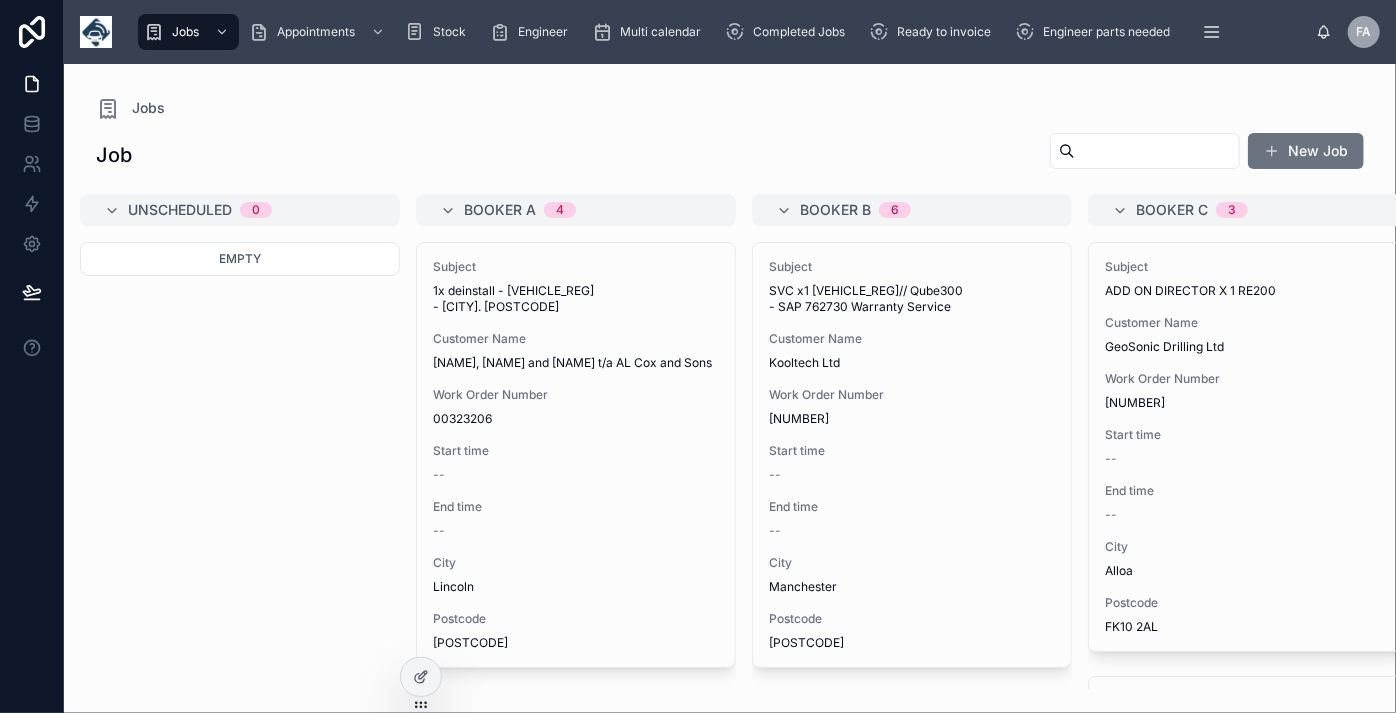 scroll, scrollTop: 0, scrollLeft: 0, axis: both 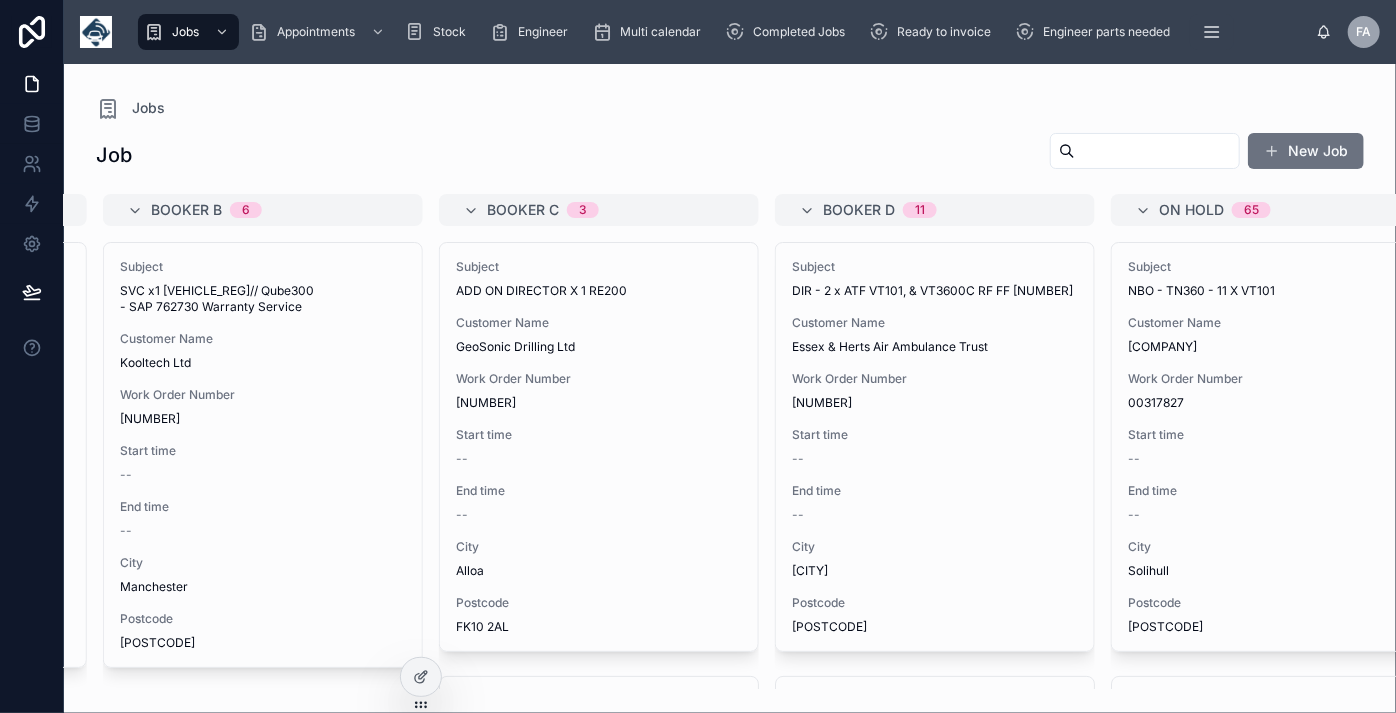 click at bounding box center (1157, 151) 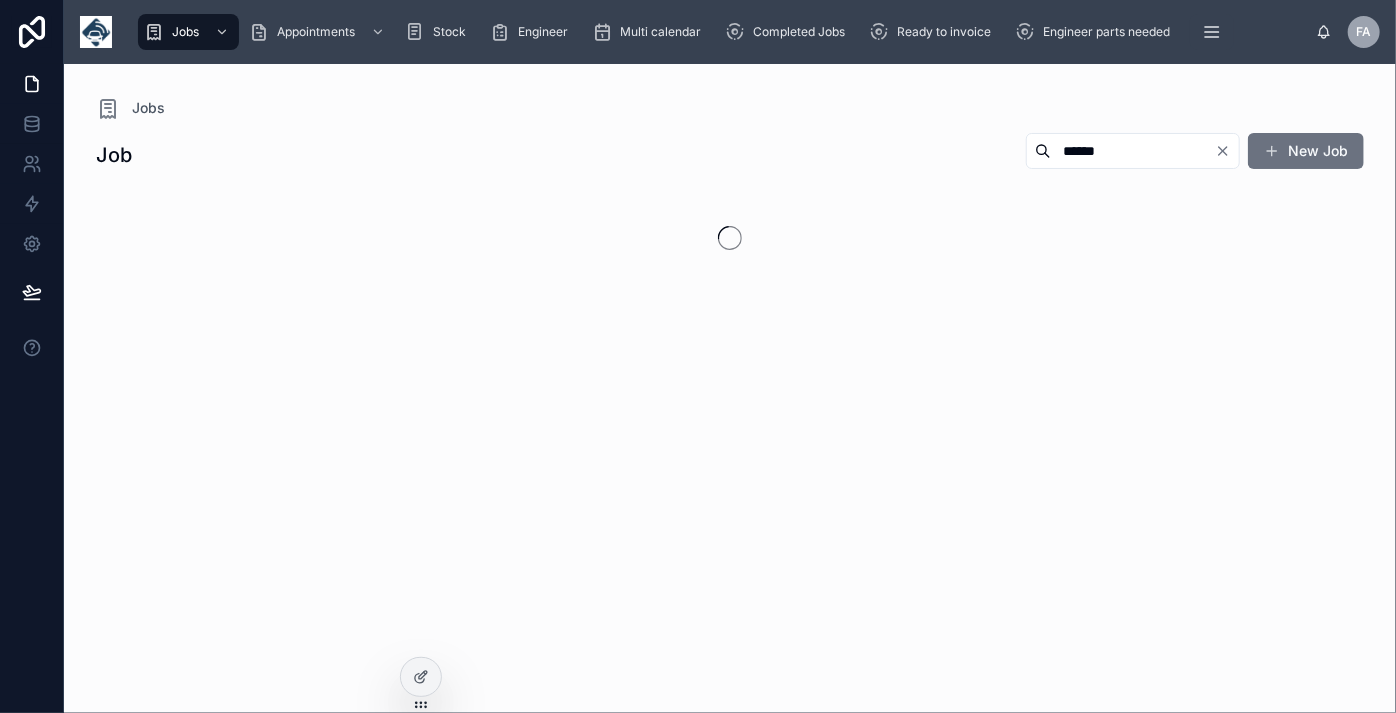 scroll, scrollTop: 0, scrollLeft: 0, axis: both 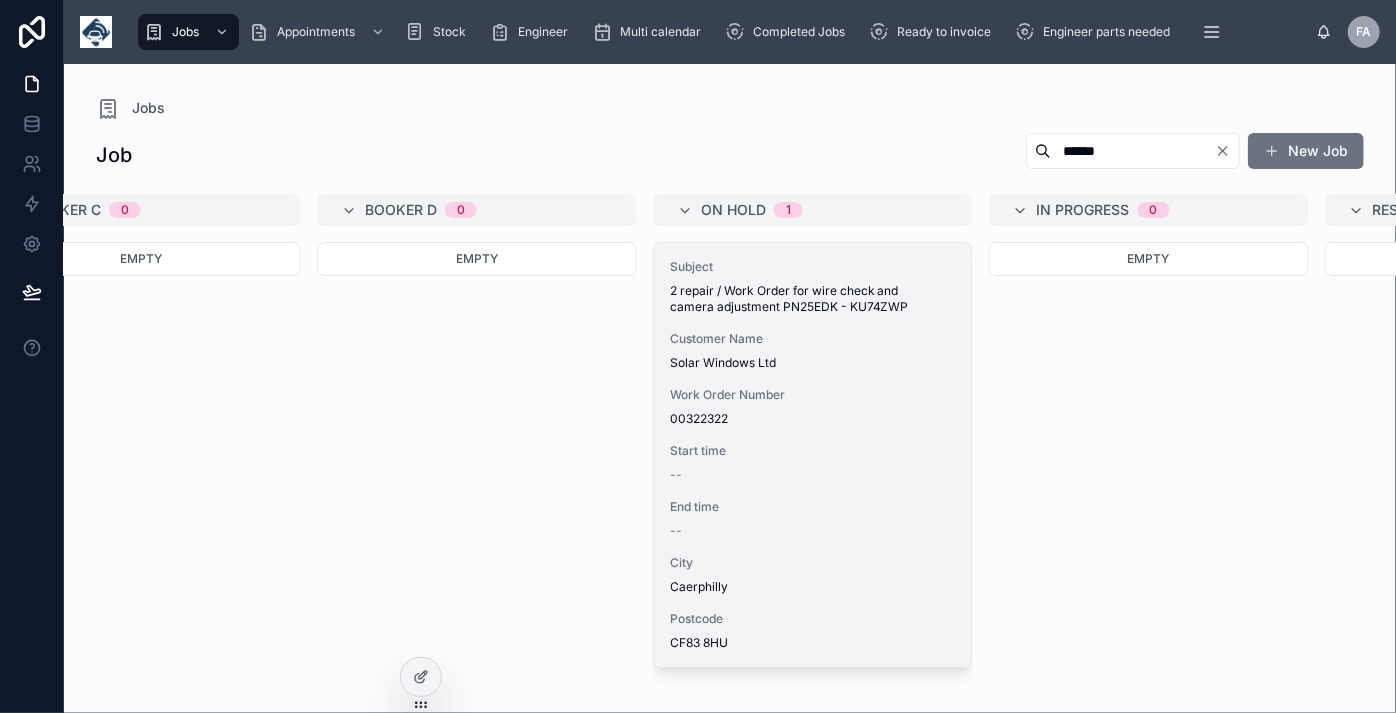 click on "End time" at bounding box center [813, 507] 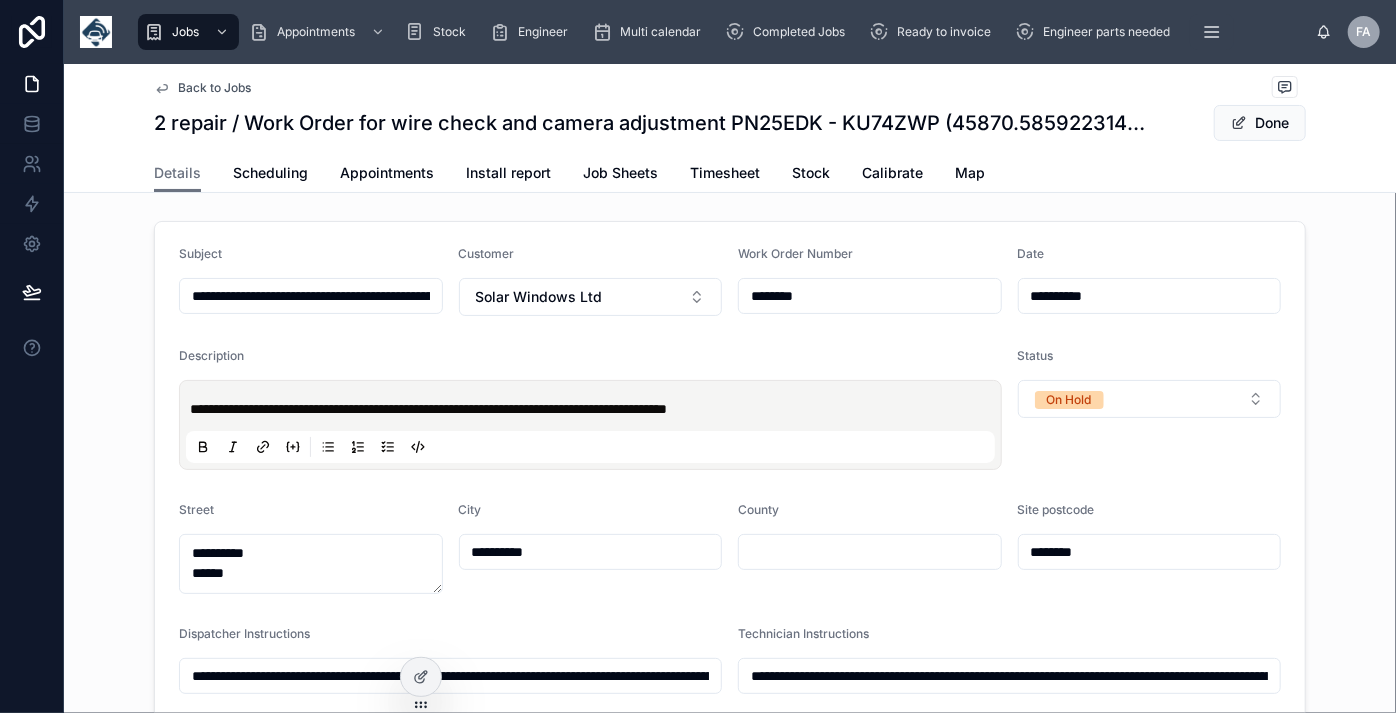 scroll, scrollTop: 0, scrollLeft: 0, axis: both 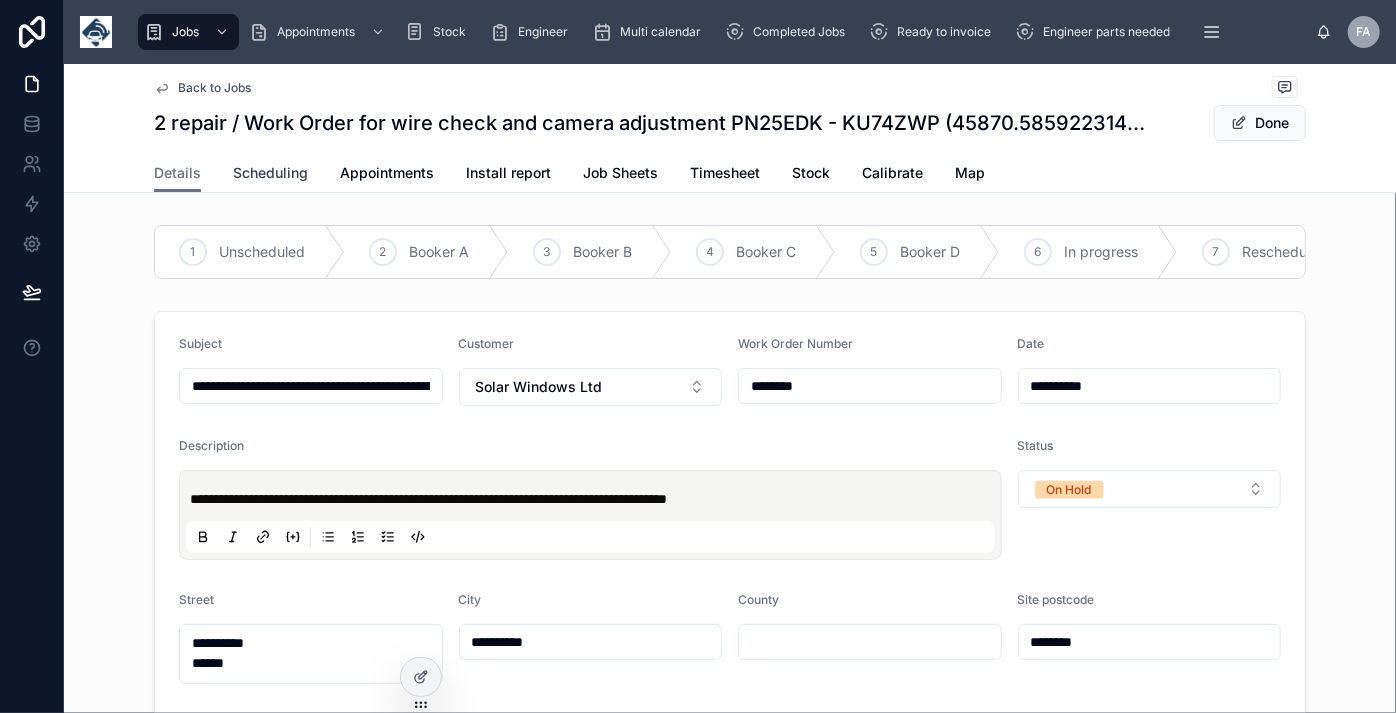 click on "Scheduling" at bounding box center (270, 173) 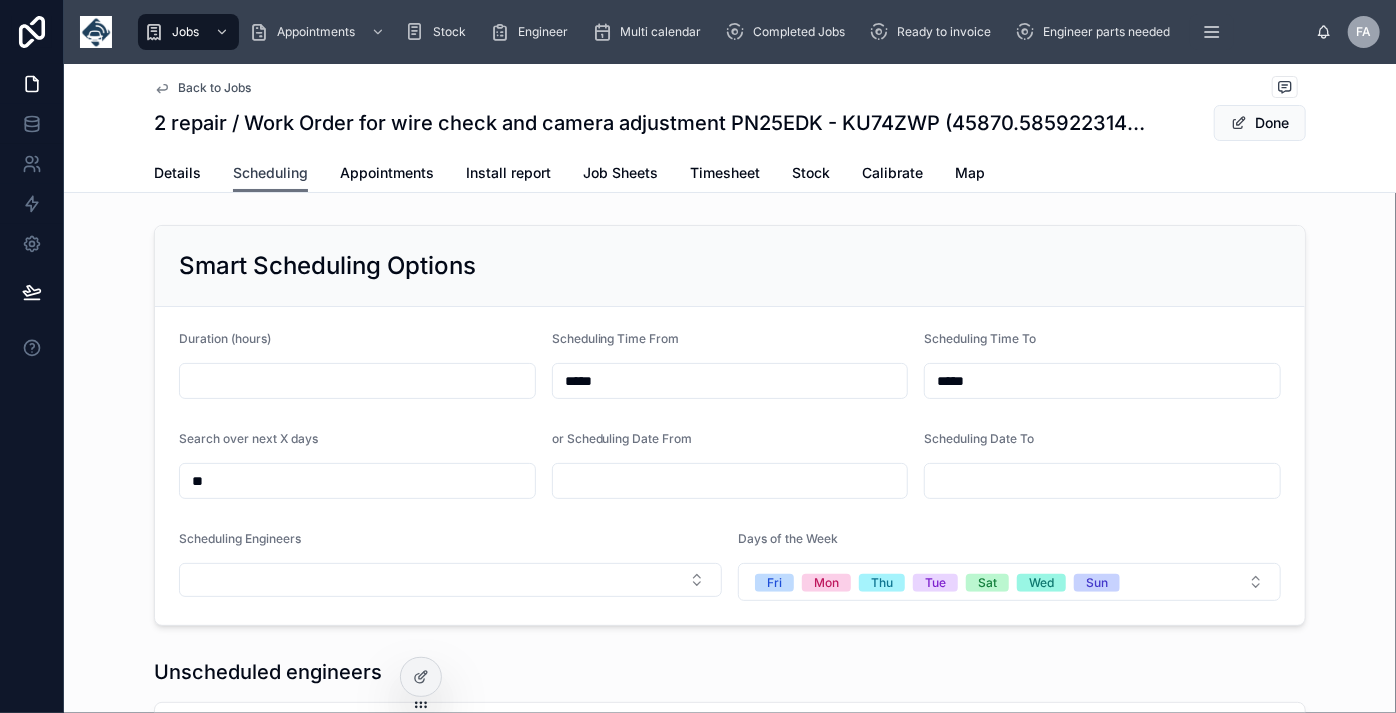 scroll, scrollTop: 0, scrollLeft: 1501, axis: horizontal 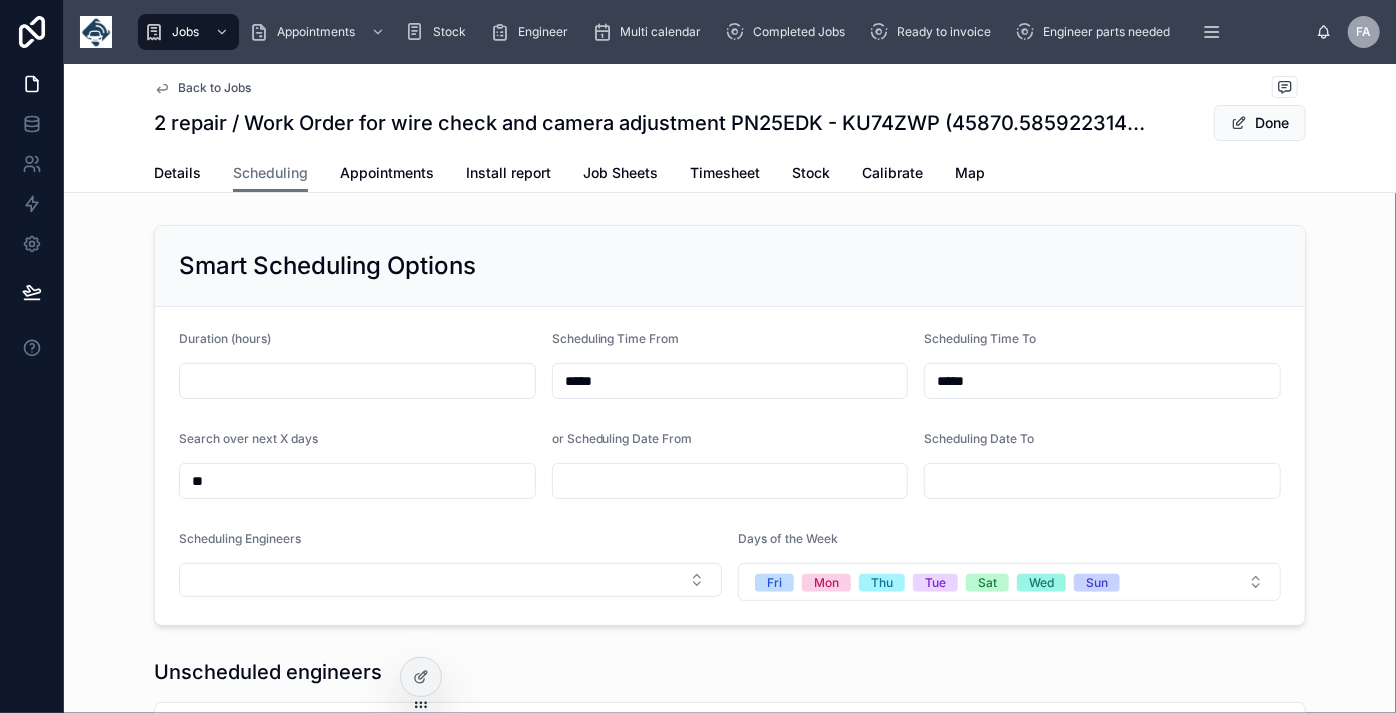 click on "Back to Jobs" at bounding box center [214, 88] 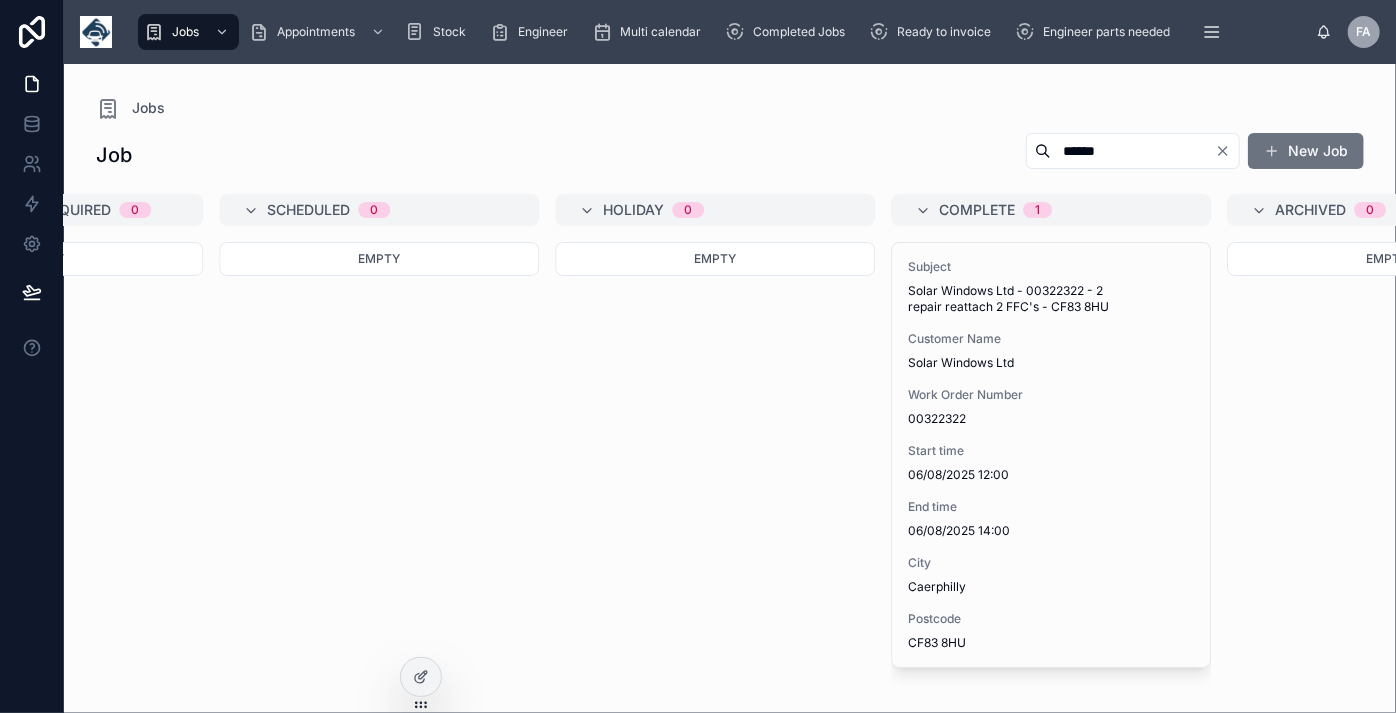 scroll, scrollTop: 0, scrollLeft: 2554, axis: horizontal 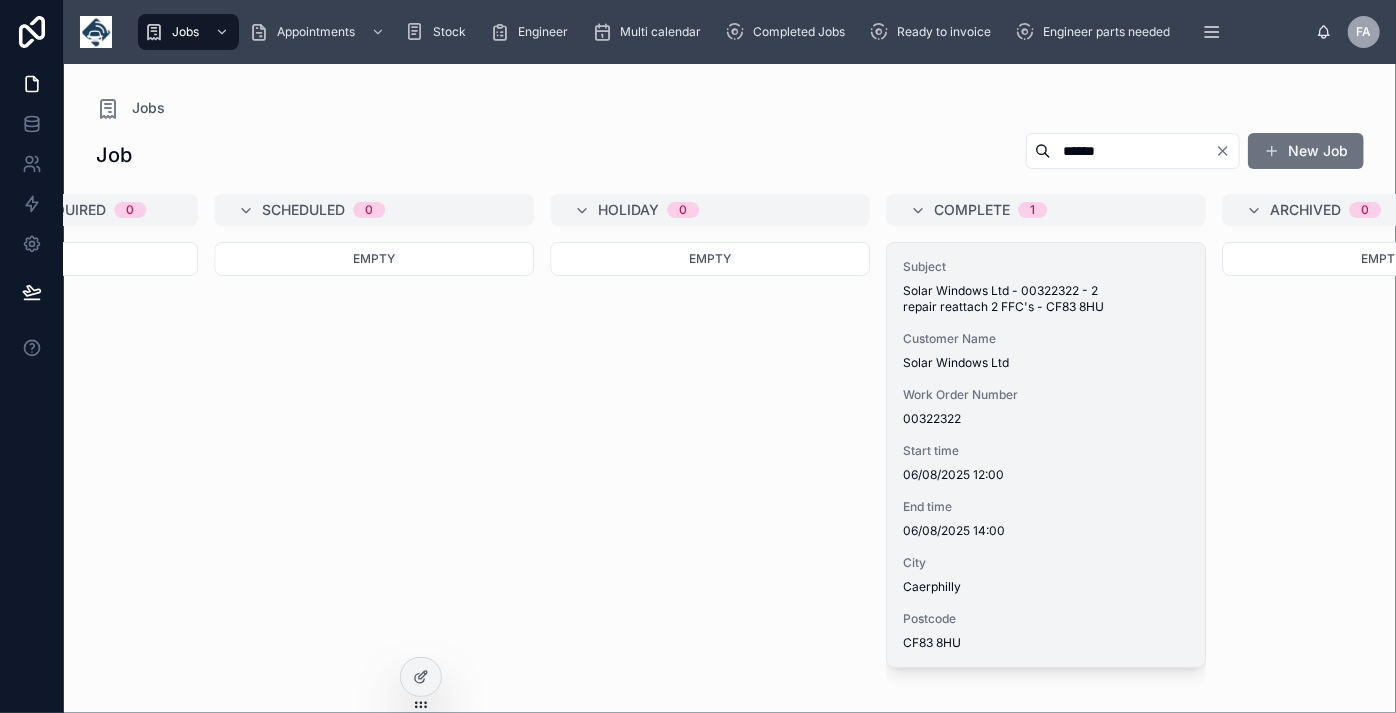 click on "06/08/2025 14:00" at bounding box center (1046, 531) 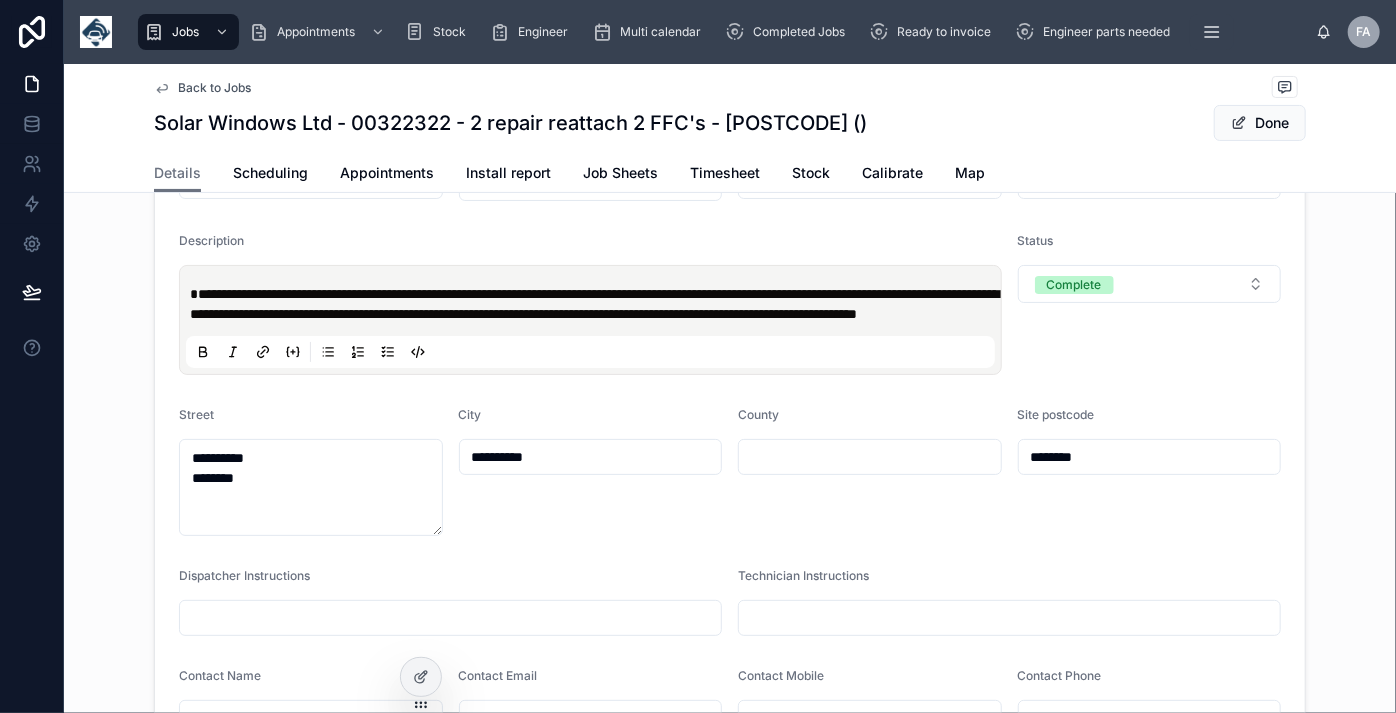 scroll, scrollTop: 0, scrollLeft: 0, axis: both 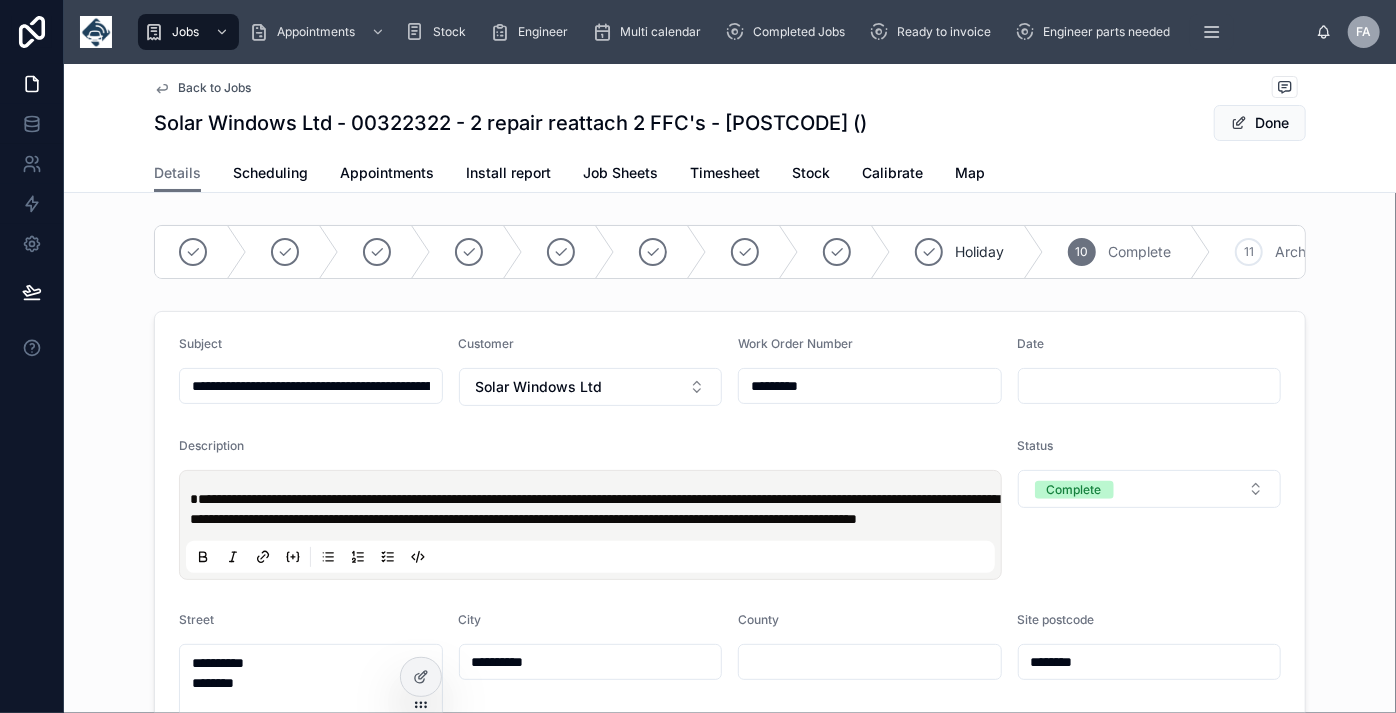 click on "Back to Jobs" at bounding box center (214, 88) 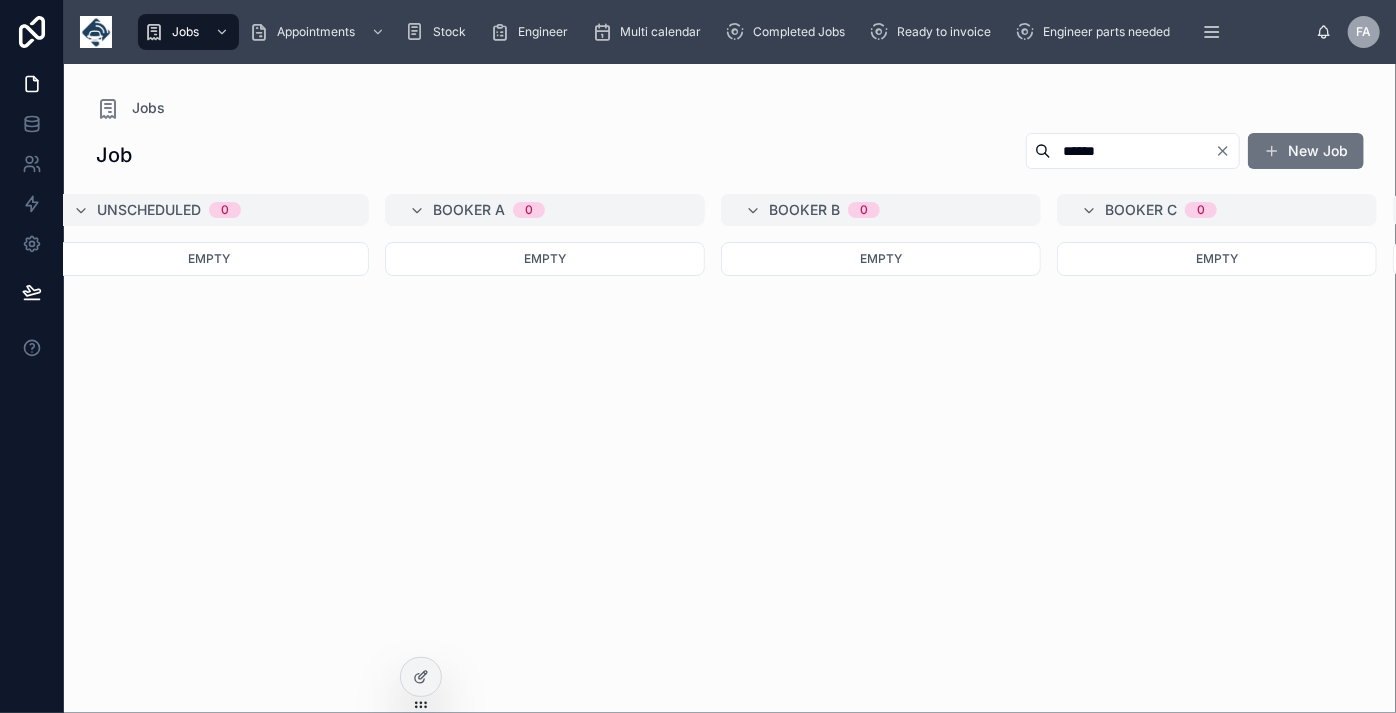 scroll, scrollTop: 0, scrollLeft: 0, axis: both 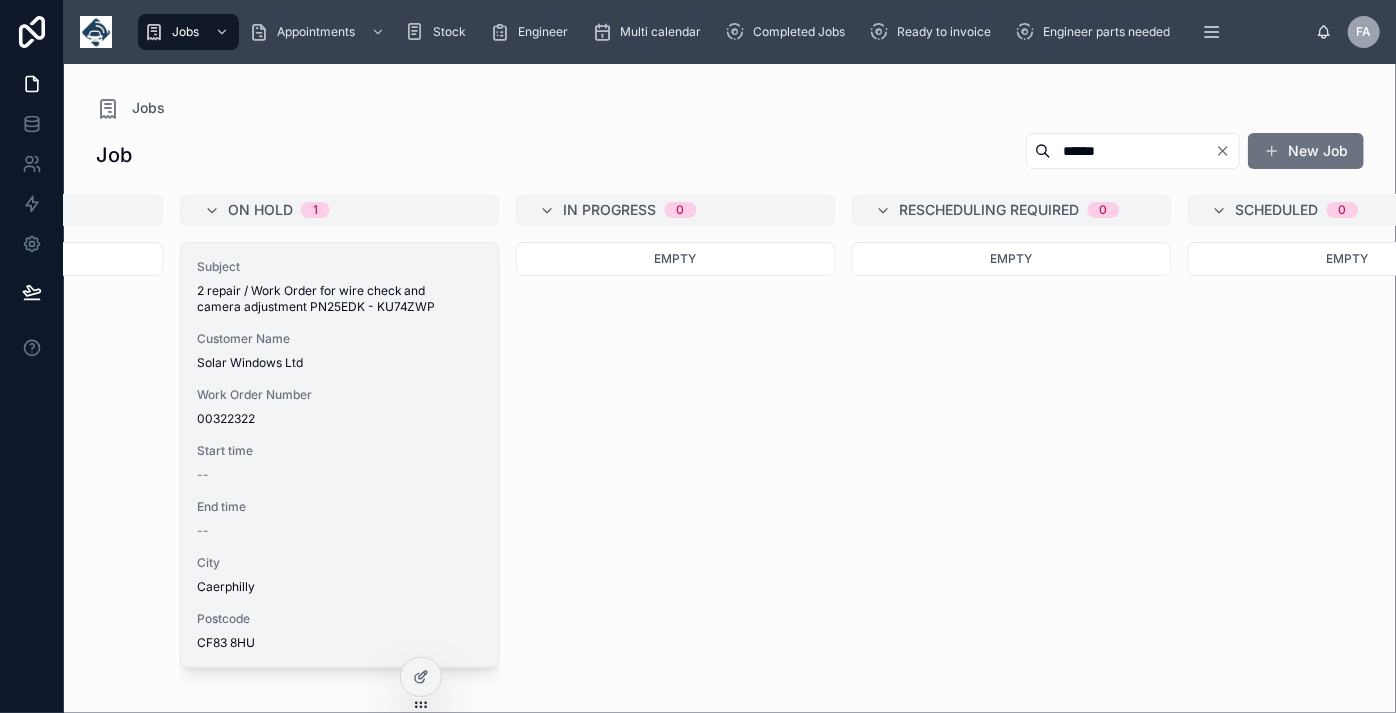click on "--" at bounding box center [340, 475] 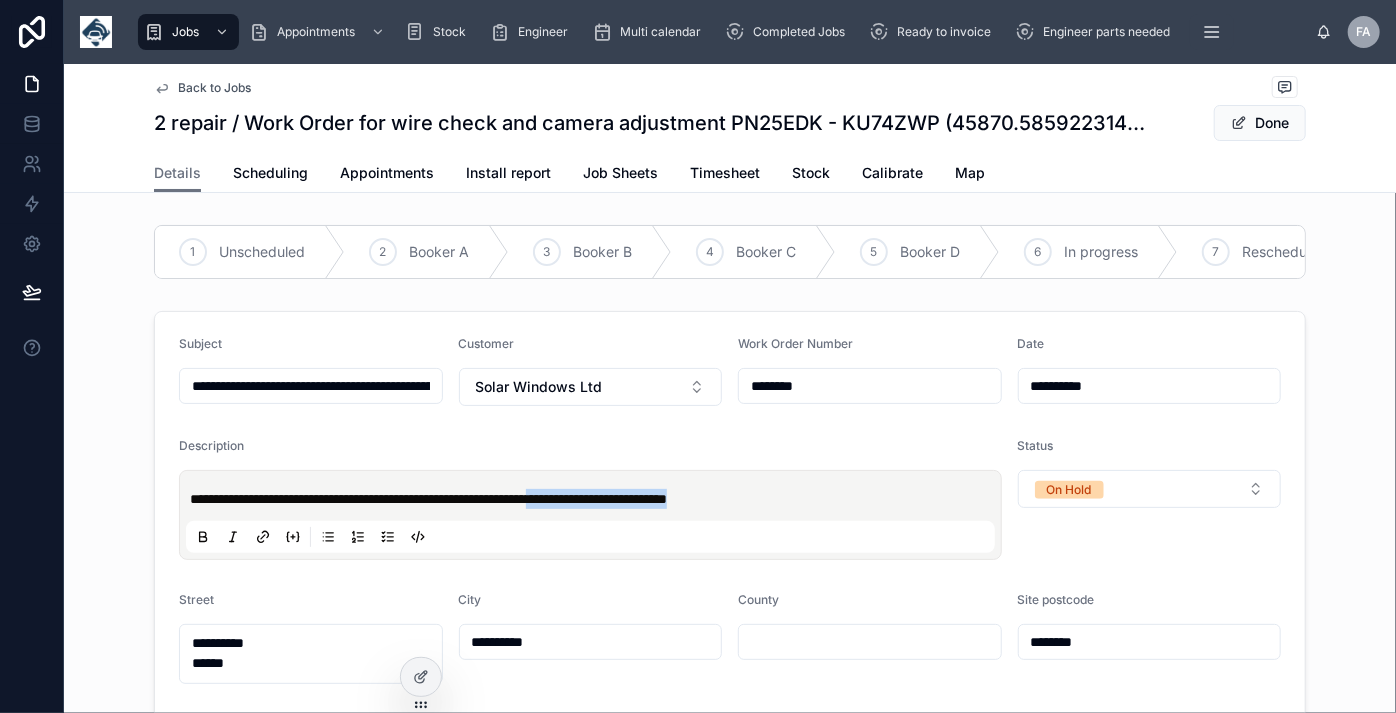 drag, startPoint x: 878, startPoint y: 503, endPoint x: 653, endPoint y: 502, distance: 225.00223 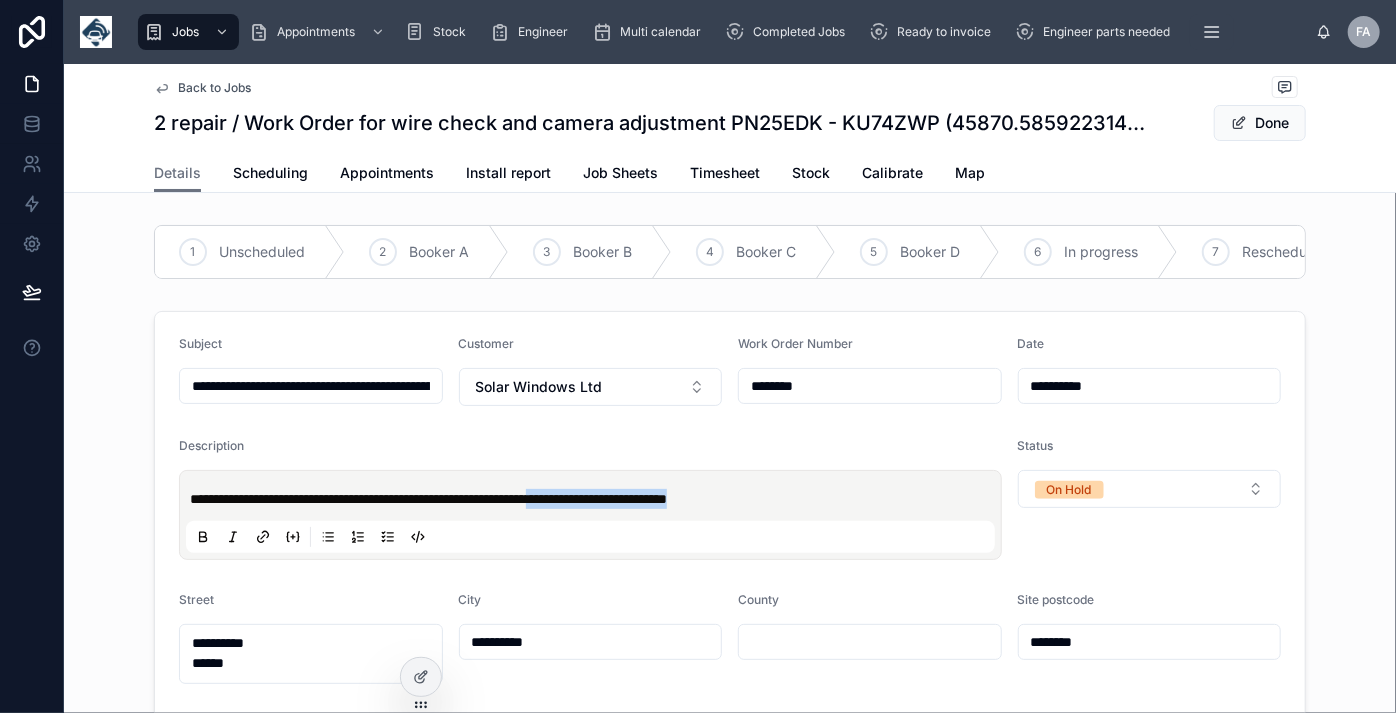 click on "**********" at bounding box center (594, 499) 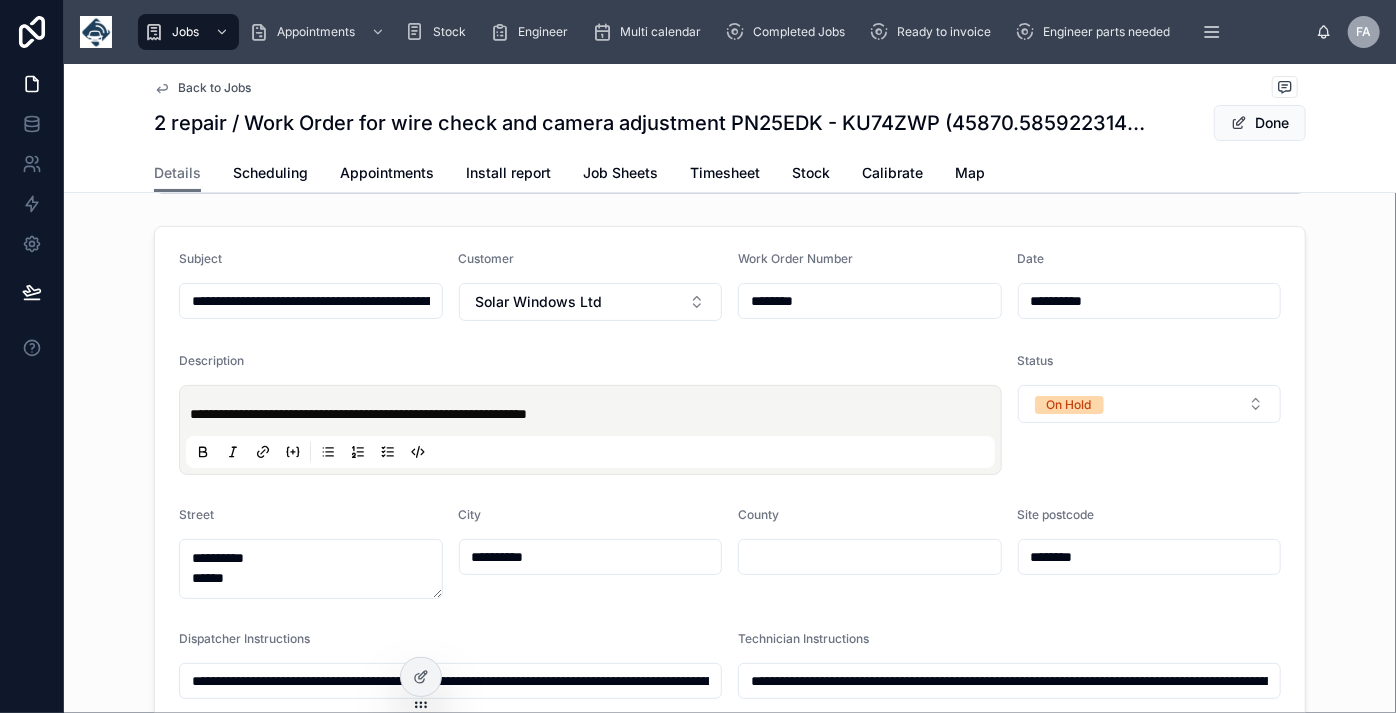scroll, scrollTop: 0, scrollLeft: 0, axis: both 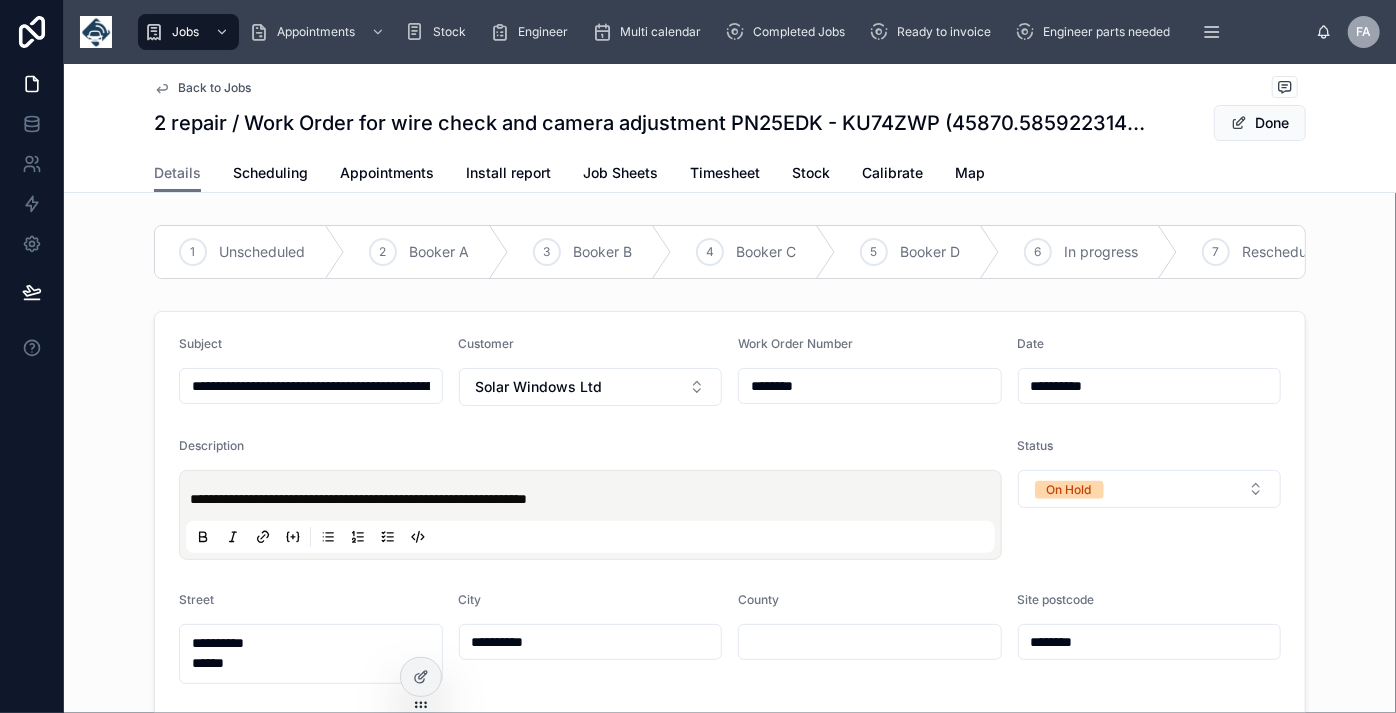 click on "**********" at bounding box center (311, 386) 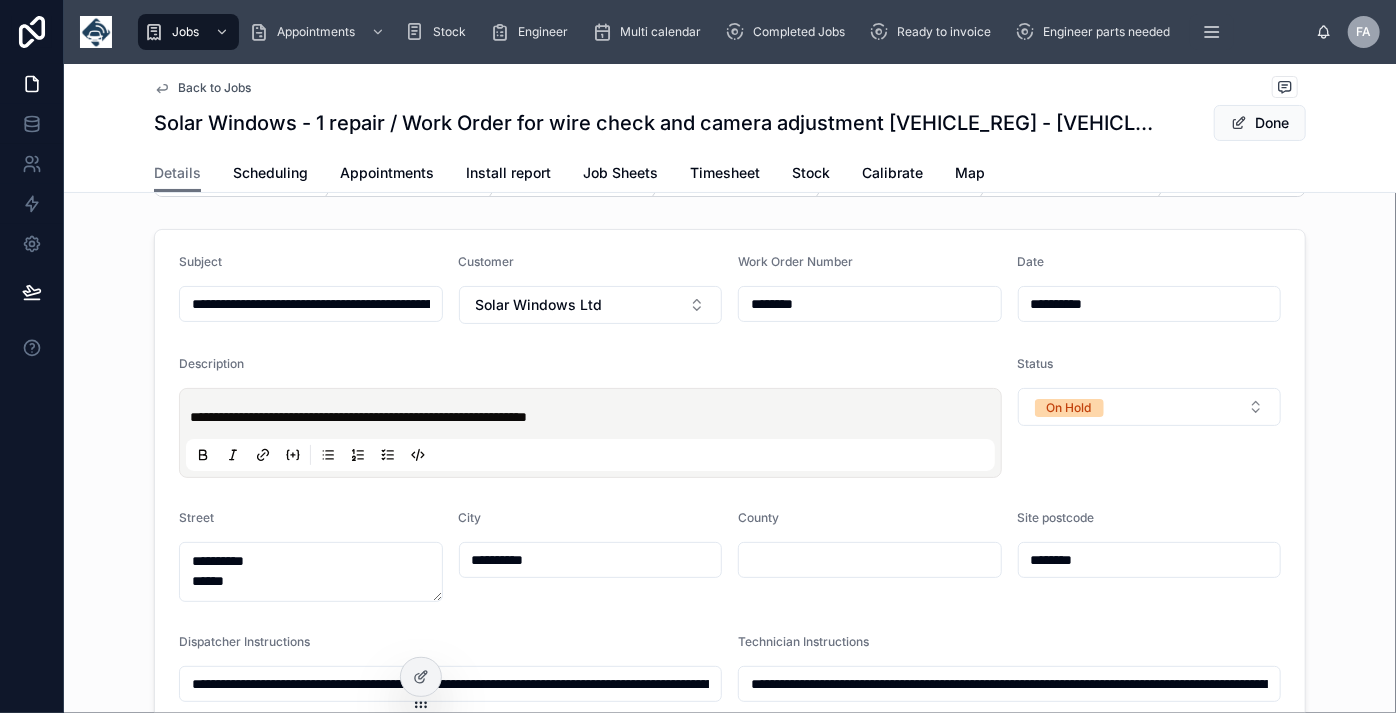 scroll, scrollTop: 272, scrollLeft: 0, axis: vertical 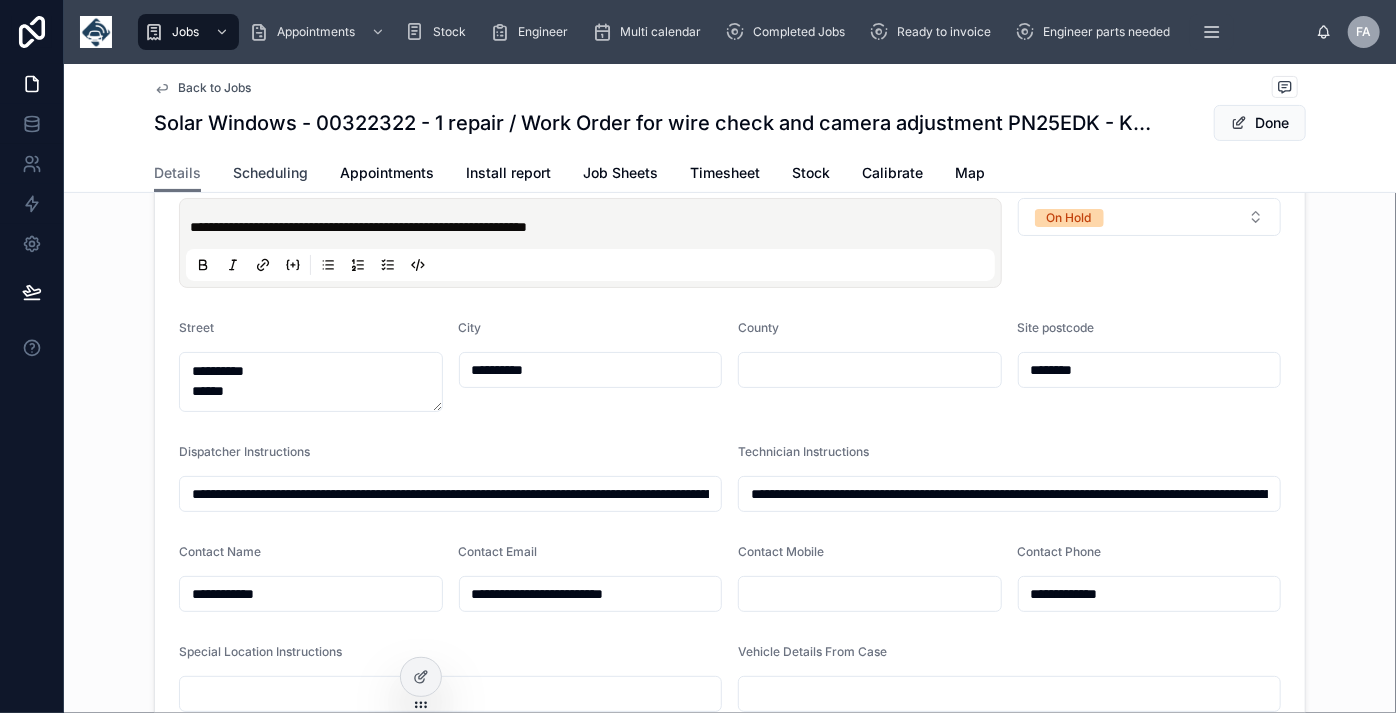 click on "Scheduling" at bounding box center (270, 173) 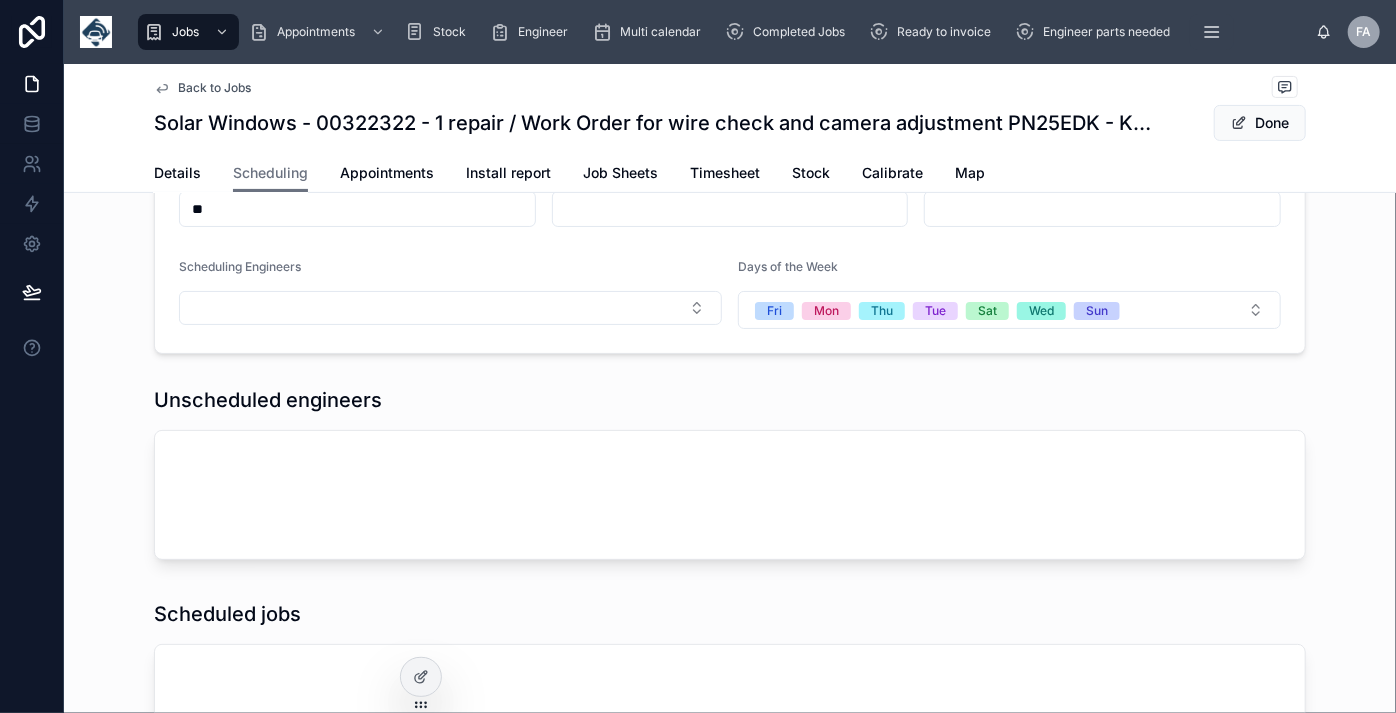 scroll, scrollTop: 0, scrollLeft: 1501, axis: horizontal 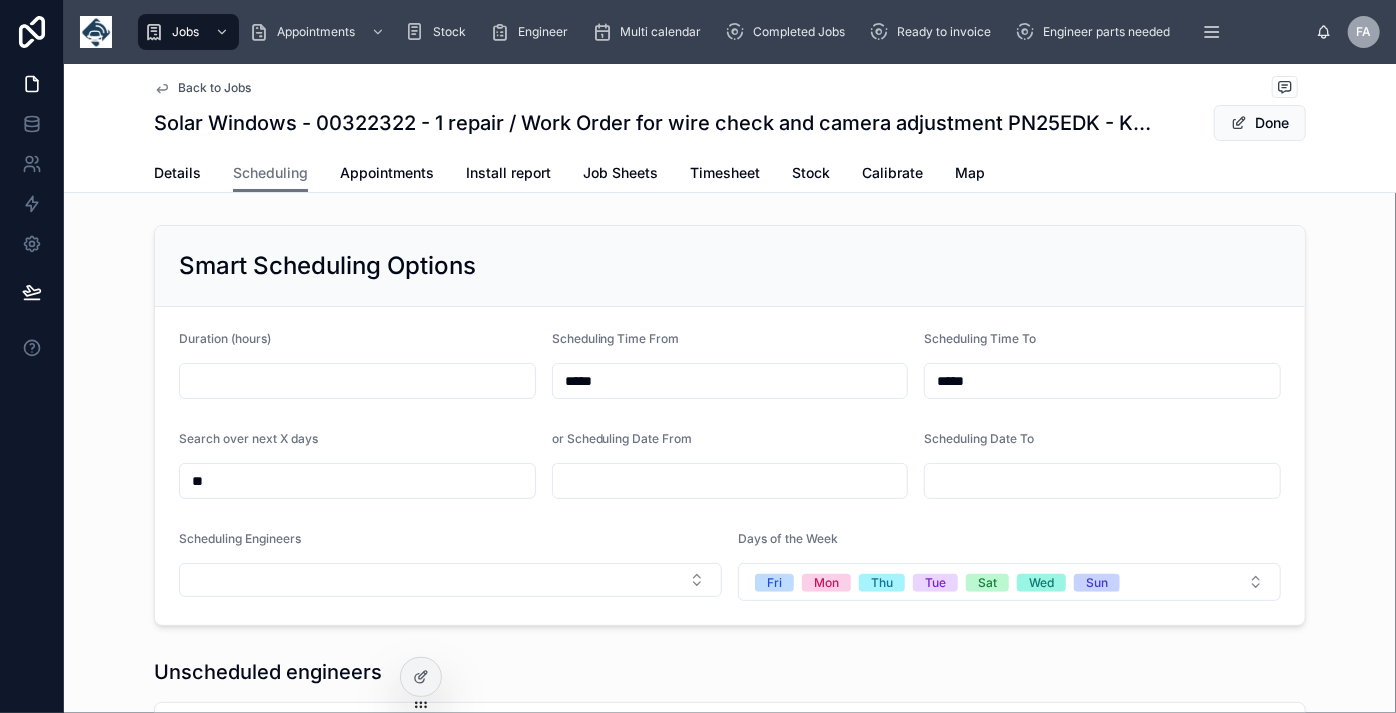 click at bounding box center (357, 381) 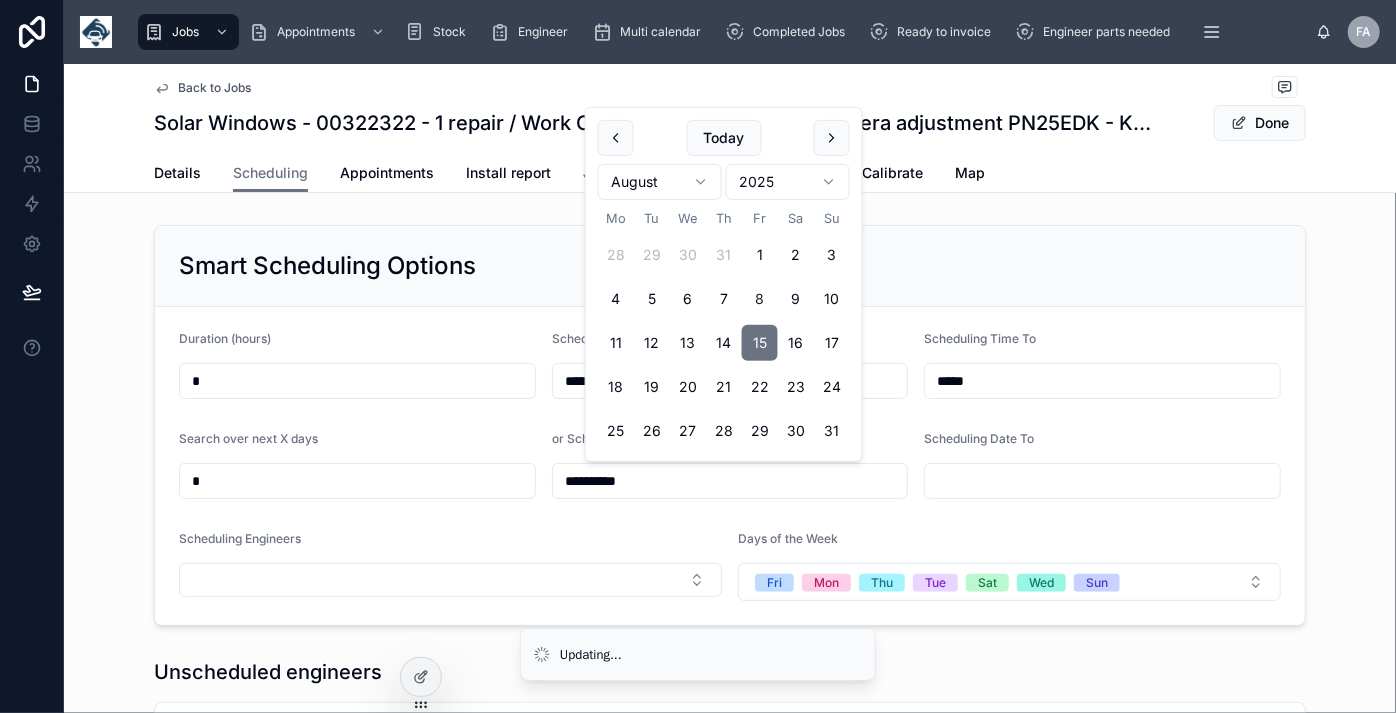 click at bounding box center (1102, 481) 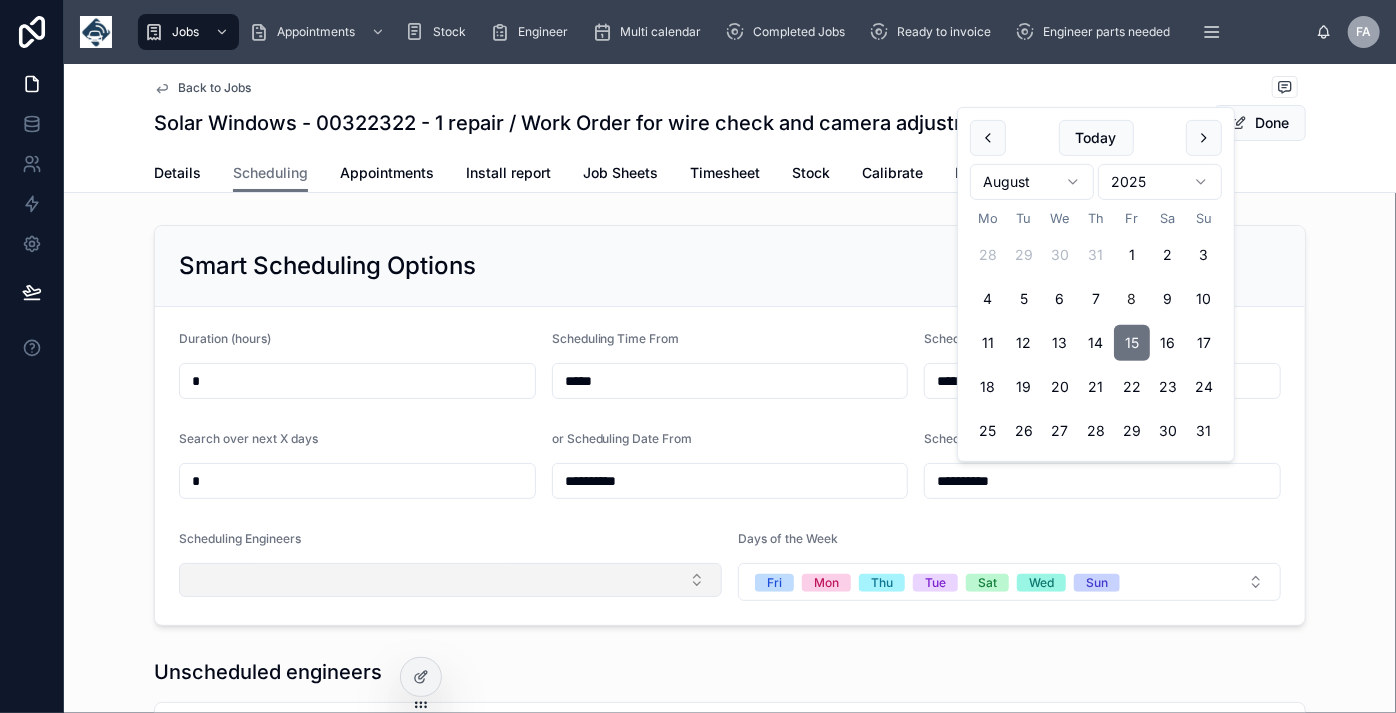 click at bounding box center [450, 580] 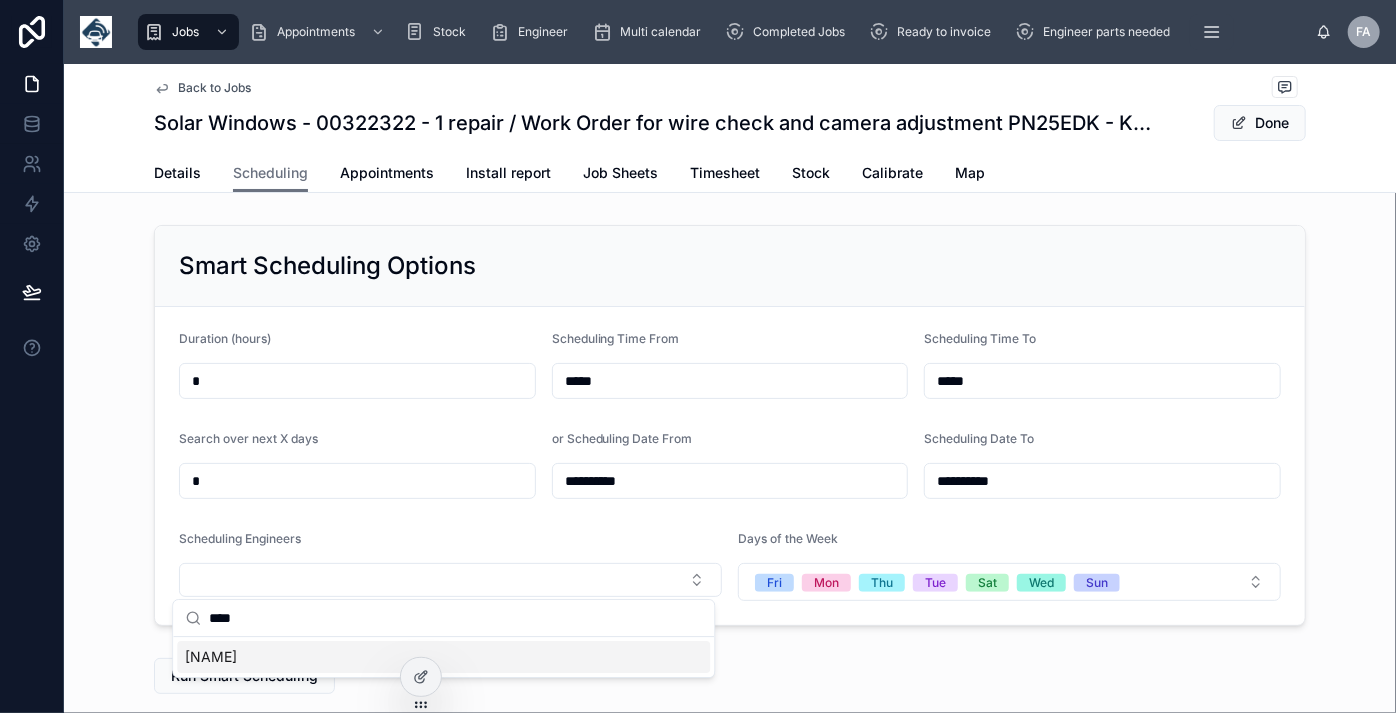 click on "[NAME]" at bounding box center [211, 657] 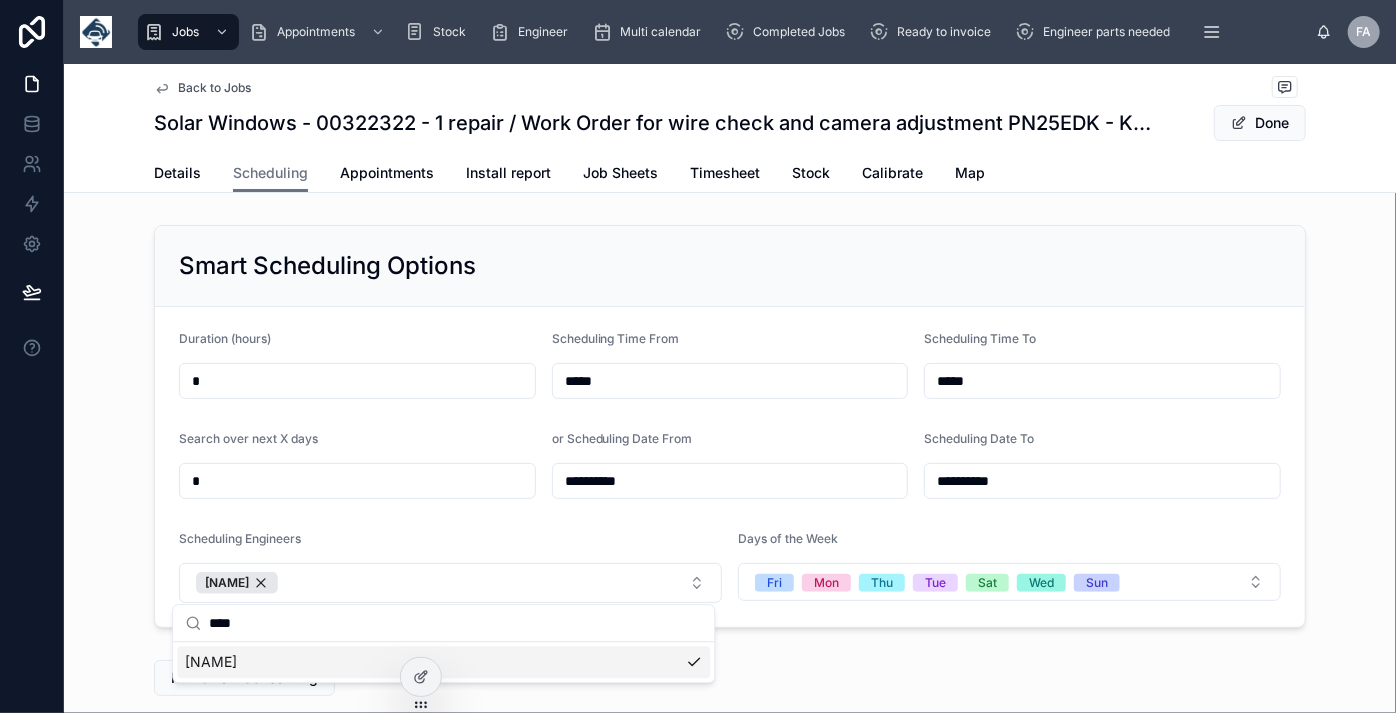 click on "Run Smart Scheduling" at bounding box center (730, 678) 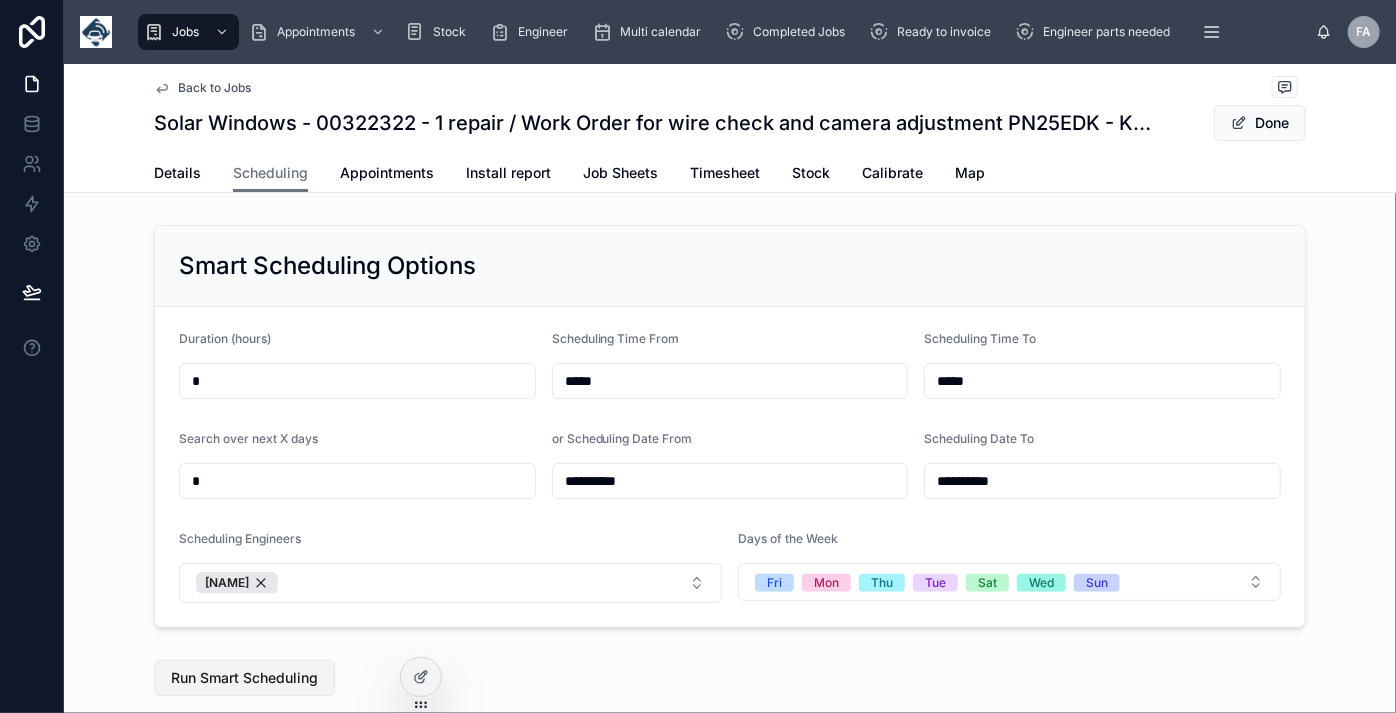 click on "Run Smart Scheduling" at bounding box center [244, 678] 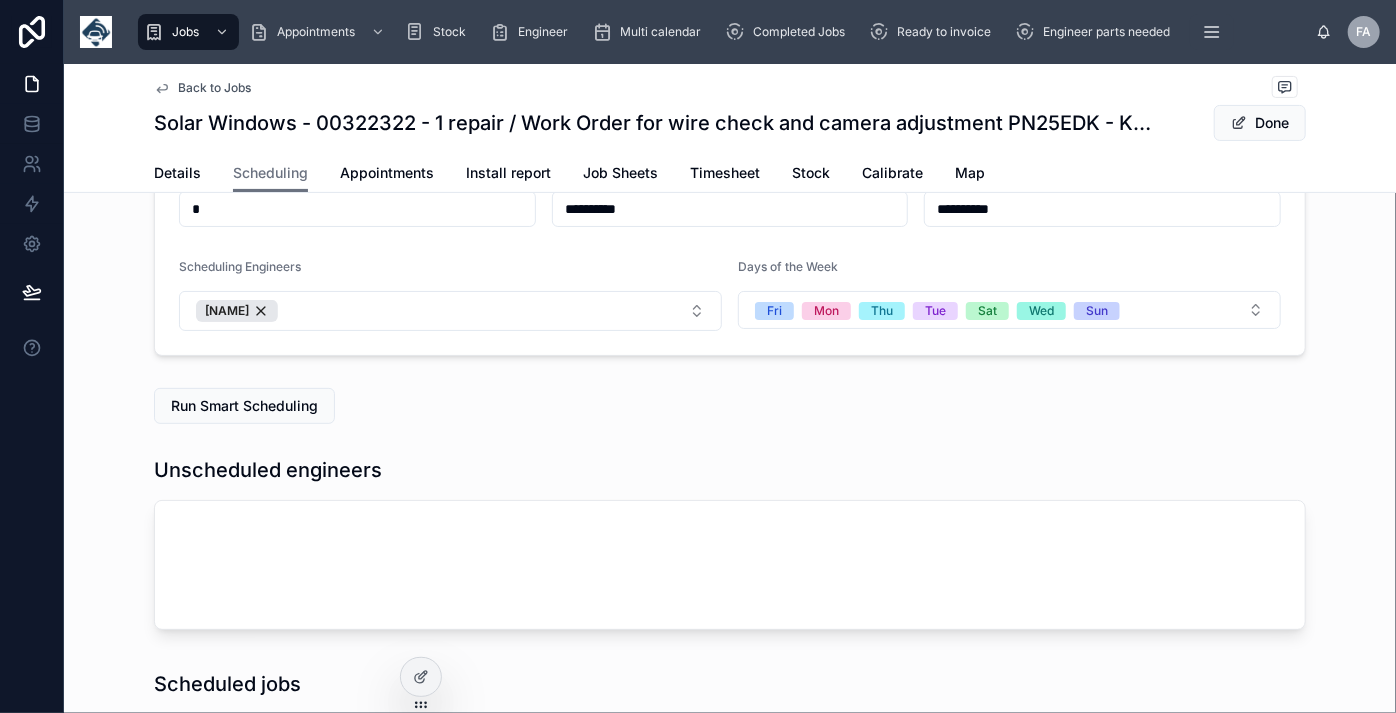 scroll, scrollTop: 636, scrollLeft: 0, axis: vertical 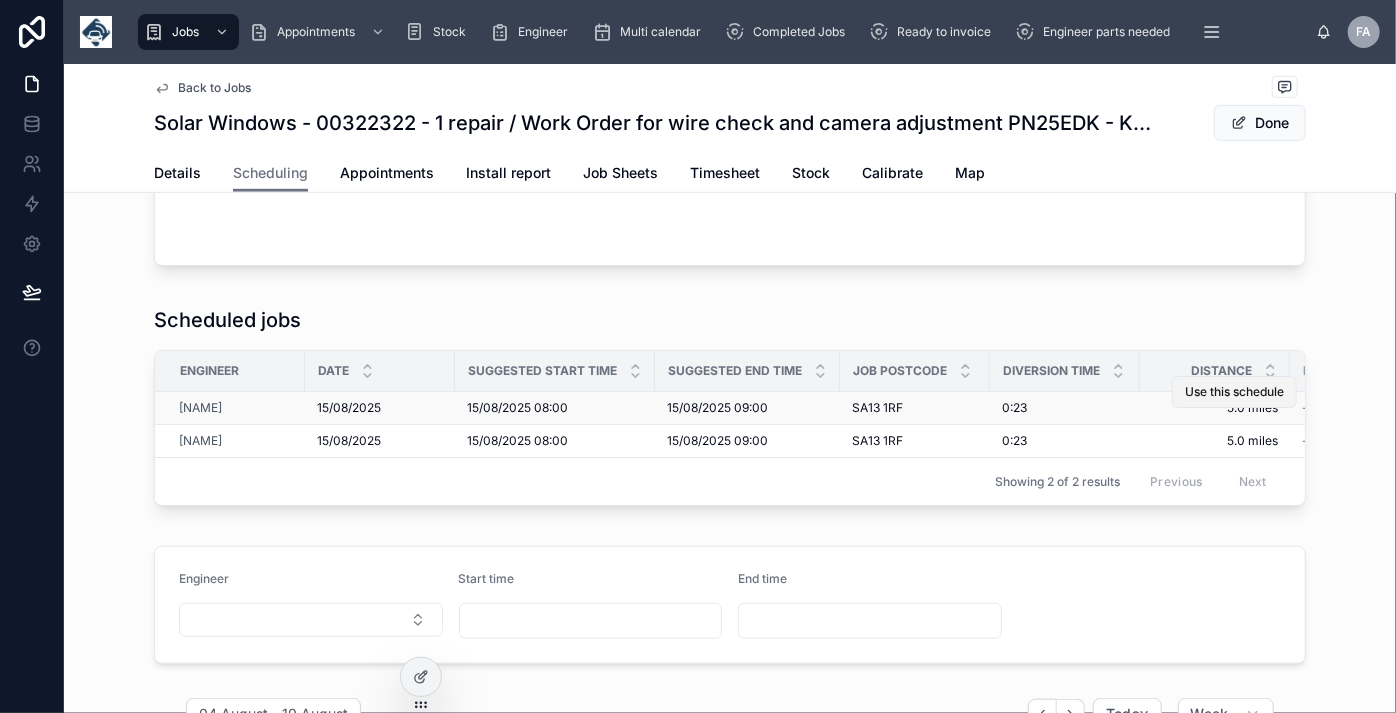 click on "Use this schedule" at bounding box center [1234, 392] 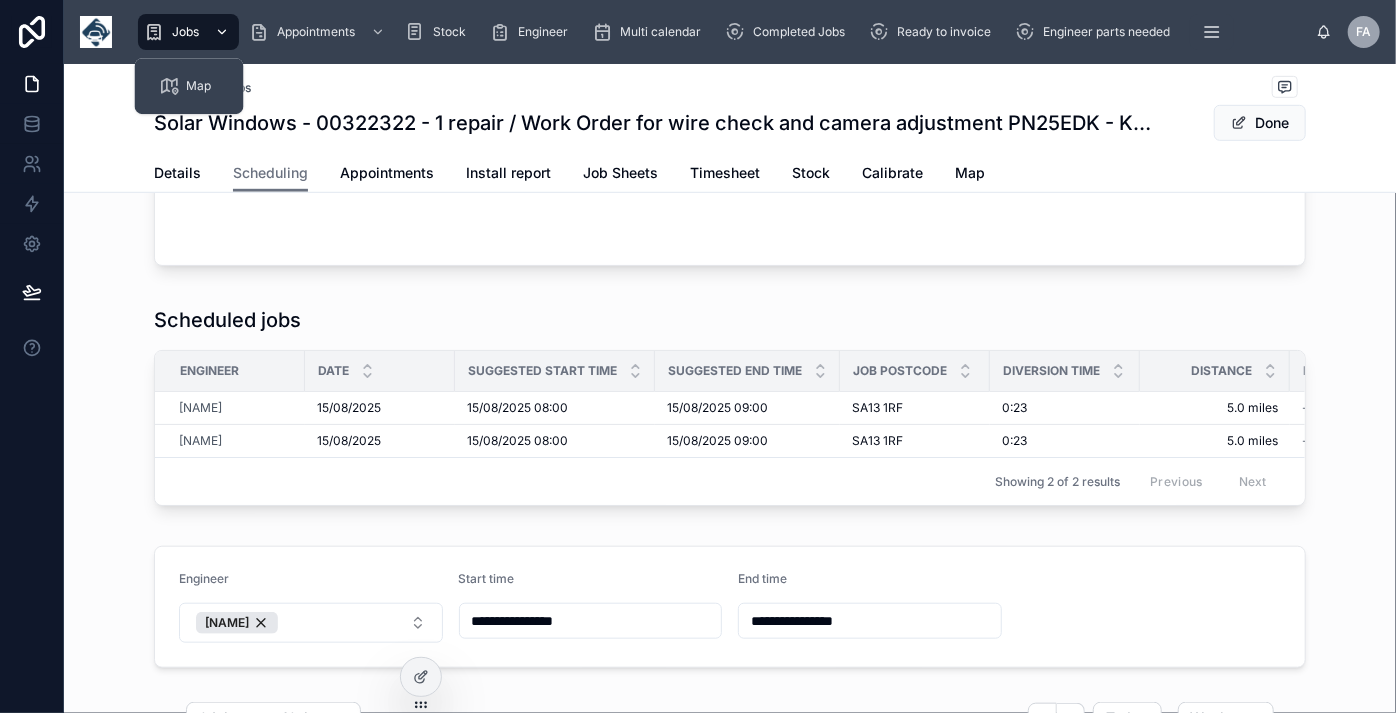 click on "Jobs" at bounding box center [185, 32] 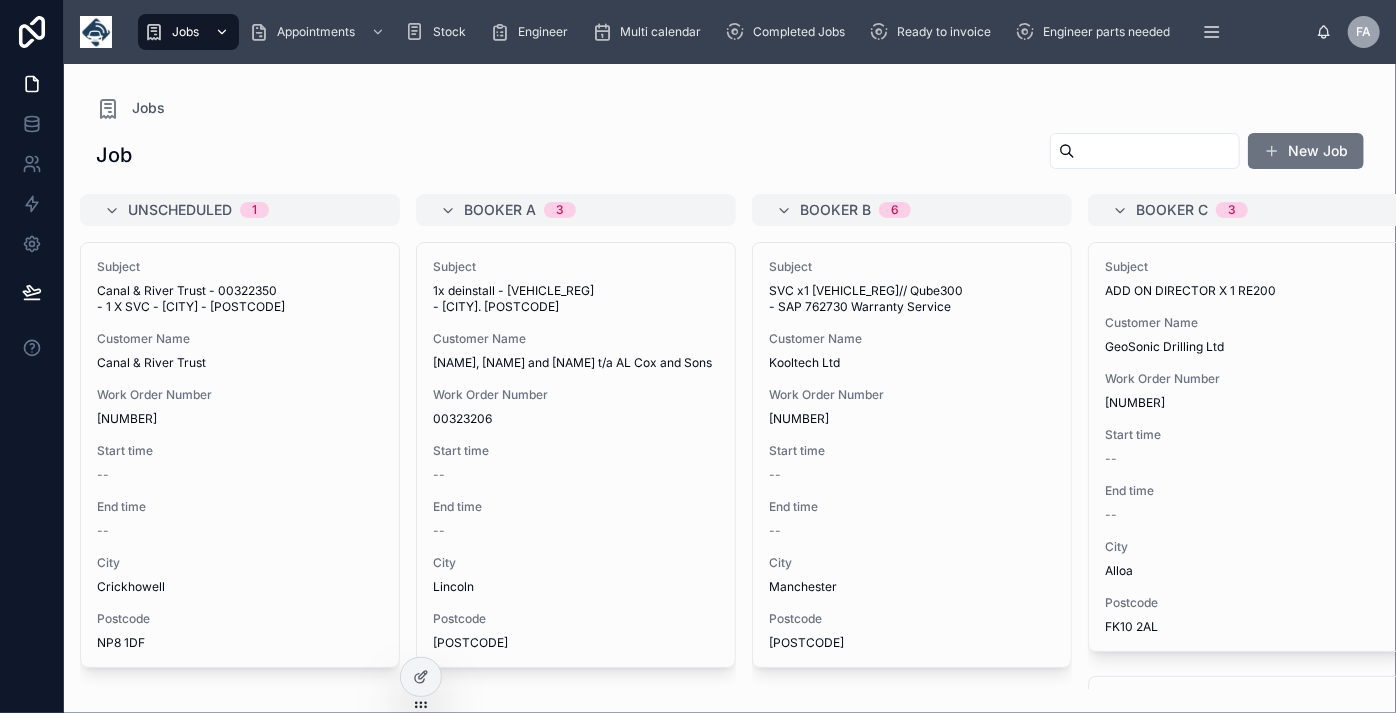 scroll, scrollTop: 0, scrollLeft: 0, axis: both 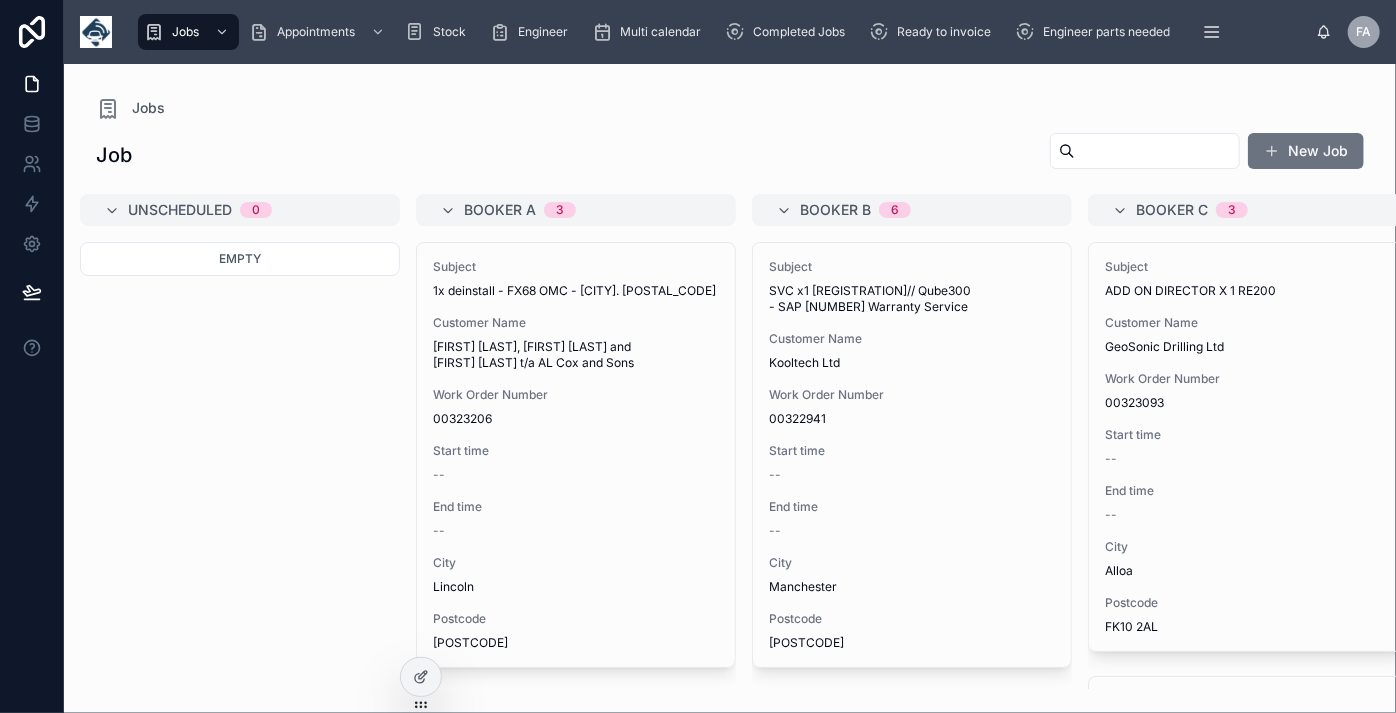 click at bounding box center [1157, 151] 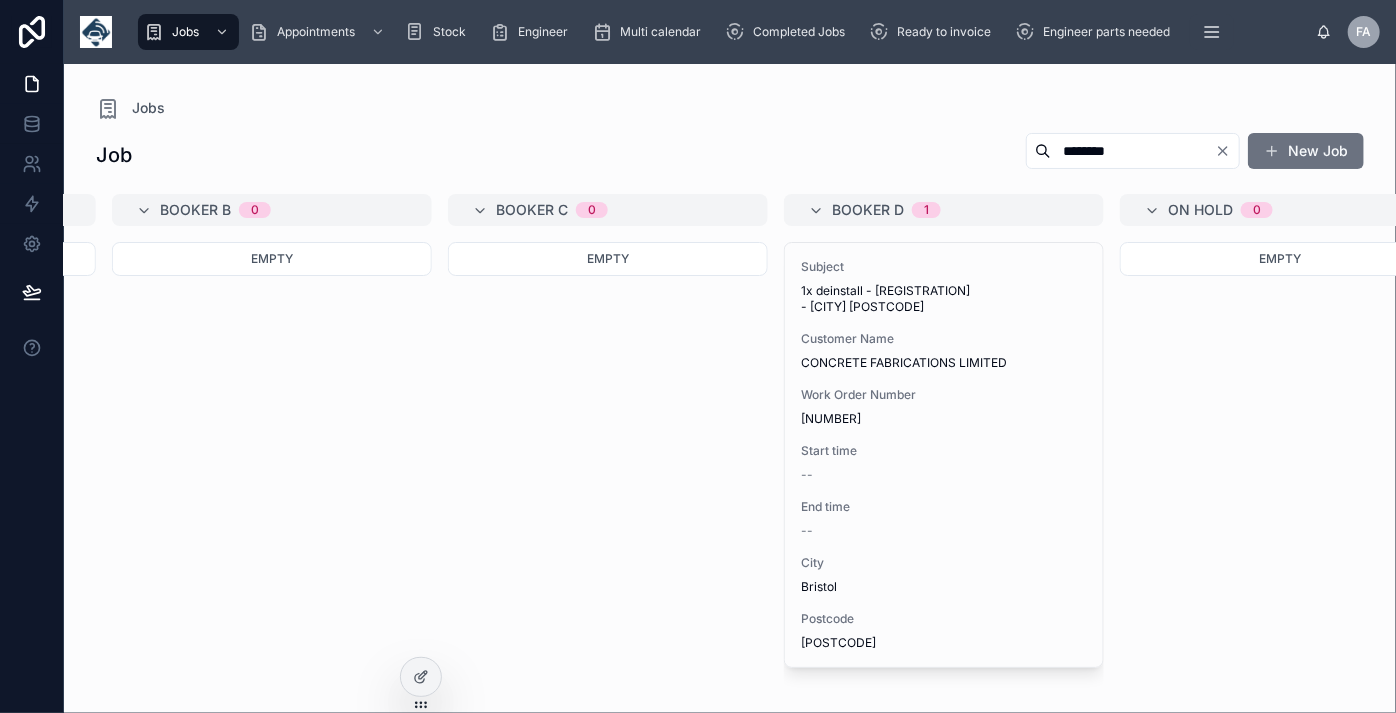 scroll, scrollTop: 0, scrollLeft: 676, axis: horizontal 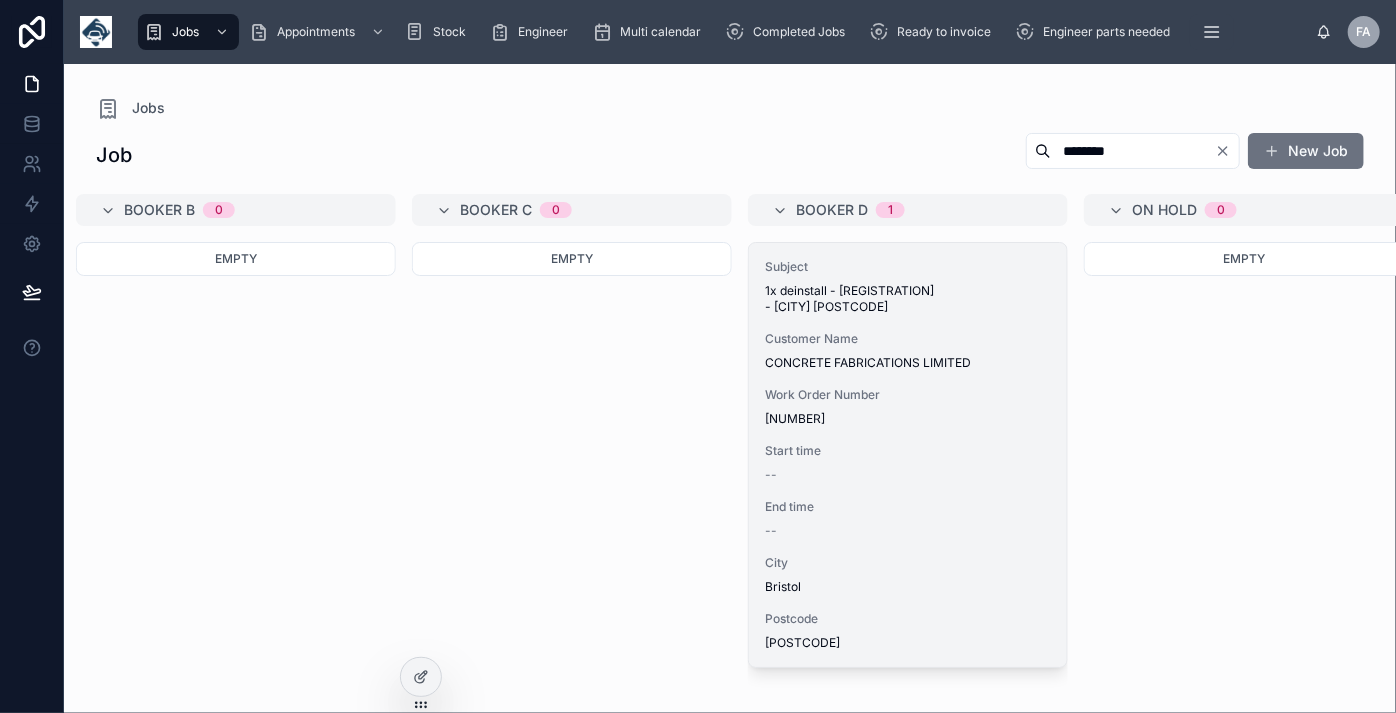 type on "********" 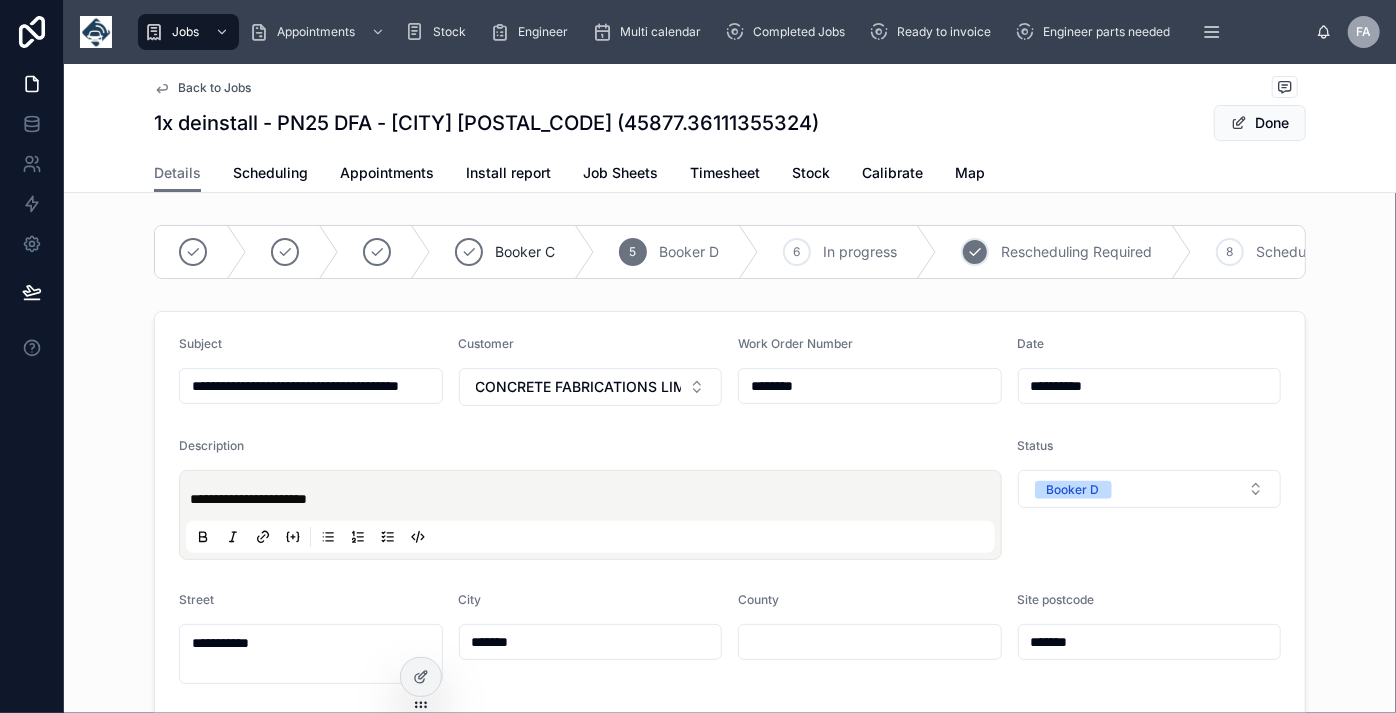 drag, startPoint x: 1260, startPoint y: 128, endPoint x: 957, endPoint y: 274, distance: 336.3406 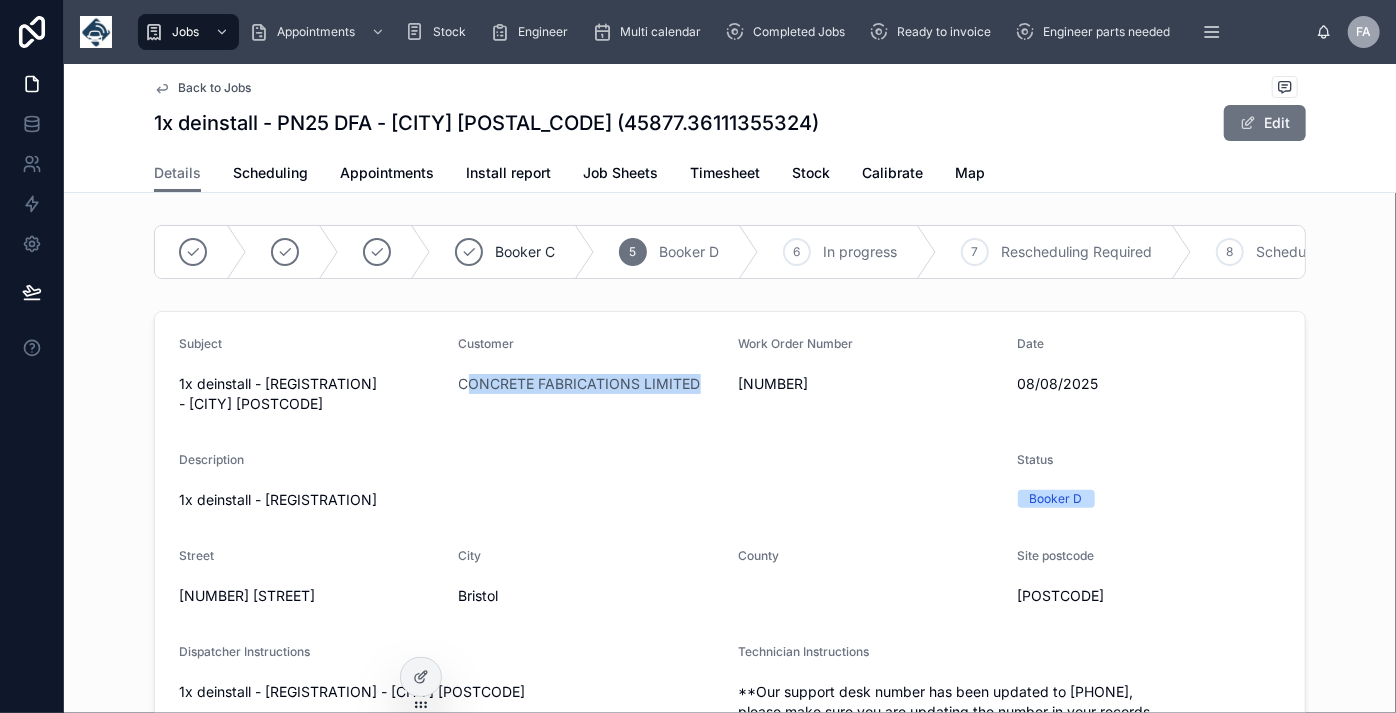 drag, startPoint x: 699, startPoint y: 397, endPoint x: 460, endPoint y: 417, distance: 239.83536 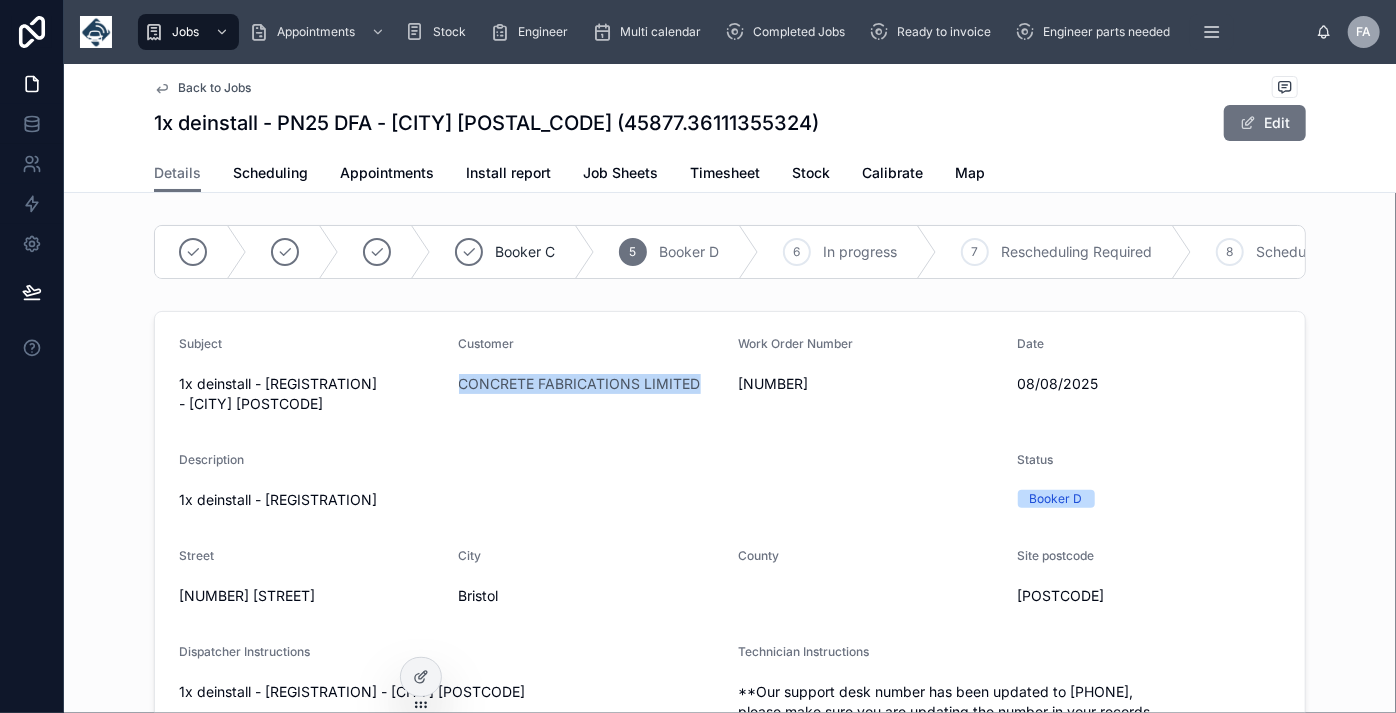 copy on "CONCRETE FABRICATIONS LIMITED" 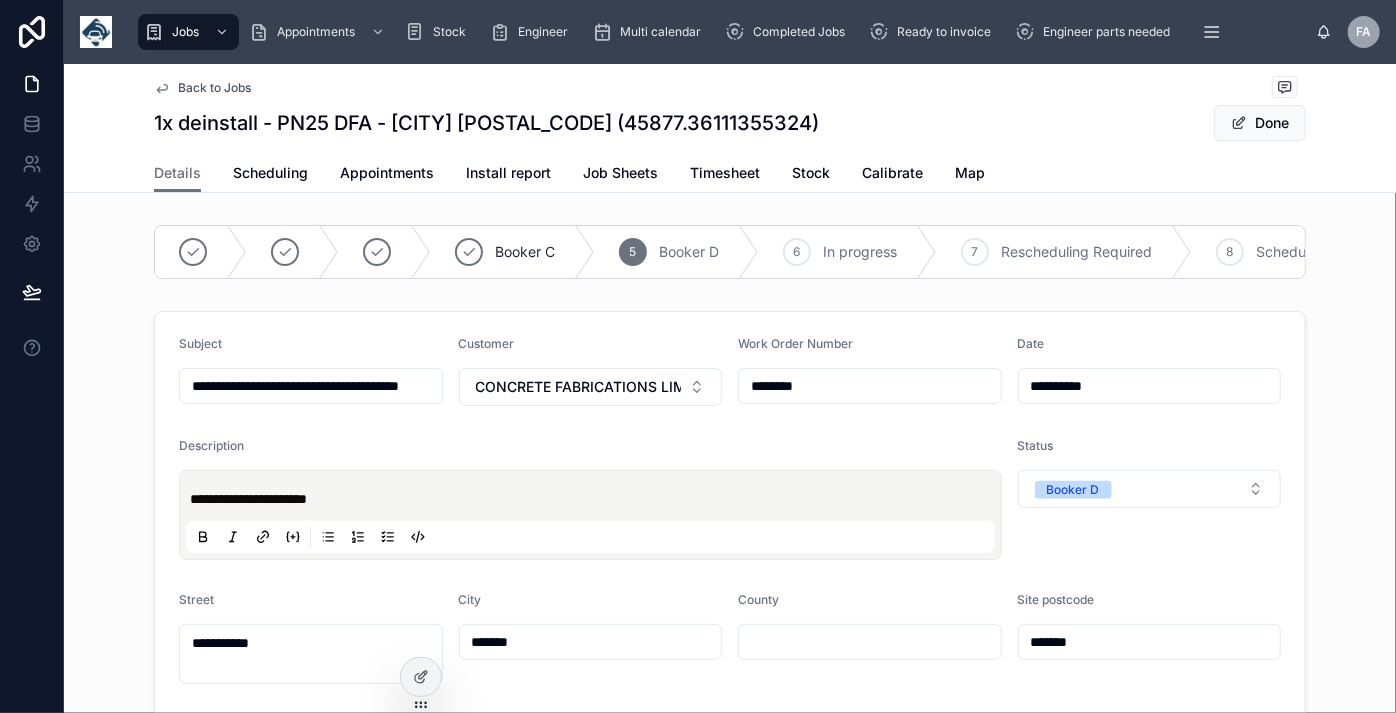 click on "**********" at bounding box center [311, 386] 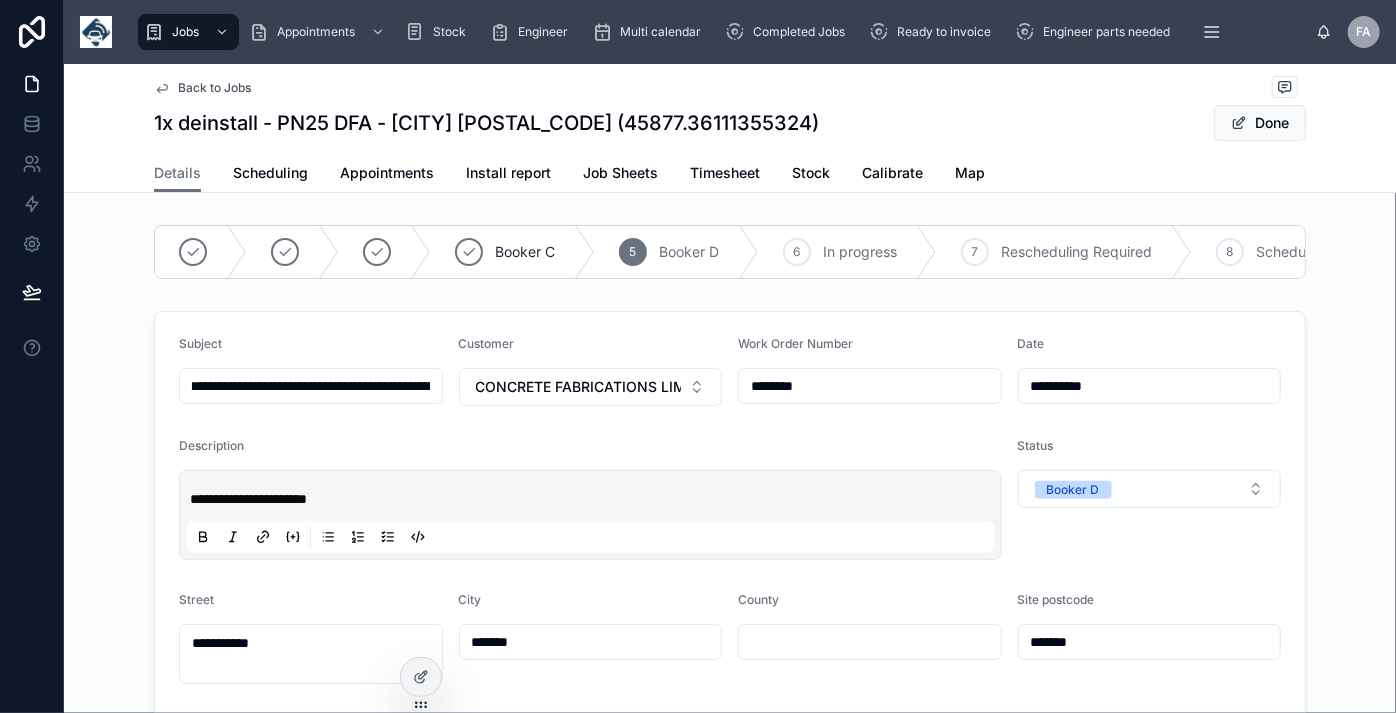 type on "**********" 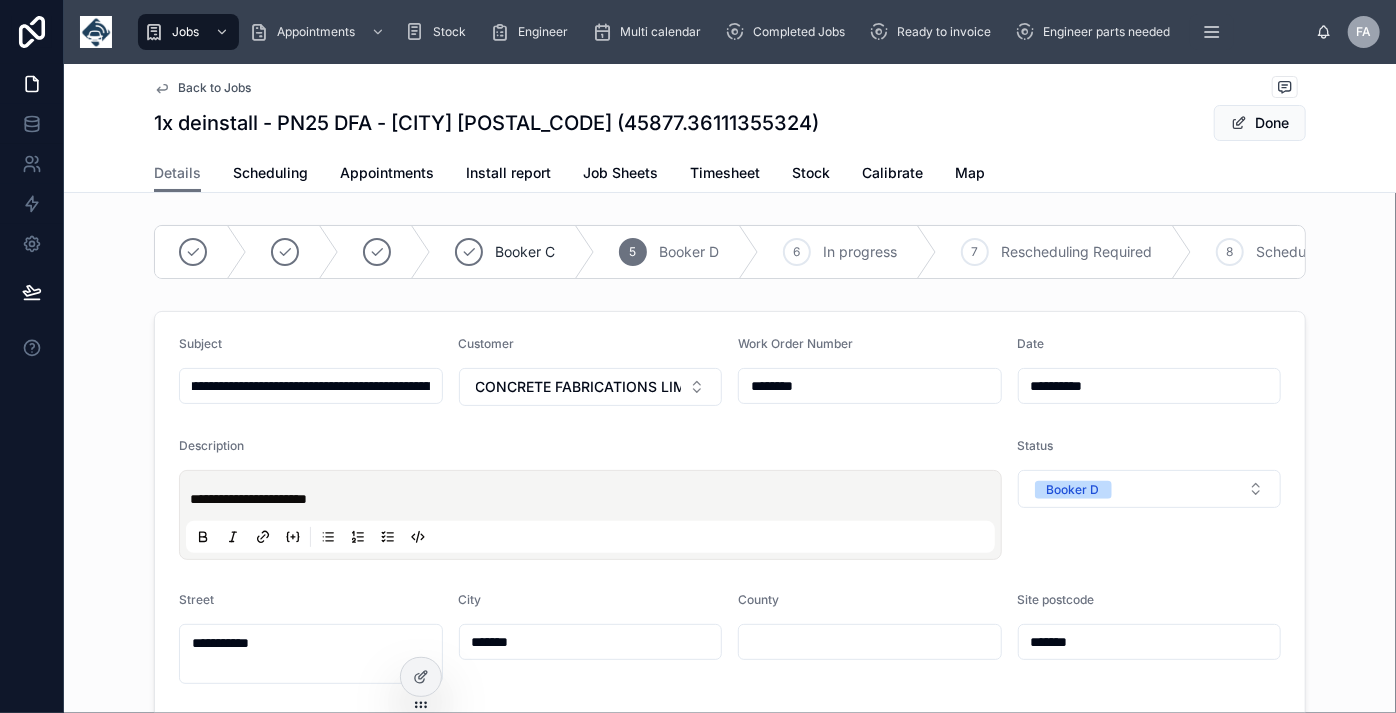 type on "**********" 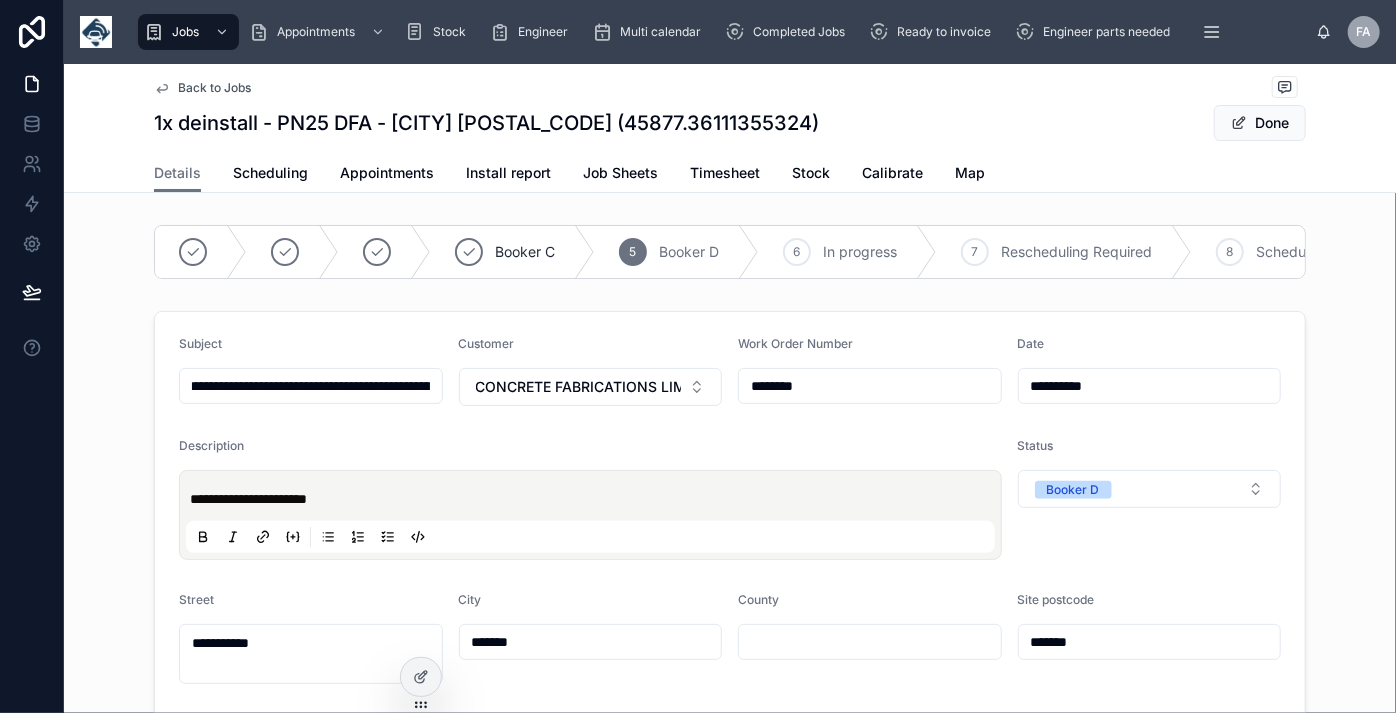 type on "**********" 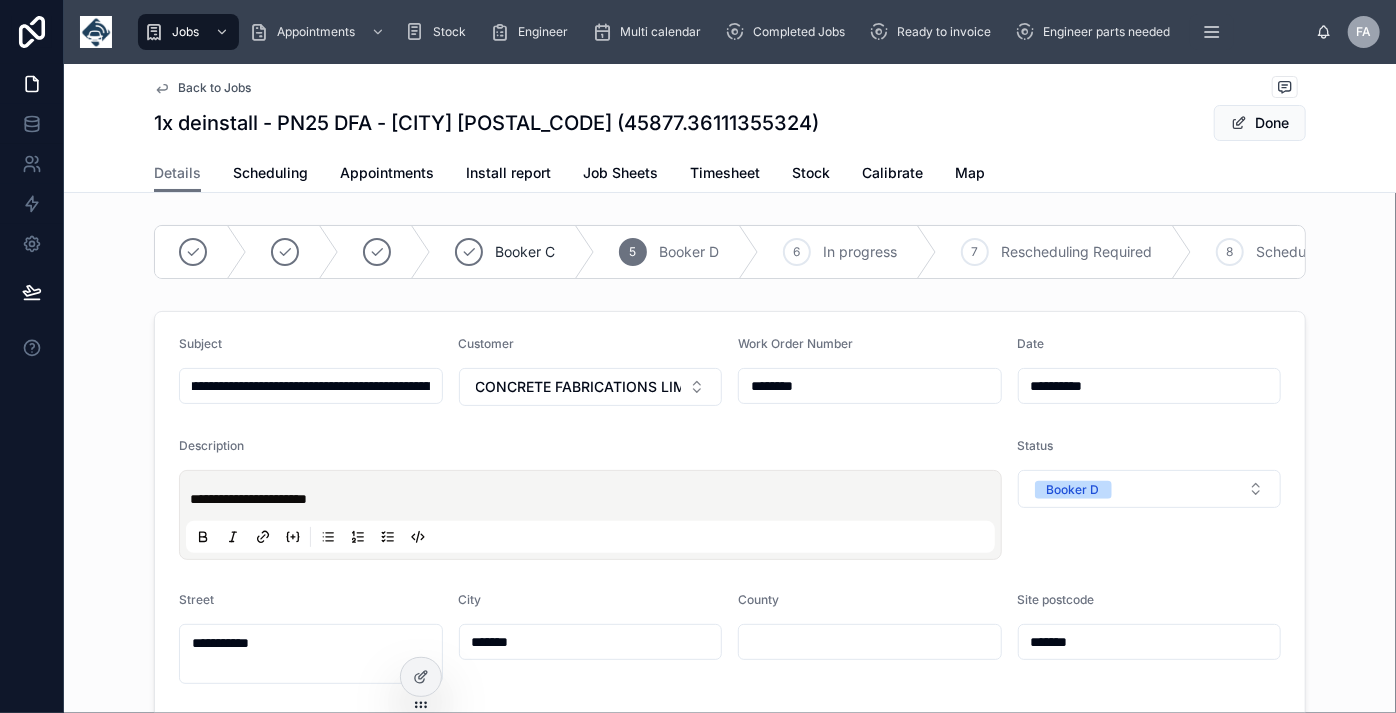 type on "**********" 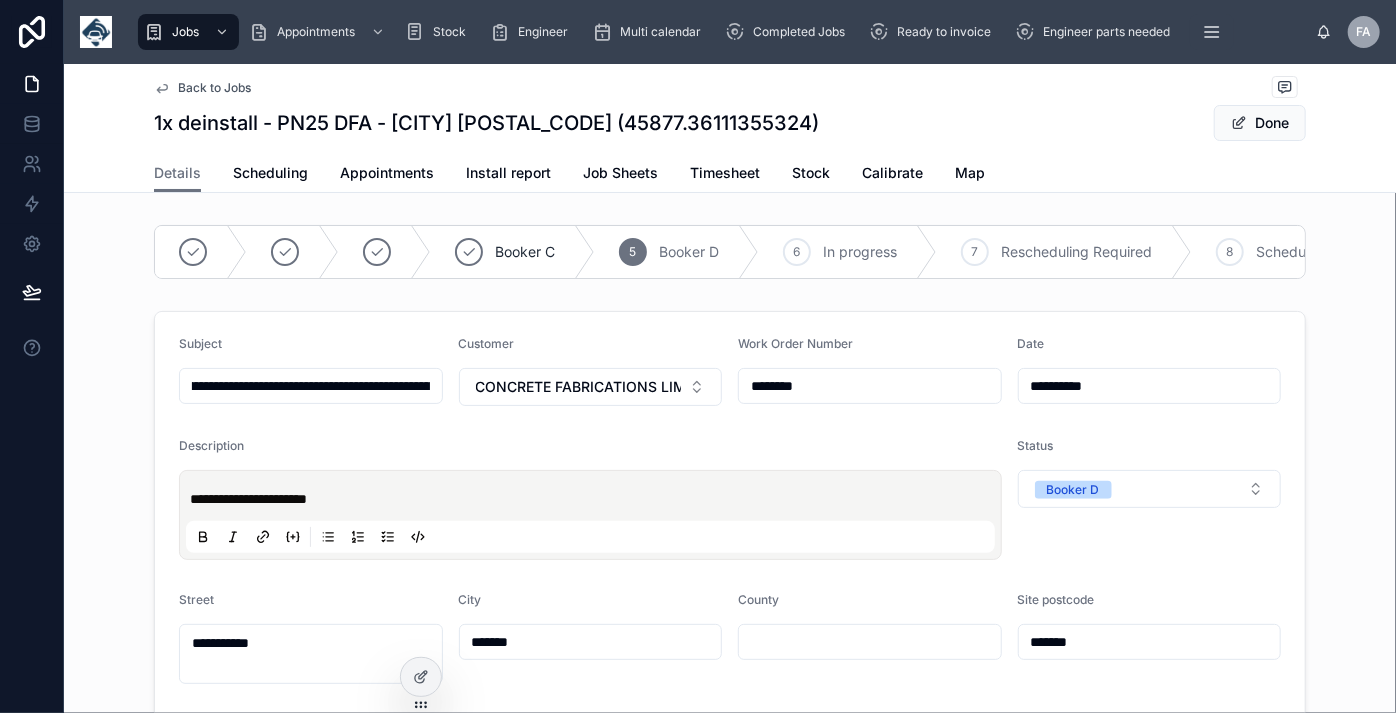 type on "**********" 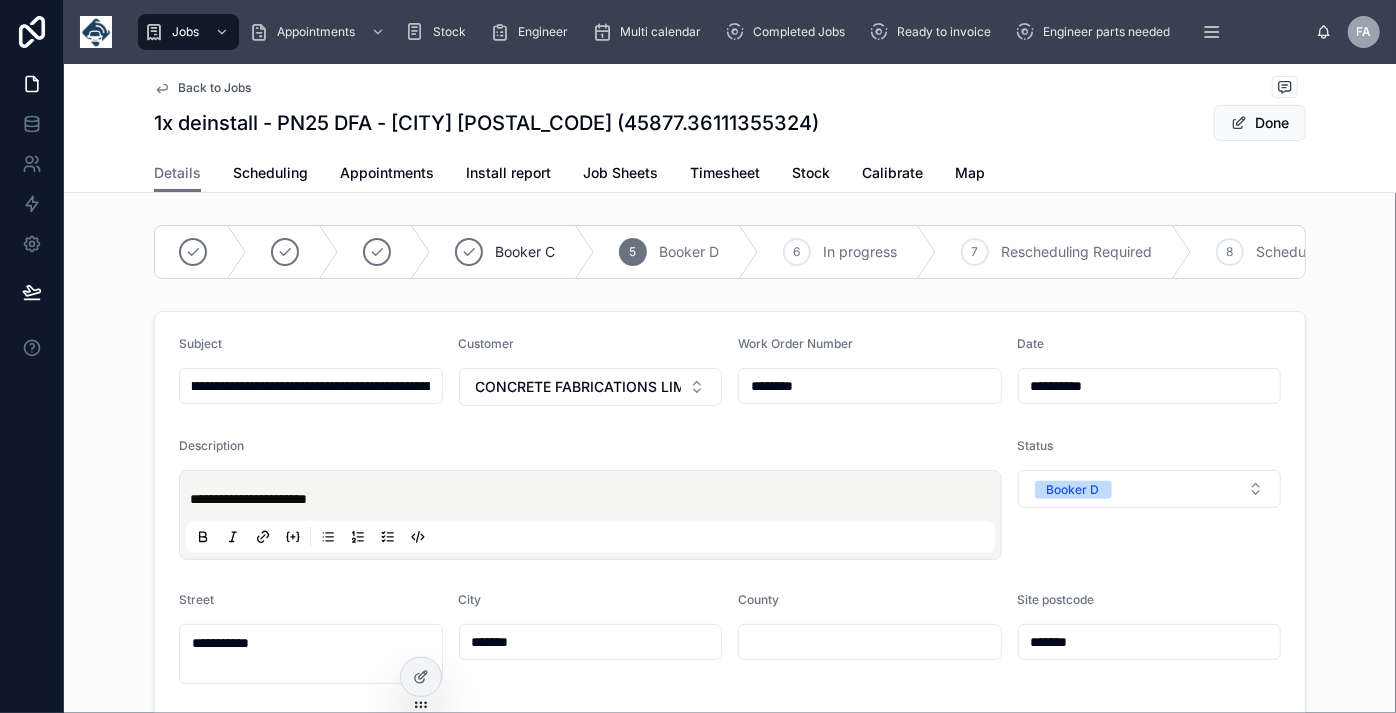 type on "**********" 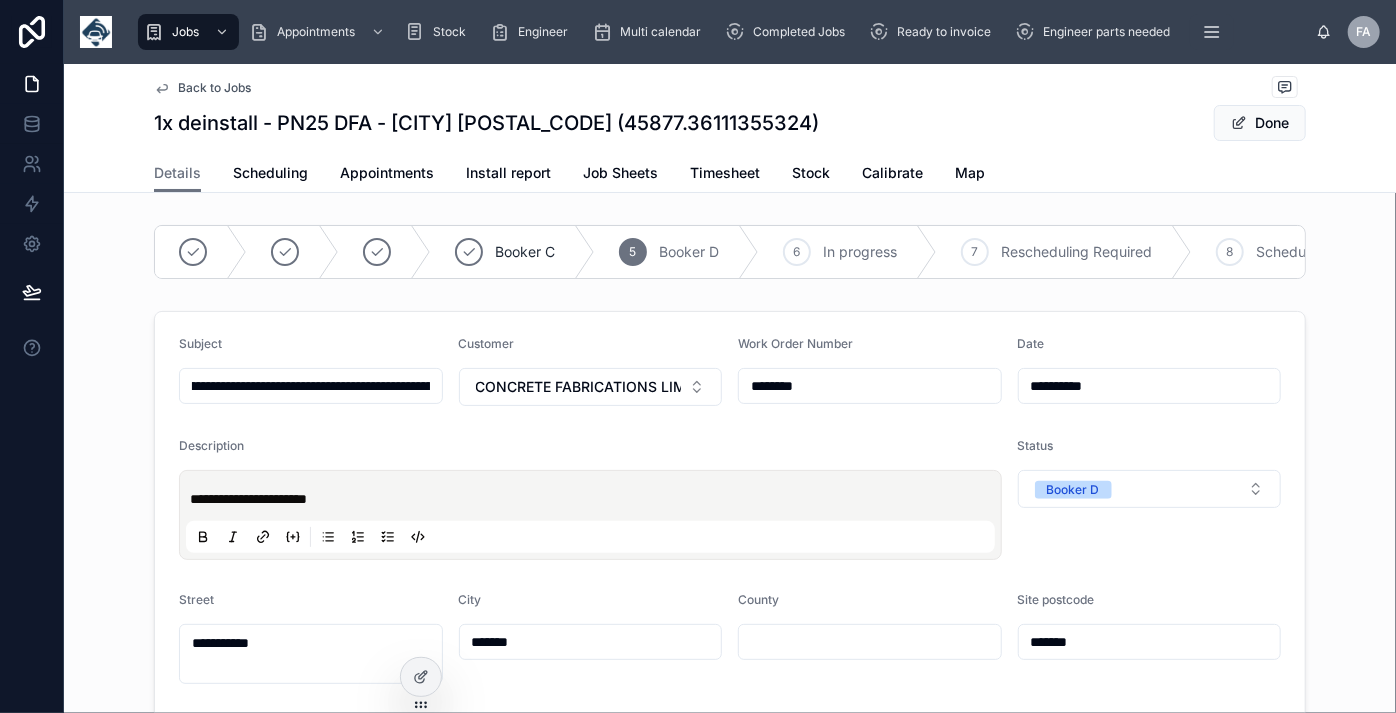type on "**********" 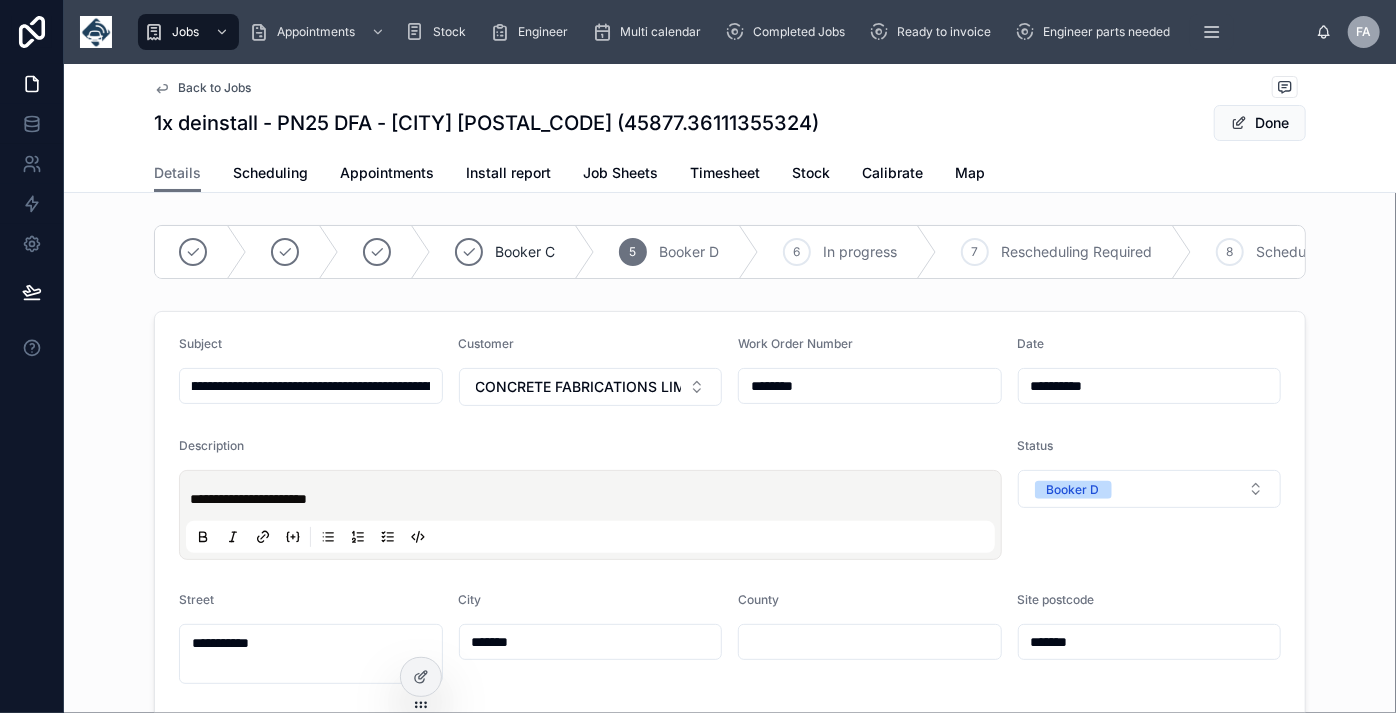 type on "**********" 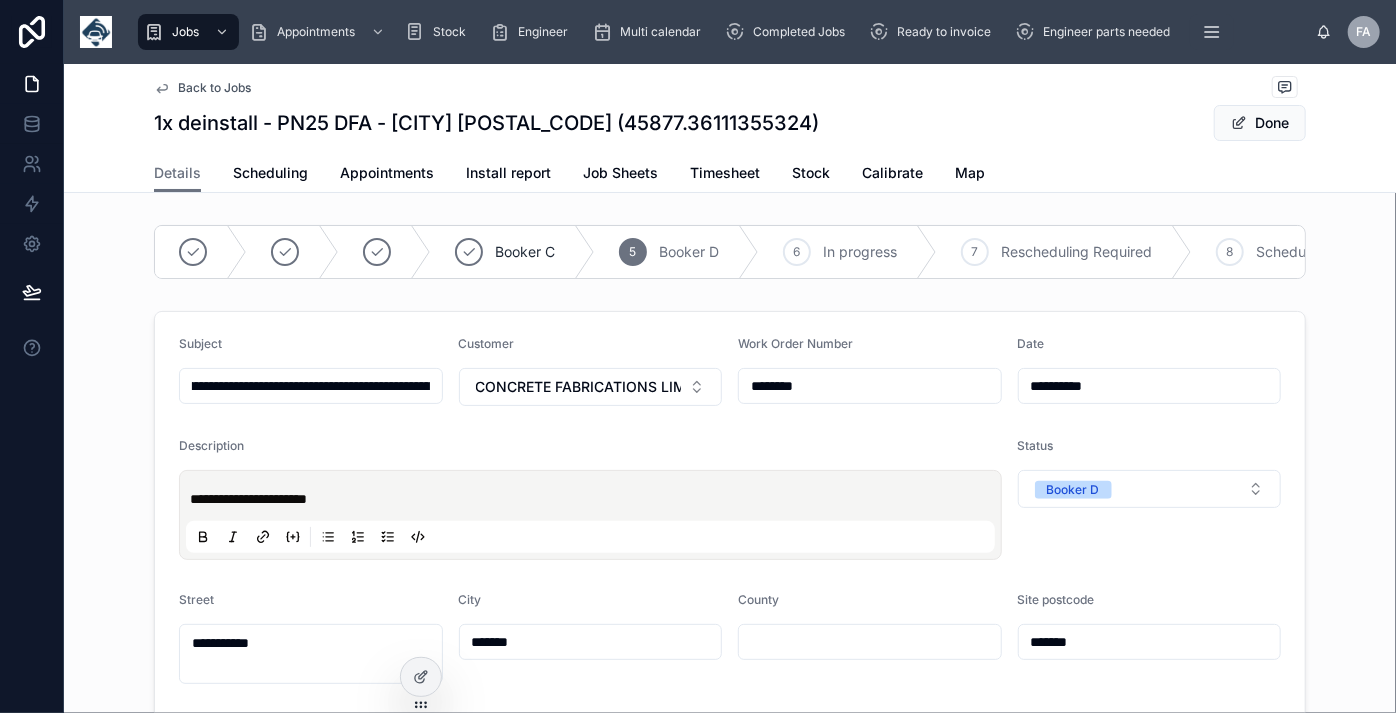 type on "**********" 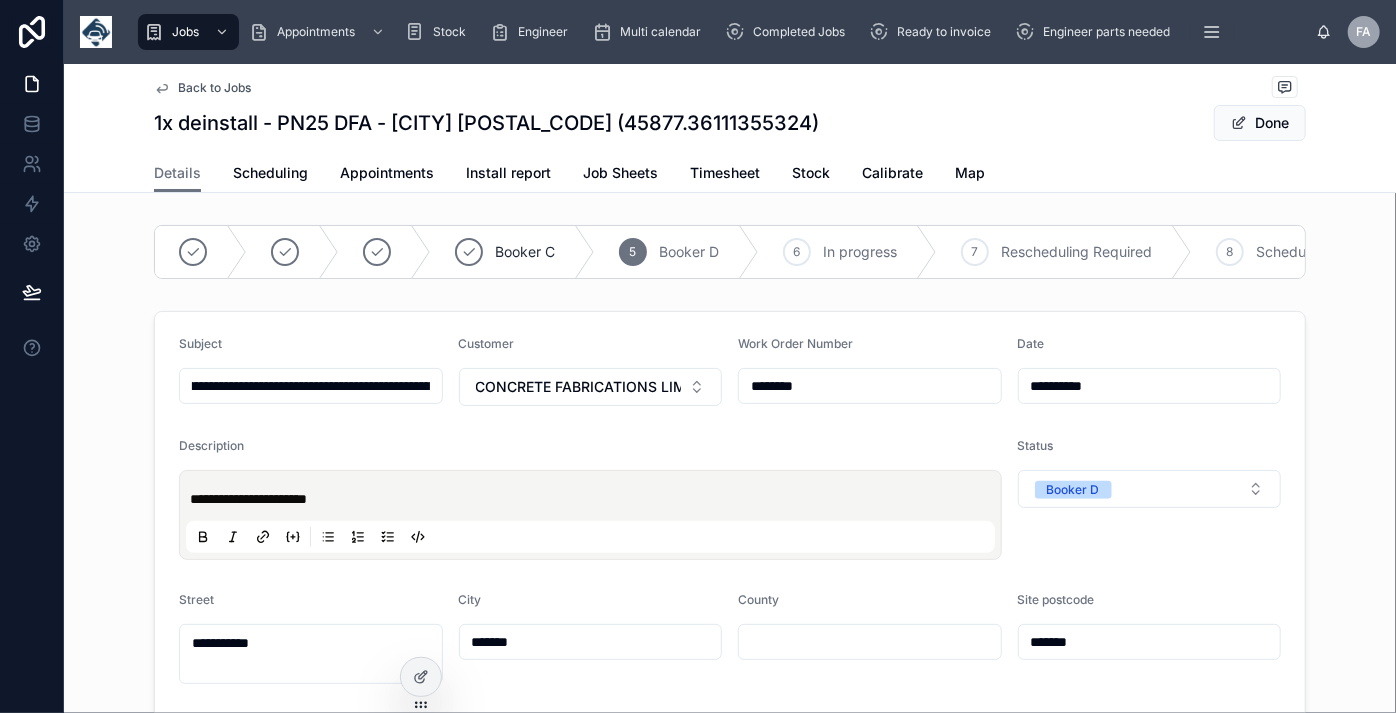 type on "**********" 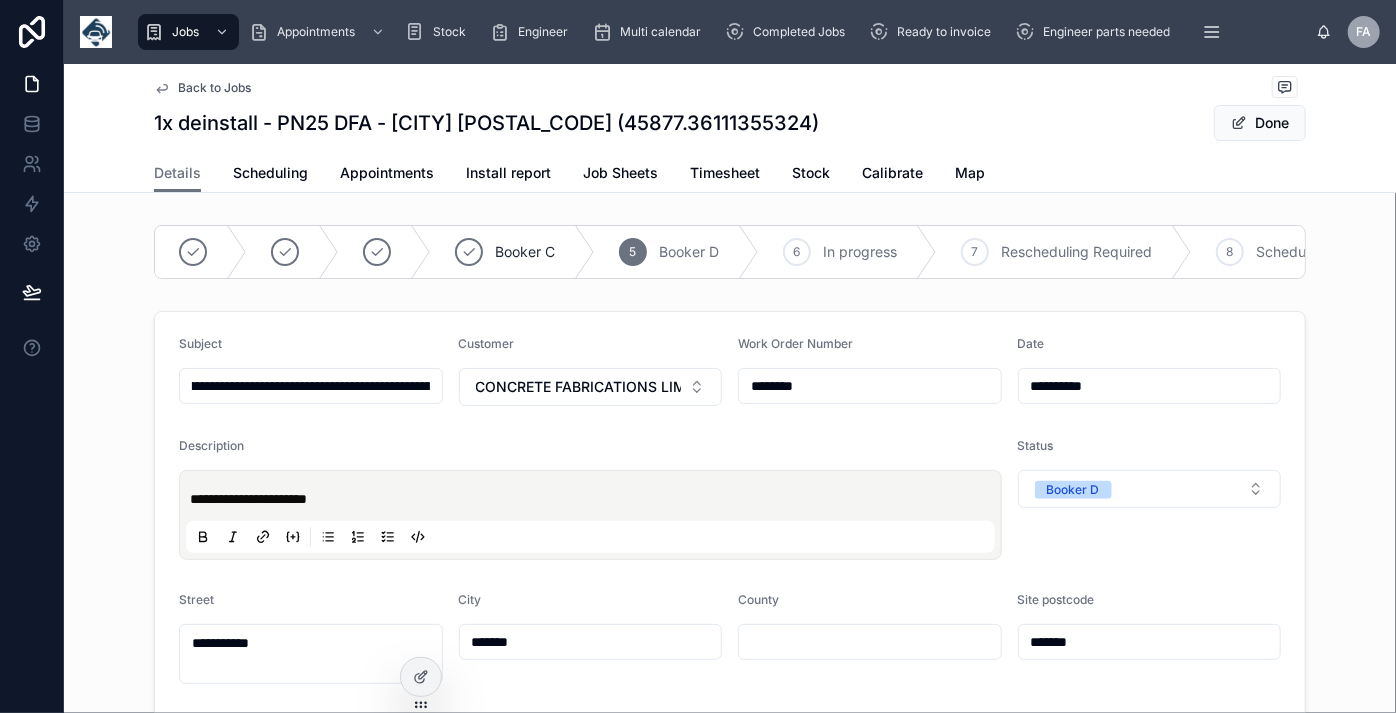 type on "**********" 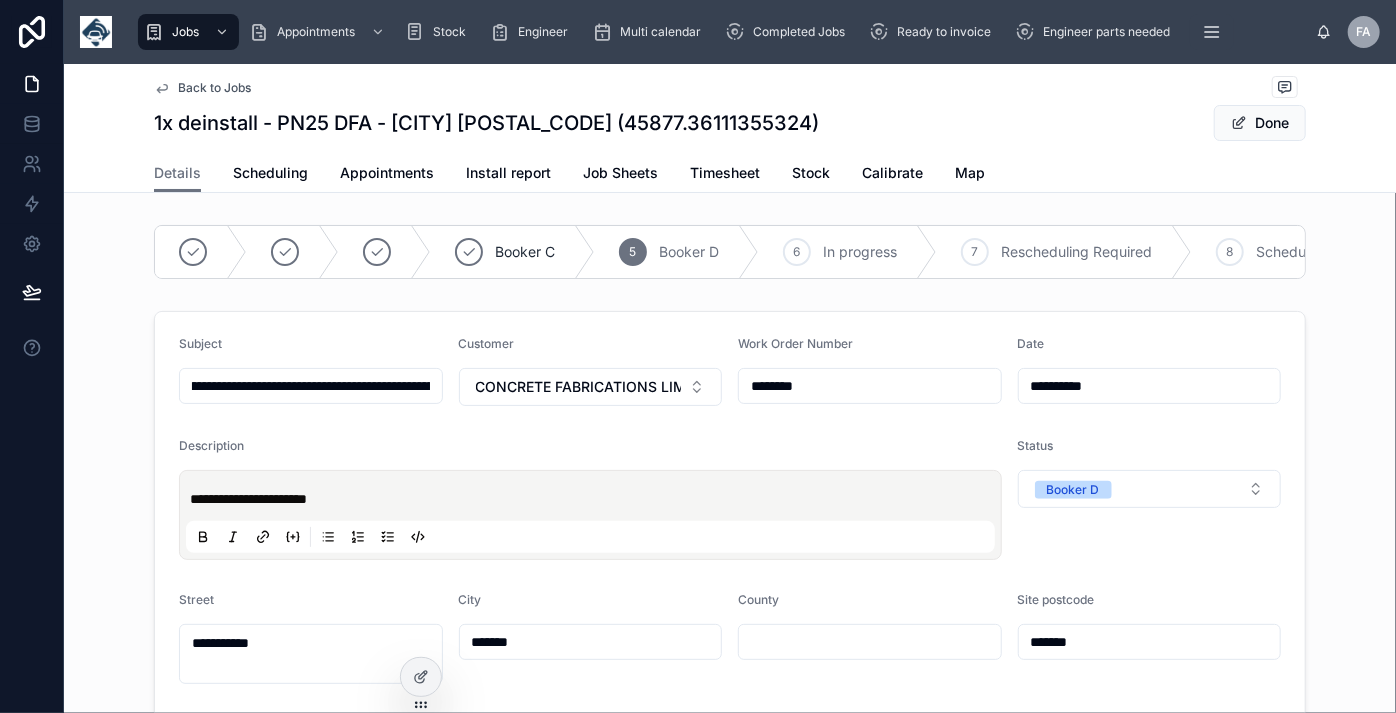 type on "**********" 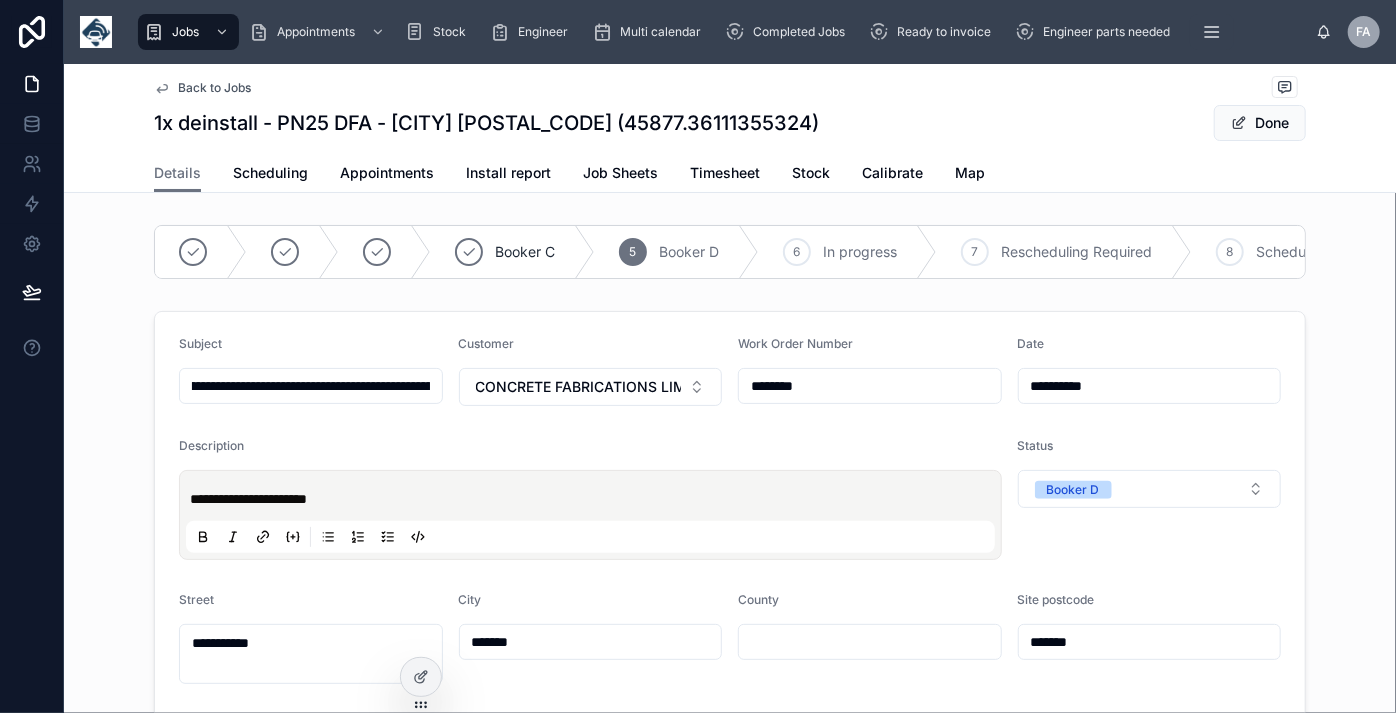 type on "**********" 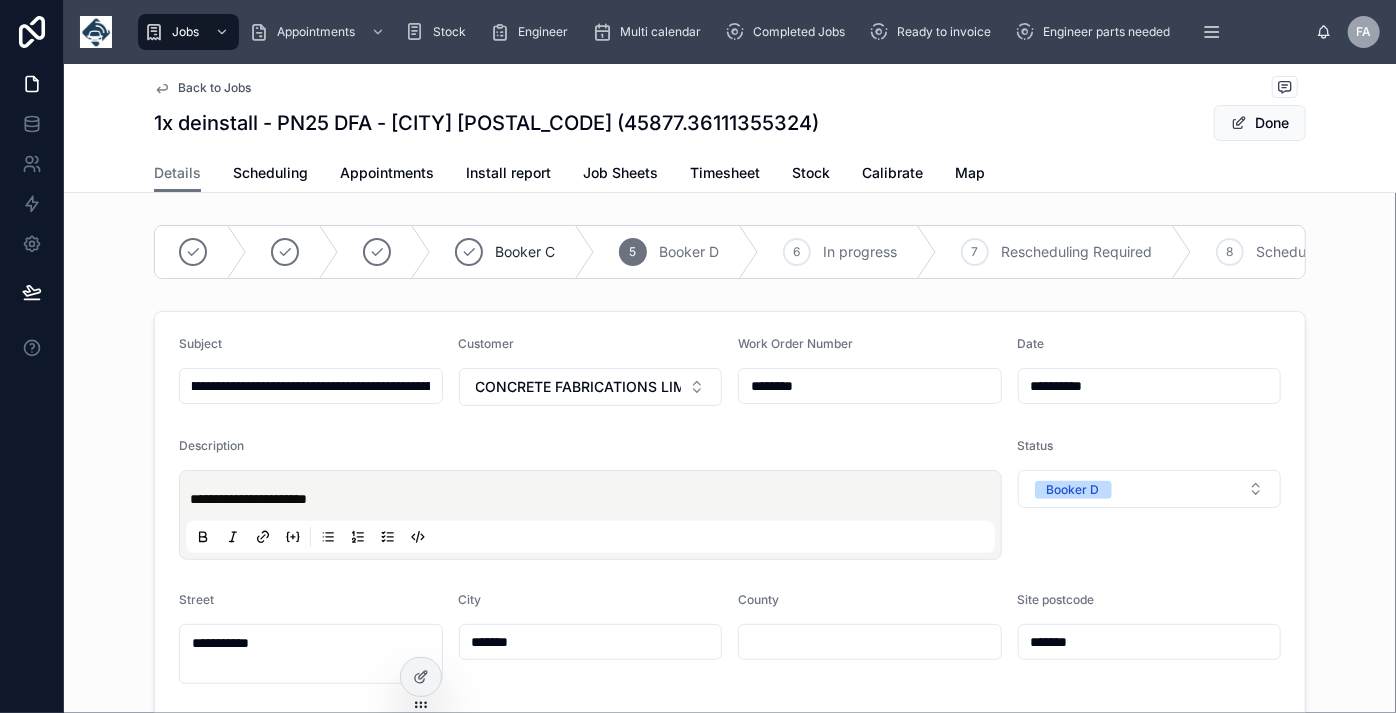 type on "**********" 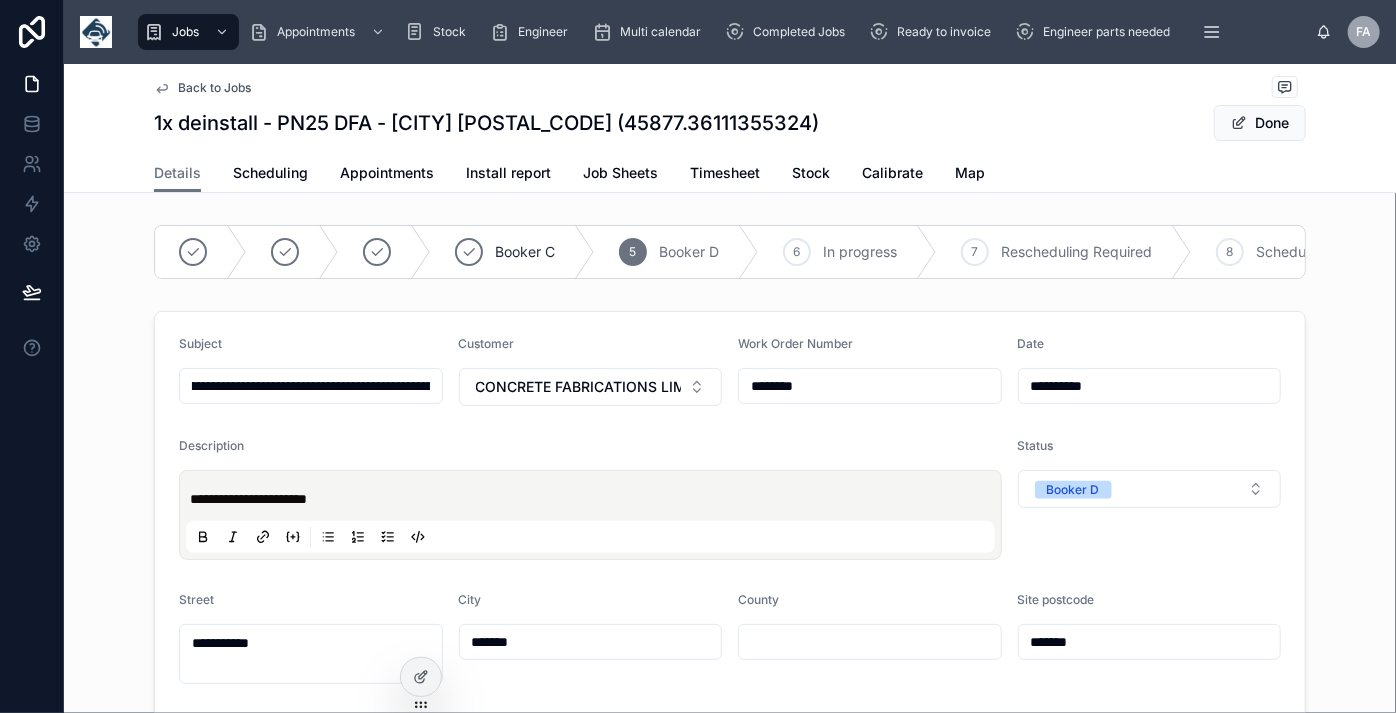 type on "**********" 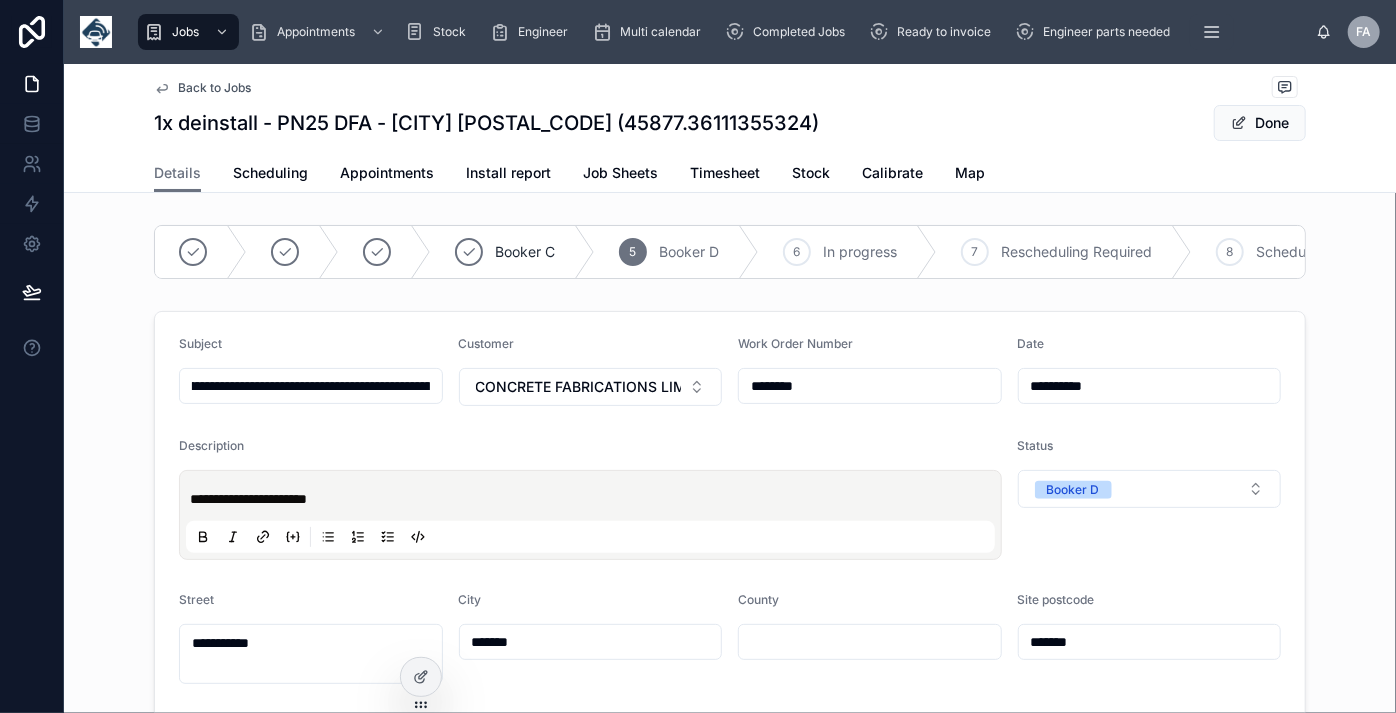 type on "**********" 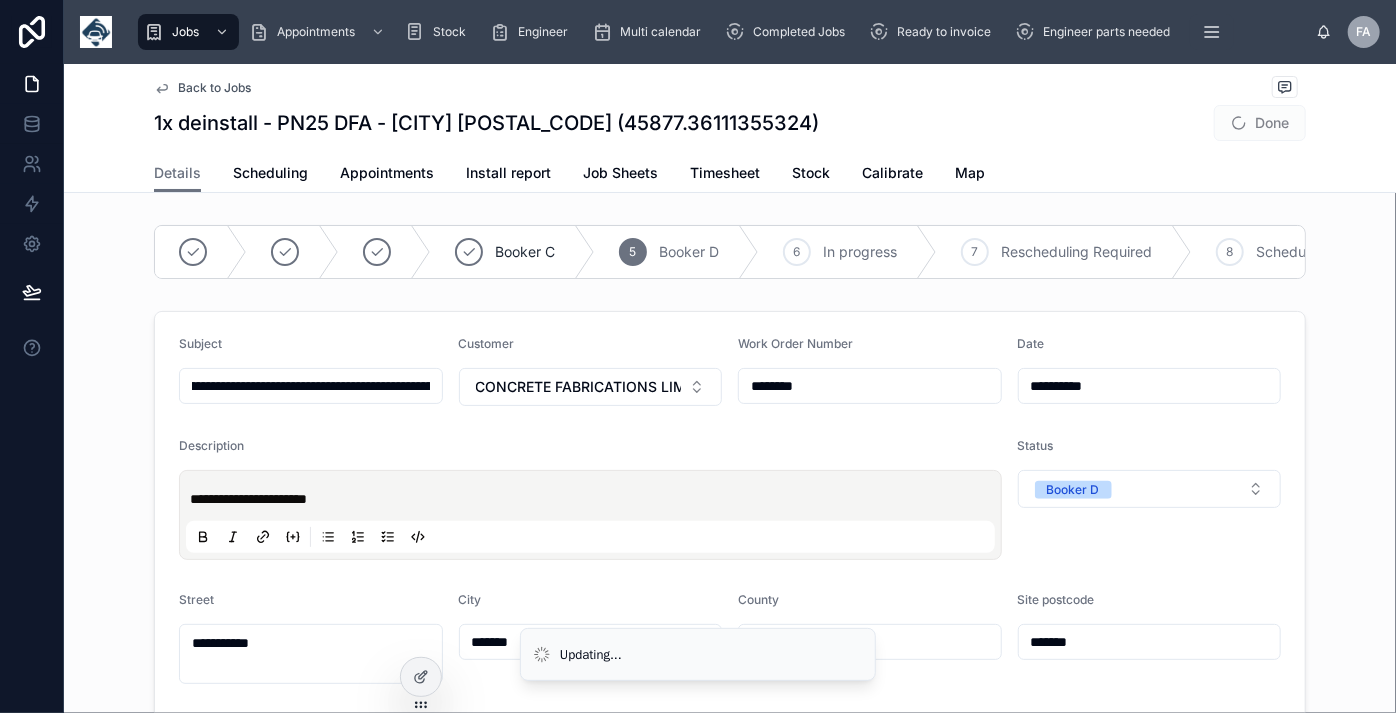 type on "**********" 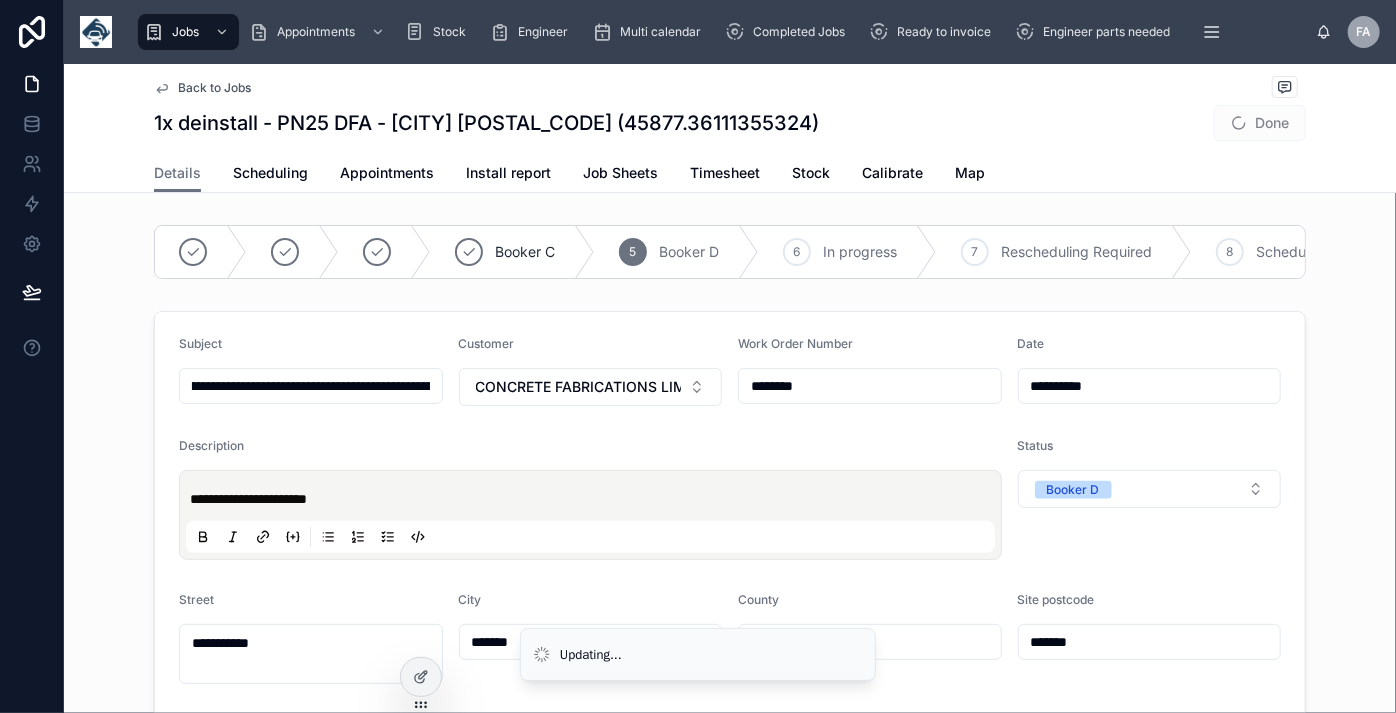 type on "**********" 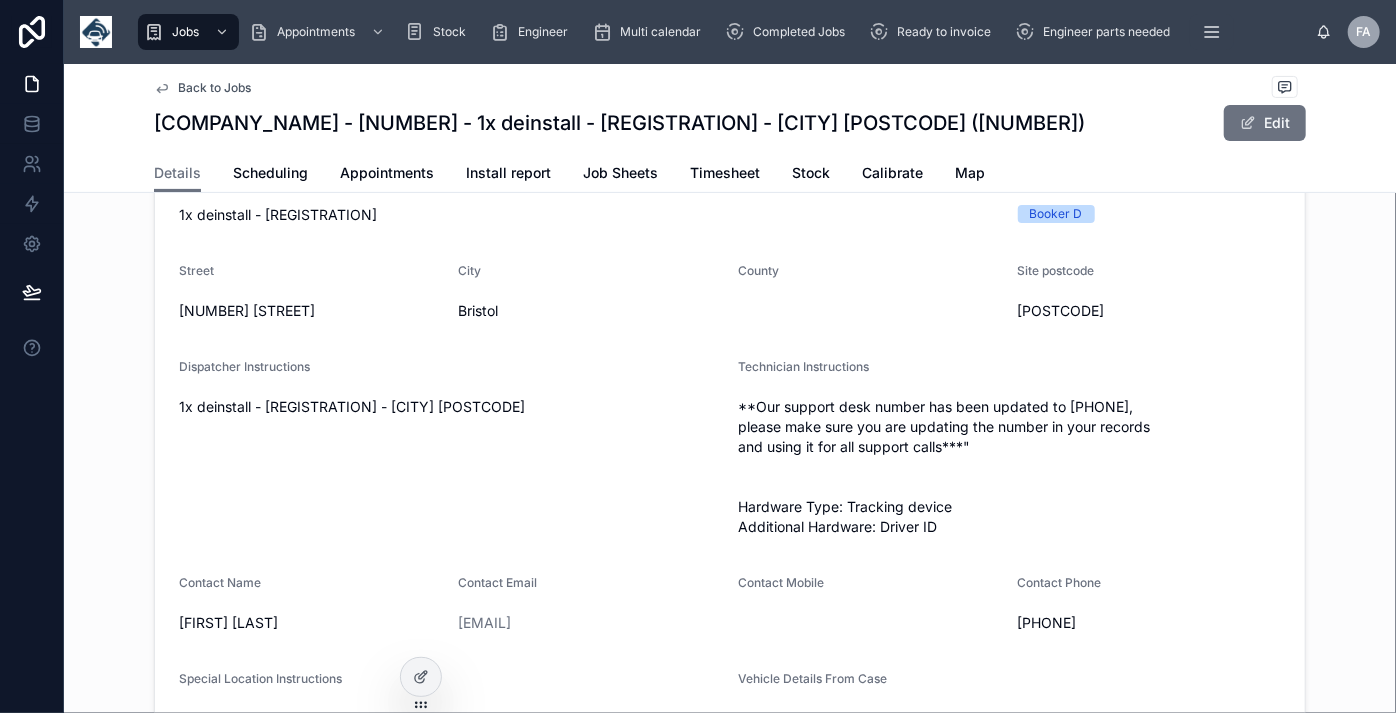 scroll, scrollTop: 0, scrollLeft: 0, axis: both 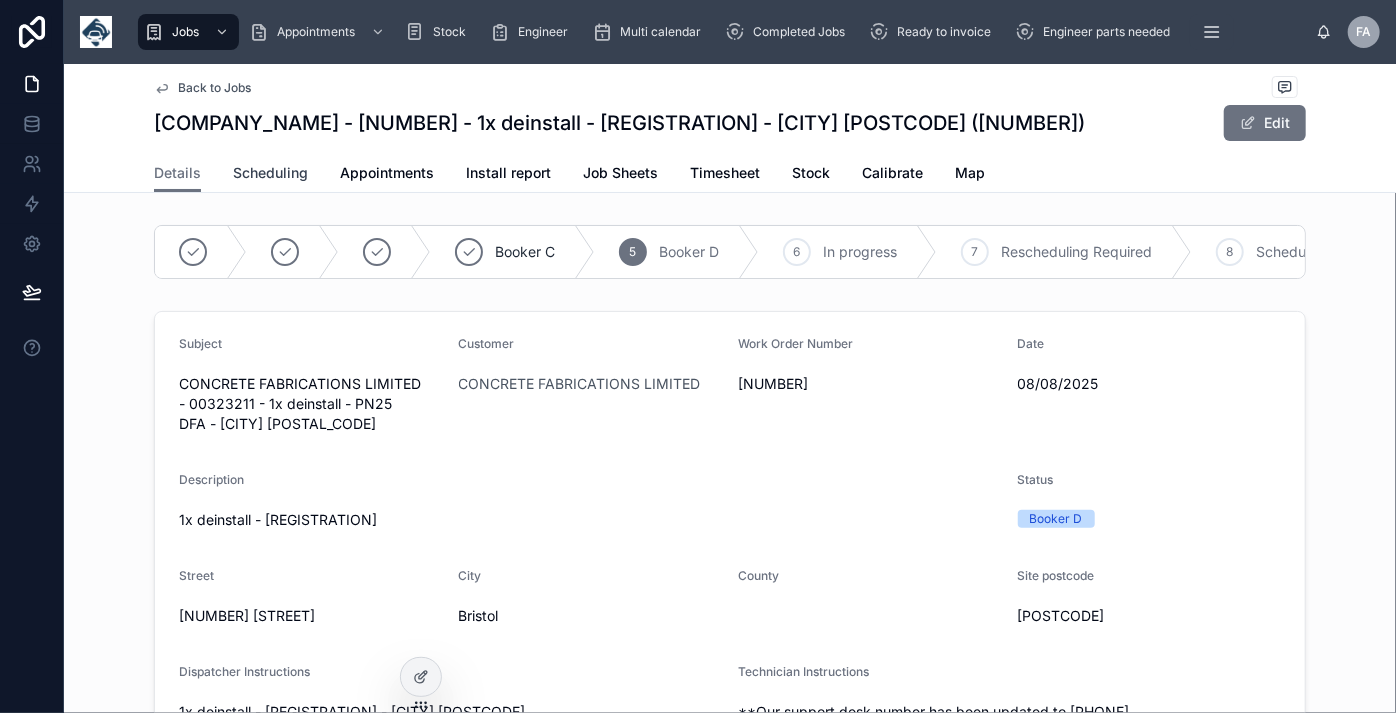 click on "Scheduling" at bounding box center [270, 173] 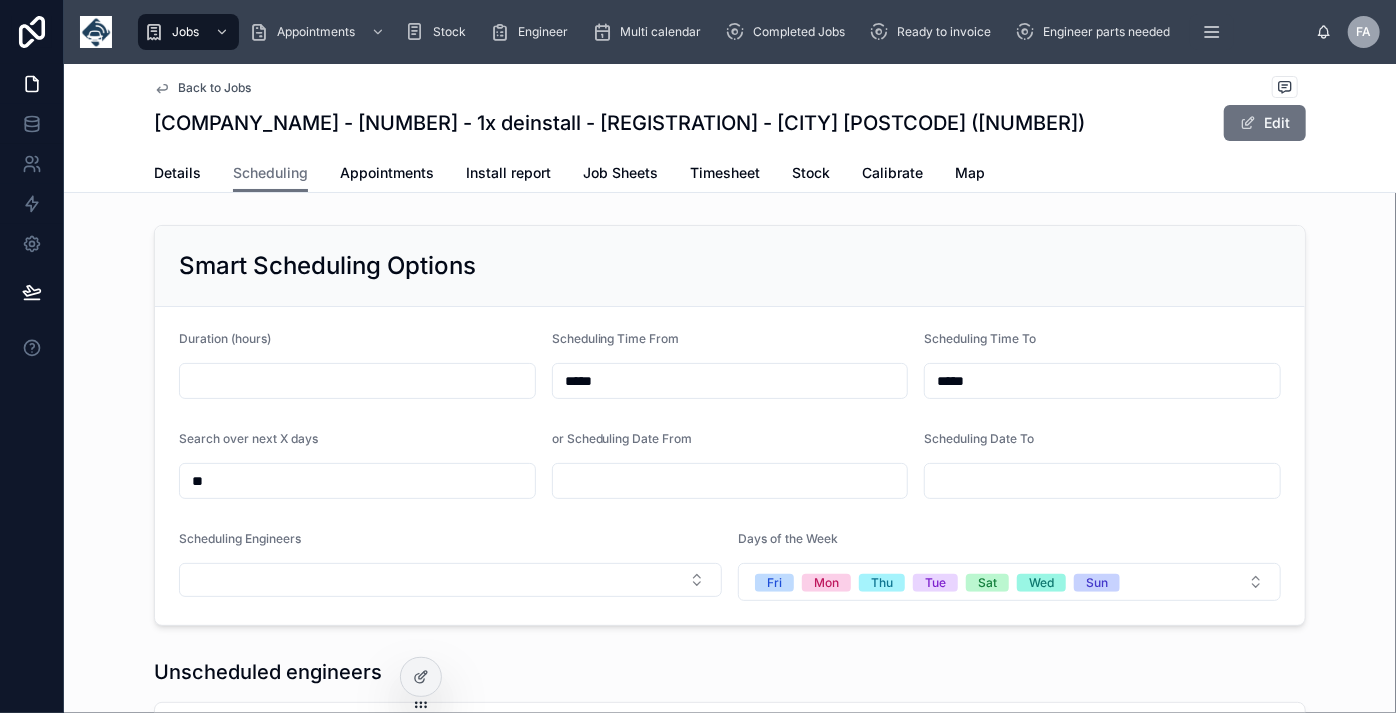 click at bounding box center (357, 381) 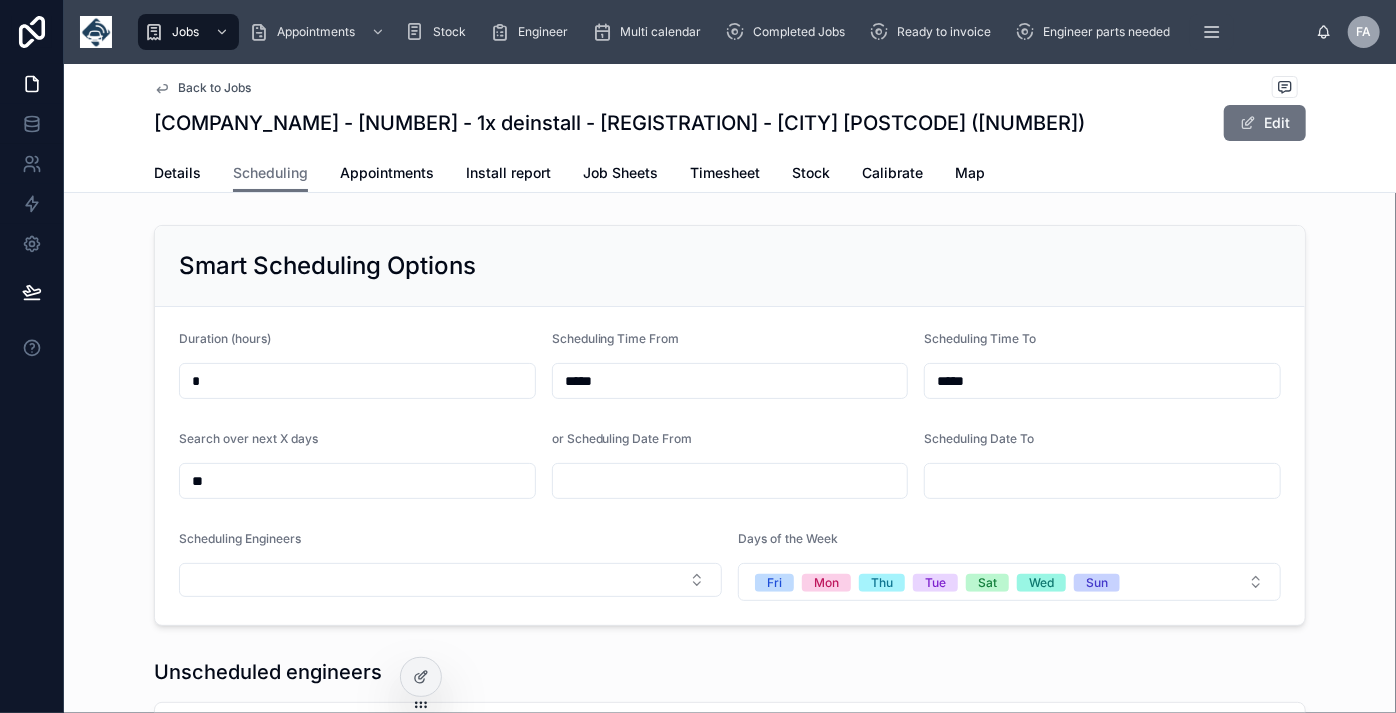 type on "*" 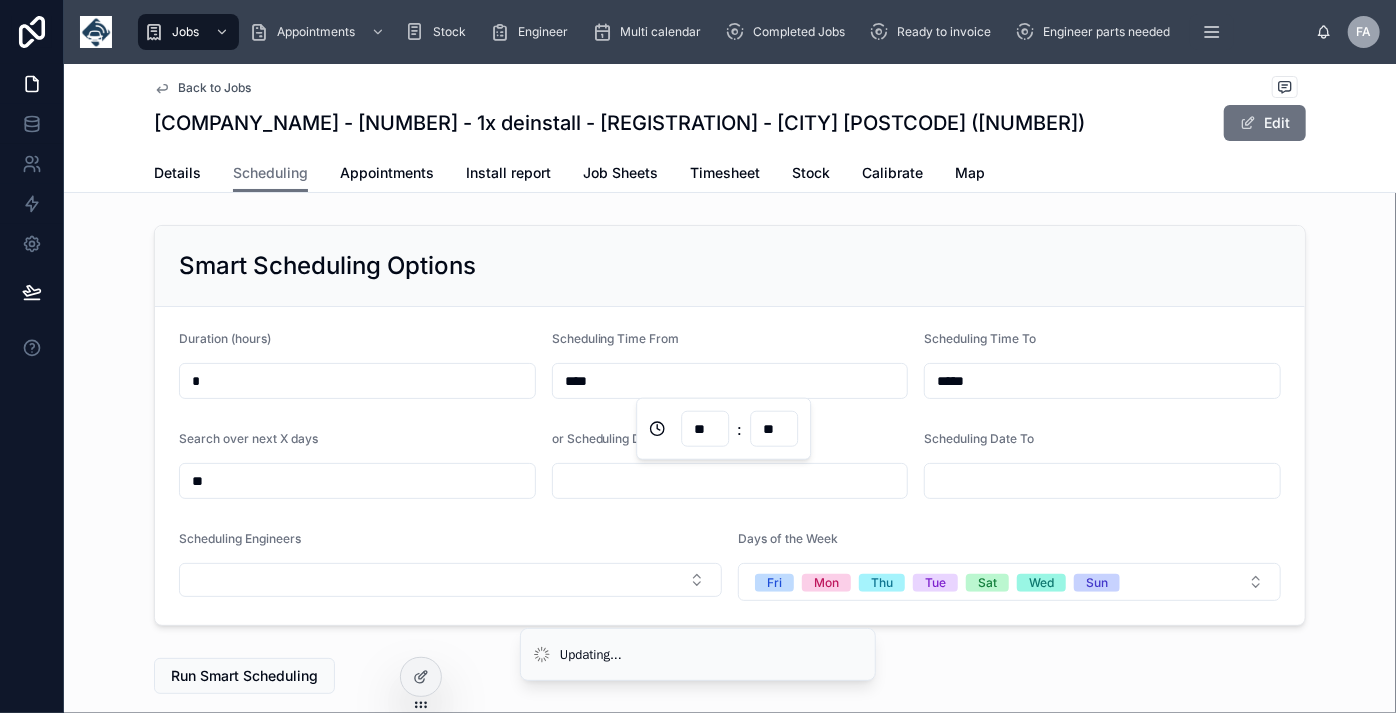 type on "*****" 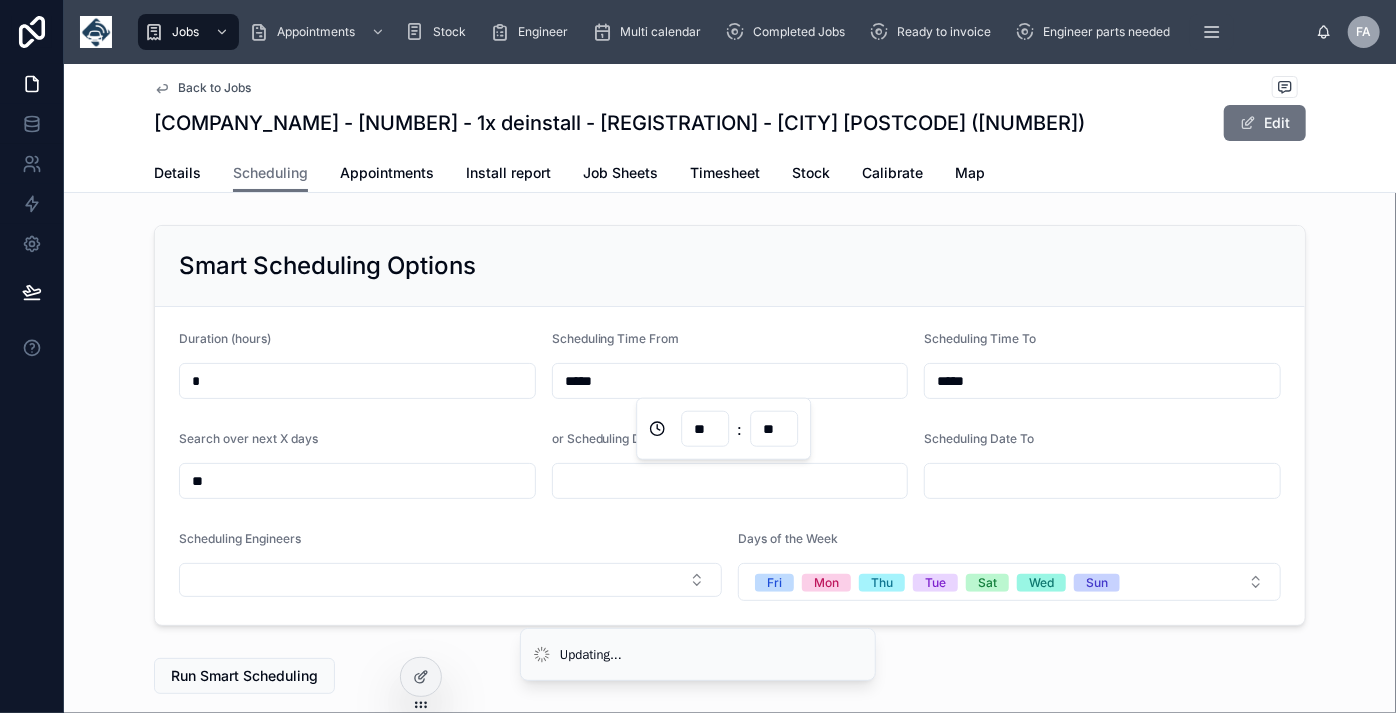 type on "**" 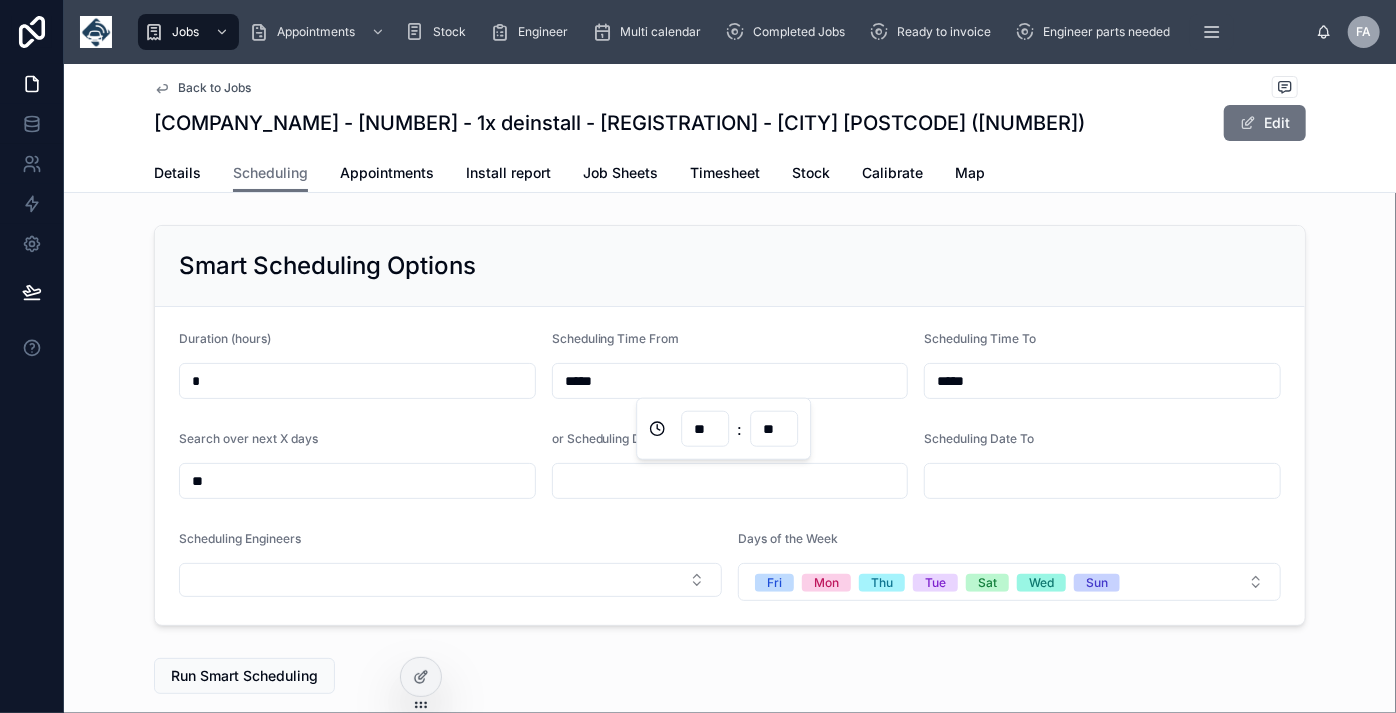 type on "*****" 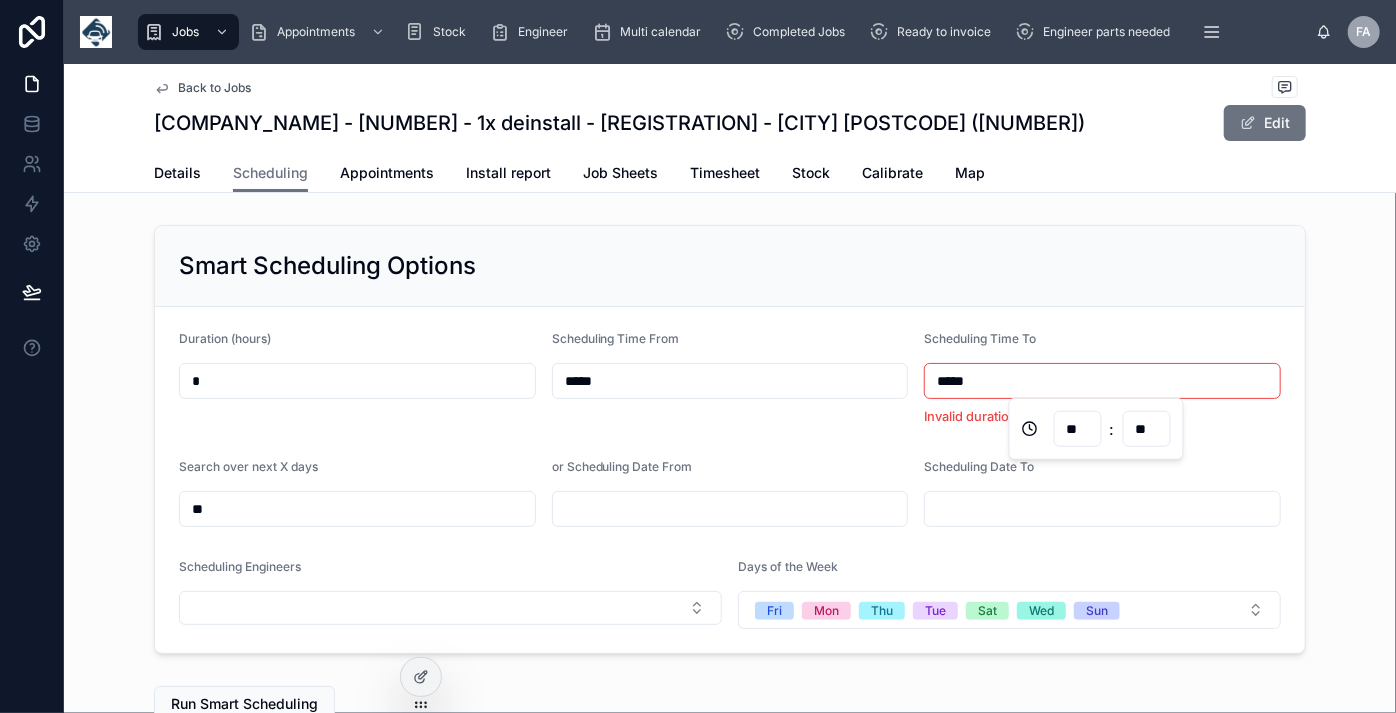 type on "*****" 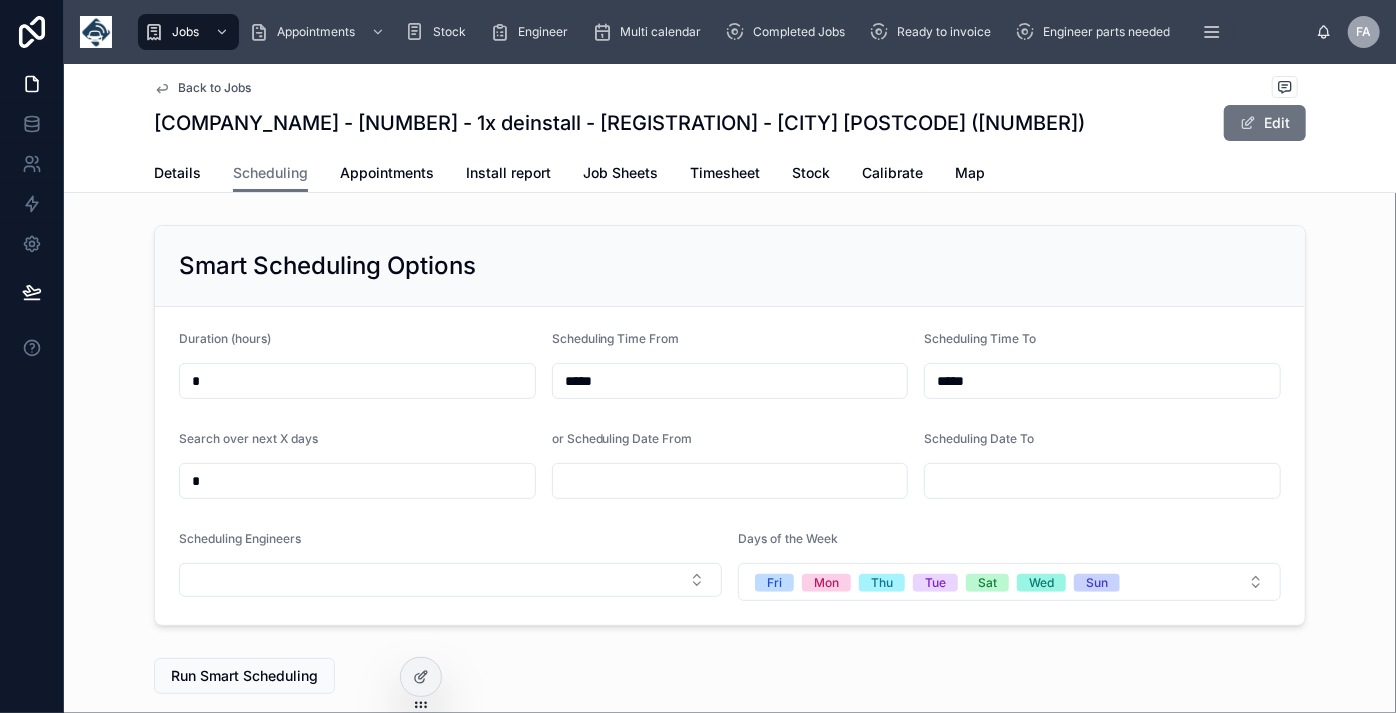 type on "*" 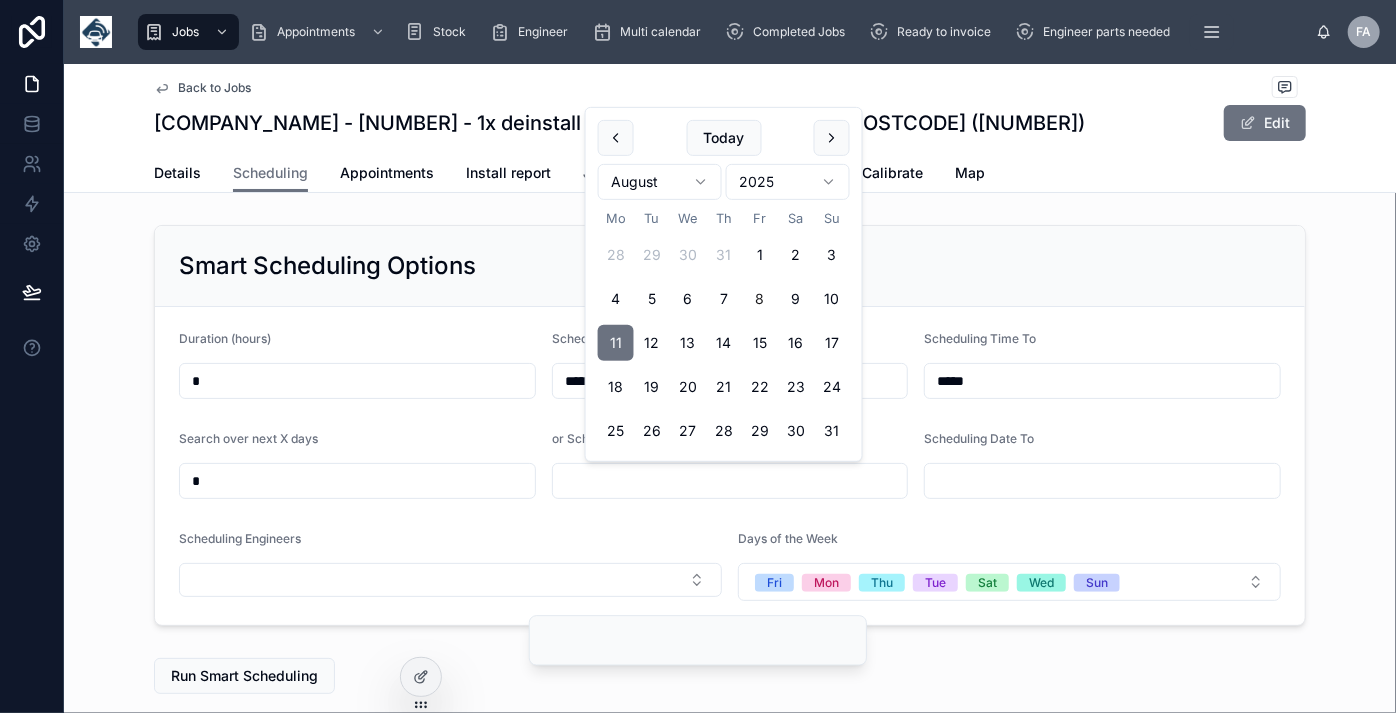 type on "**********" 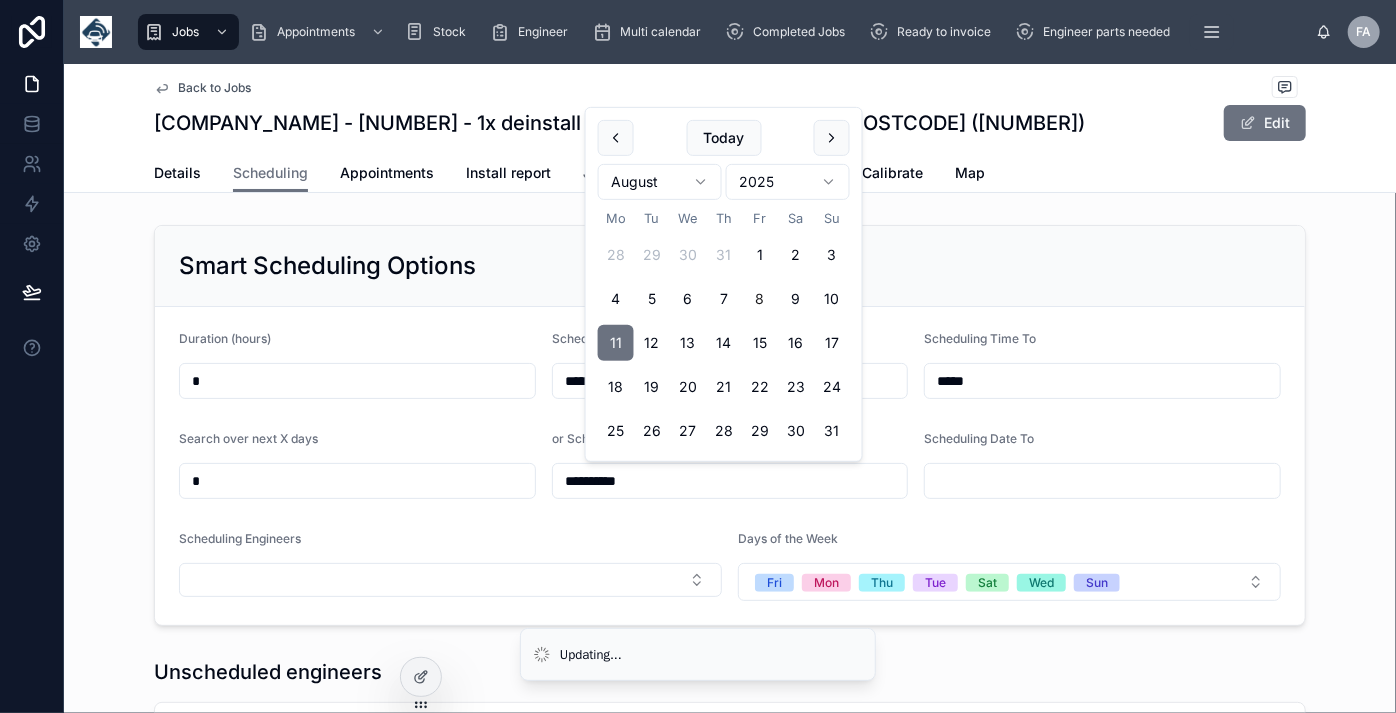 click at bounding box center (1102, 481) 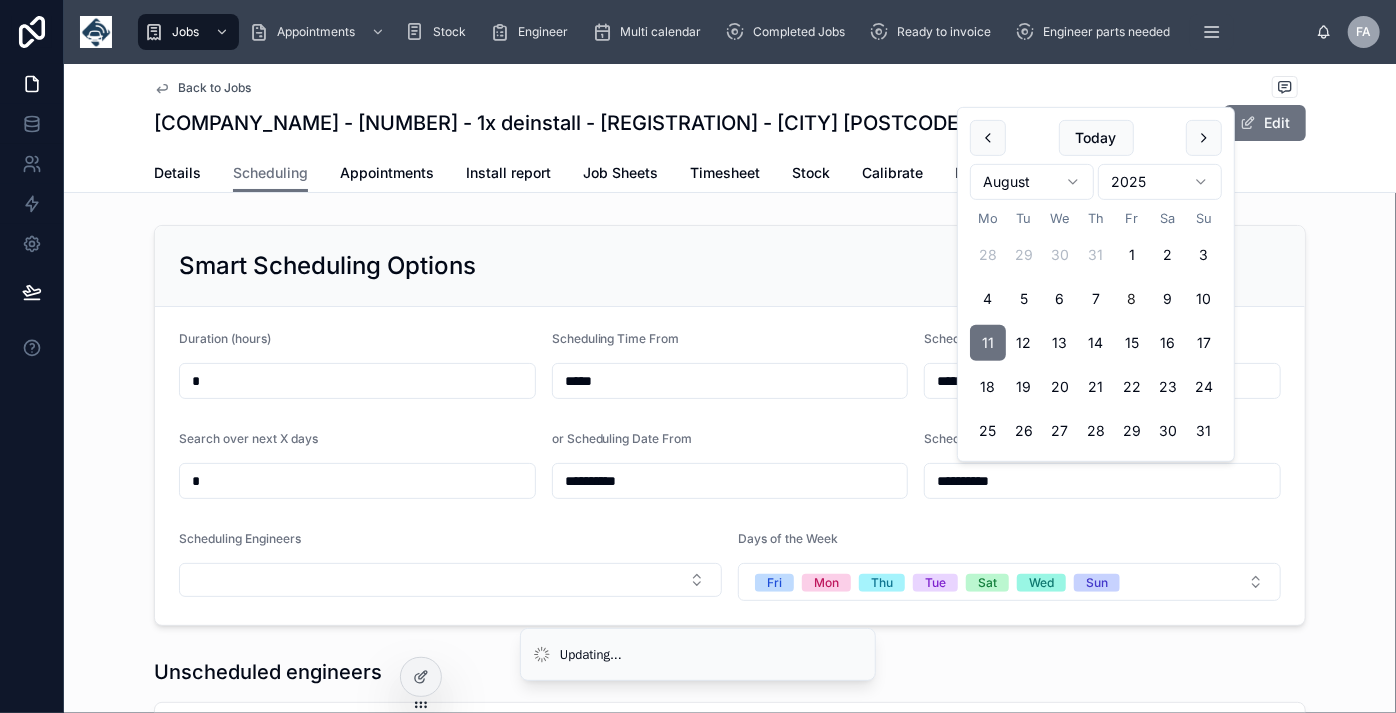 type on "**********" 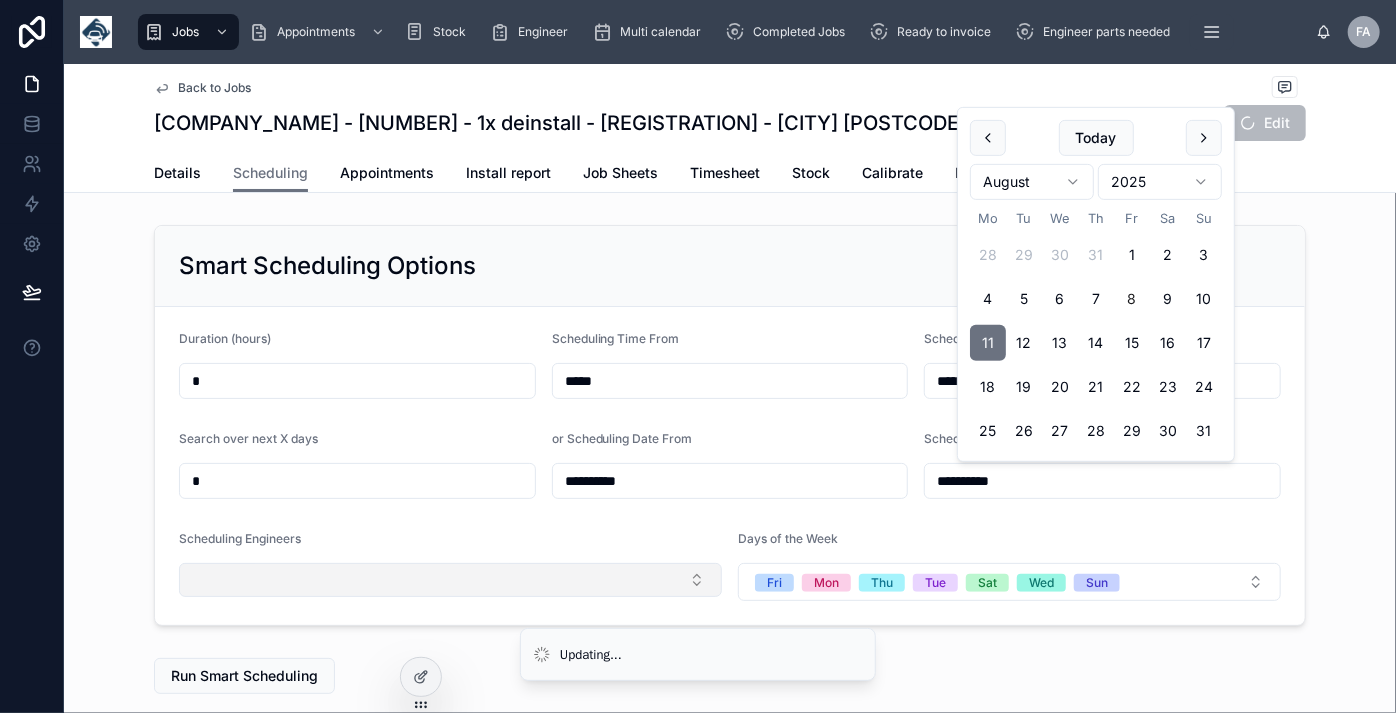 click at bounding box center (450, 580) 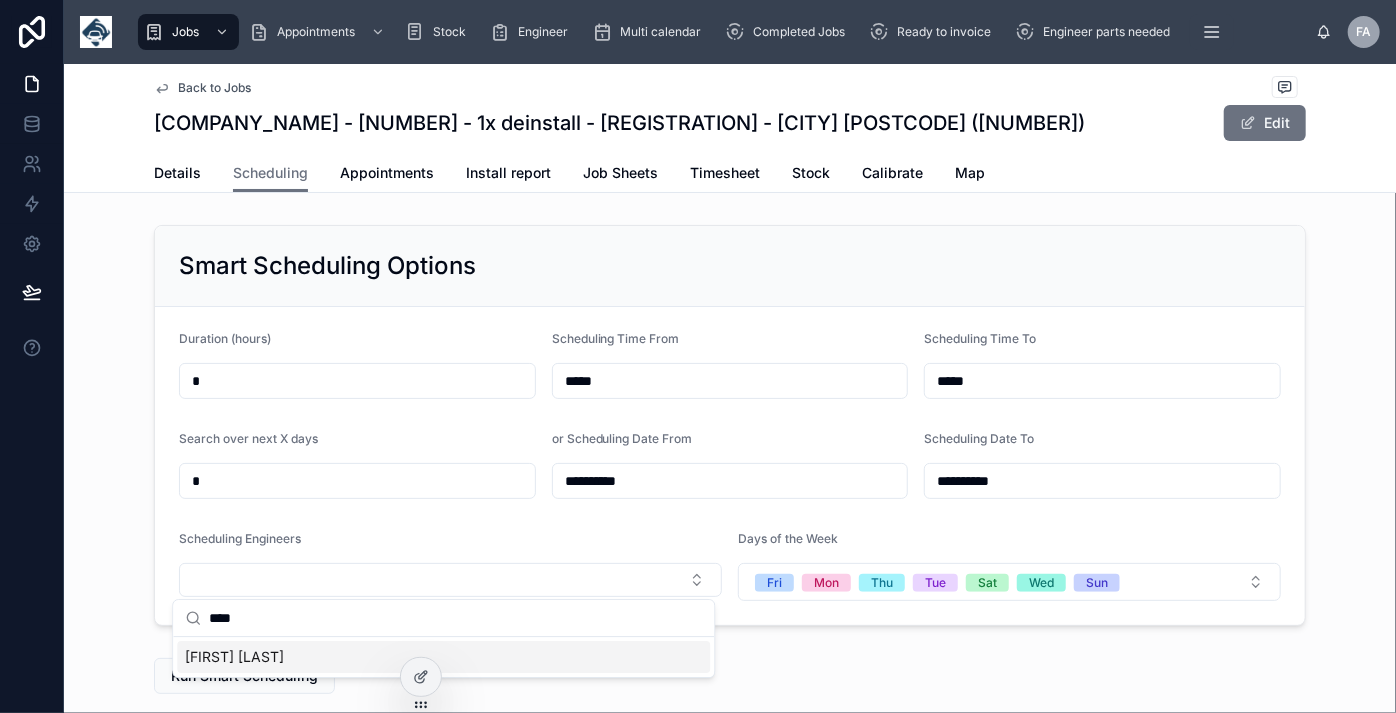 type on "****" 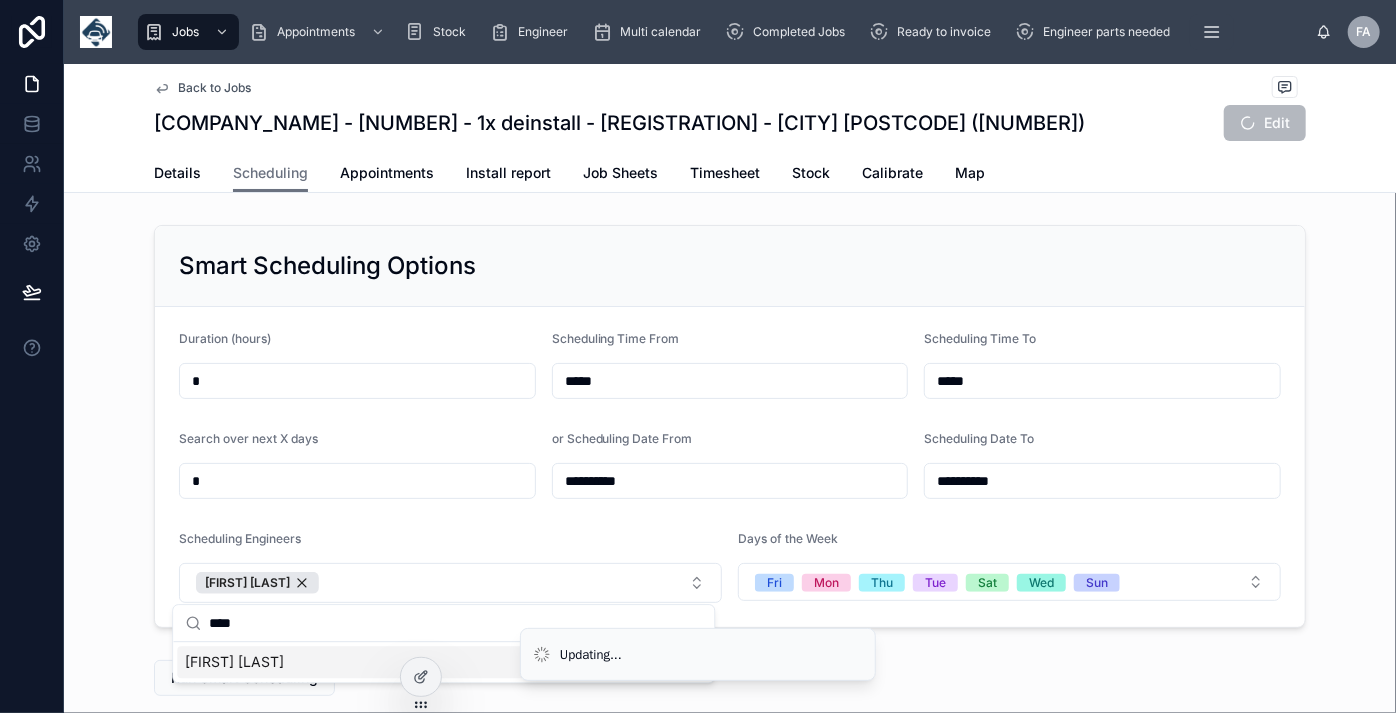 click on "Run Smart Scheduling" at bounding box center (730, 678) 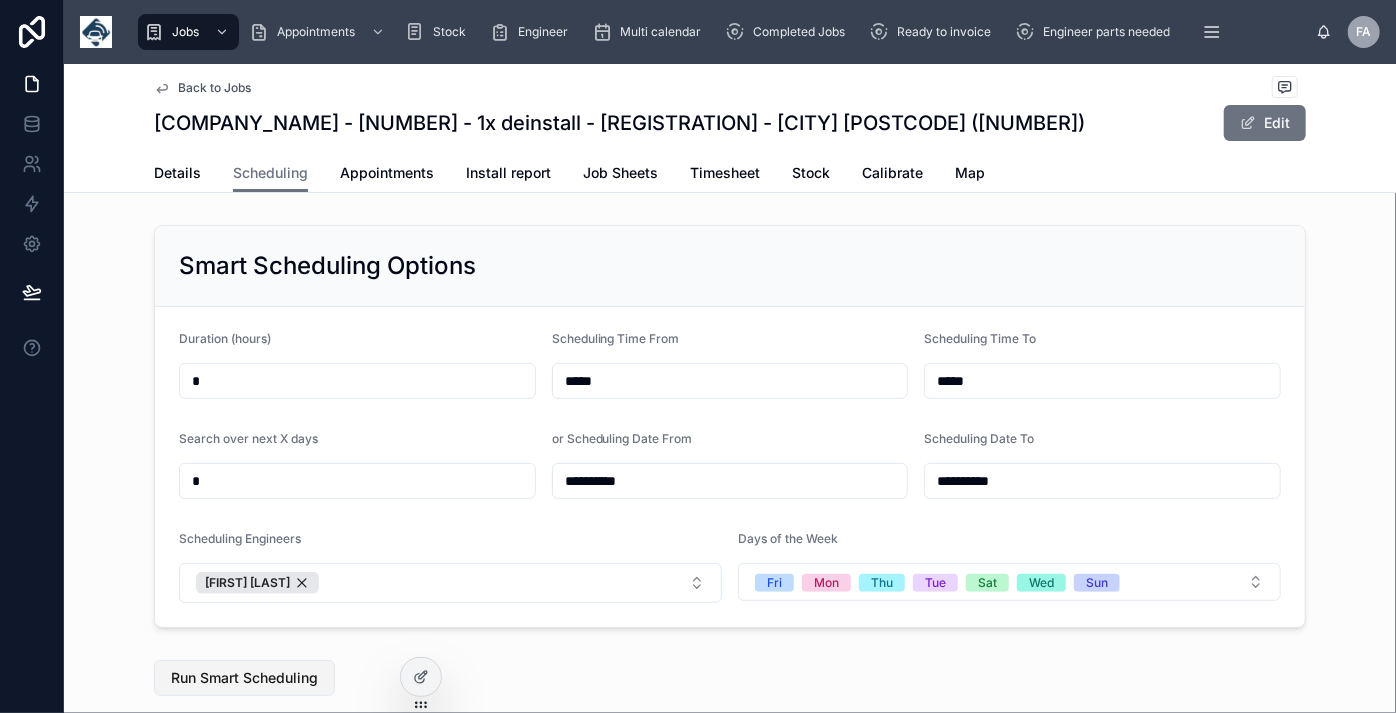 click on "Run Smart Scheduling" at bounding box center [244, 678] 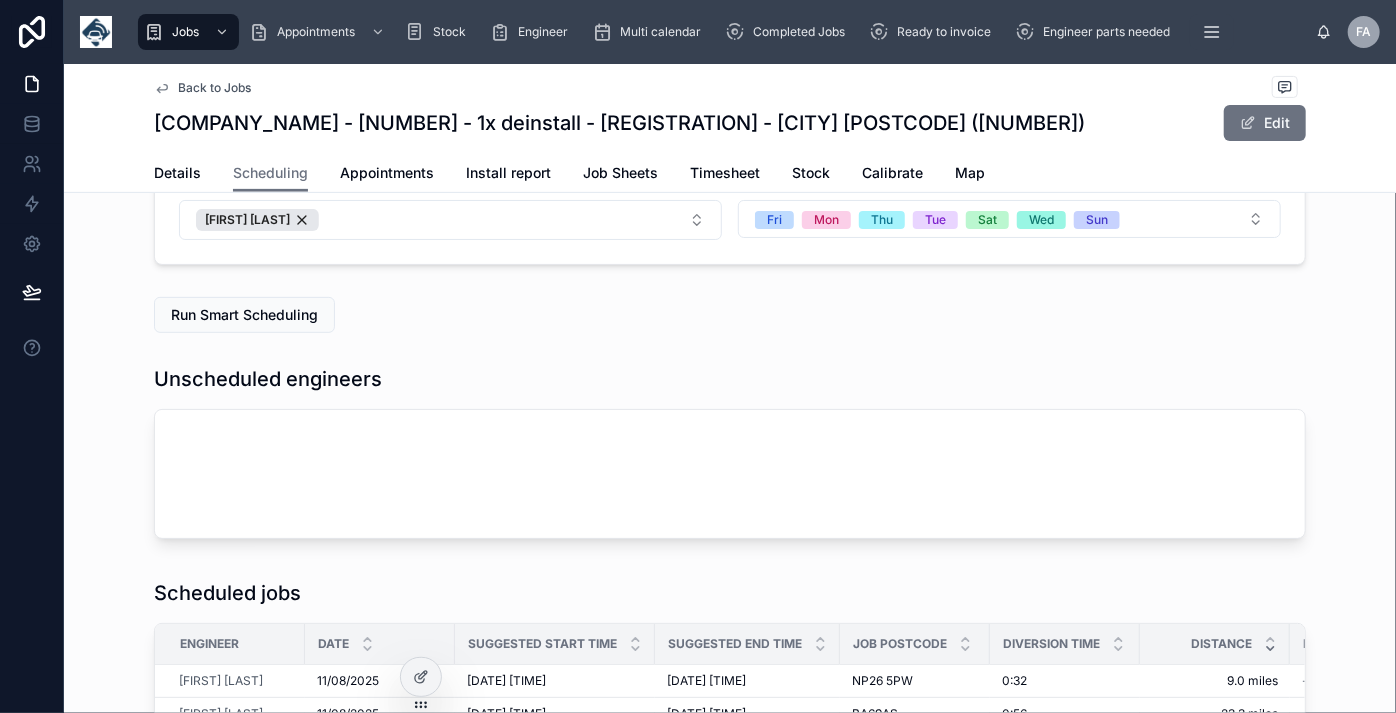 scroll, scrollTop: 454, scrollLeft: 0, axis: vertical 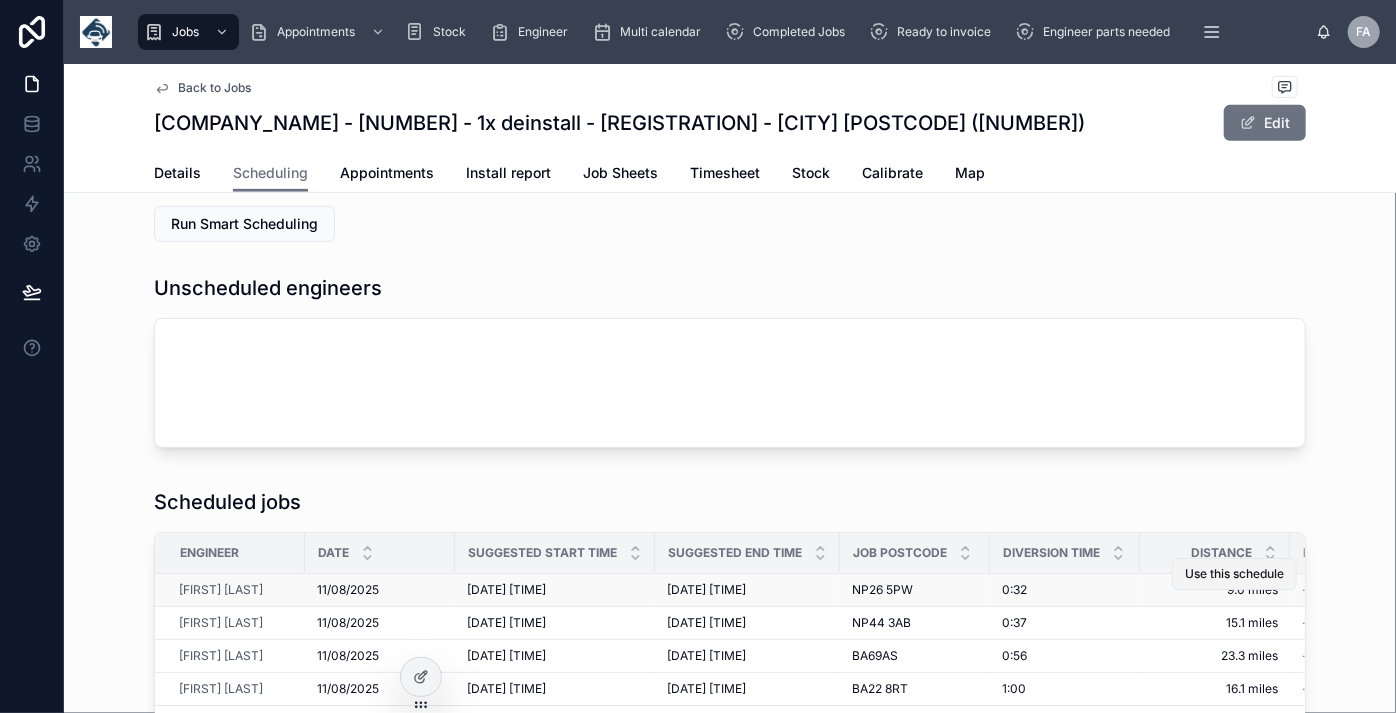 click on "Use this schedule" at bounding box center (1234, 574) 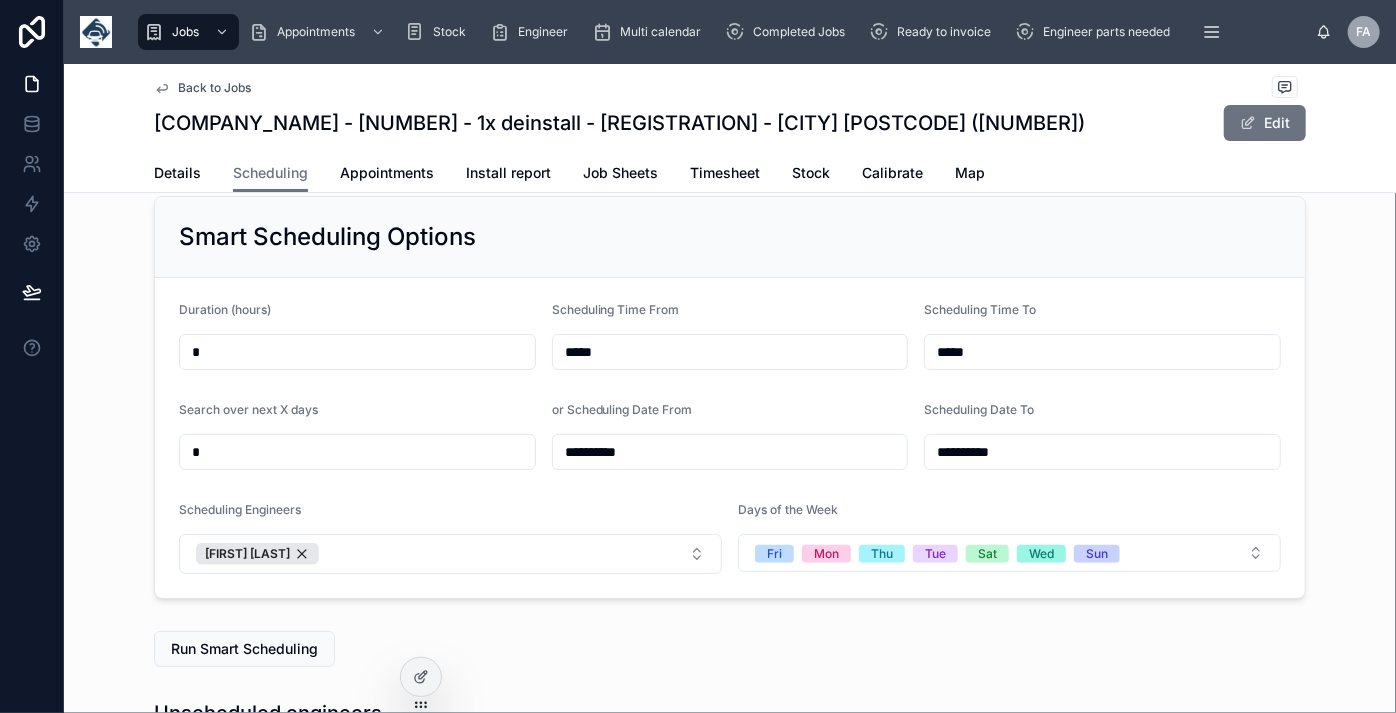 scroll, scrollTop: 0, scrollLeft: 0, axis: both 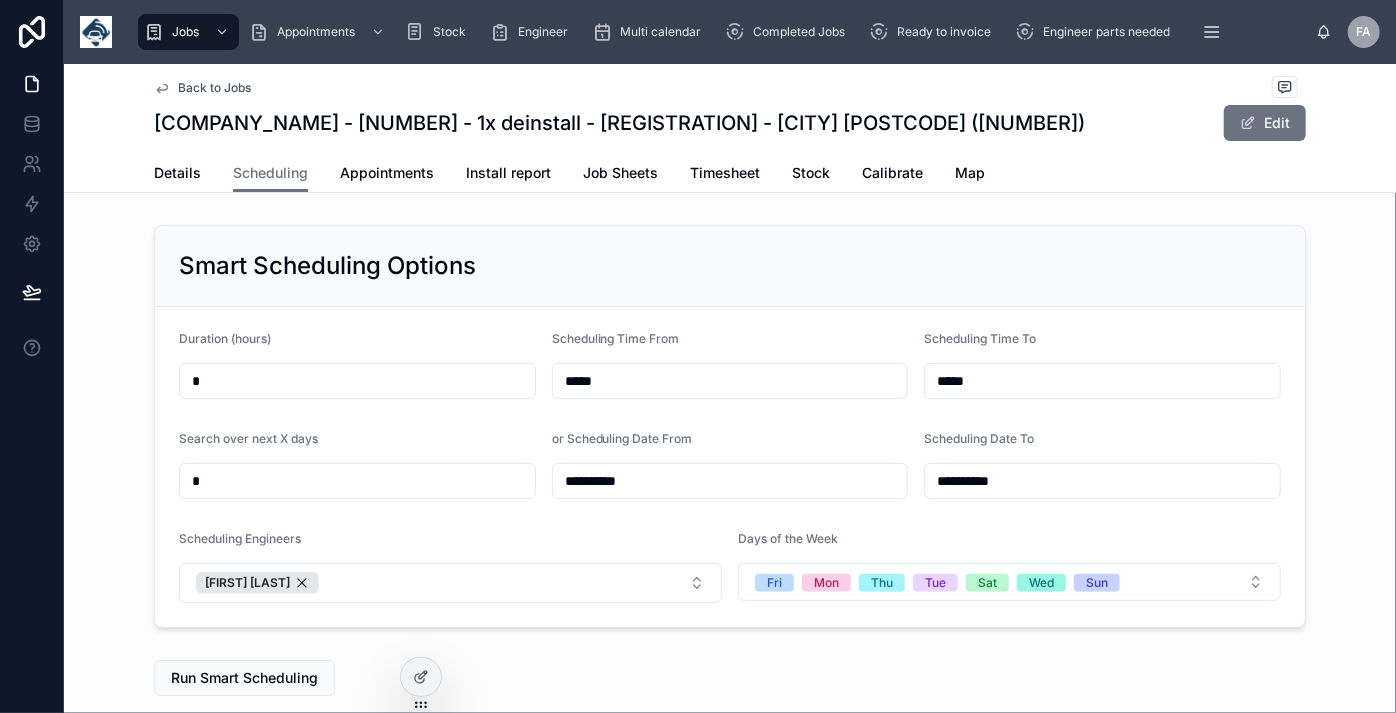 click on "Back to Jobs" at bounding box center (214, 88) 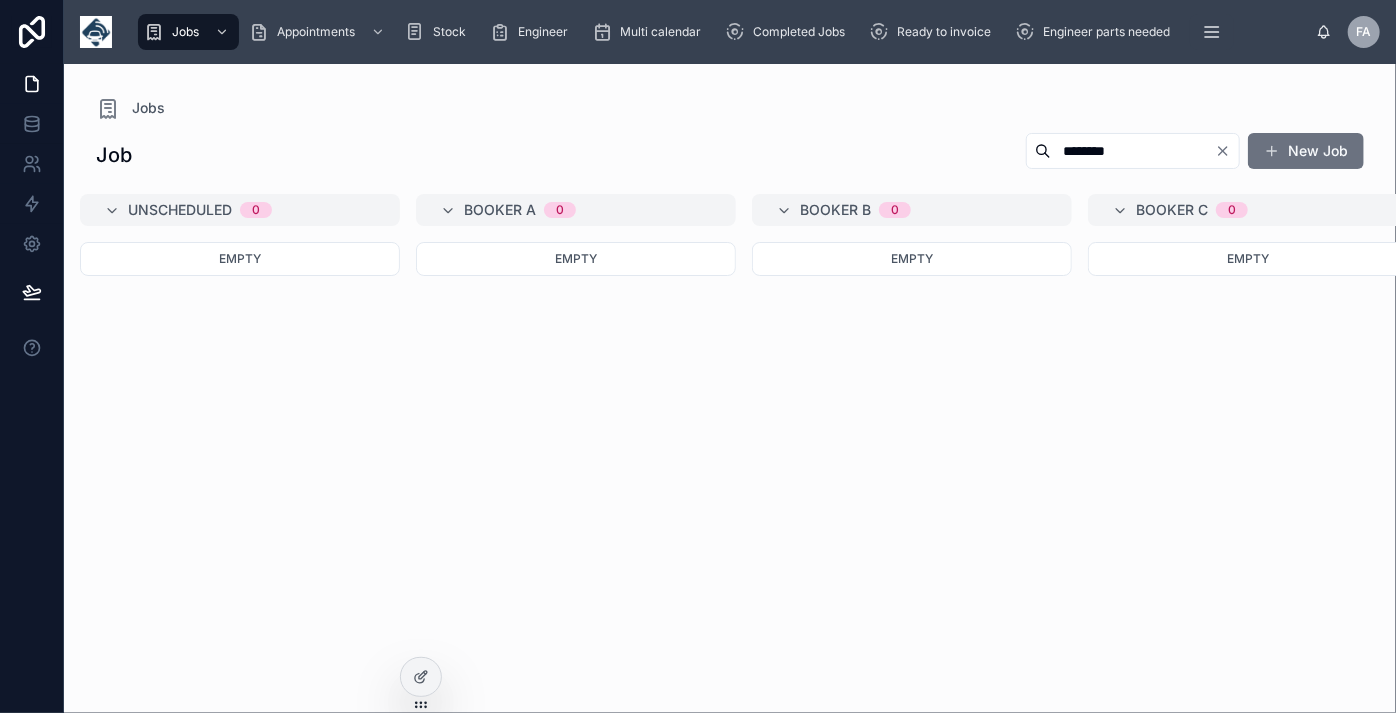 click 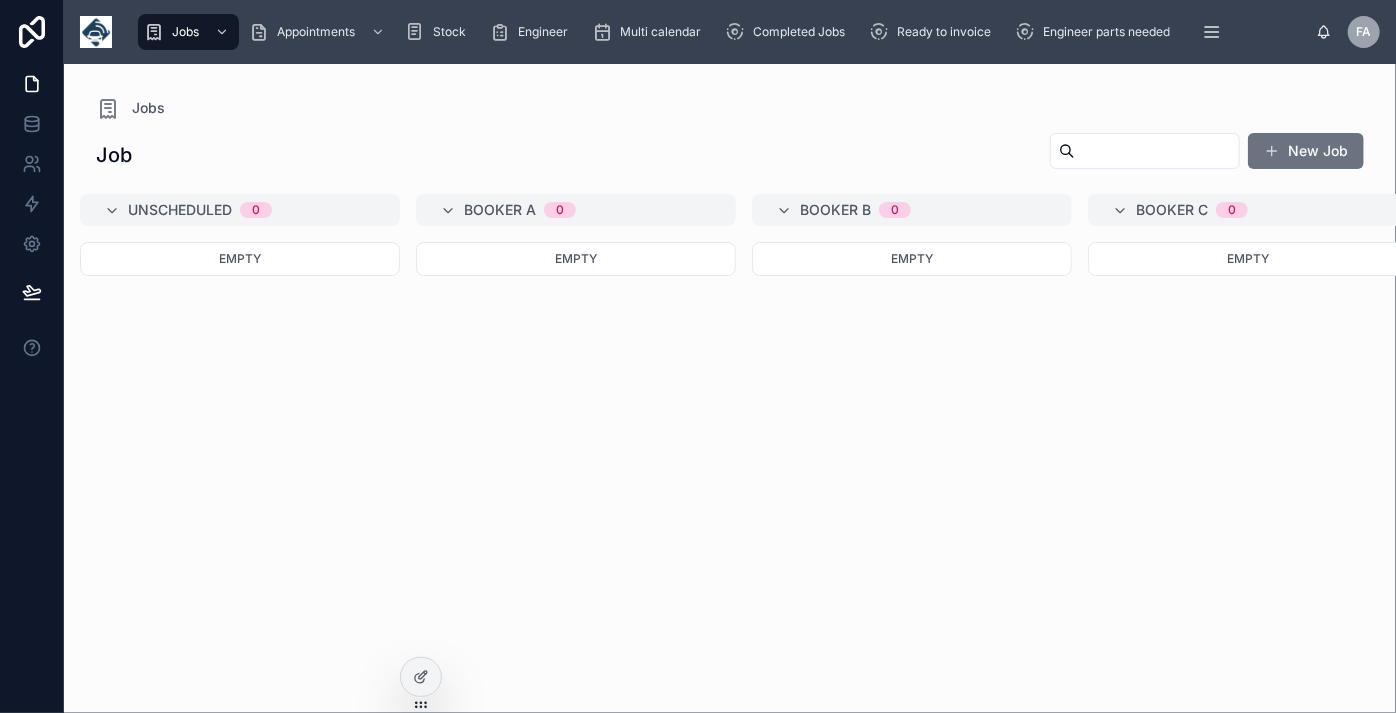 click at bounding box center [1157, 151] 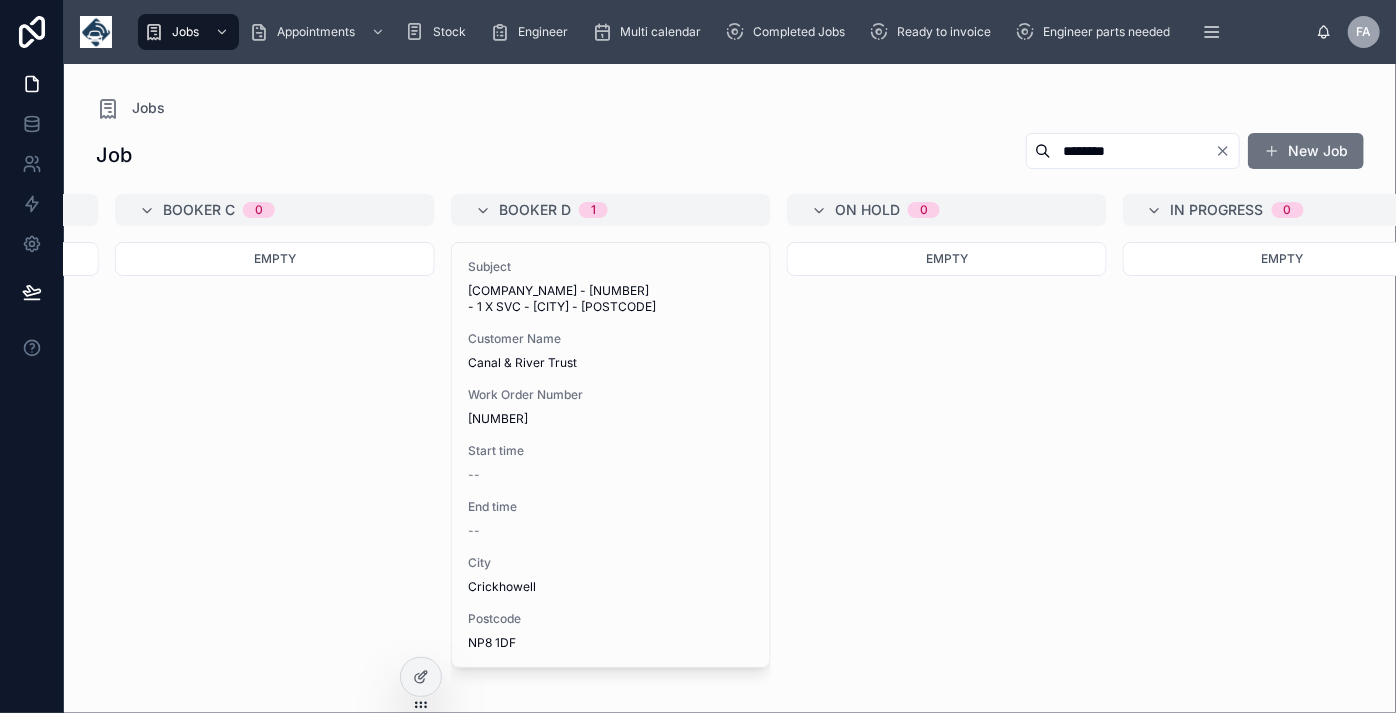 scroll, scrollTop: 0, scrollLeft: 968, axis: horizontal 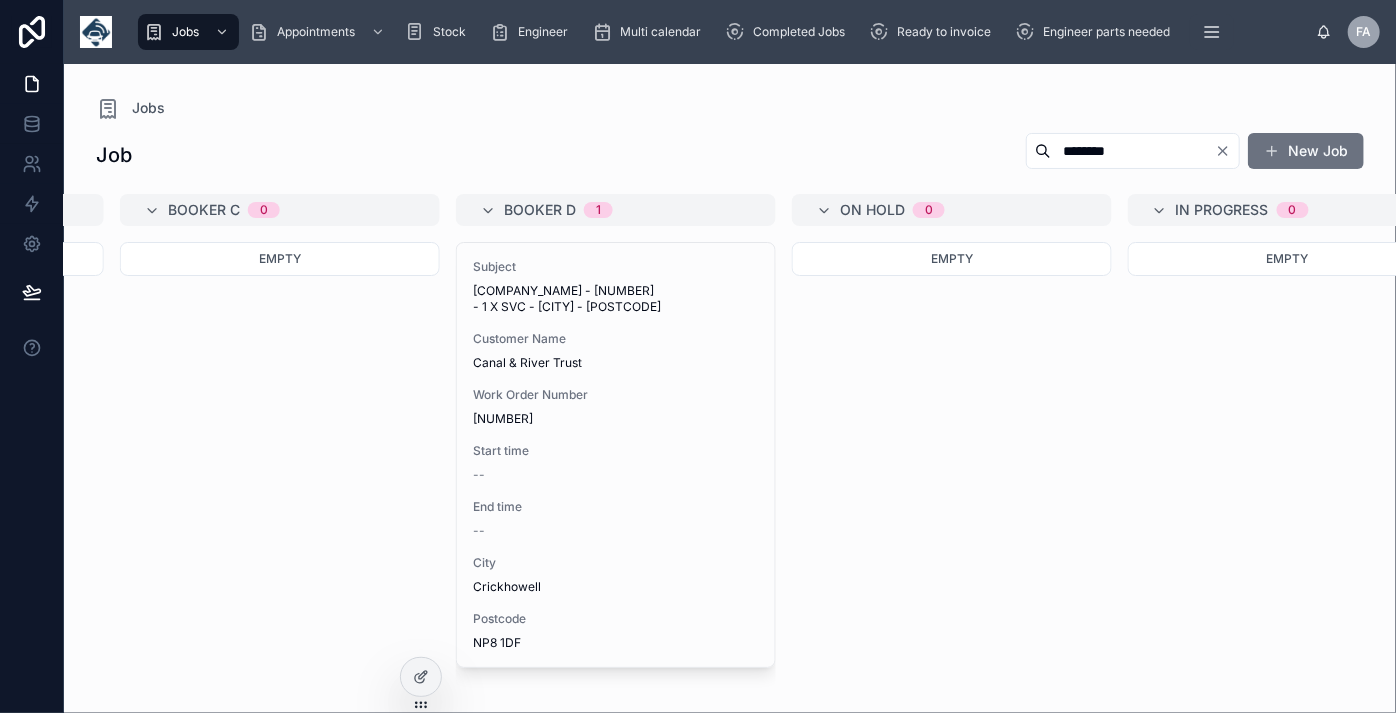 type on "********" 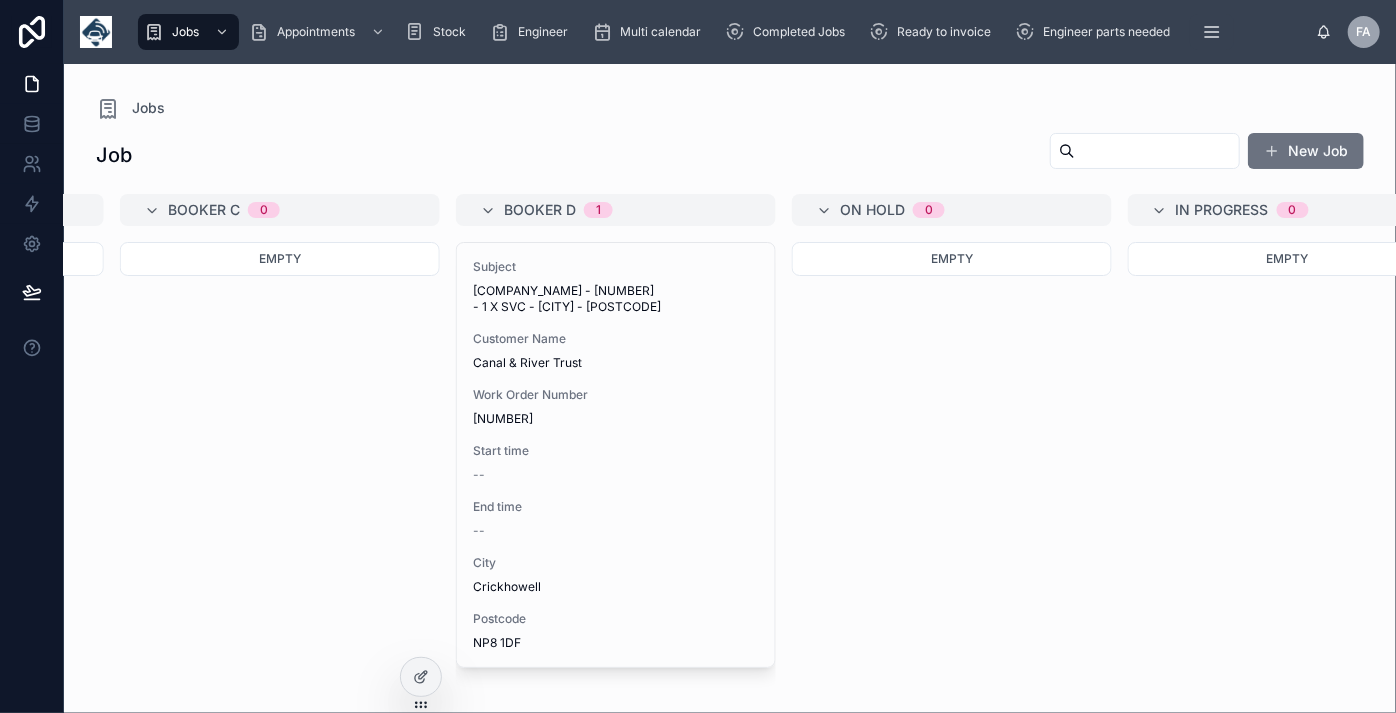 click at bounding box center (1157, 151) 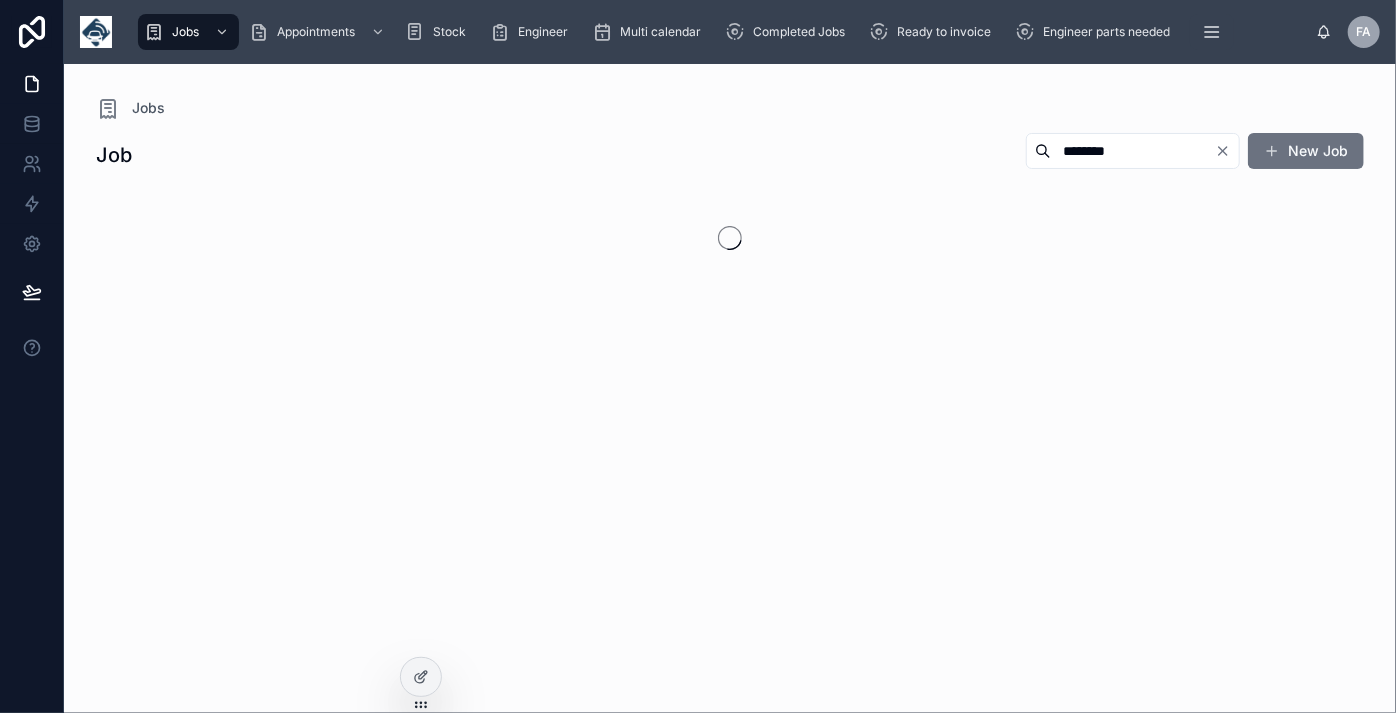 scroll, scrollTop: 0, scrollLeft: 0, axis: both 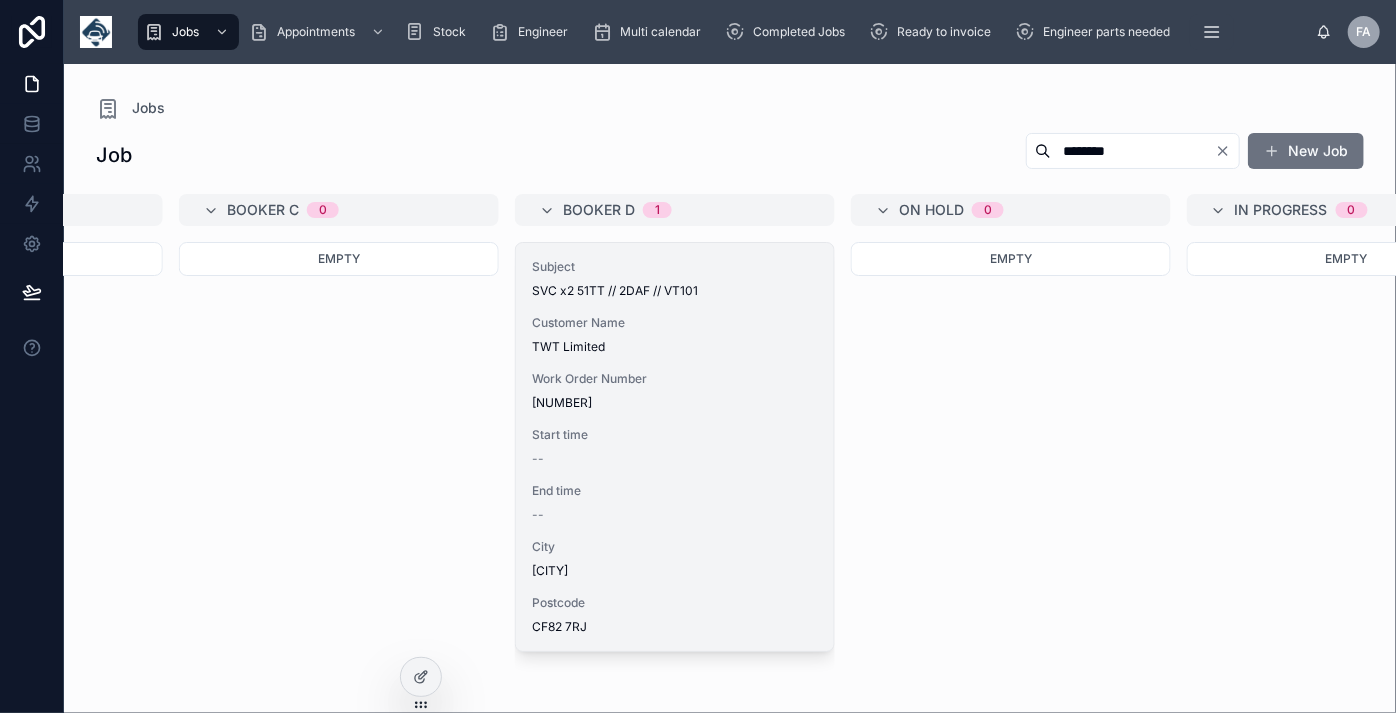 type on "********" 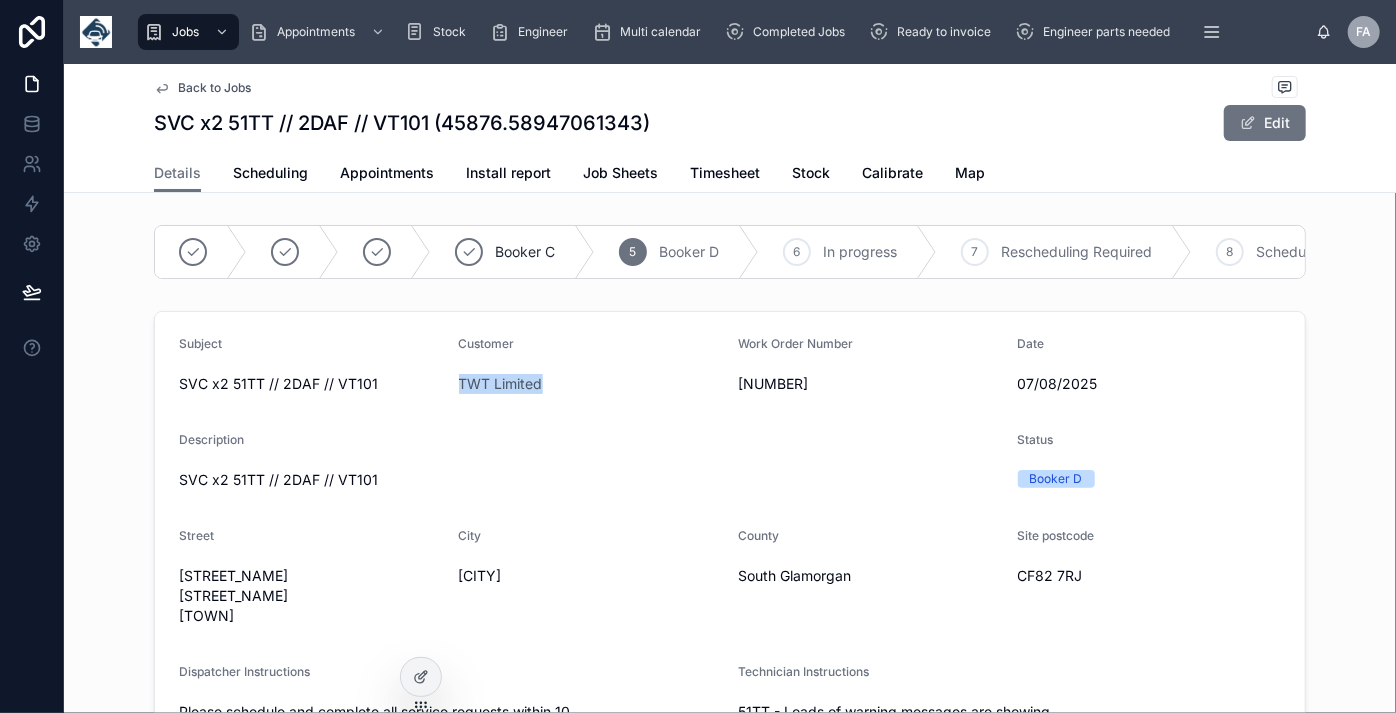 drag, startPoint x: 602, startPoint y: 390, endPoint x: 450, endPoint y: 394, distance: 152.05263 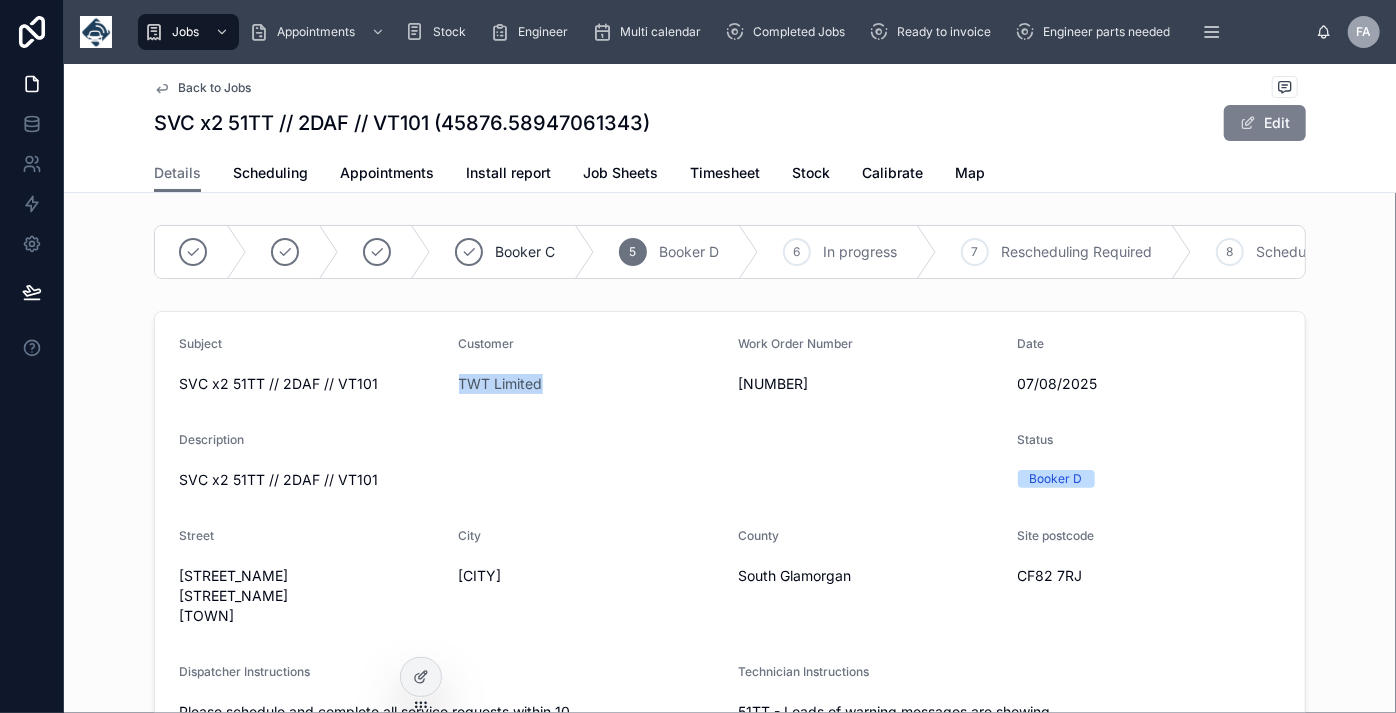drag, startPoint x: 1250, startPoint y: 120, endPoint x: 509, endPoint y: 293, distance: 760.92706 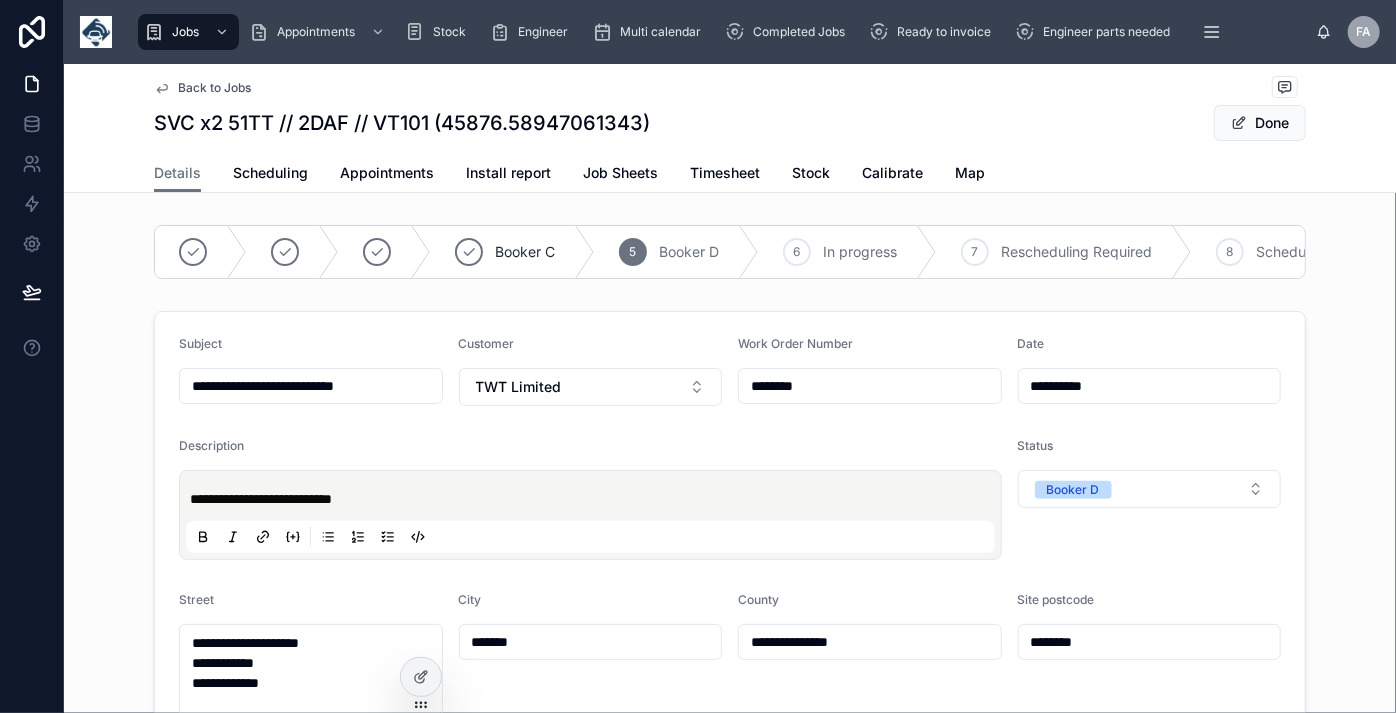 drag, startPoint x: 178, startPoint y: 396, endPoint x: 371, endPoint y: 437, distance: 197.30687 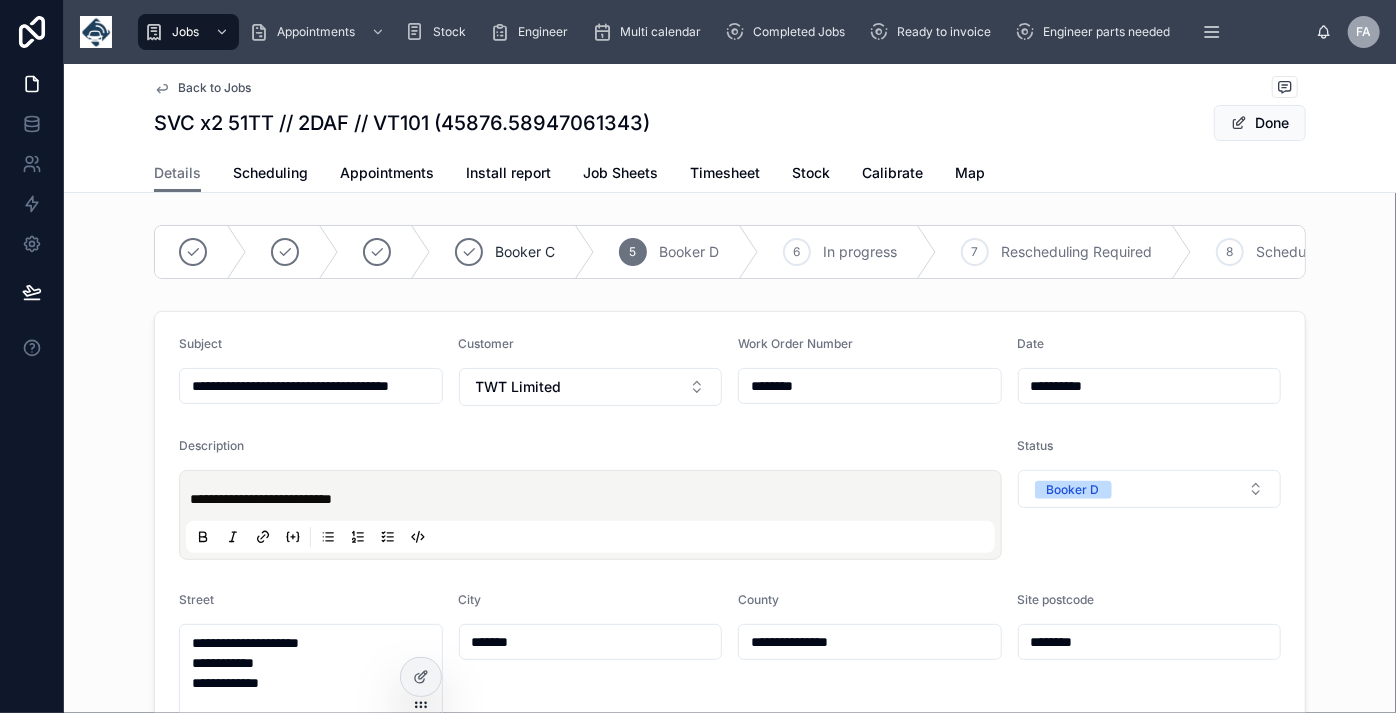 type on "**********" 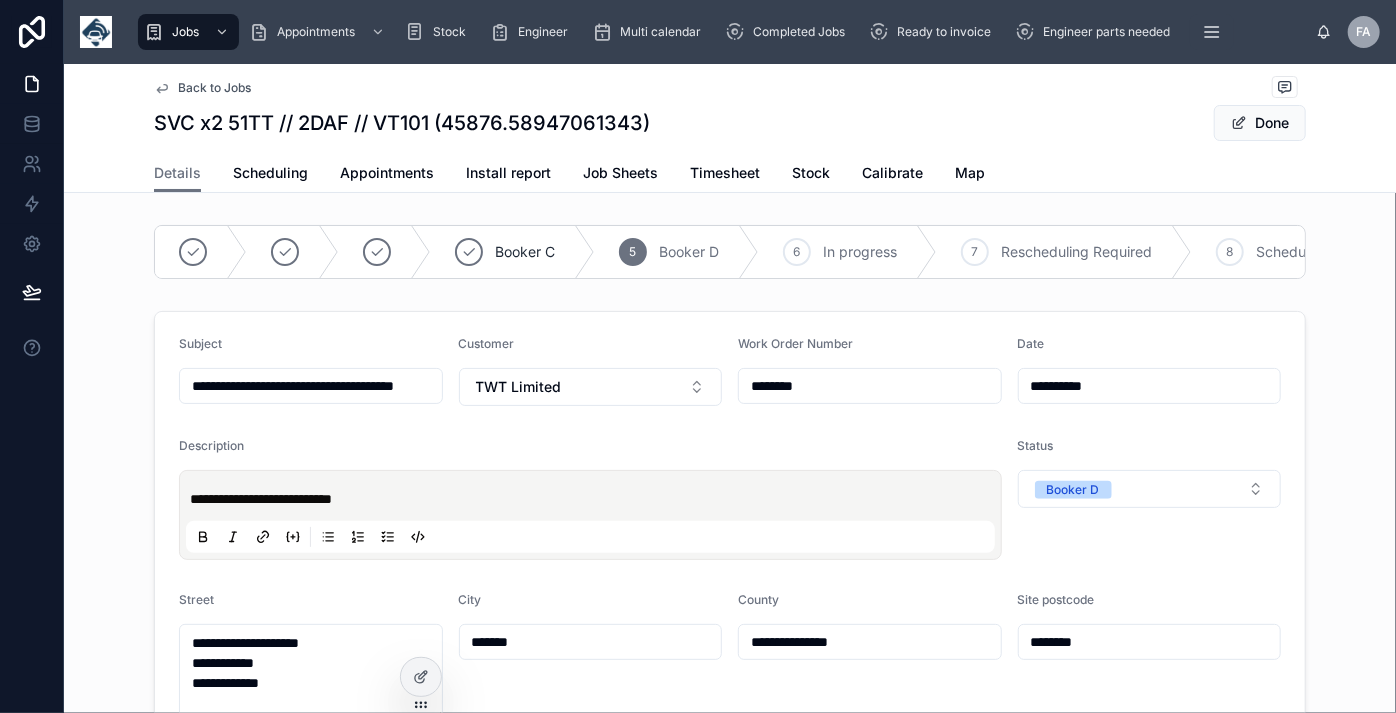 type on "**********" 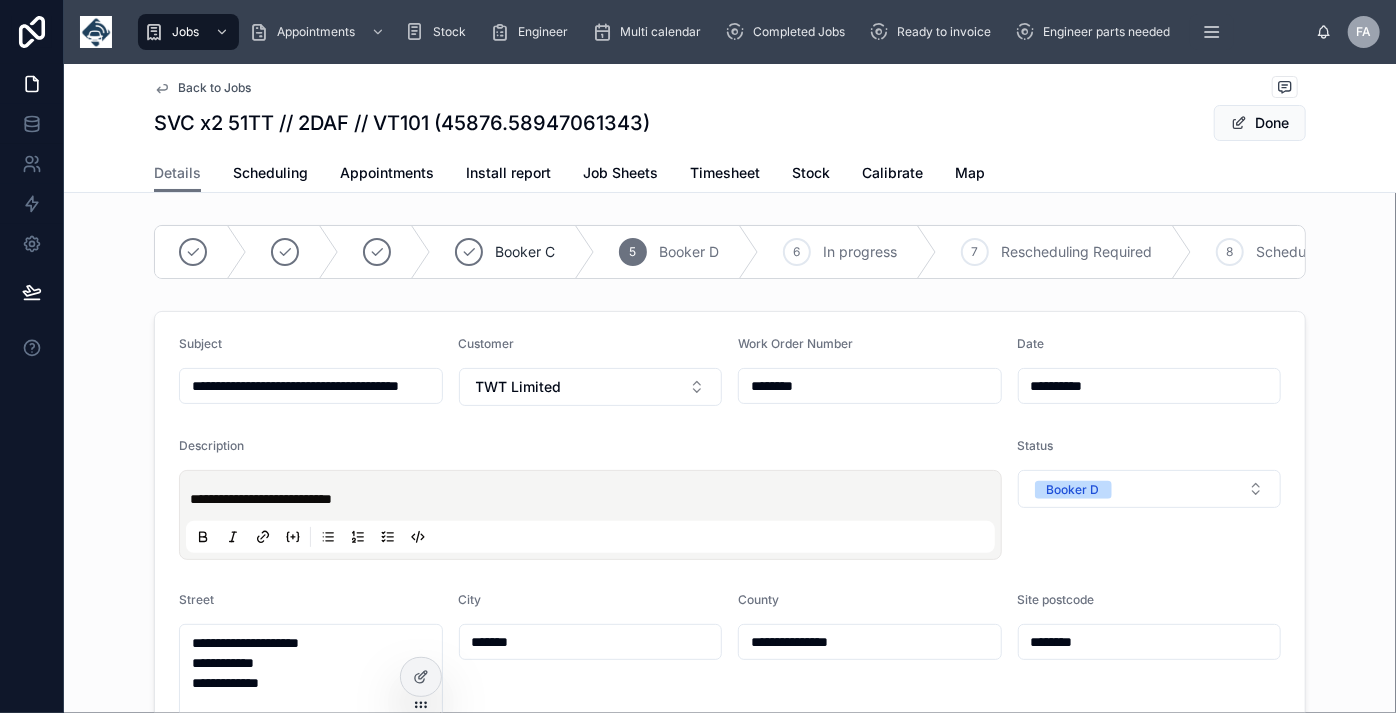type on "**********" 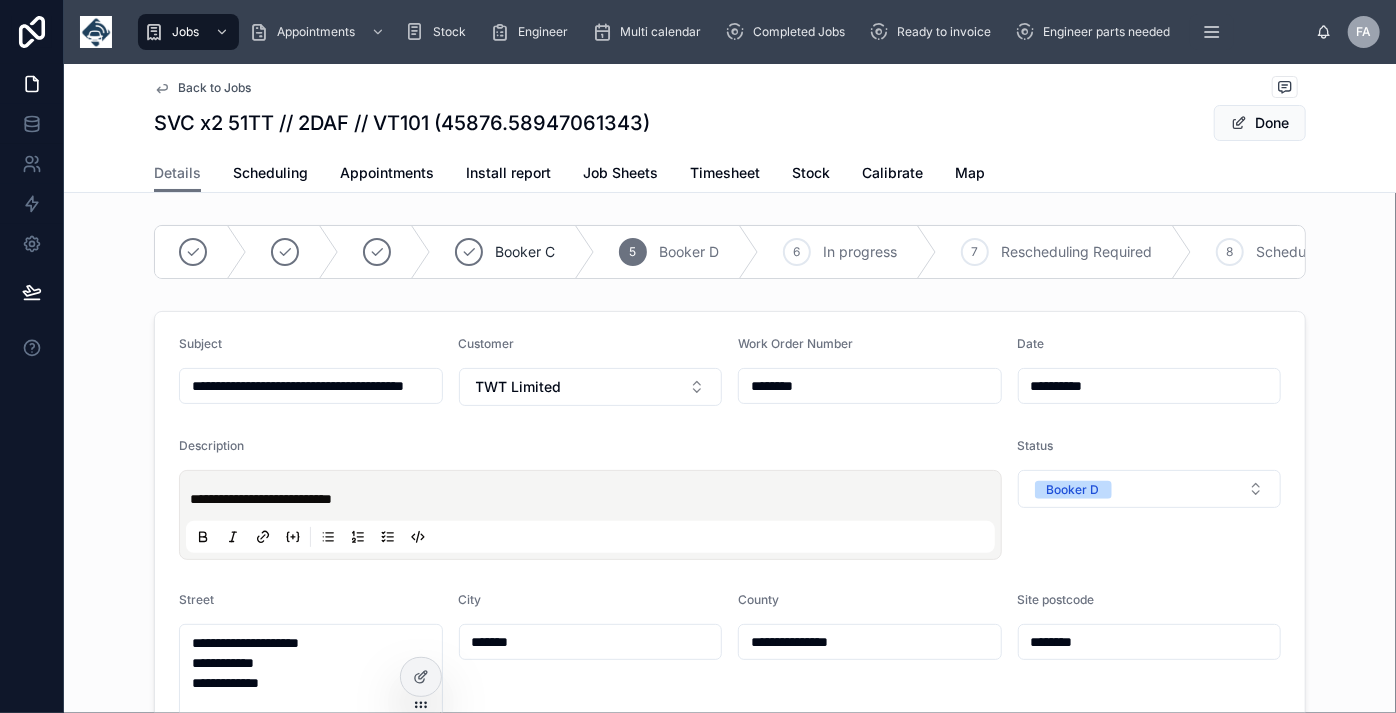 type on "**********" 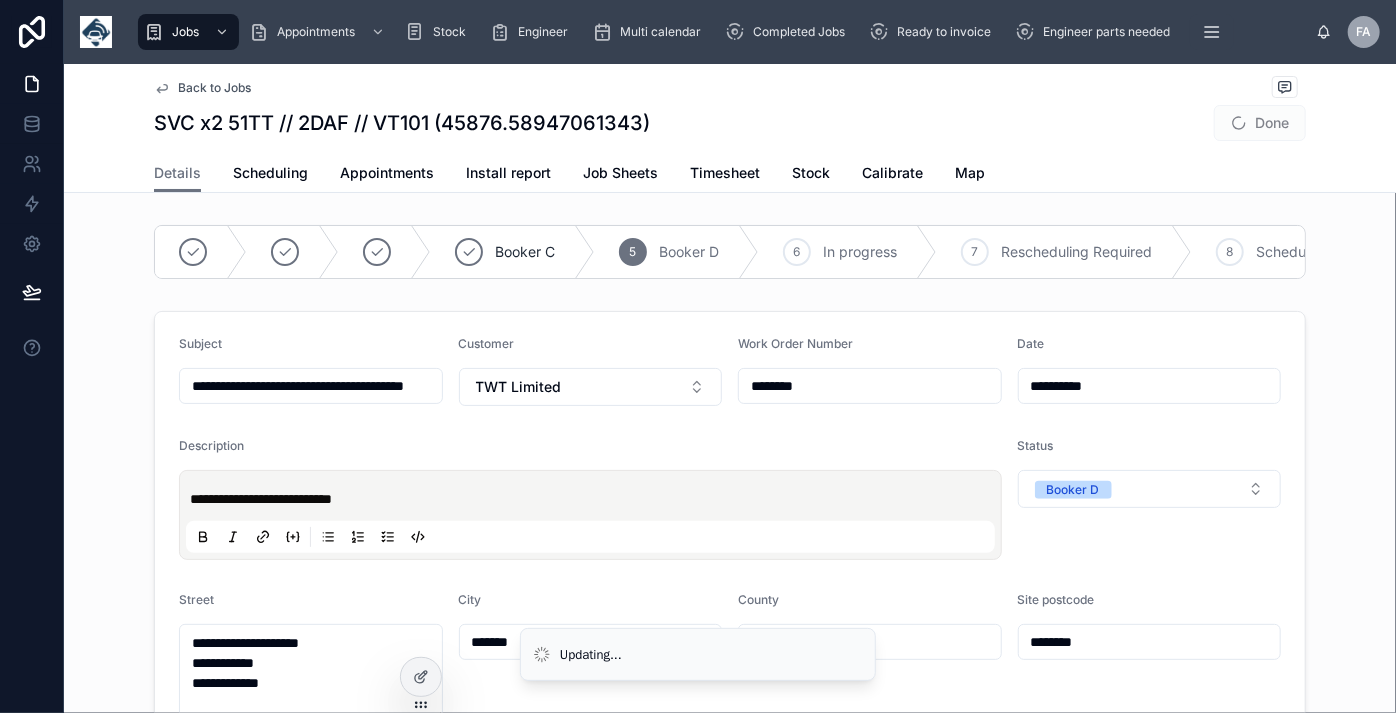 type on "**********" 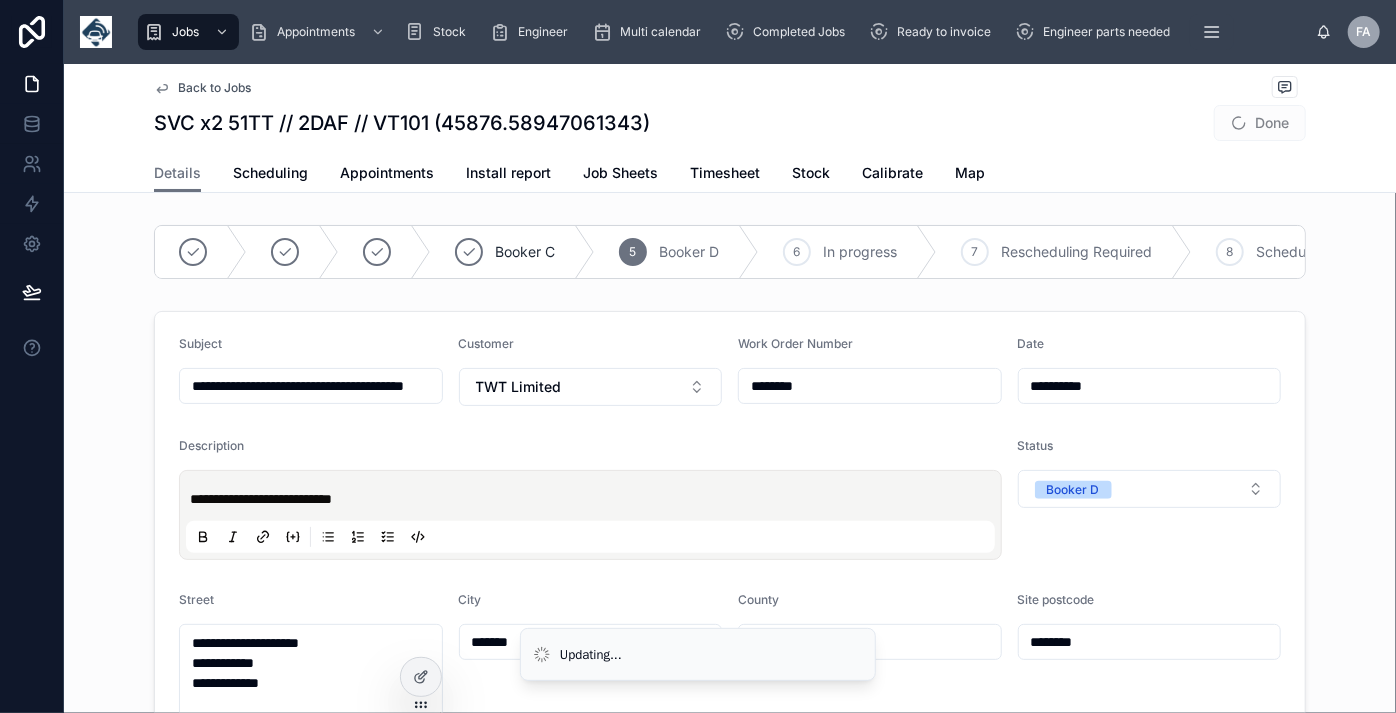 type on "**********" 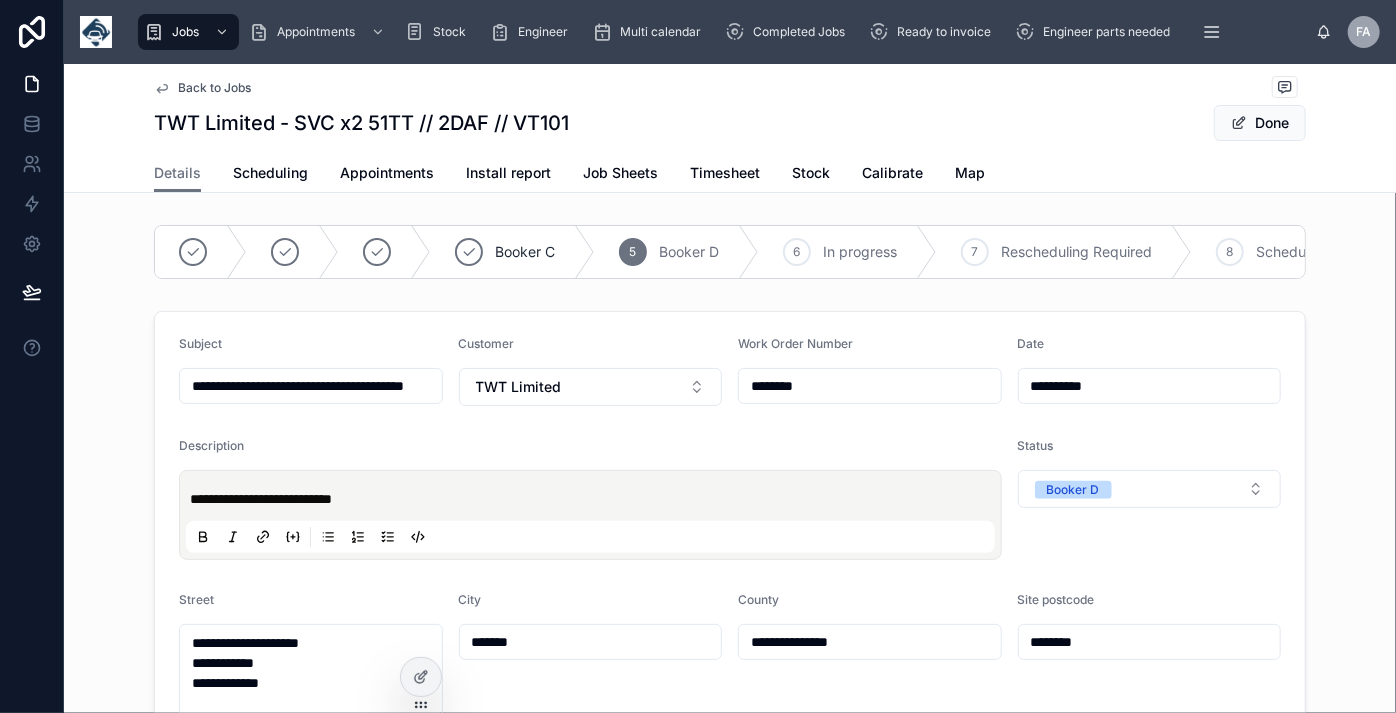 type on "**********" 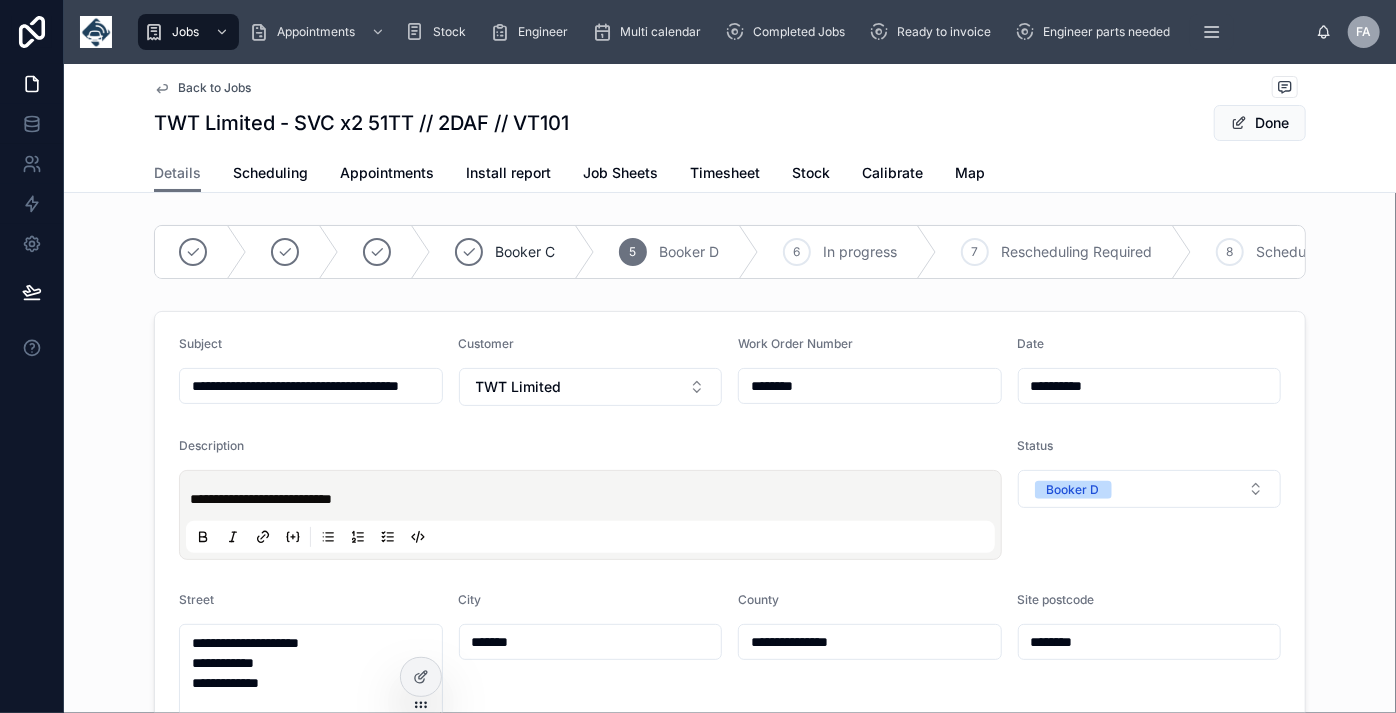 type on "**********" 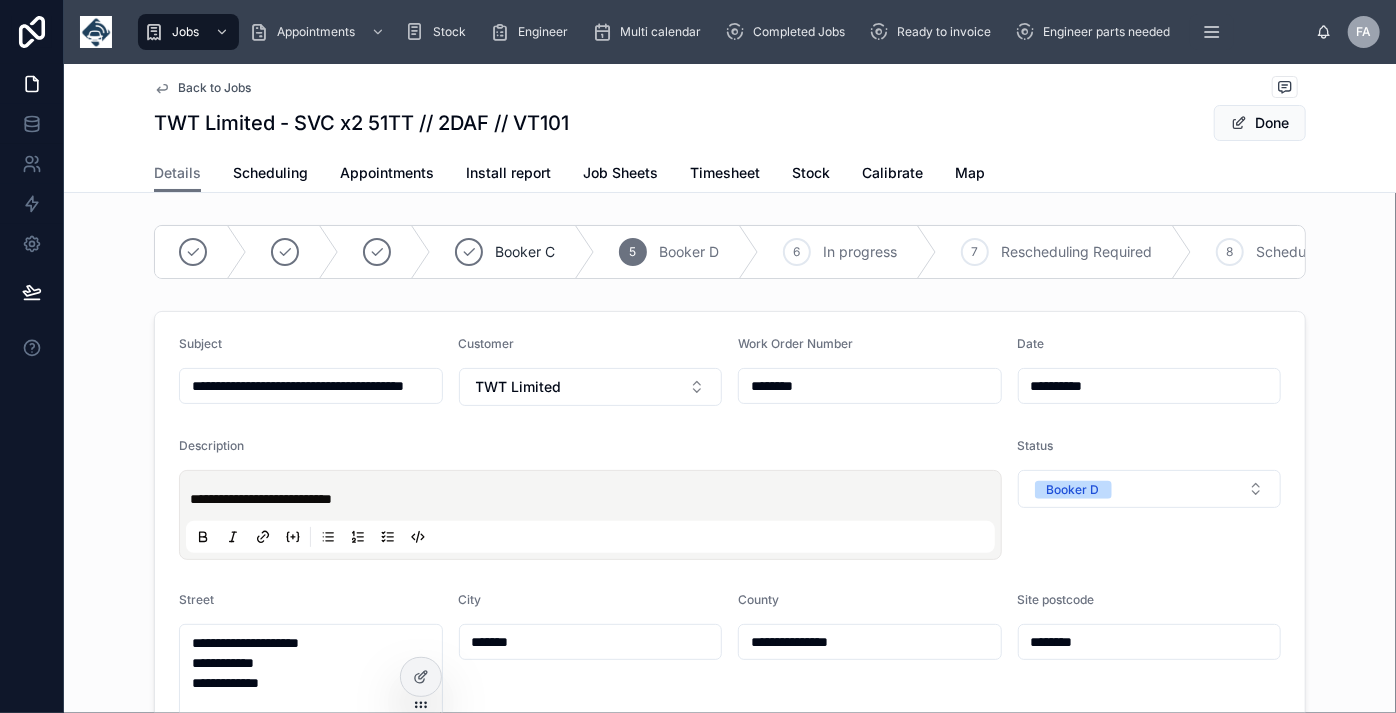 type on "**********" 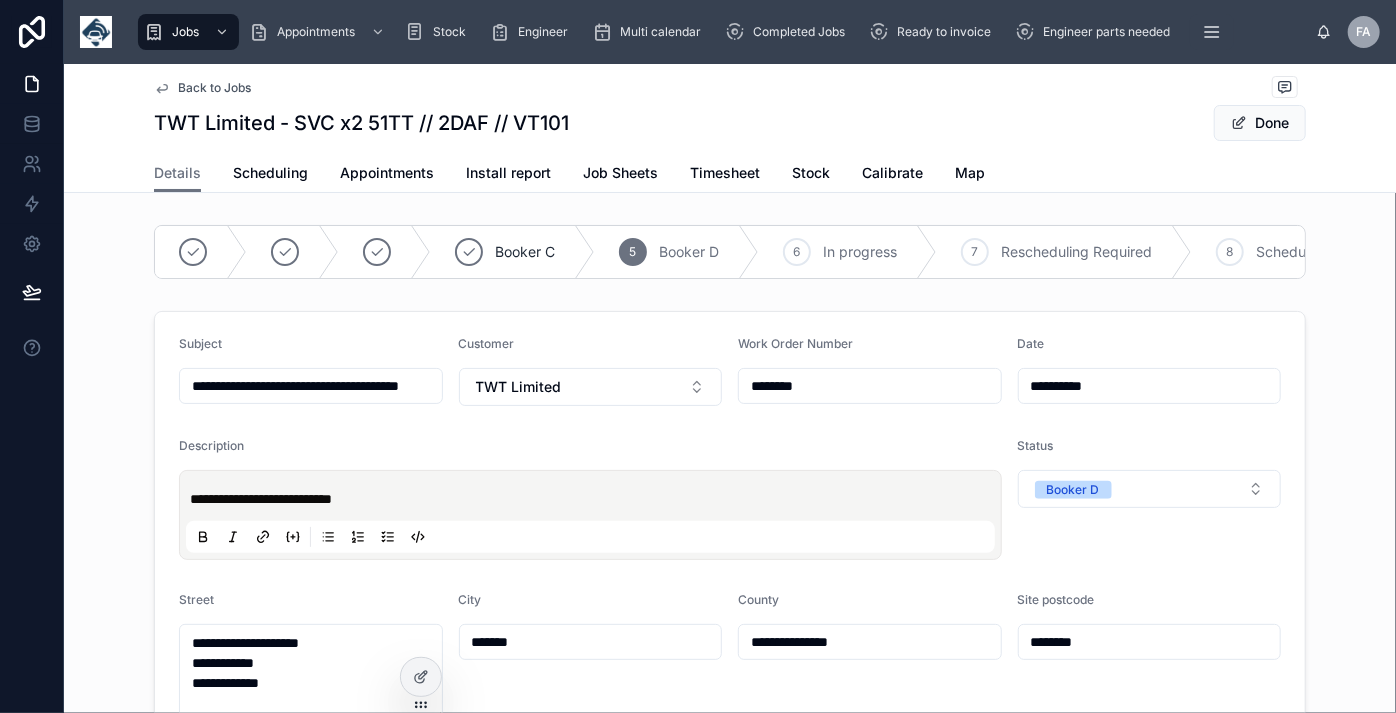 type on "**********" 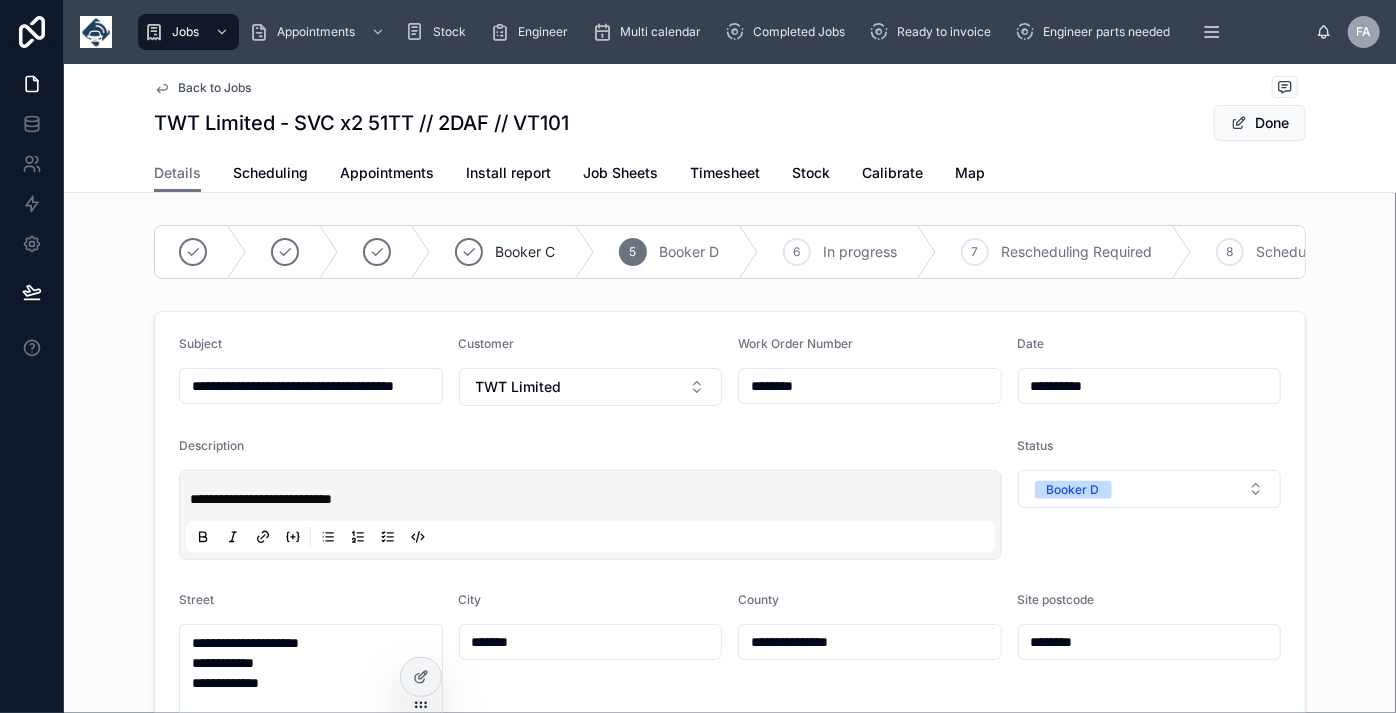 type on "**********" 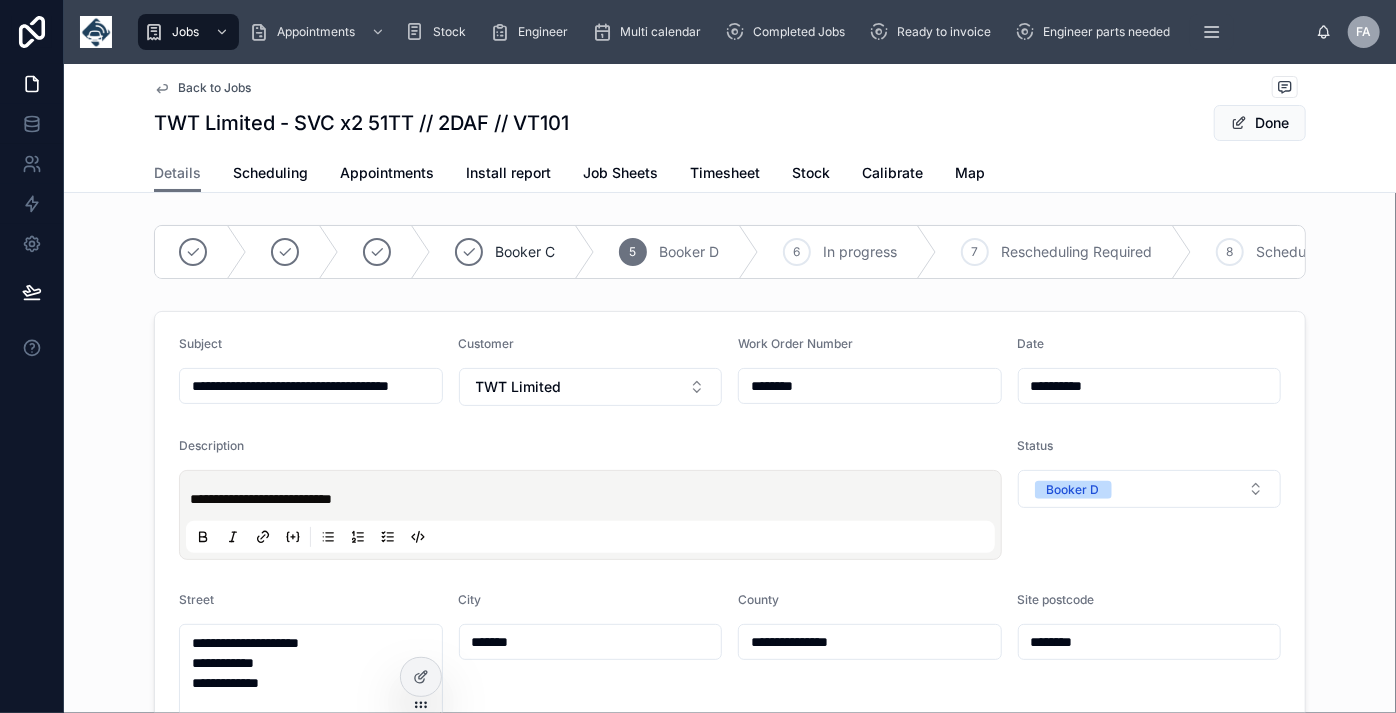type on "**********" 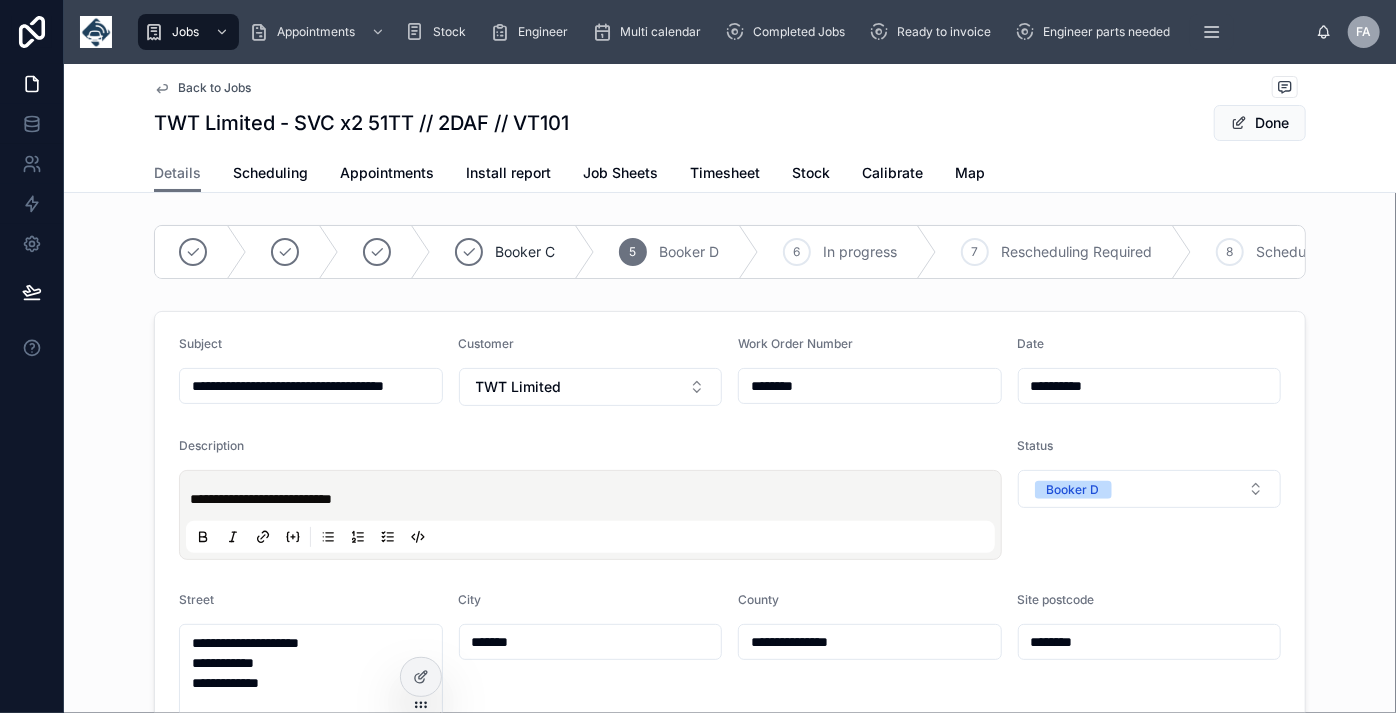 type on "**********" 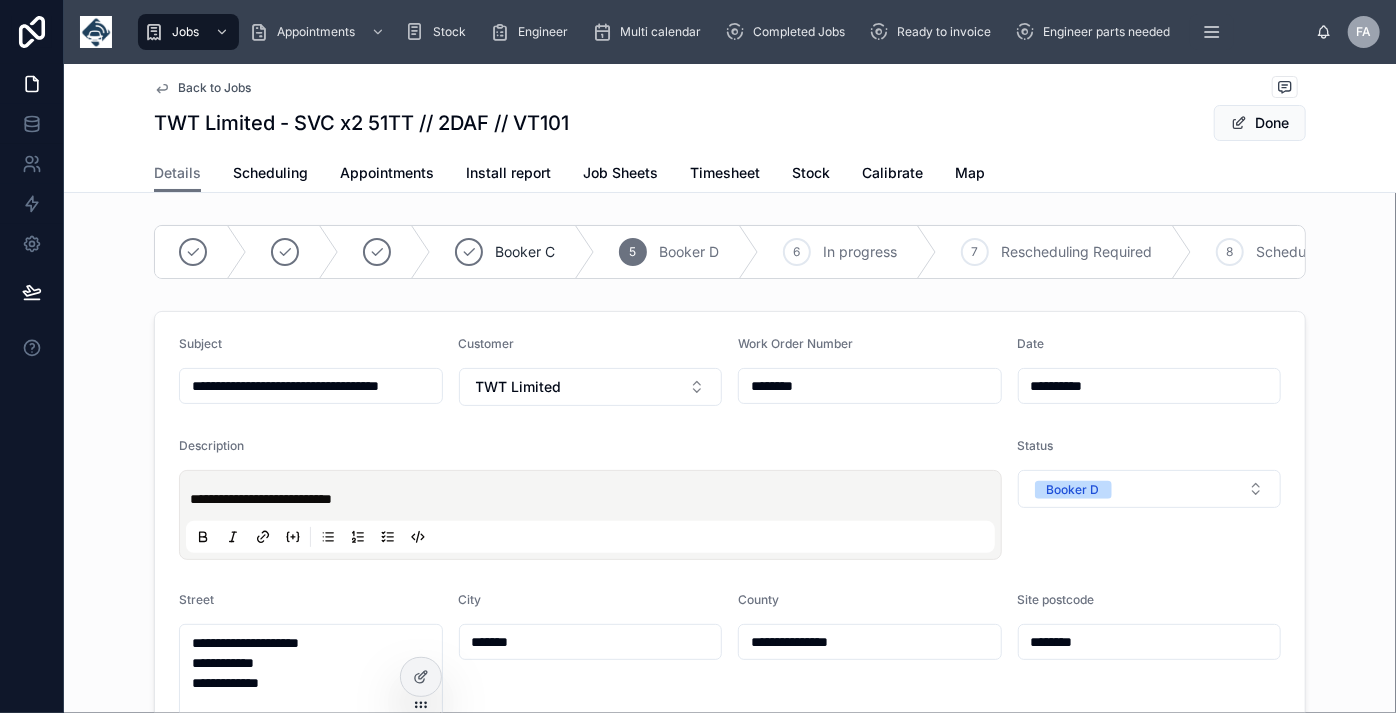 type on "**********" 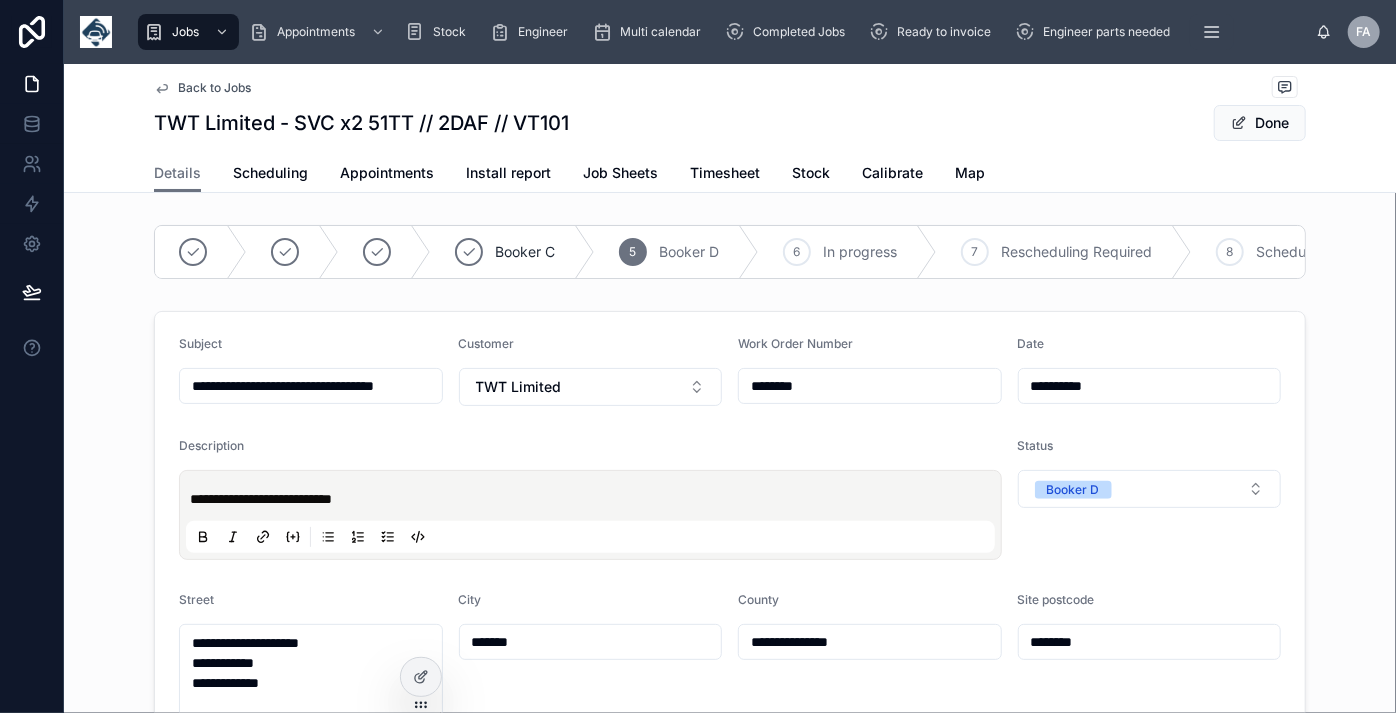 type on "**********" 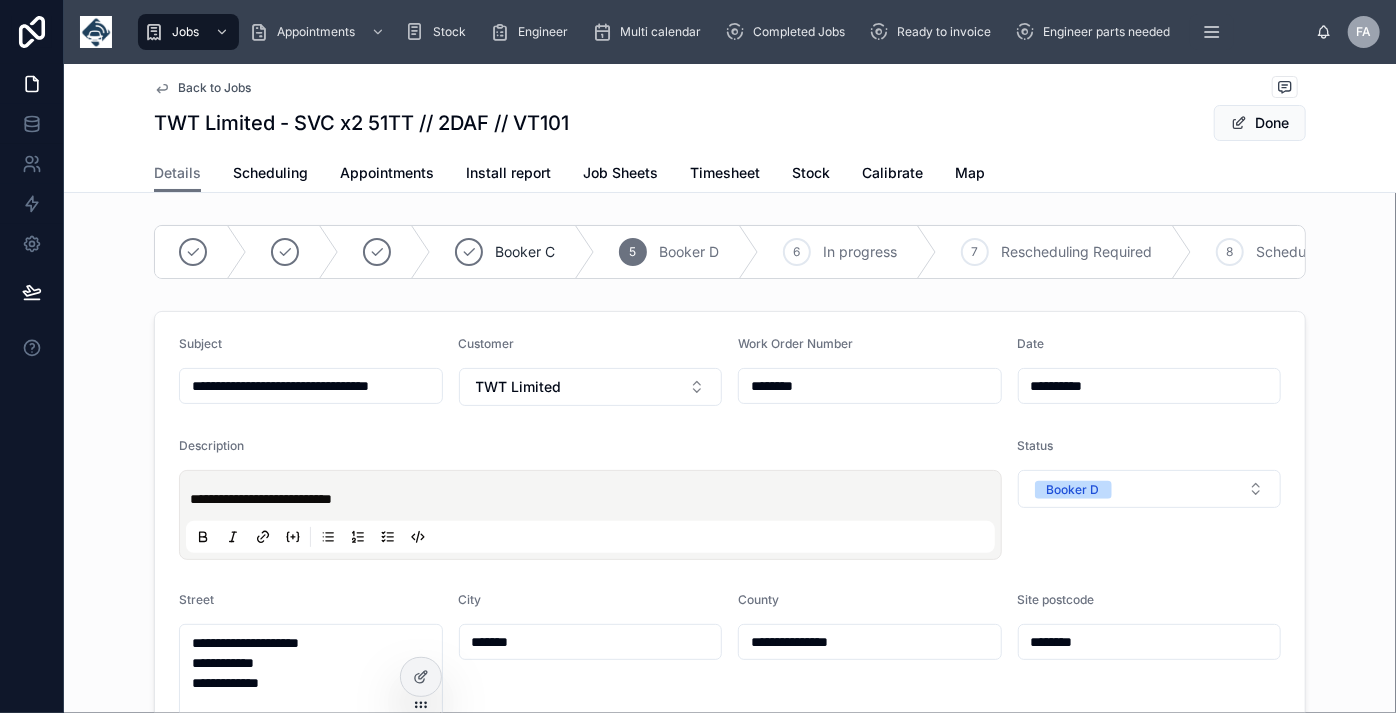type on "**********" 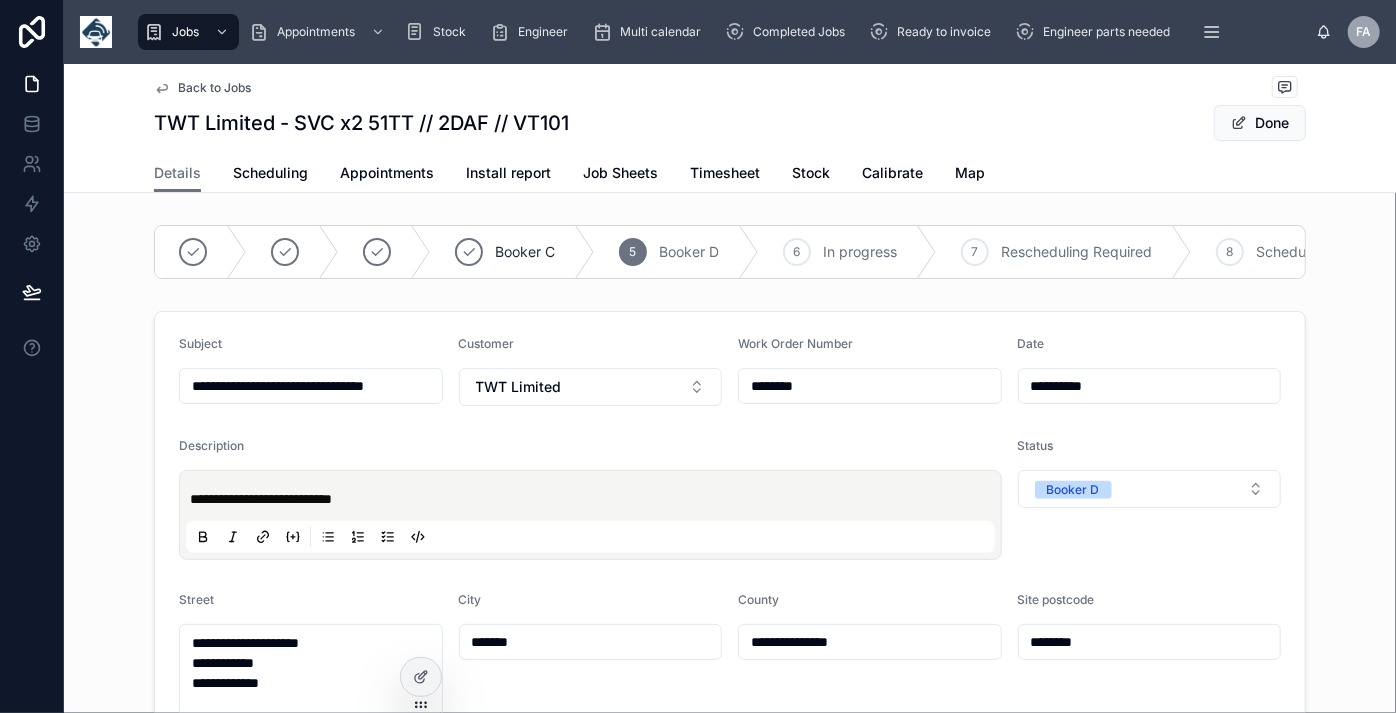 type on "**********" 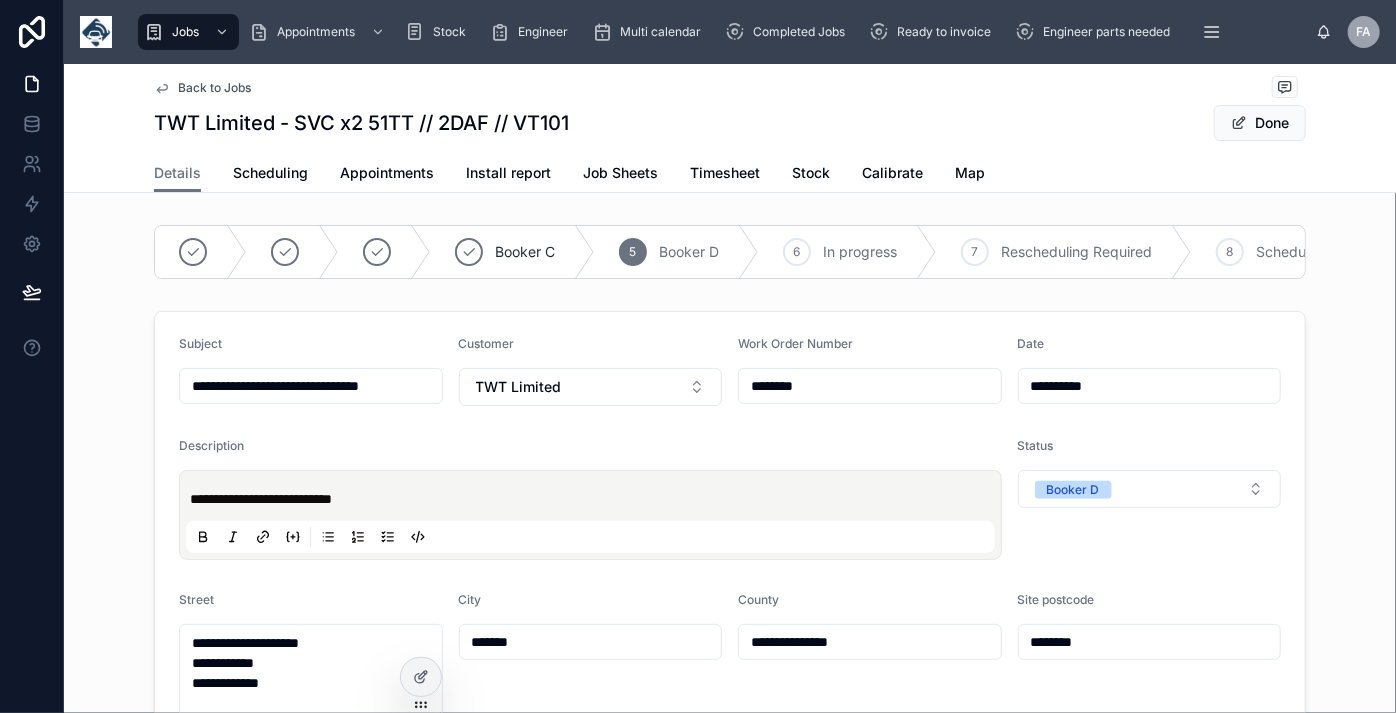 type on "**********" 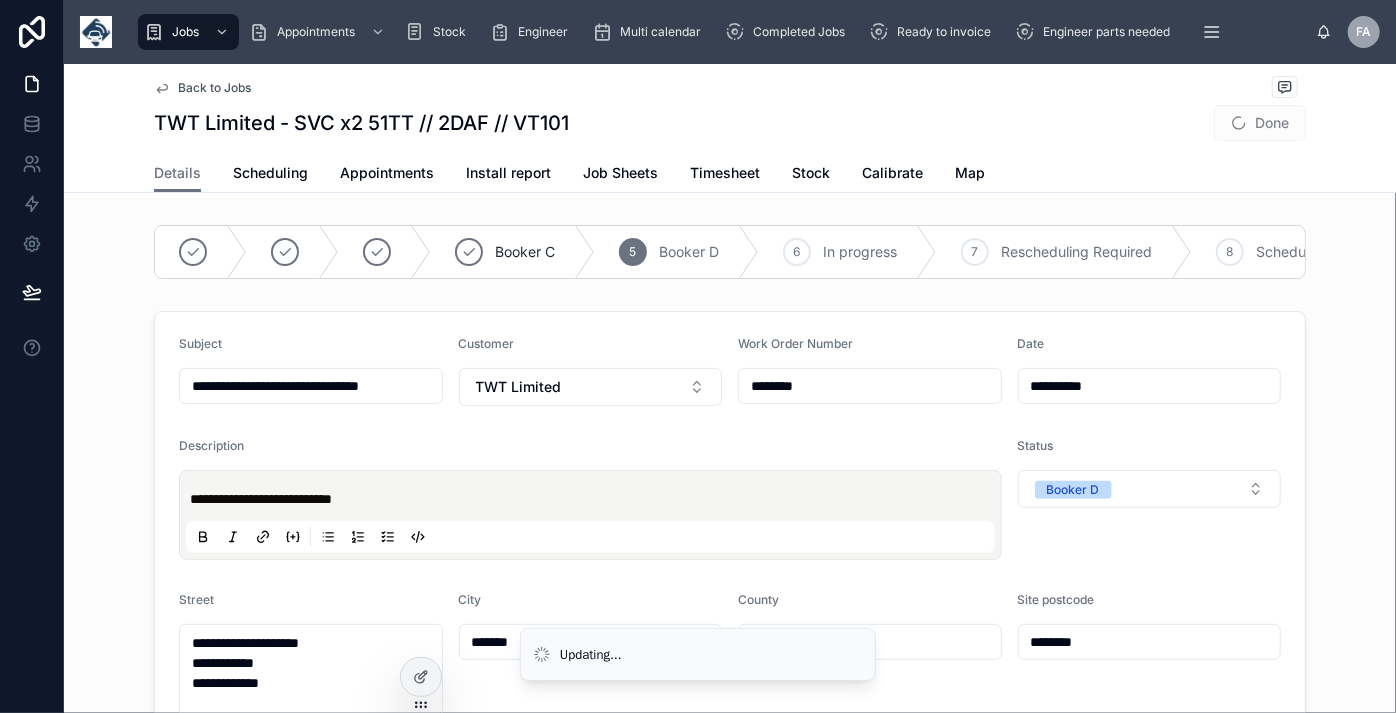 type on "**********" 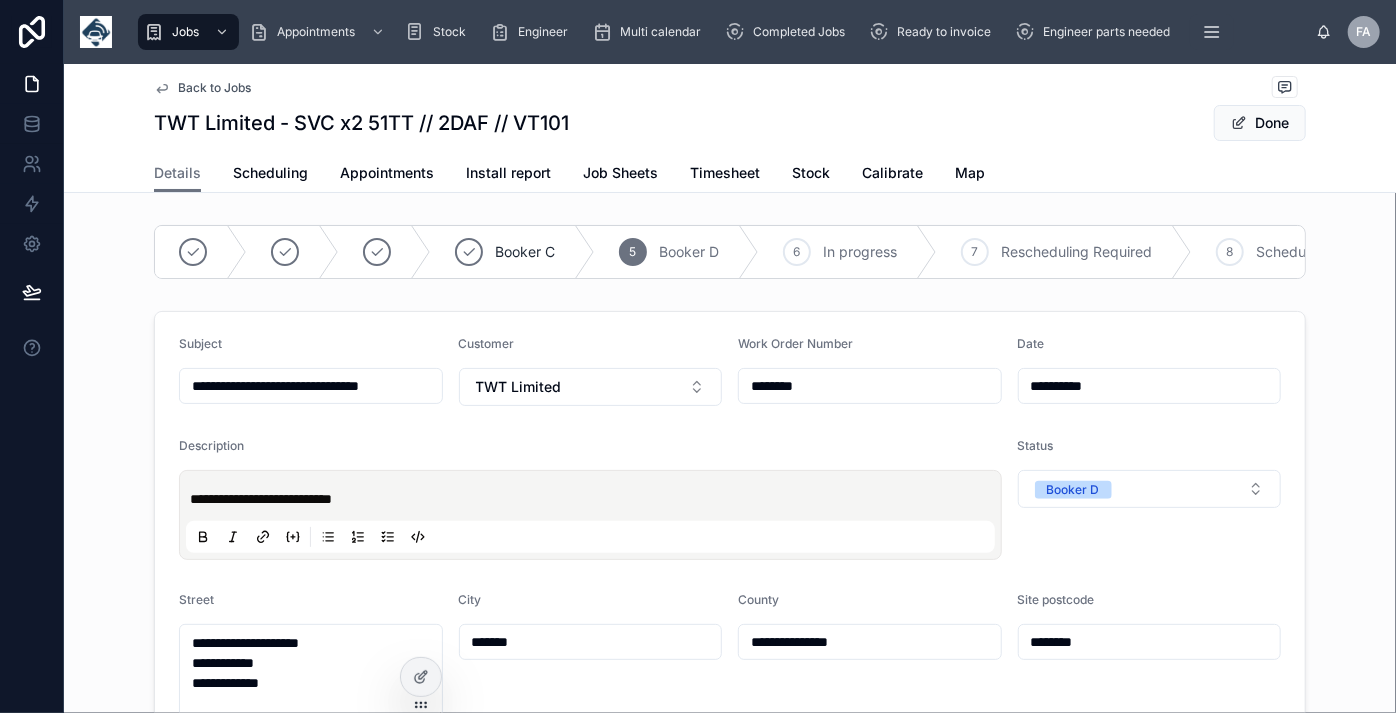 type on "**********" 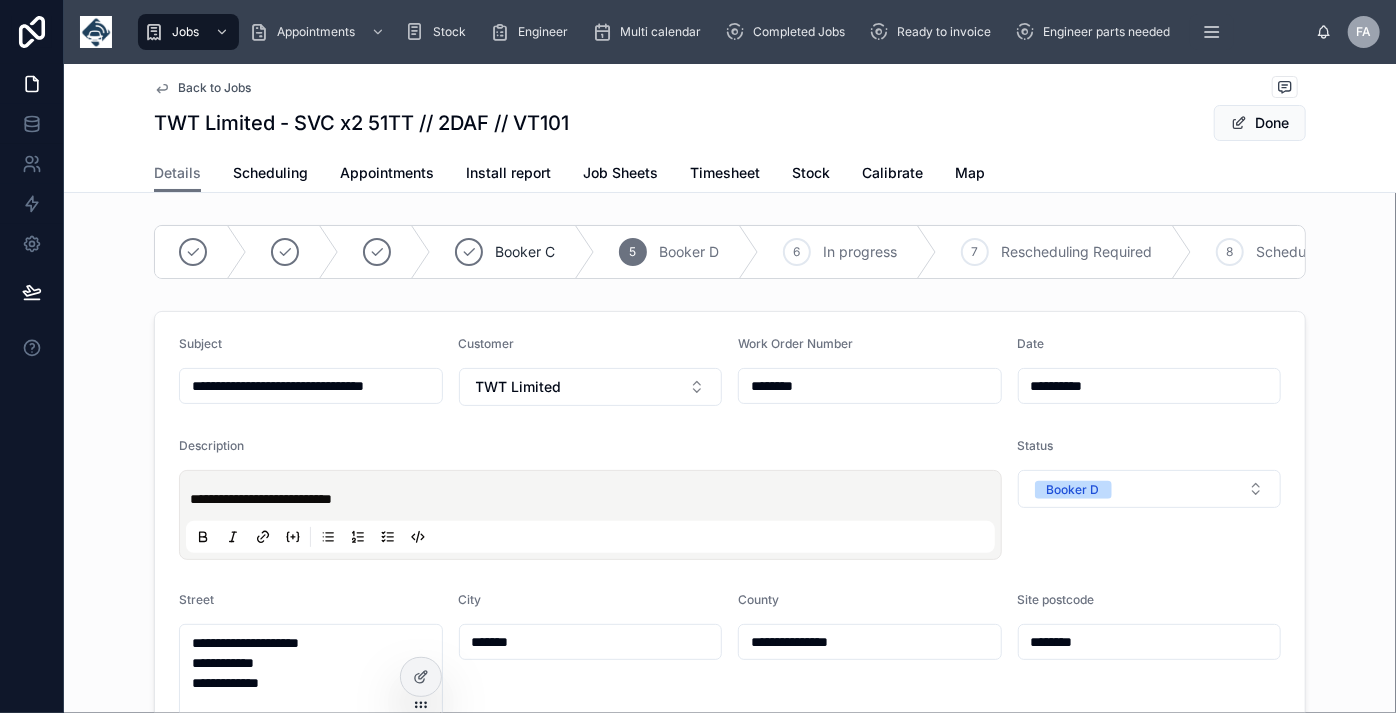 type on "**********" 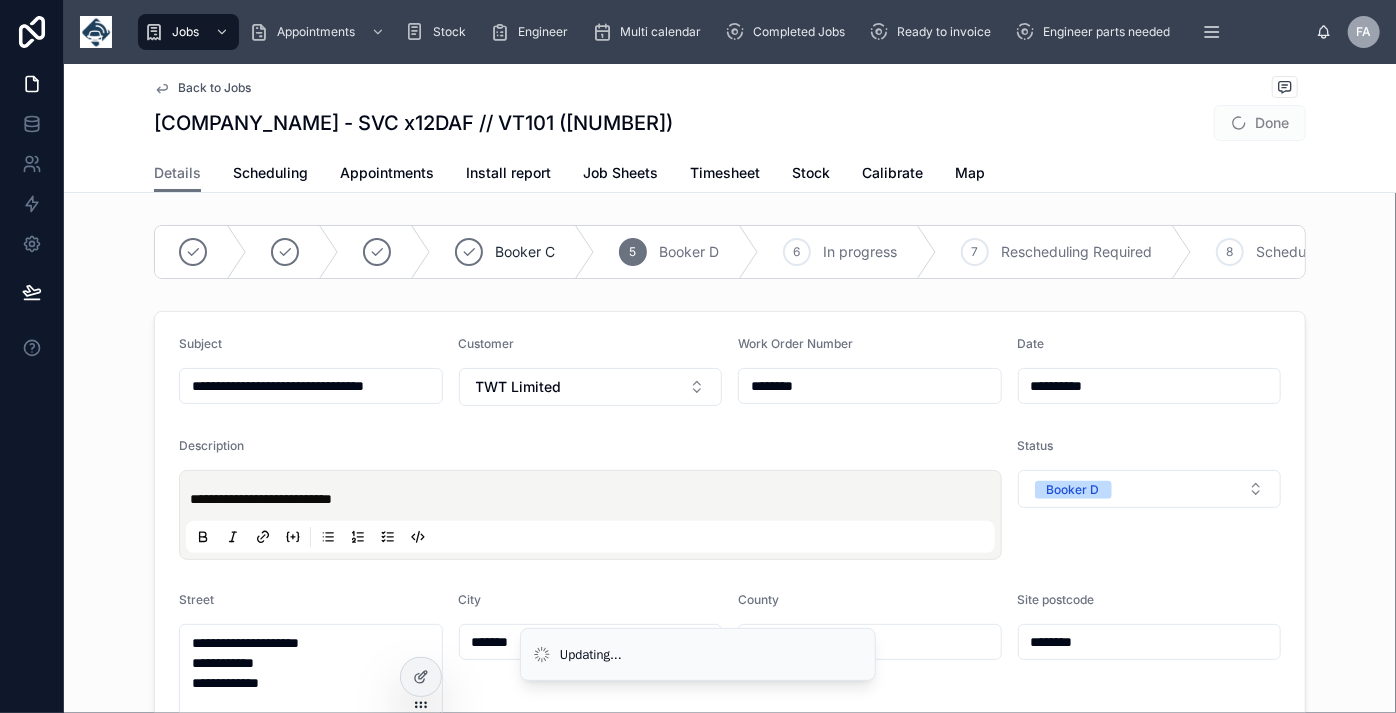 type on "**********" 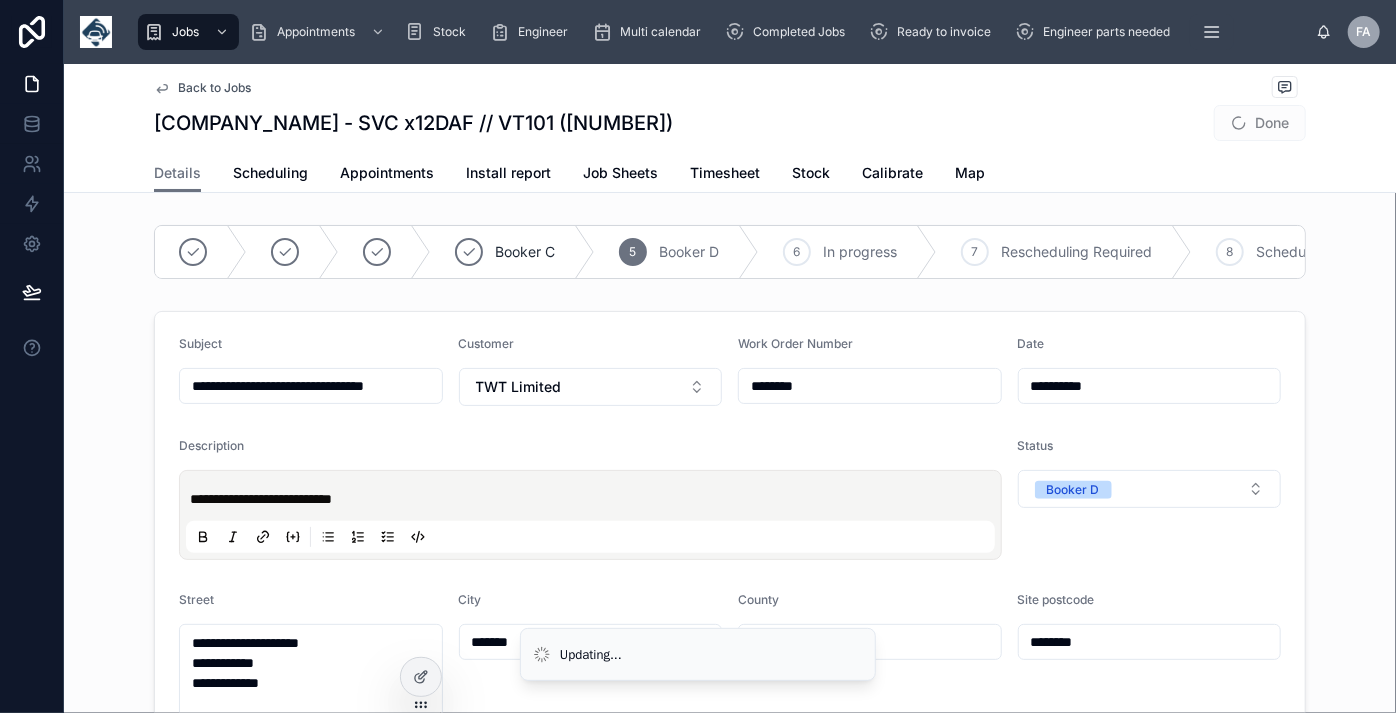 type on "**********" 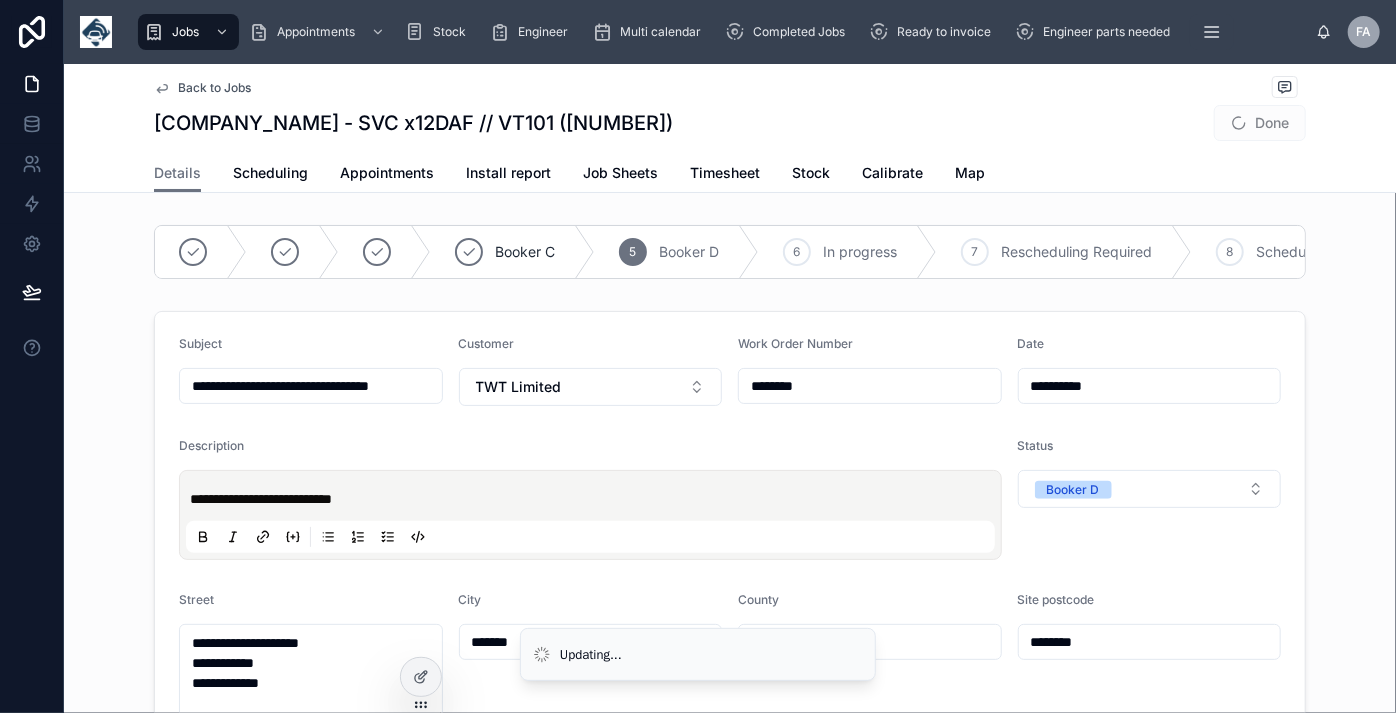 type on "**********" 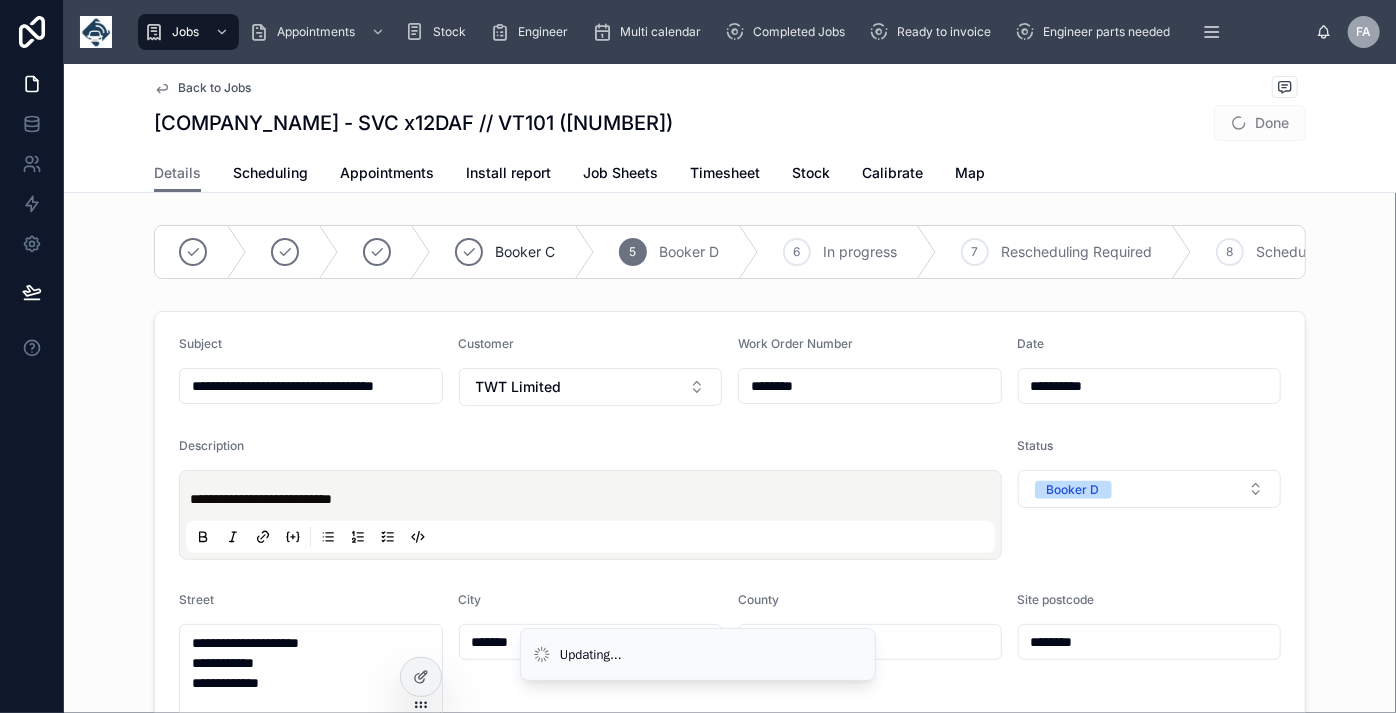 type on "**********" 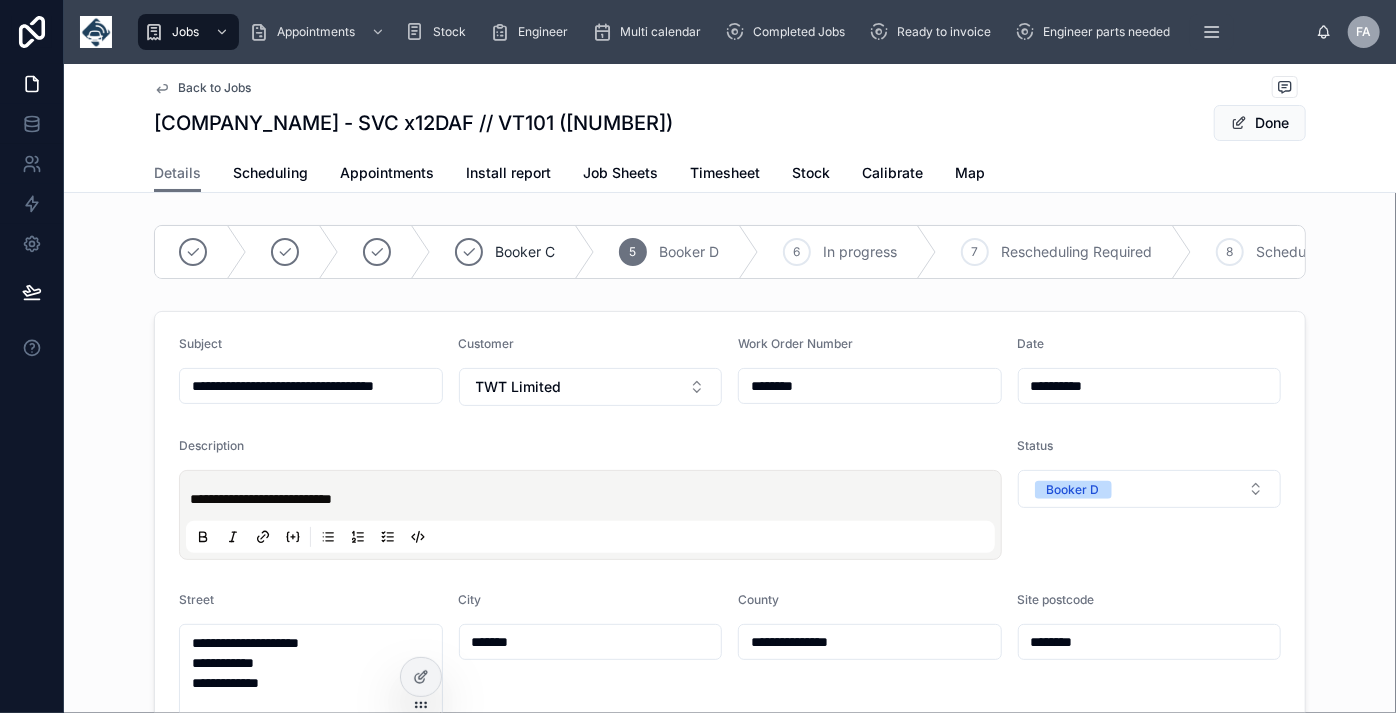 type on "**********" 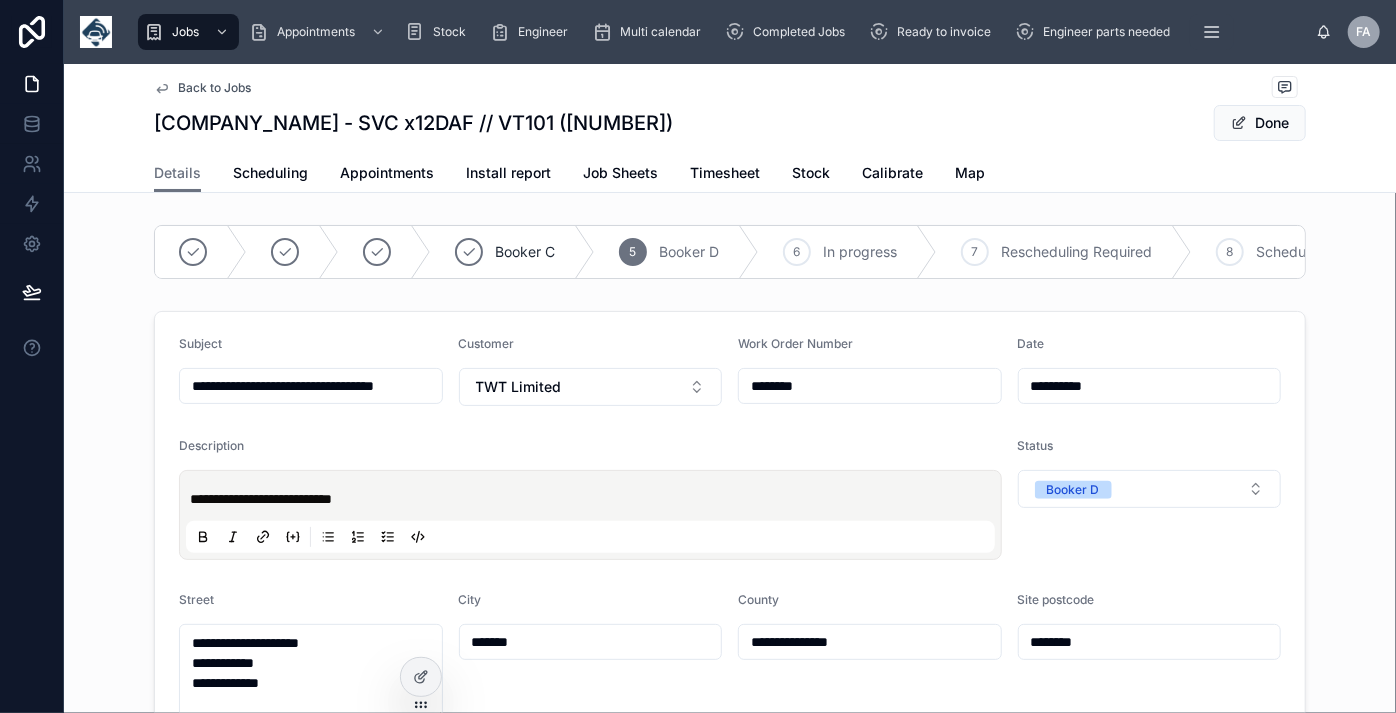 type on "**********" 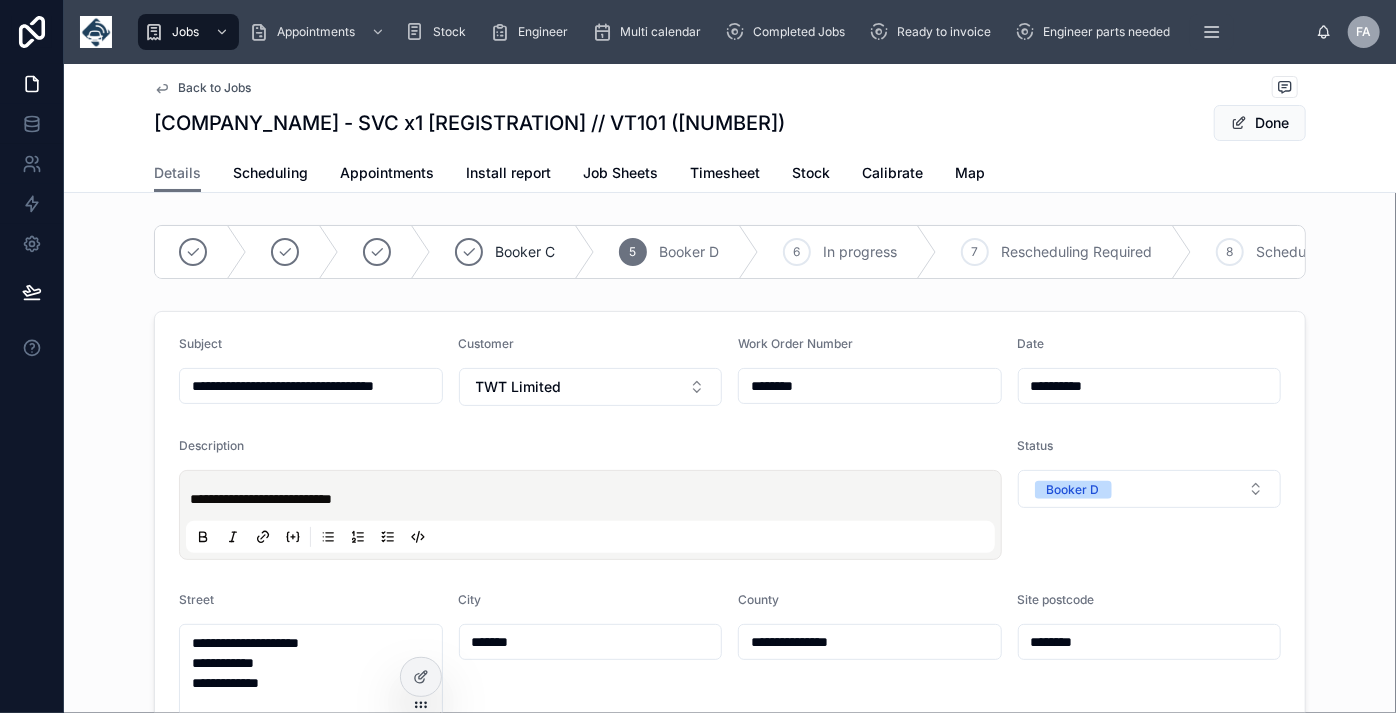 type on "**********" 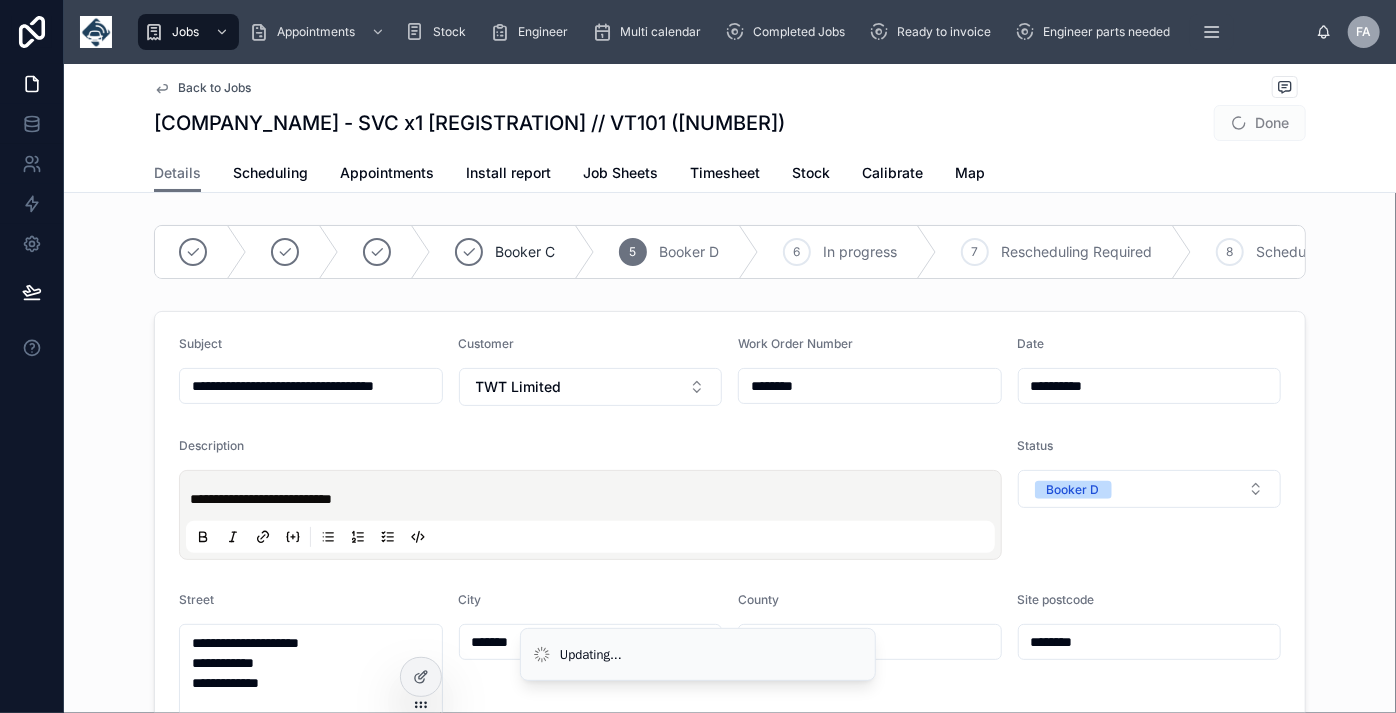 type on "**********" 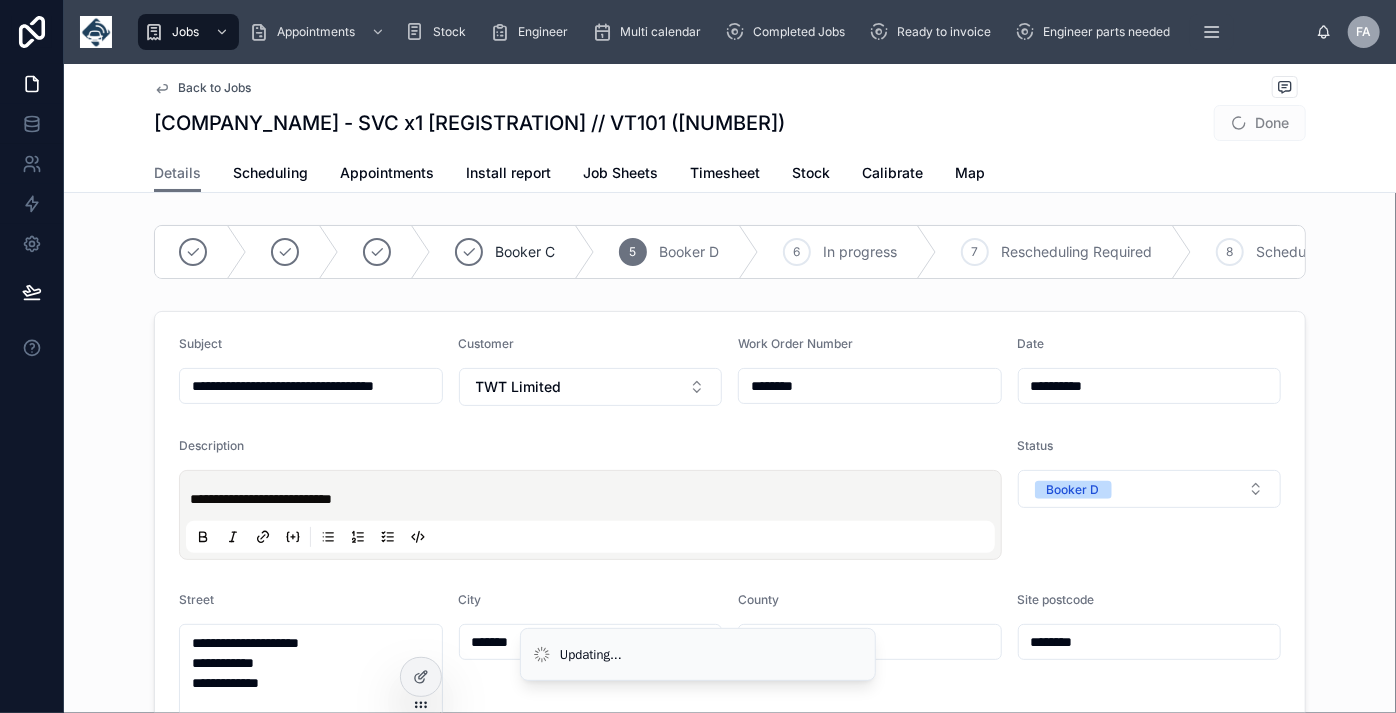 type on "**********" 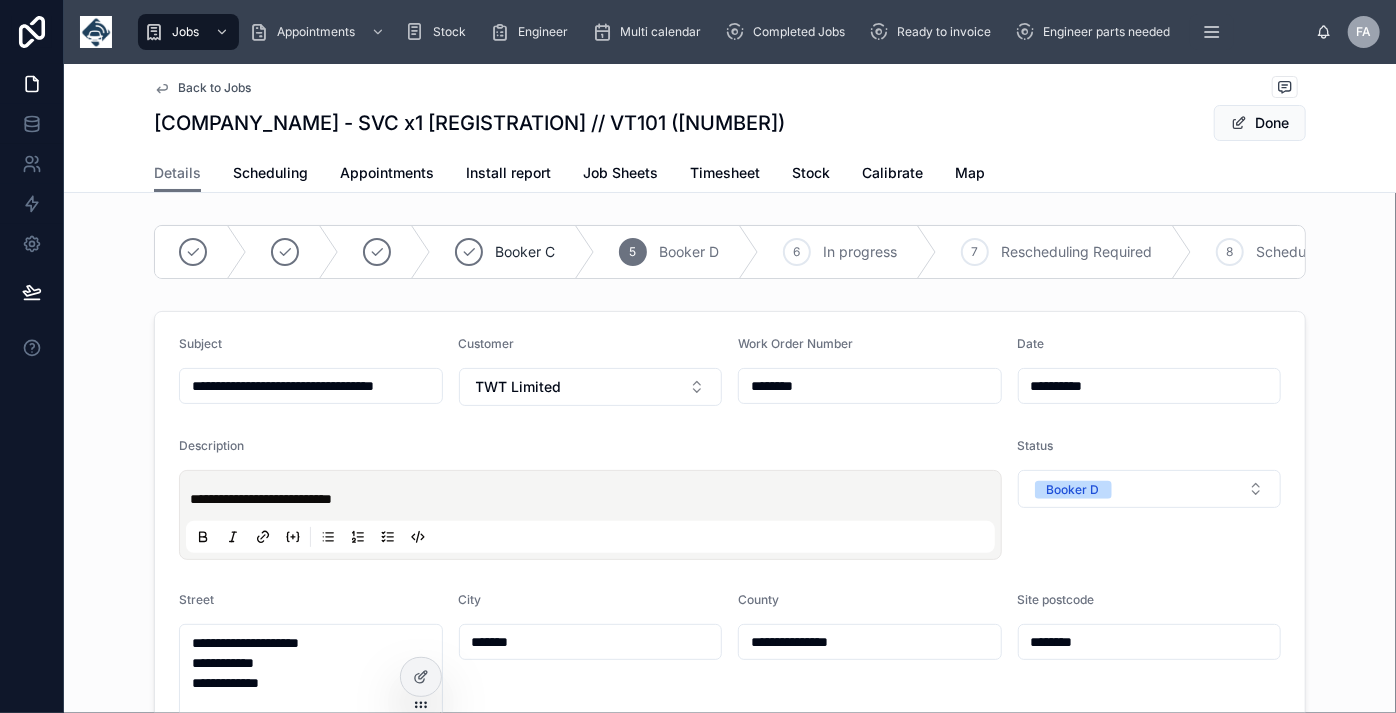 type on "**********" 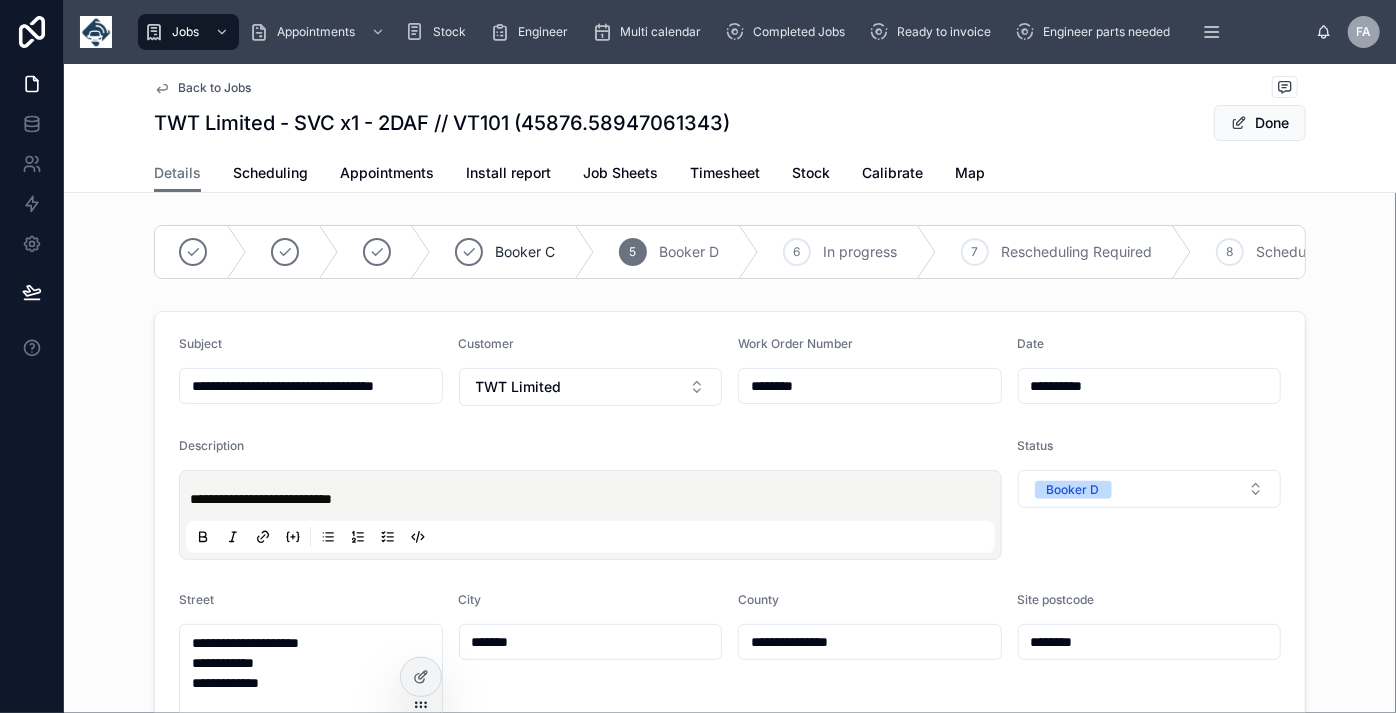 type on "**********" 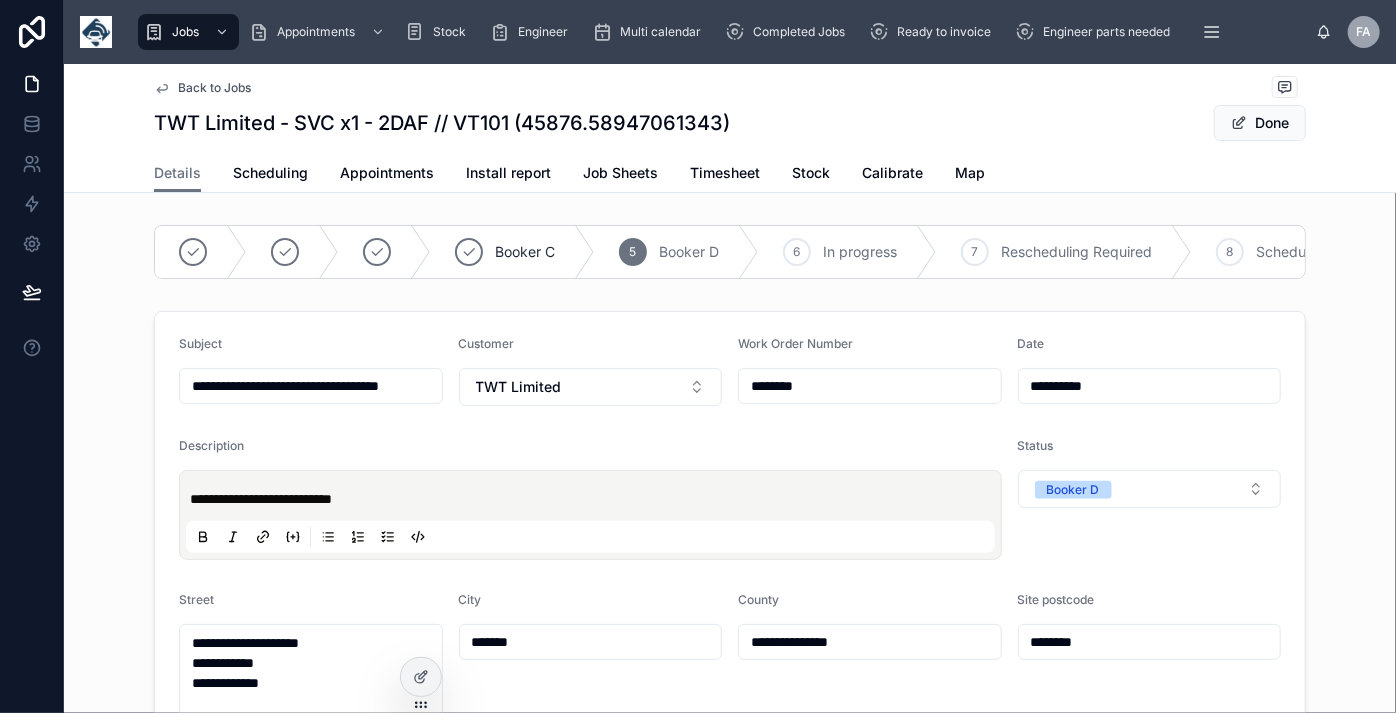 type on "**********" 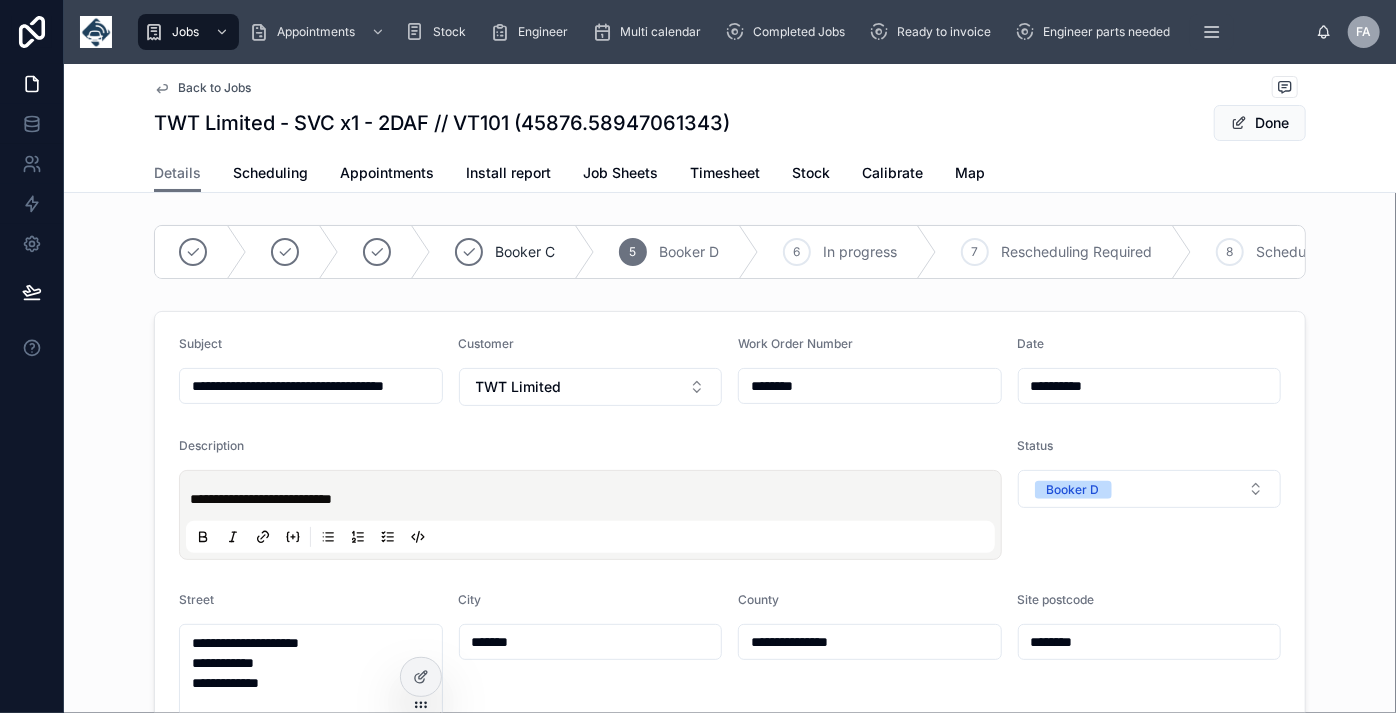 type on "**********" 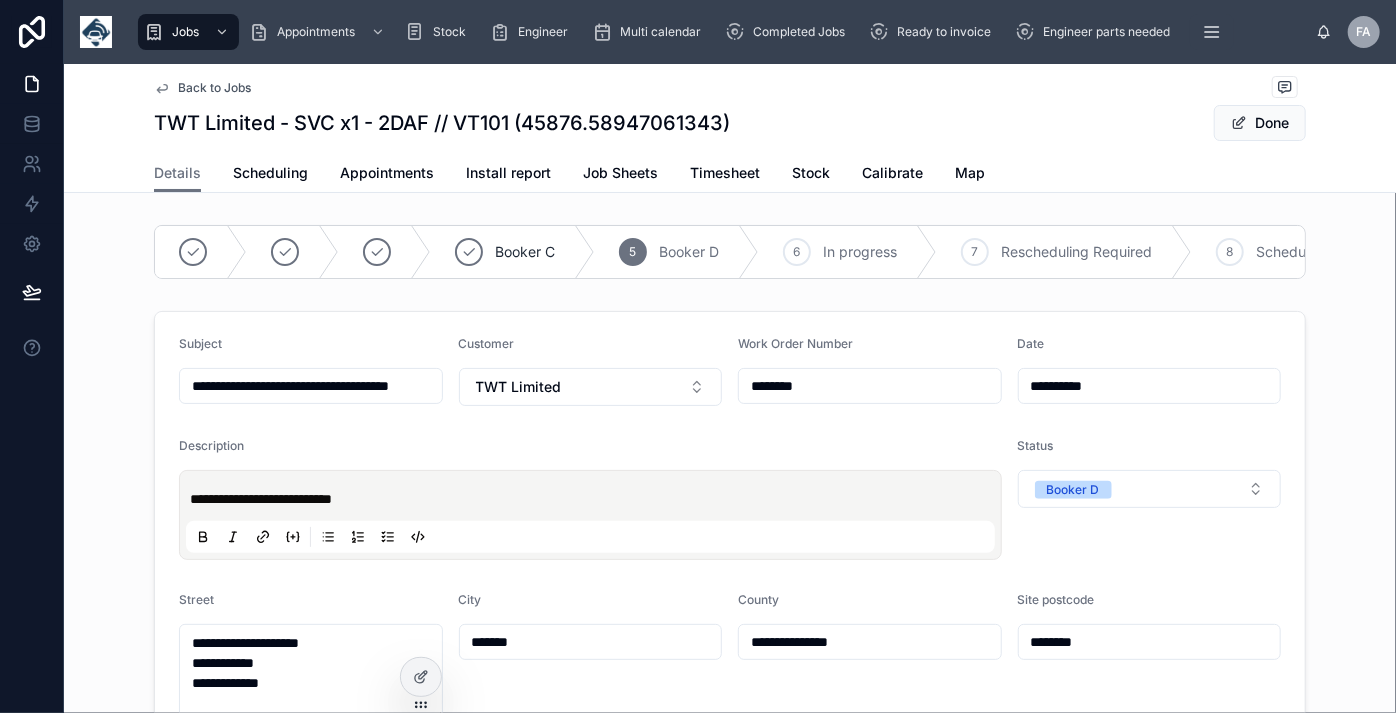 type on "**********" 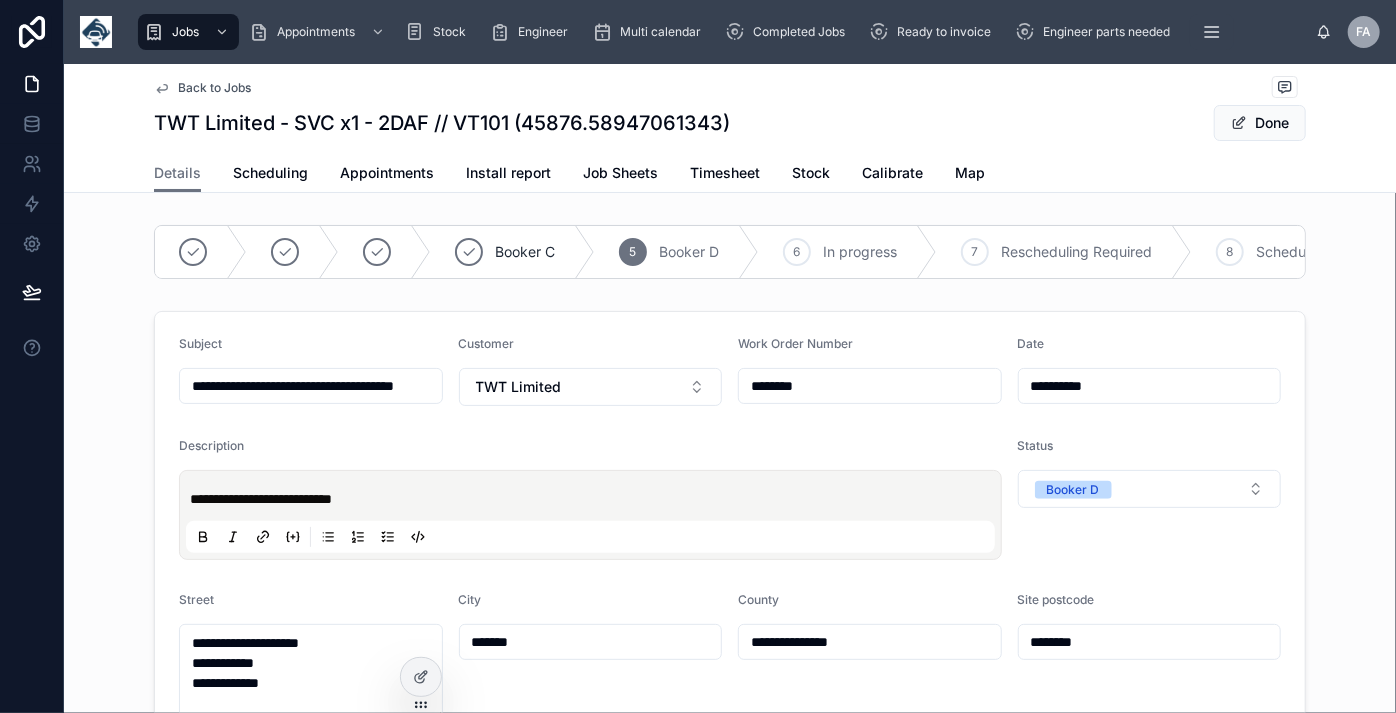 type on "**********" 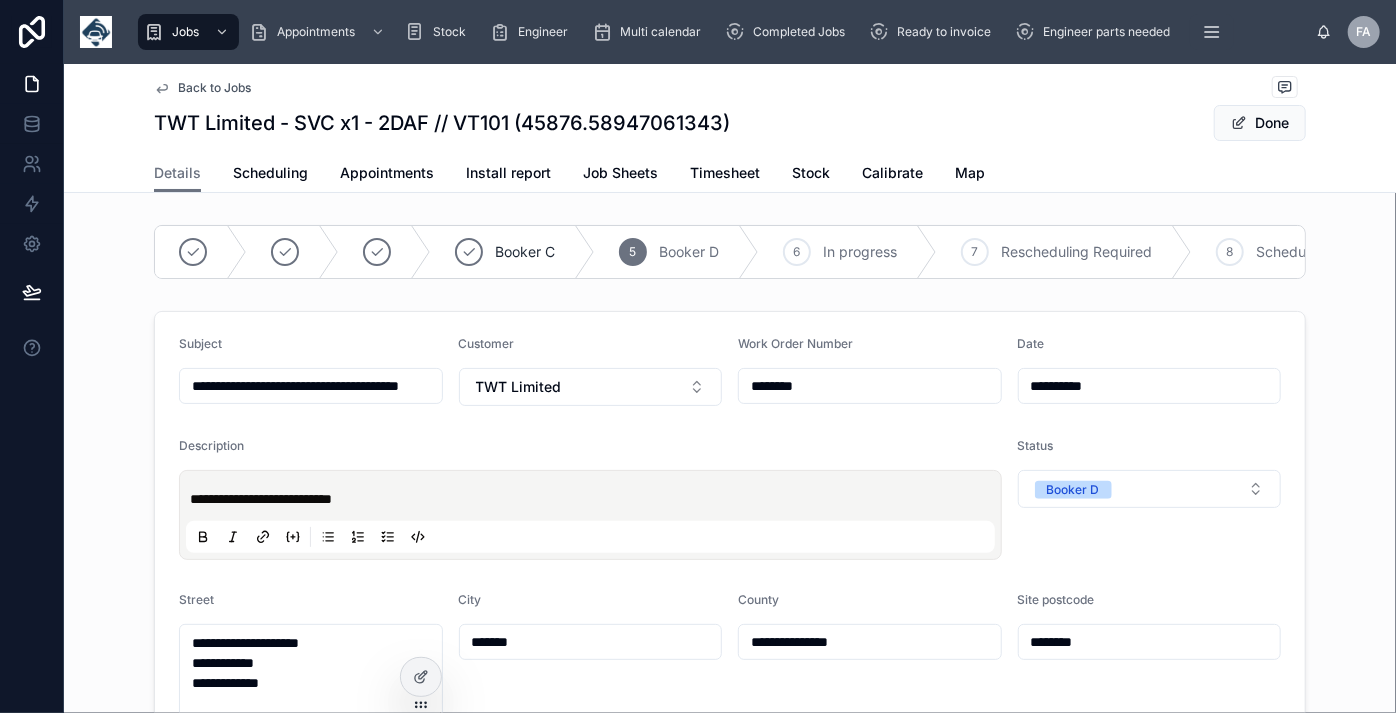 type on "**********" 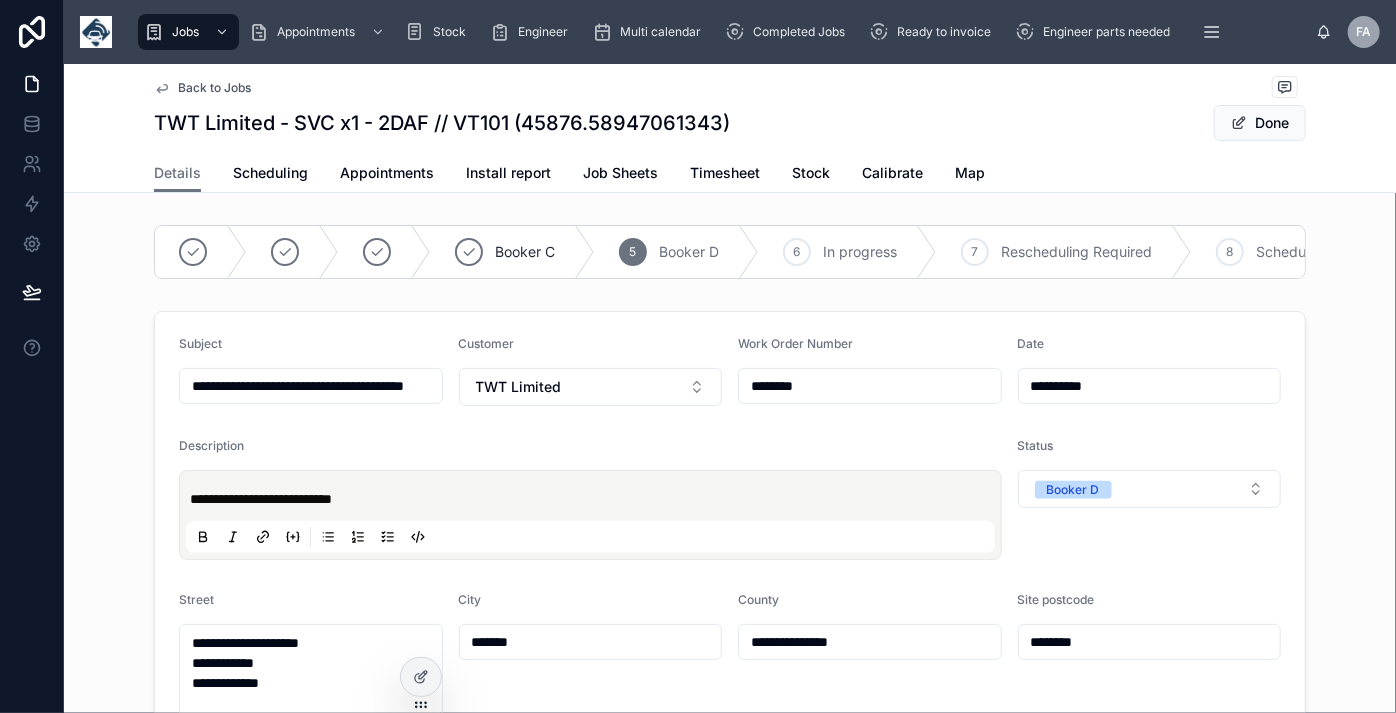 type on "**********" 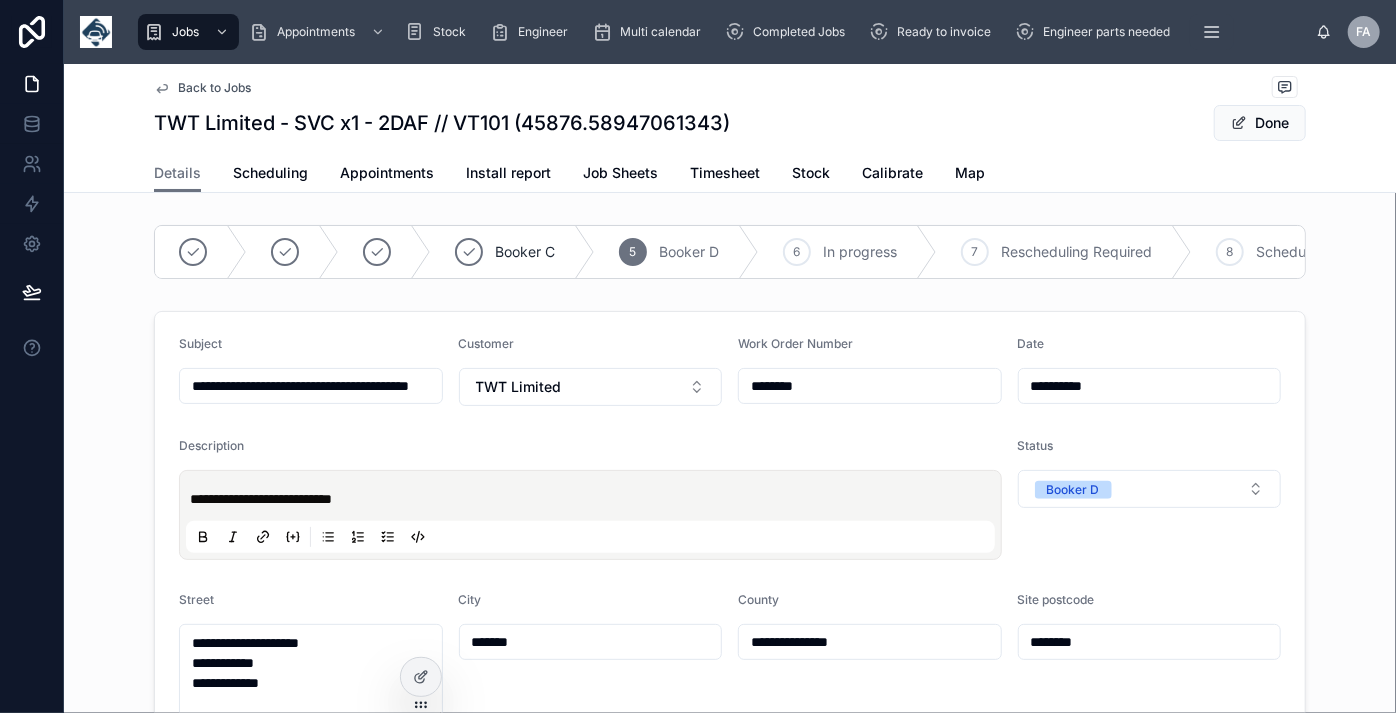 type on "**********" 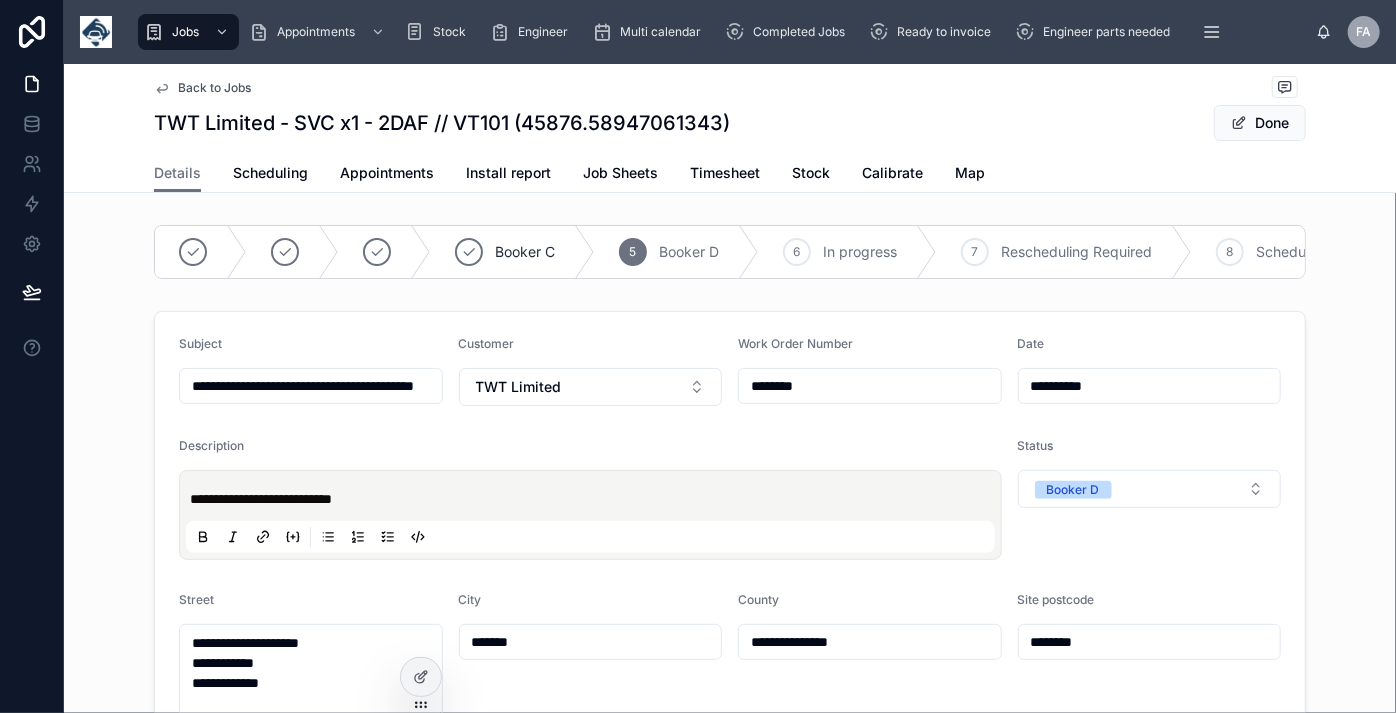type on "**********" 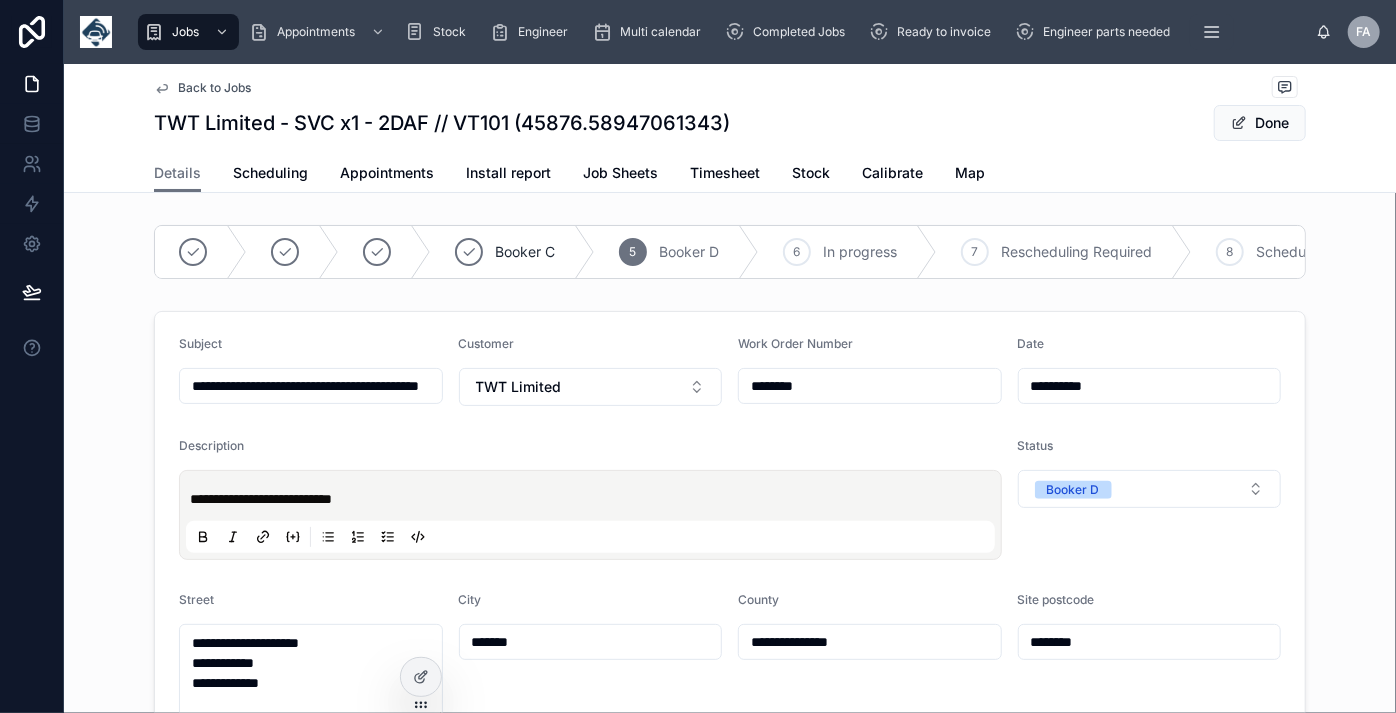 type on "**********" 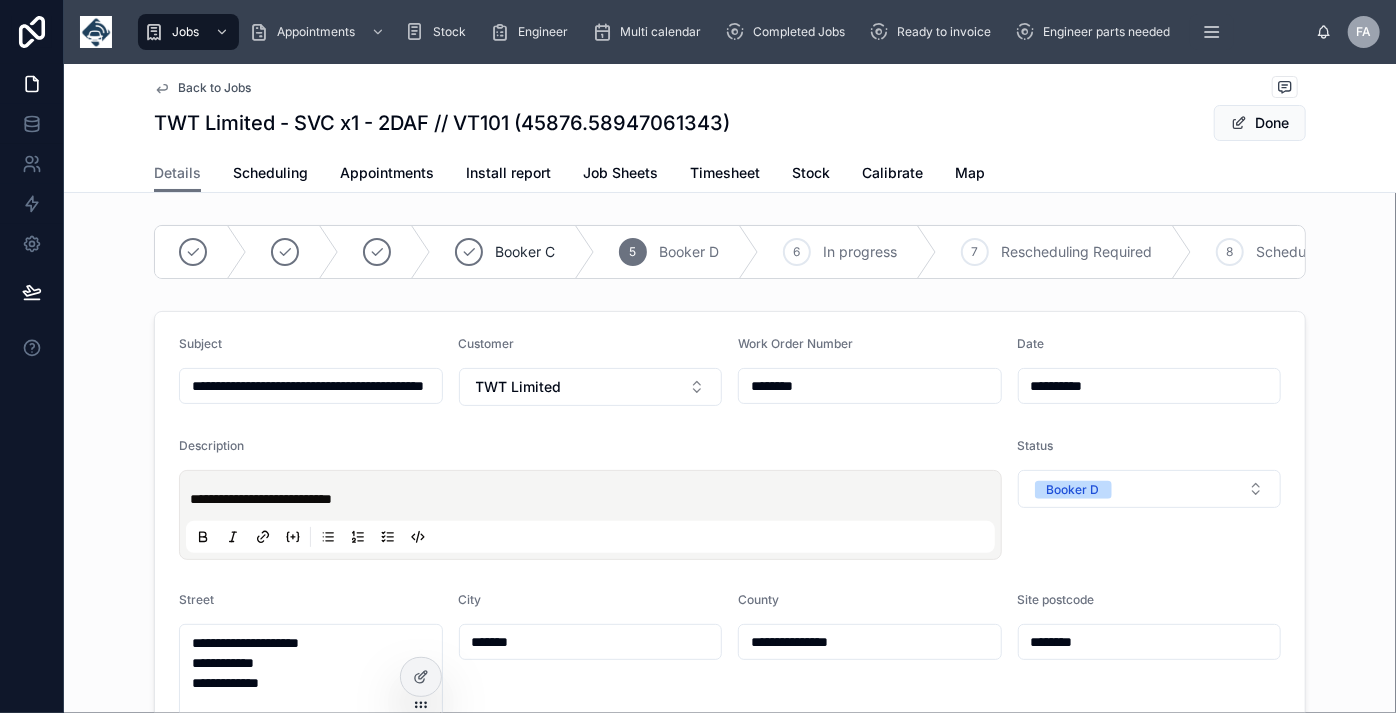 type on "**********" 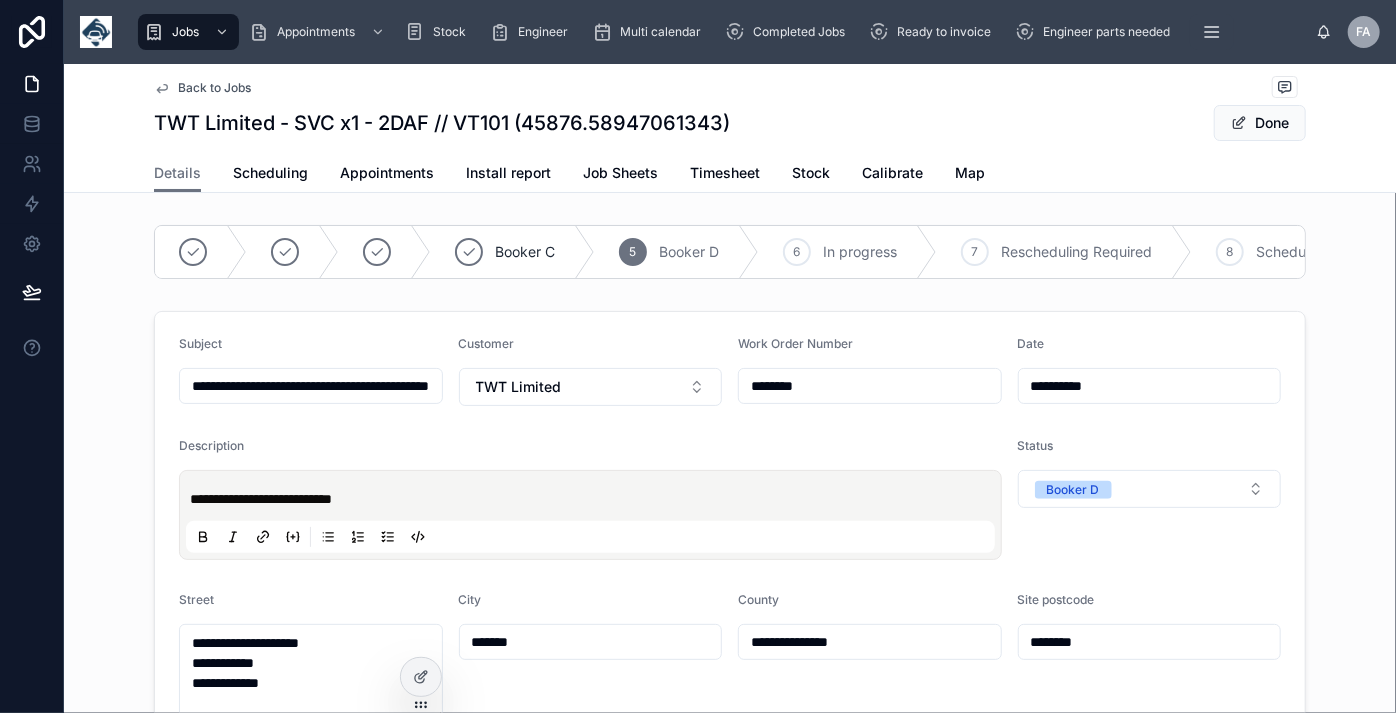 type on "**********" 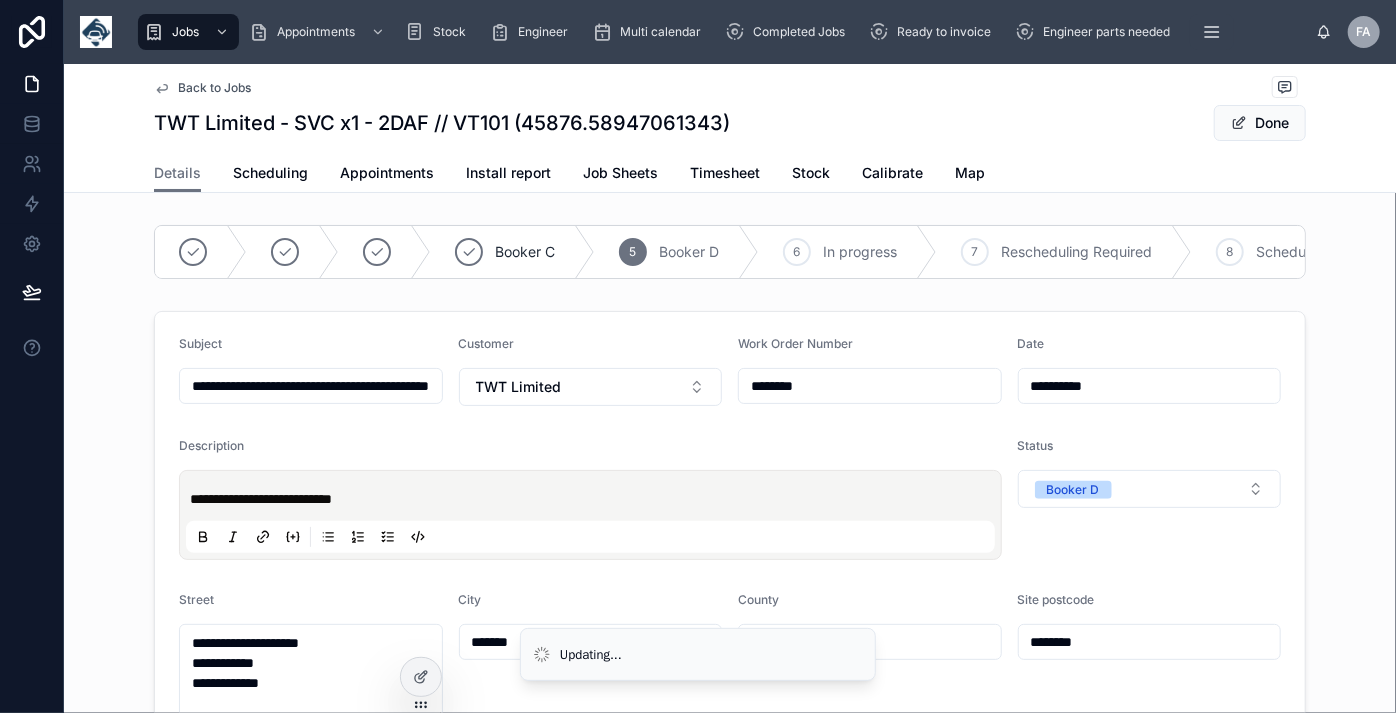 type on "**********" 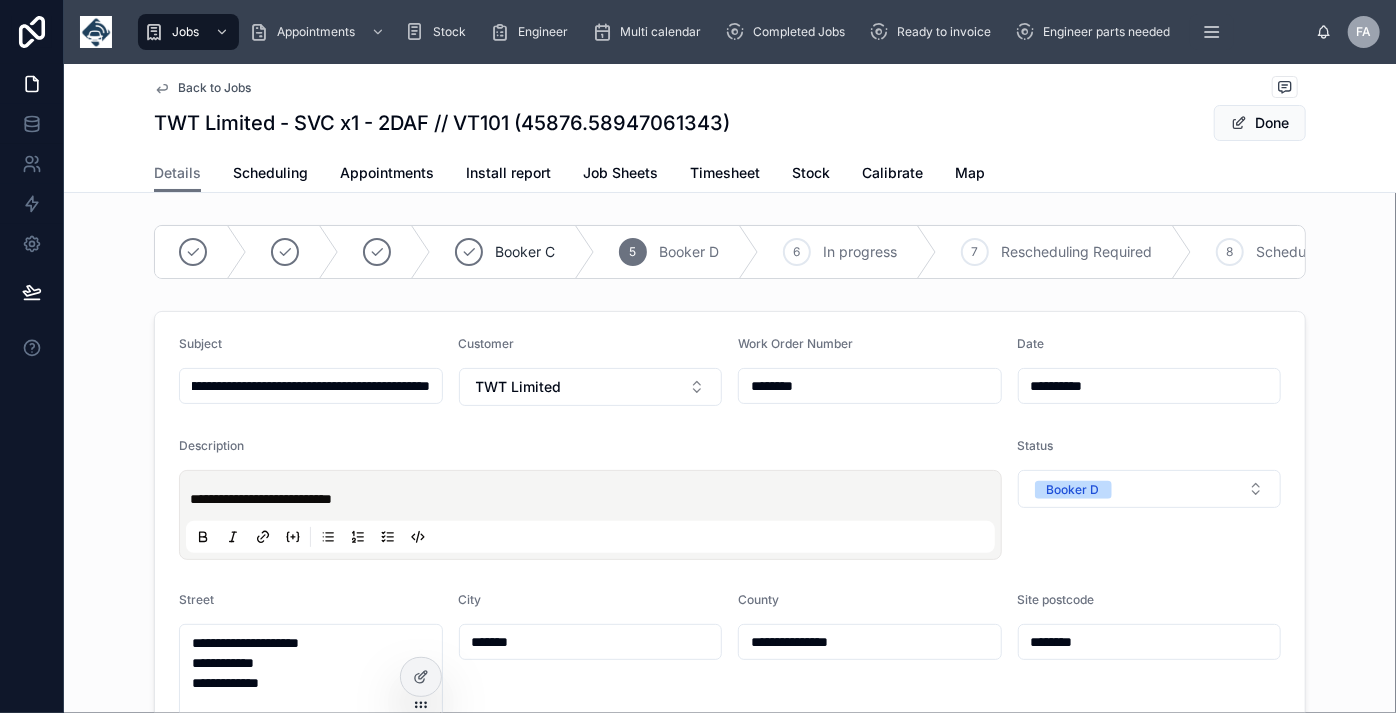 scroll, scrollTop: 0, scrollLeft: 171, axis: horizontal 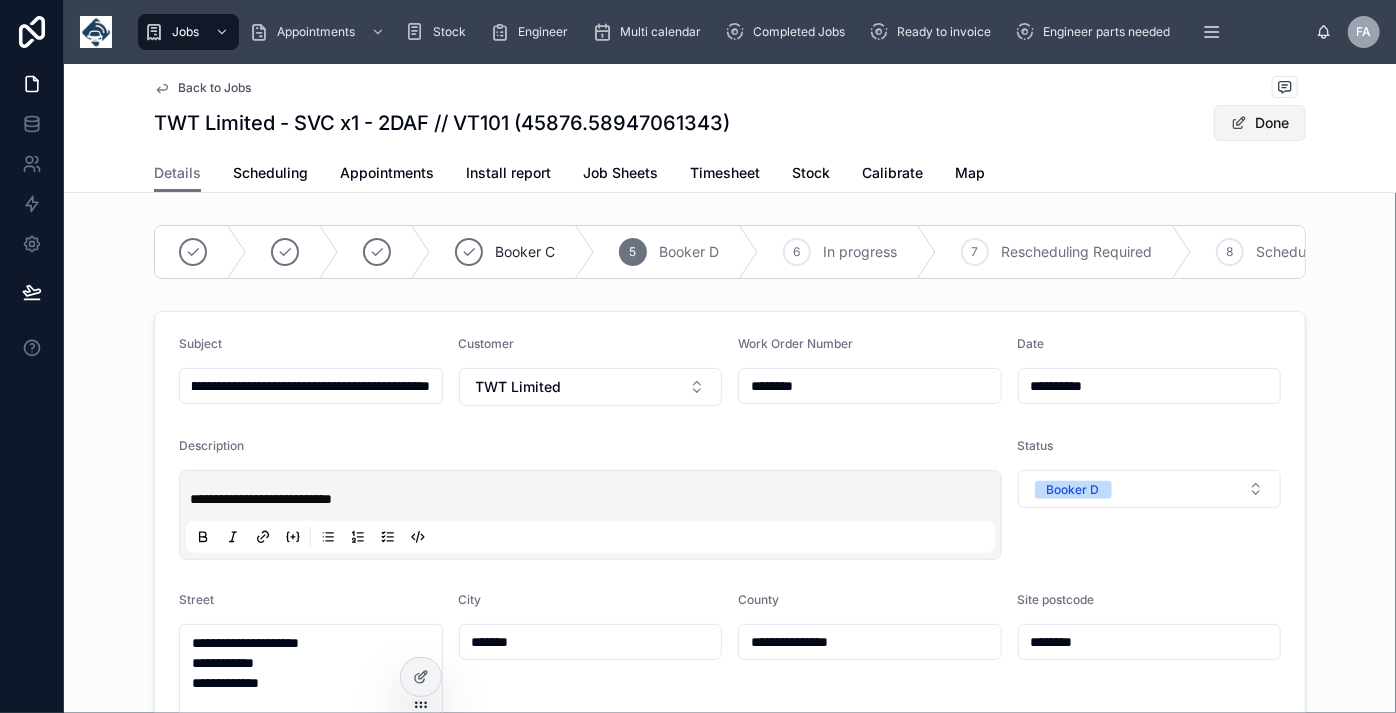 click on "Done" at bounding box center [1260, 123] 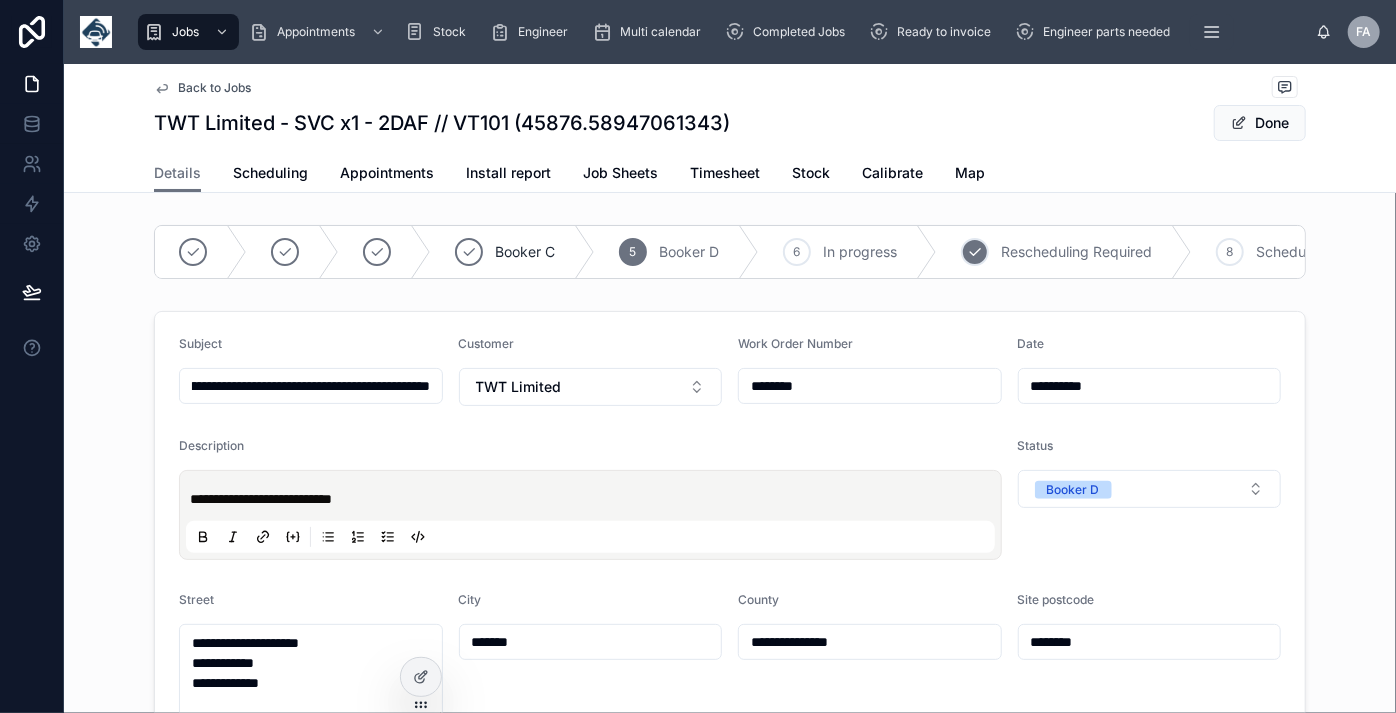 scroll, scrollTop: 0, scrollLeft: 0, axis: both 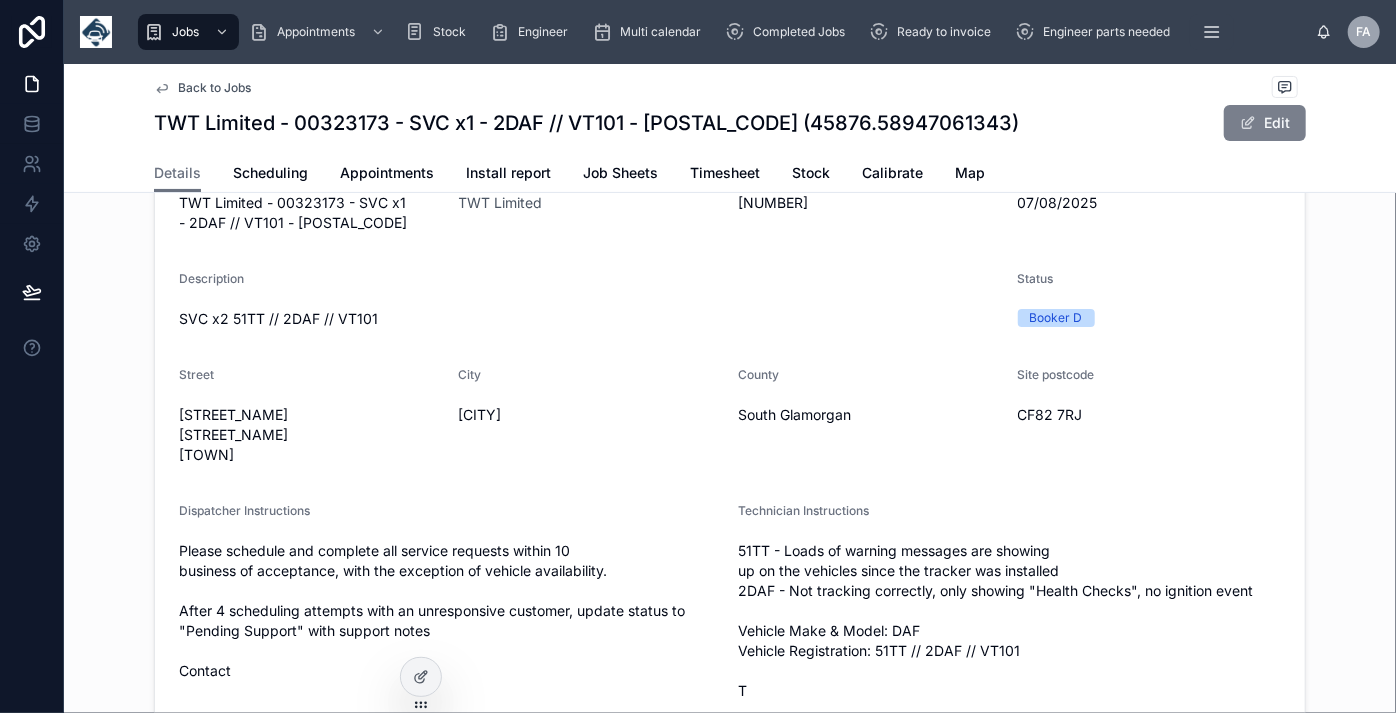 click on "Edit" at bounding box center [1265, 123] 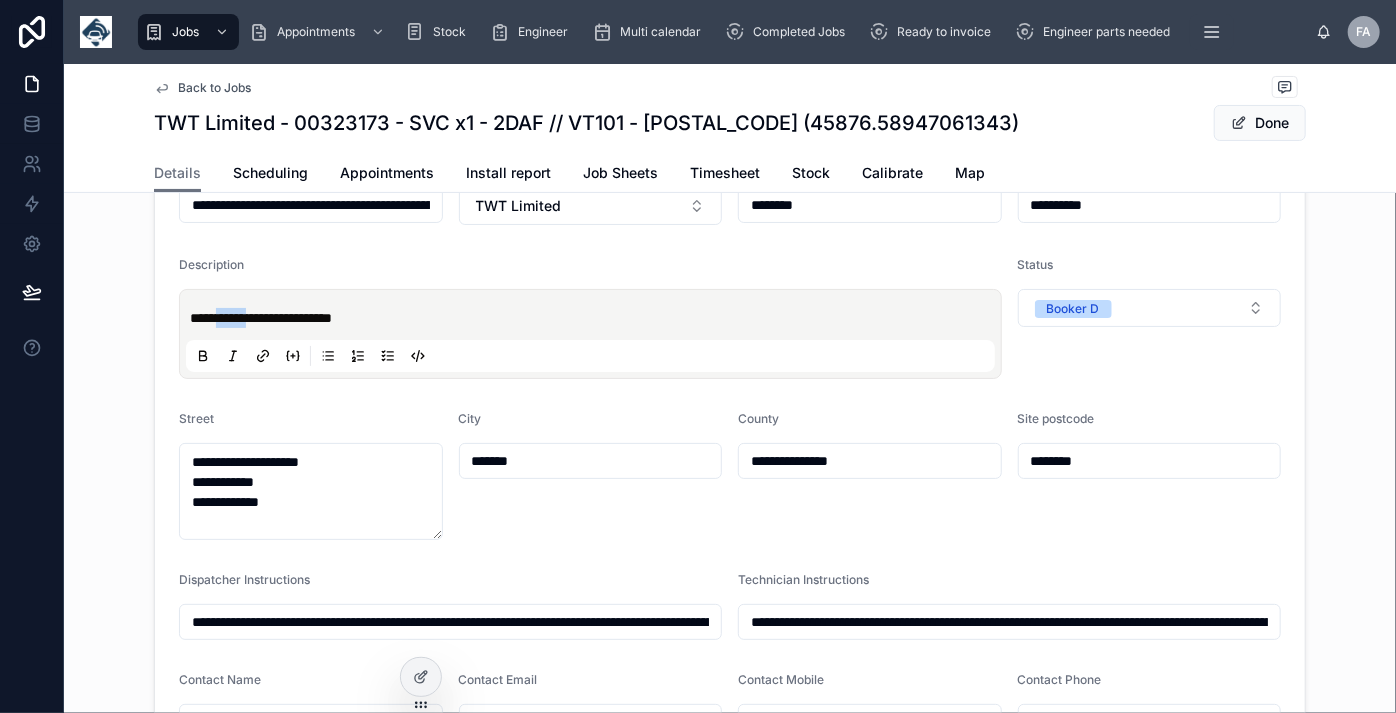 drag, startPoint x: 268, startPoint y: 326, endPoint x: 218, endPoint y: 323, distance: 50.08992 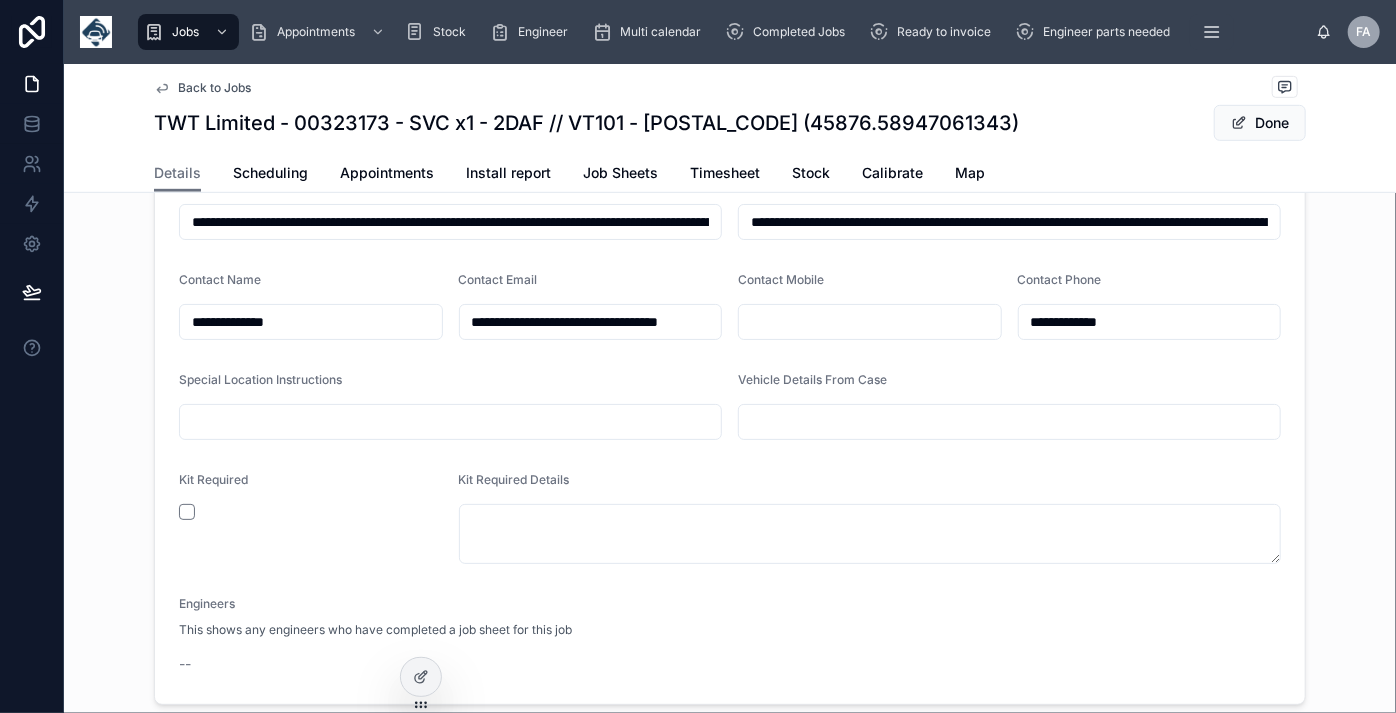 scroll, scrollTop: 448, scrollLeft: 0, axis: vertical 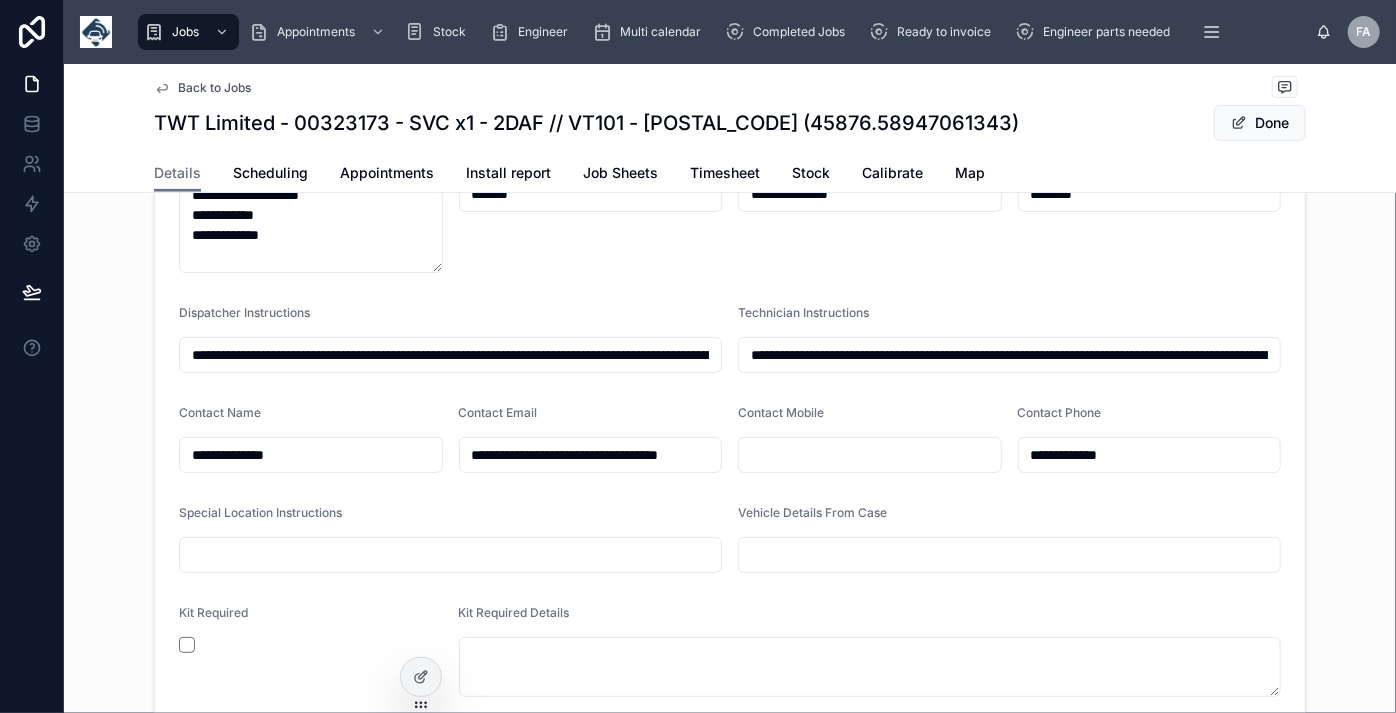 click on "**********" at bounding box center (311, 455) 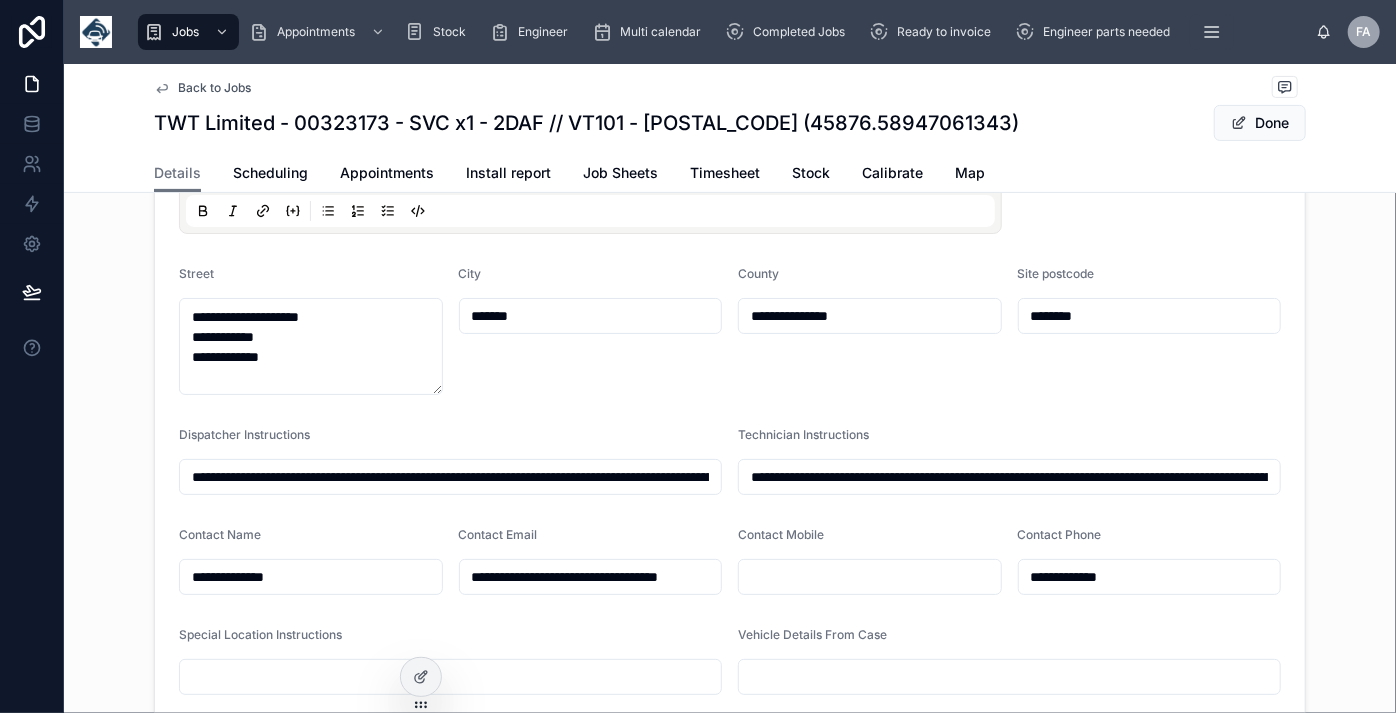 scroll, scrollTop: 175, scrollLeft: 0, axis: vertical 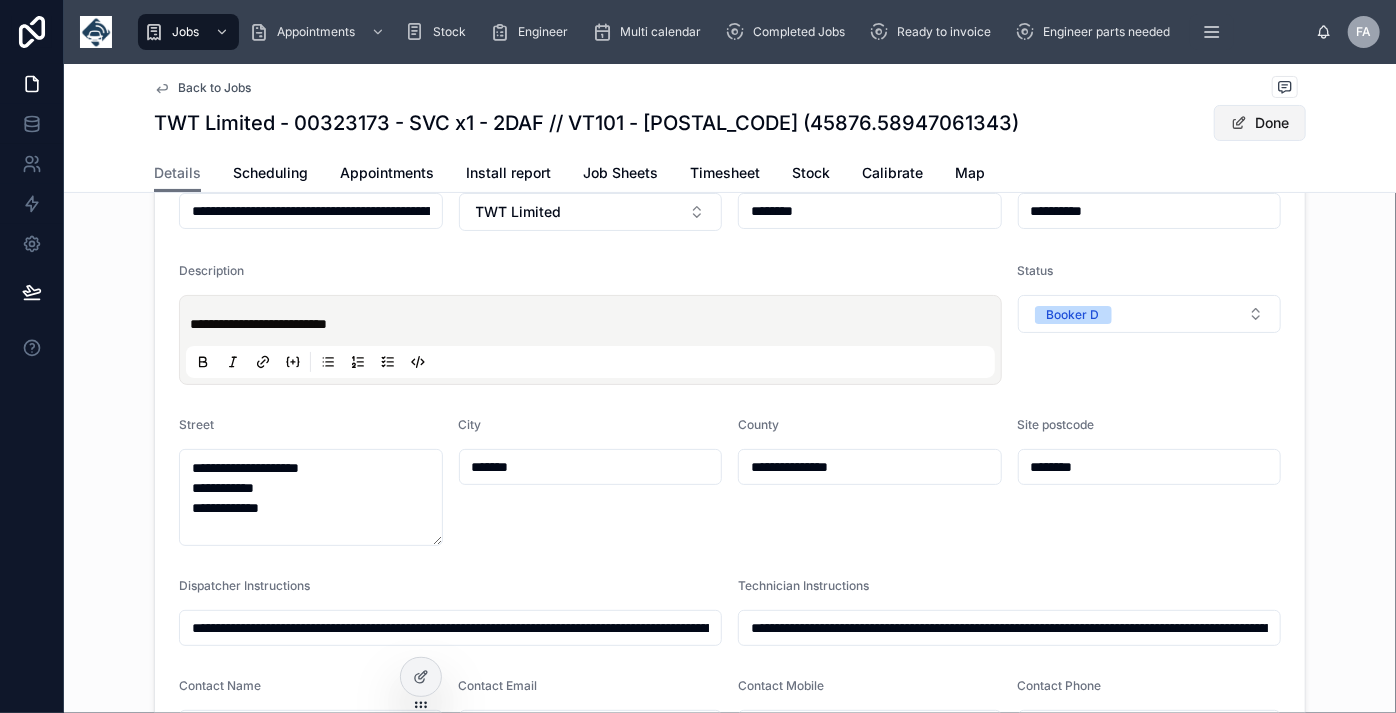 click on "Done" at bounding box center [1260, 123] 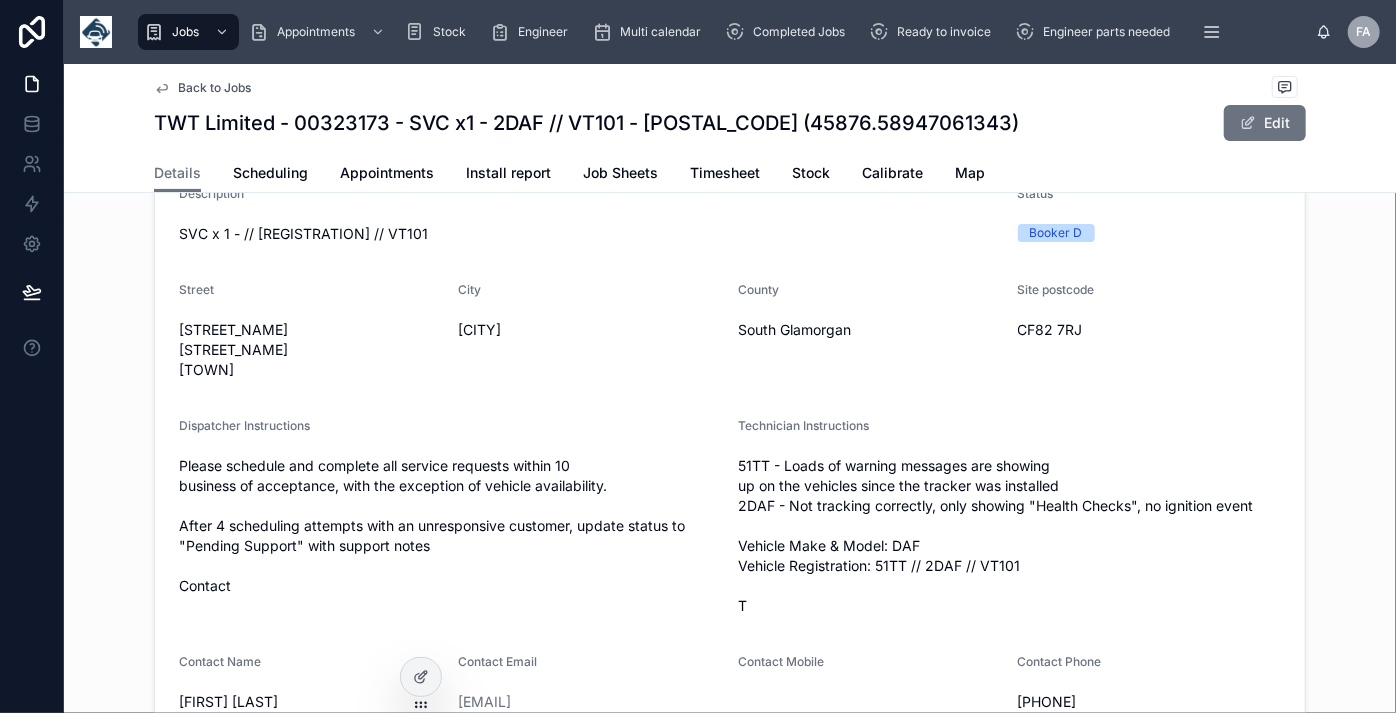 scroll, scrollTop: 266, scrollLeft: 0, axis: vertical 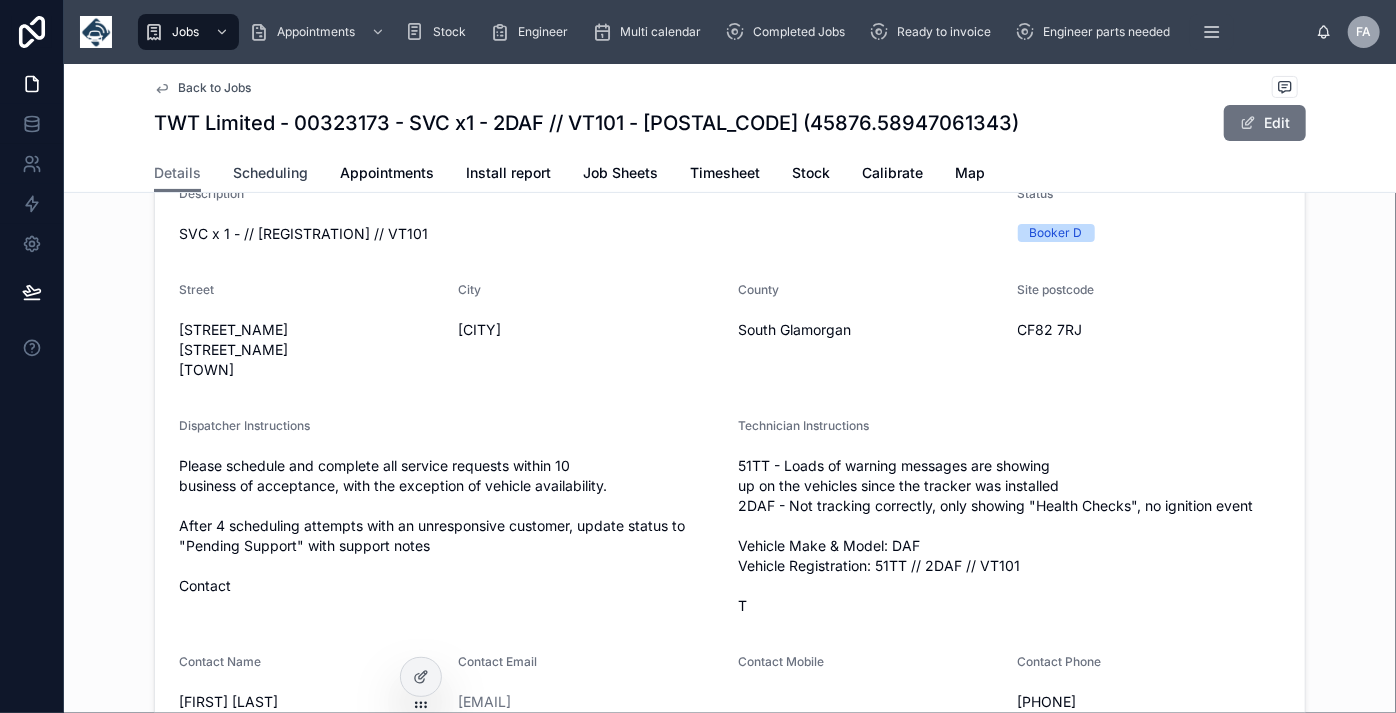 click on "Scheduling" at bounding box center [270, 173] 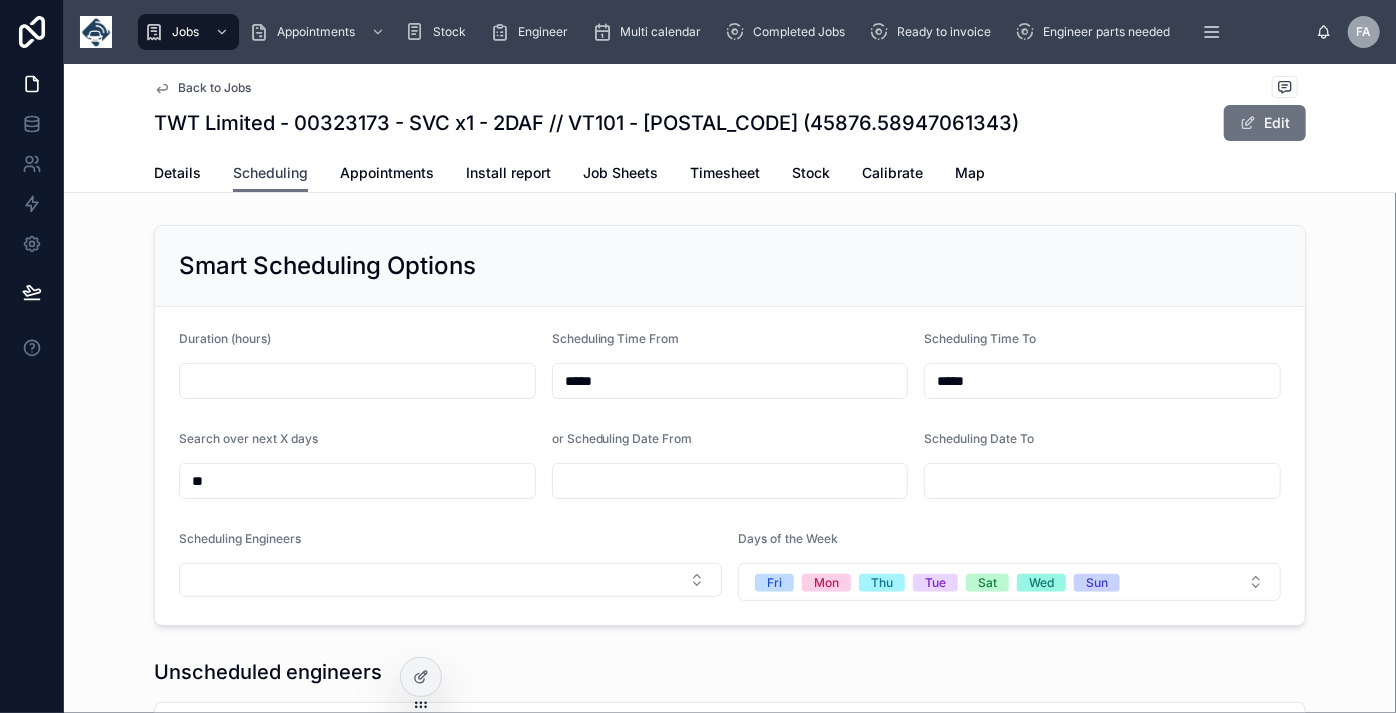 scroll, scrollTop: 0, scrollLeft: 1501, axis: horizontal 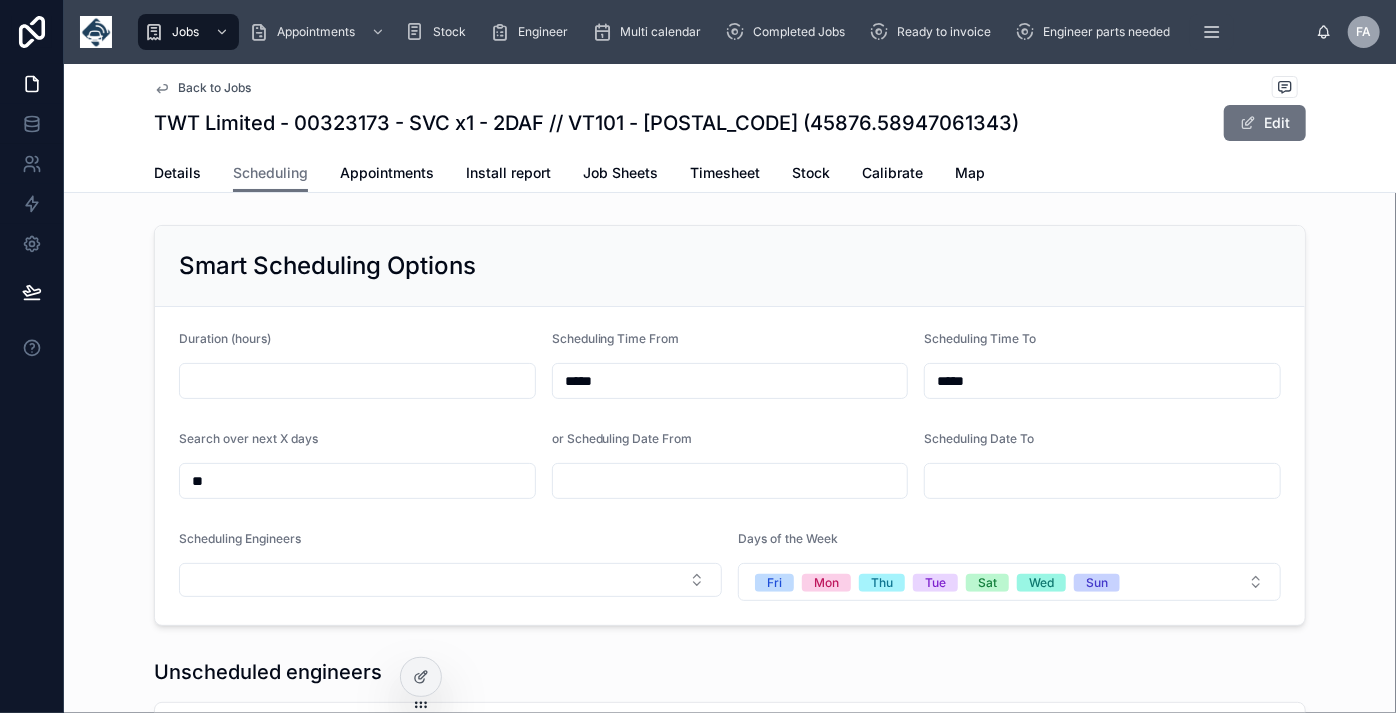 drag, startPoint x: 356, startPoint y: 440, endPoint x: 246, endPoint y: 382, distance: 124.35433 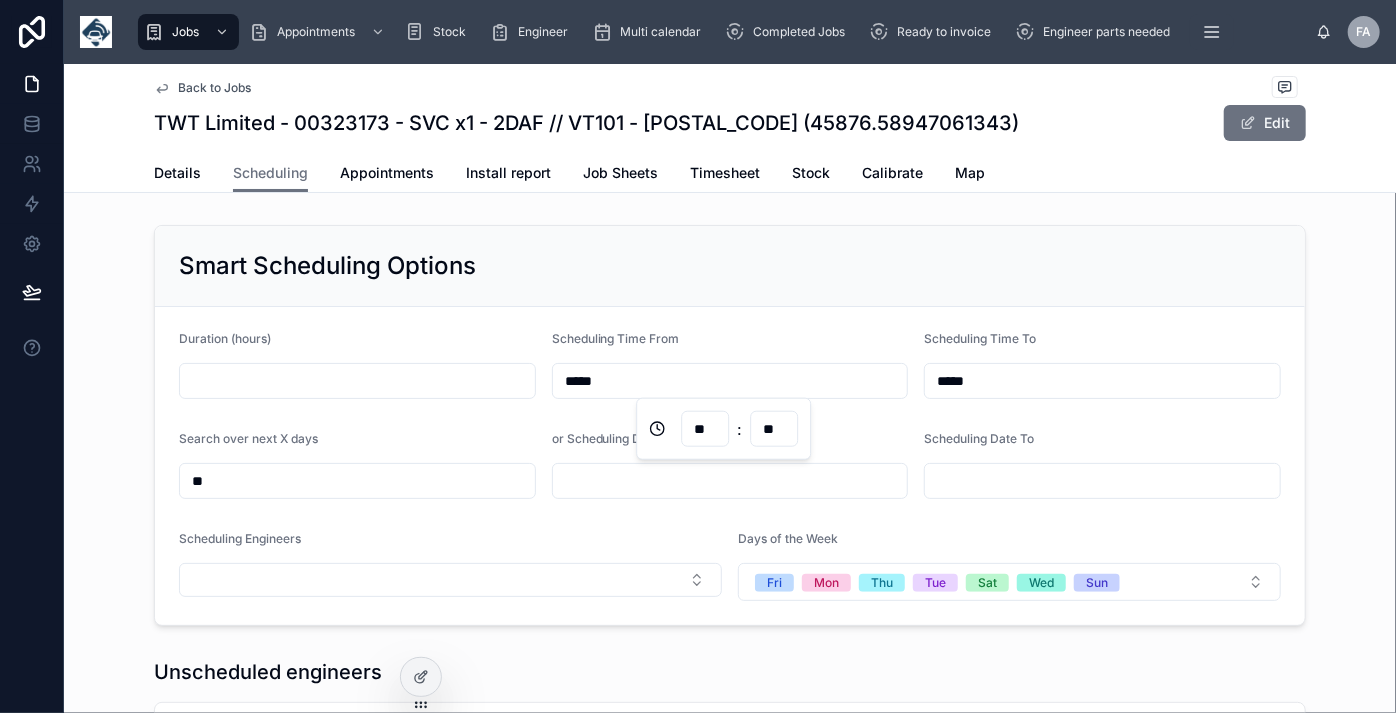 drag, startPoint x: 643, startPoint y: 379, endPoint x: 420, endPoint y: 378, distance: 223.00224 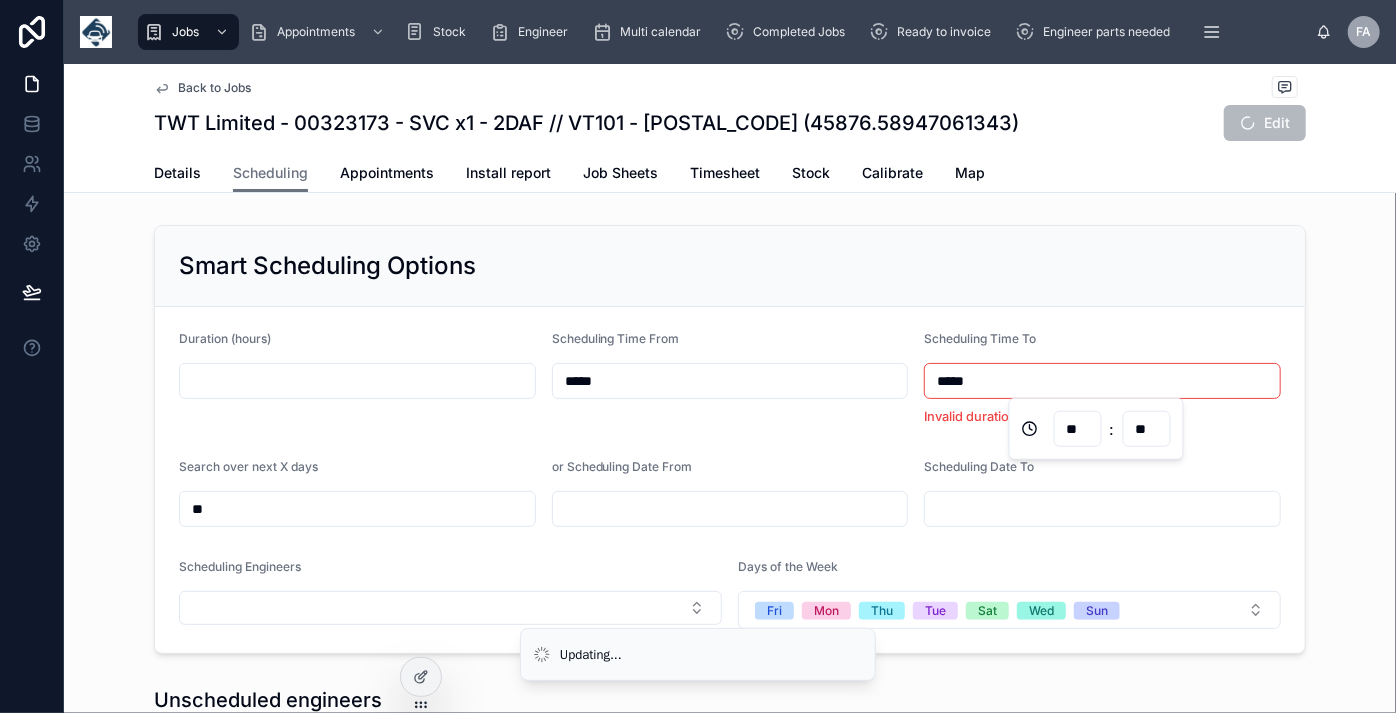 click on "Duration (hours)" at bounding box center [357, 379] 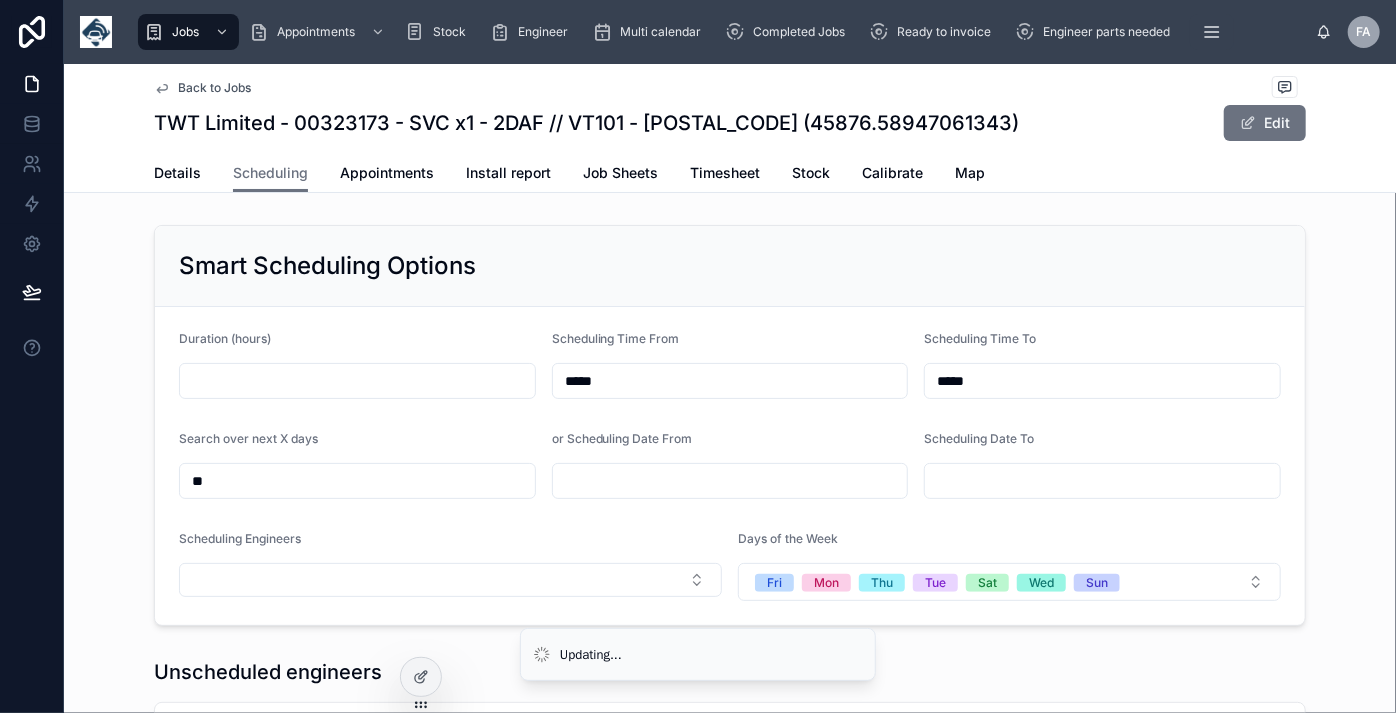 click at bounding box center [357, 381] 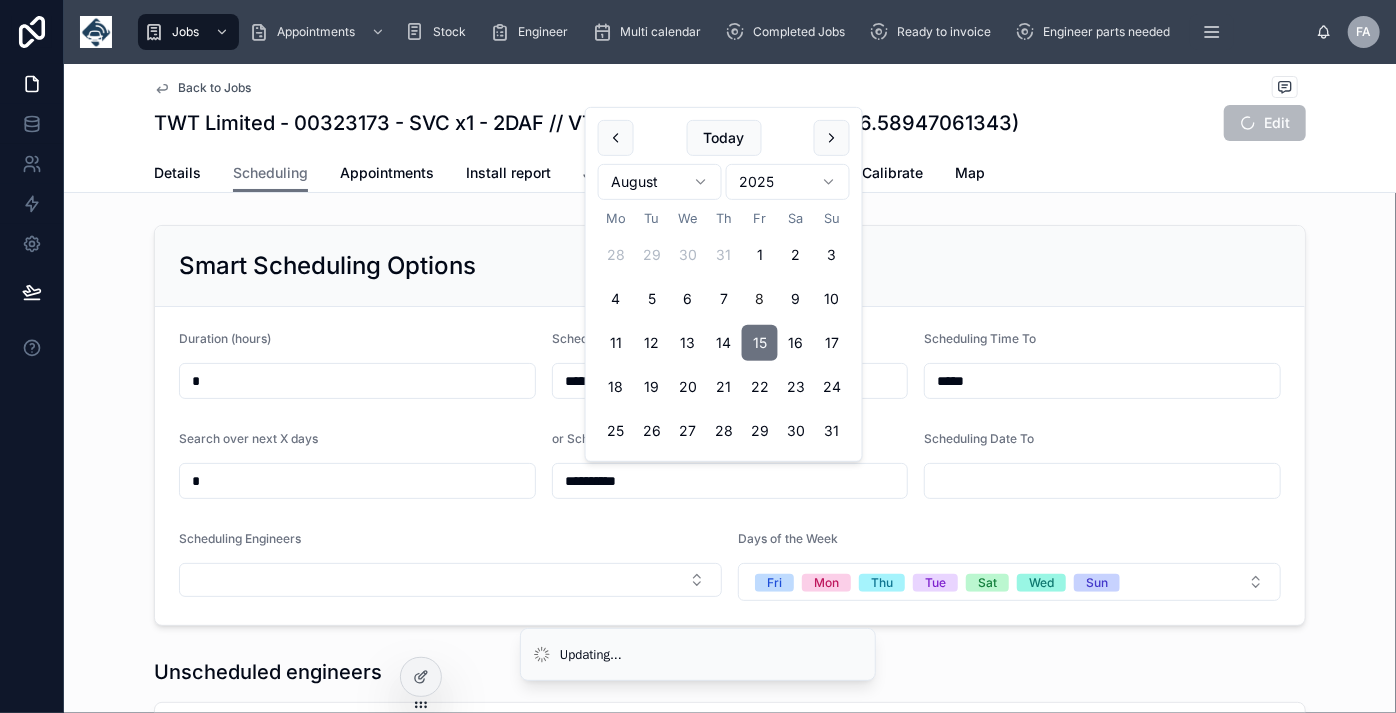 click at bounding box center (1102, 481) 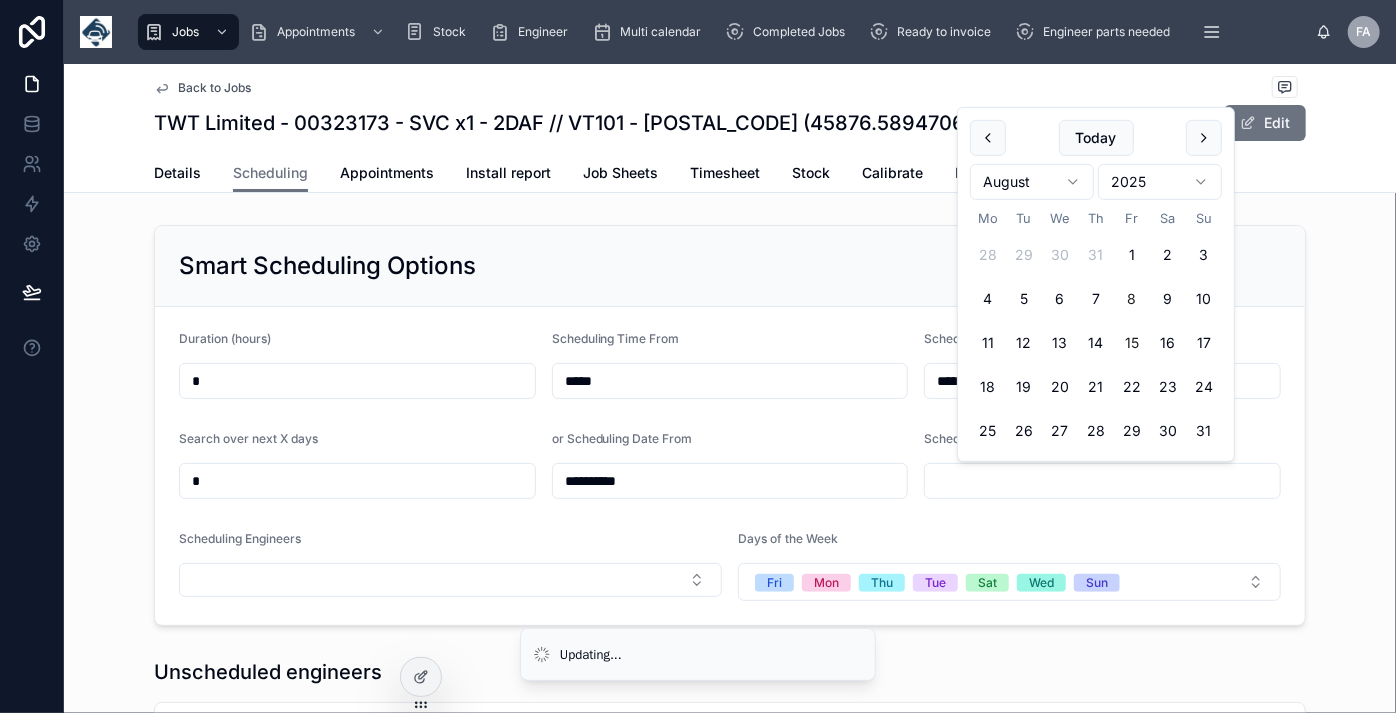 click on "15" at bounding box center [1132, 343] 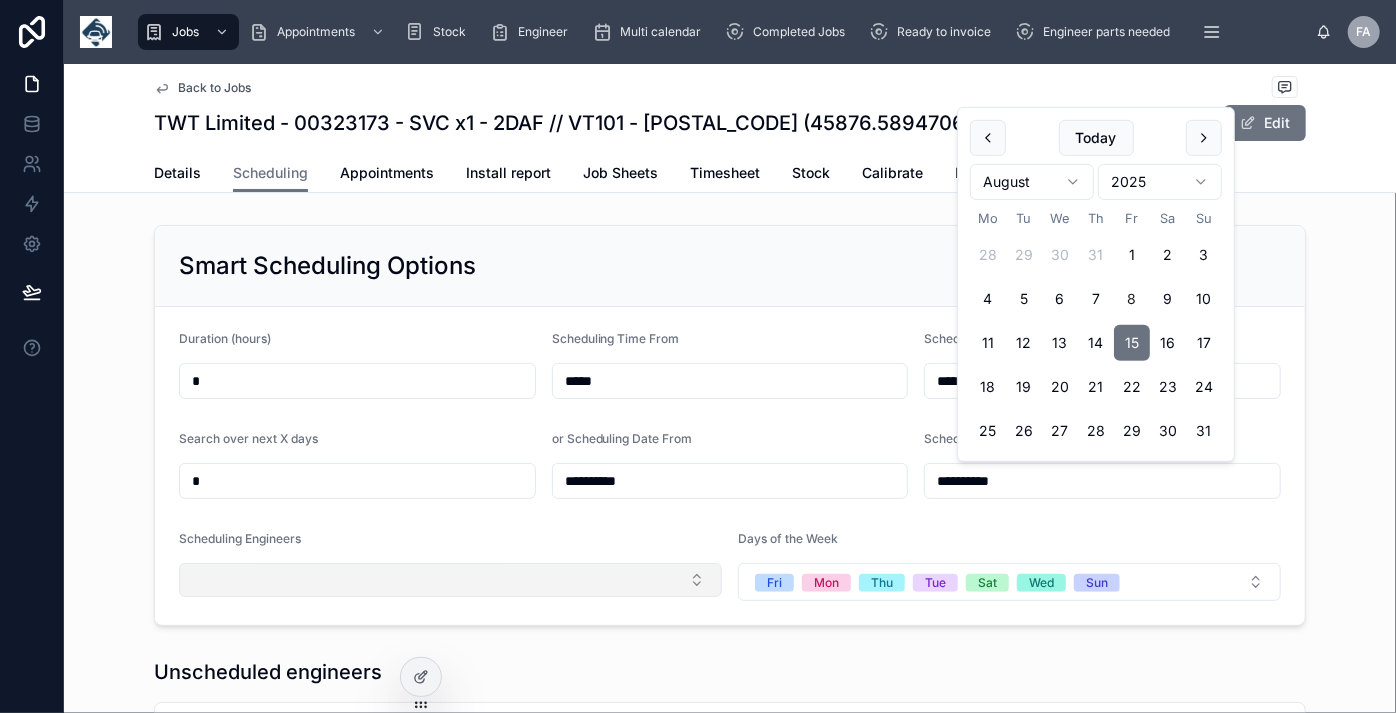 click at bounding box center (450, 580) 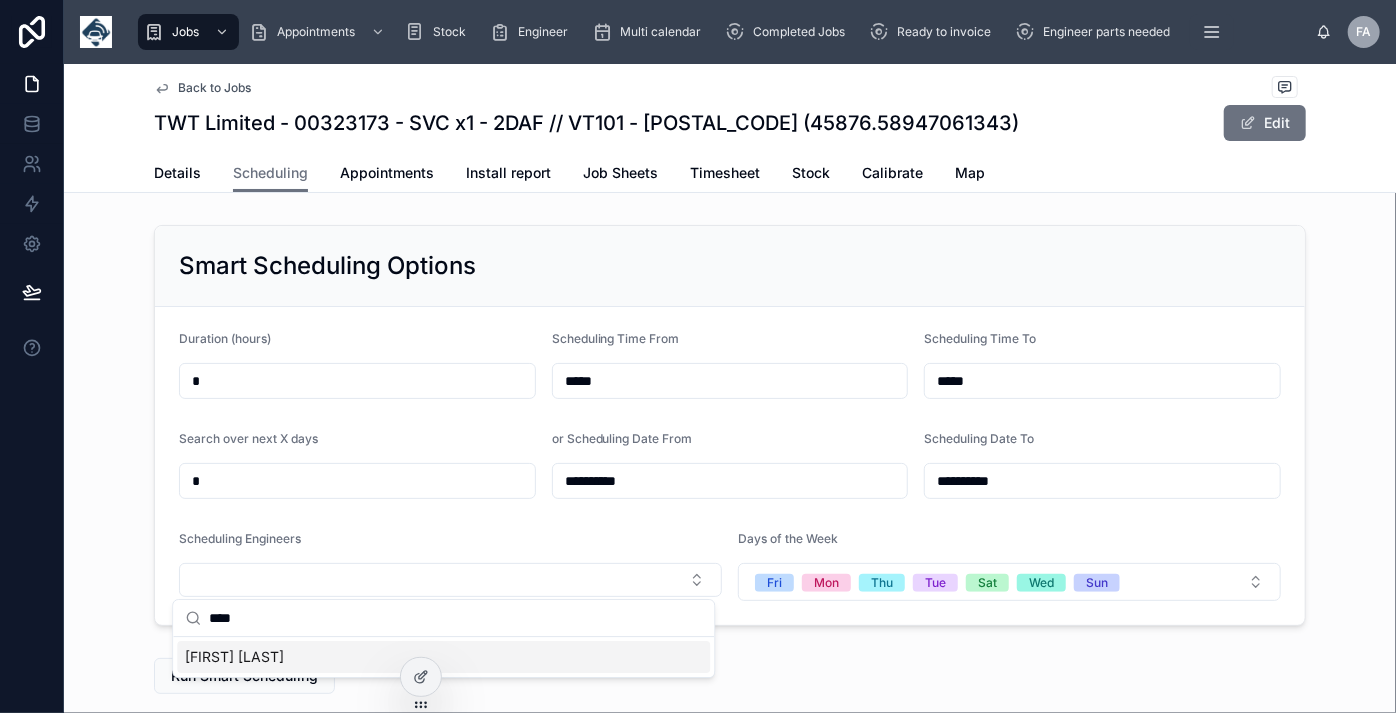 click on "[NAME]" at bounding box center (234, 657) 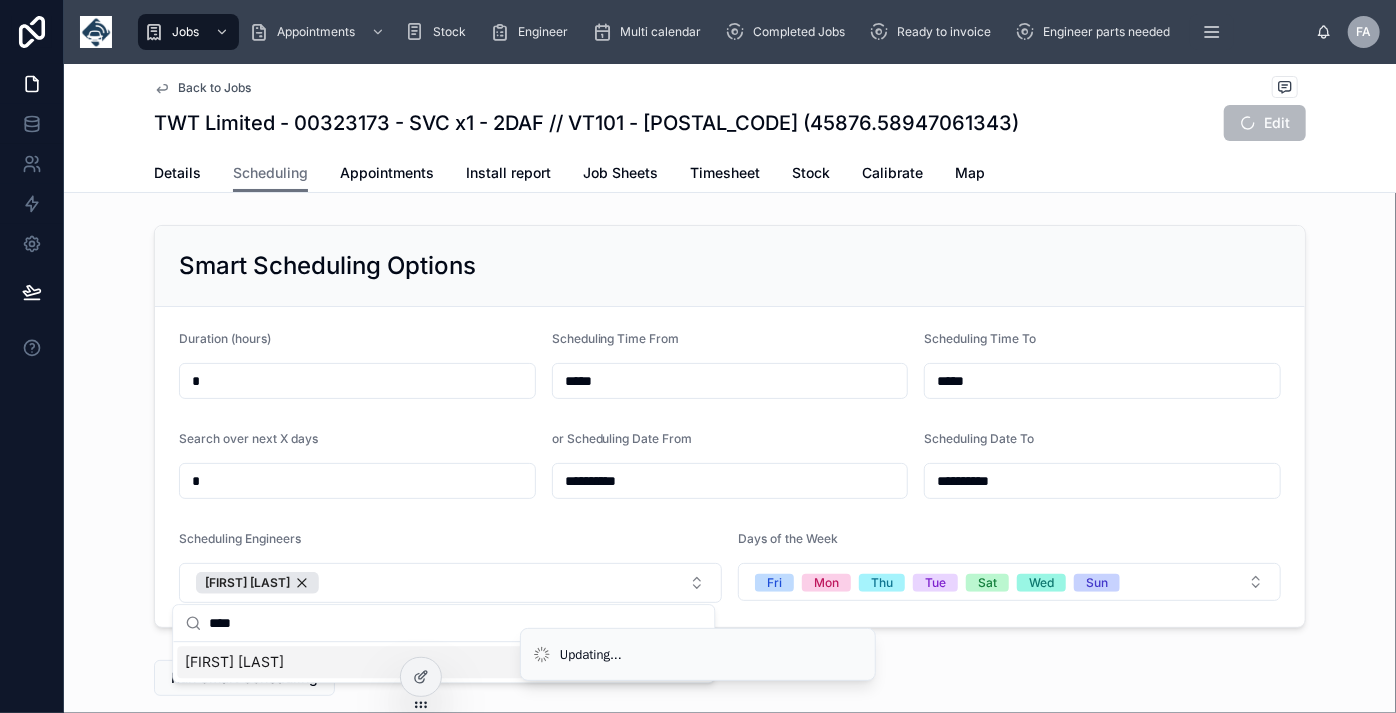 click on "Updating..." at bounding box center (698, 655) 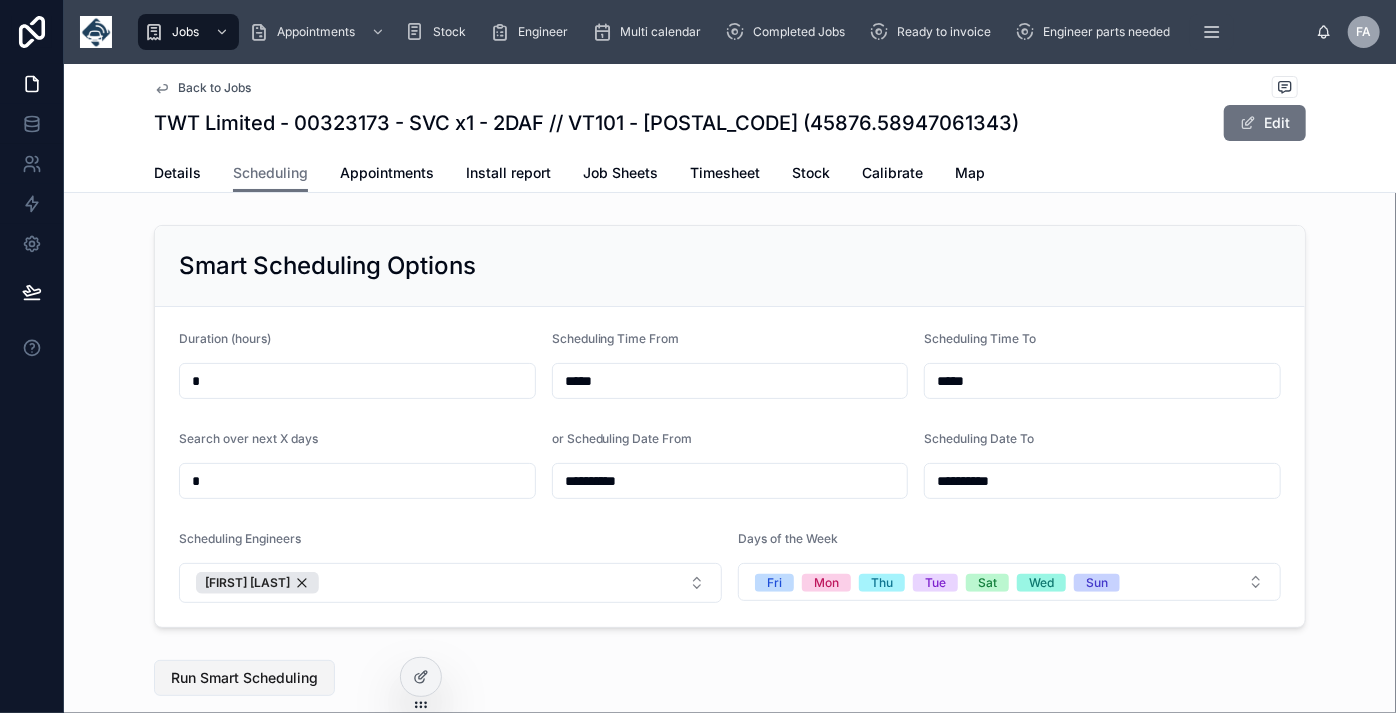 click on "Run Smart Scheduling" at bounding box center (244, 678) 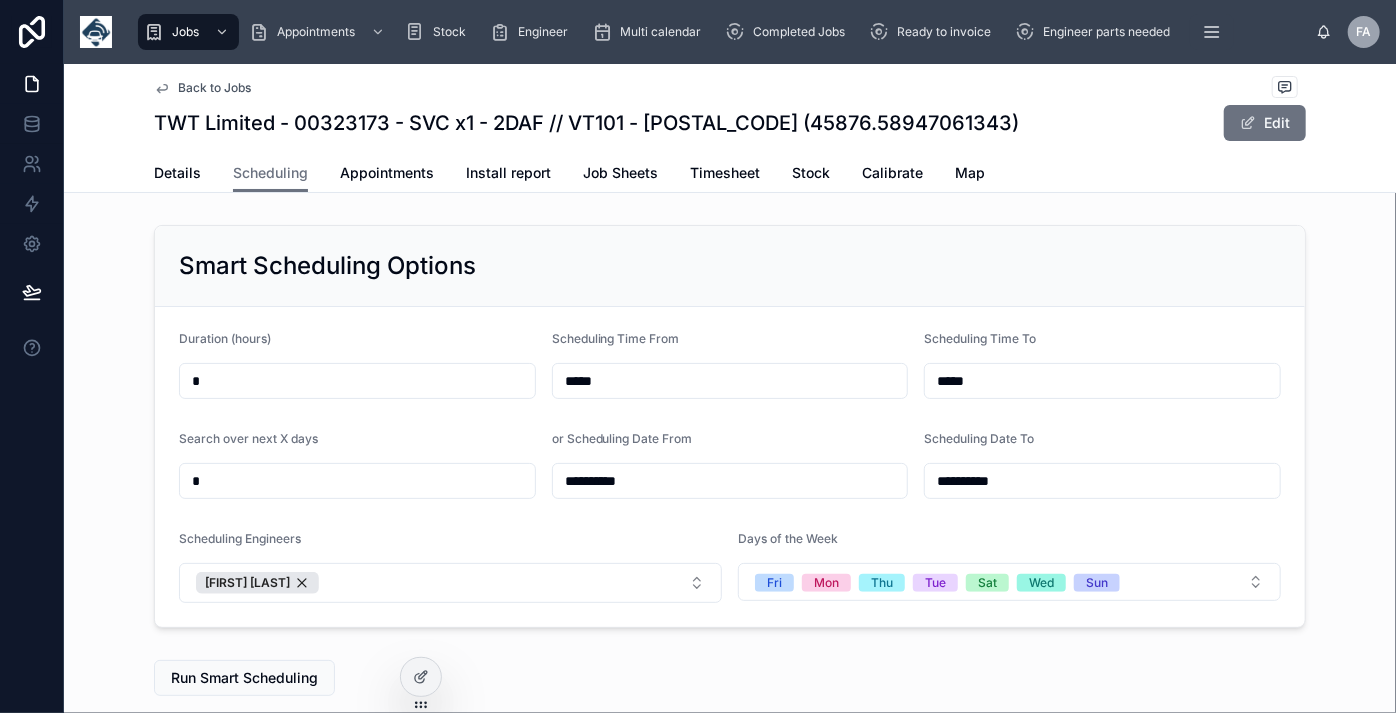 scroll, scrollTop: 545, scrollLeft: 0, axis: vertical 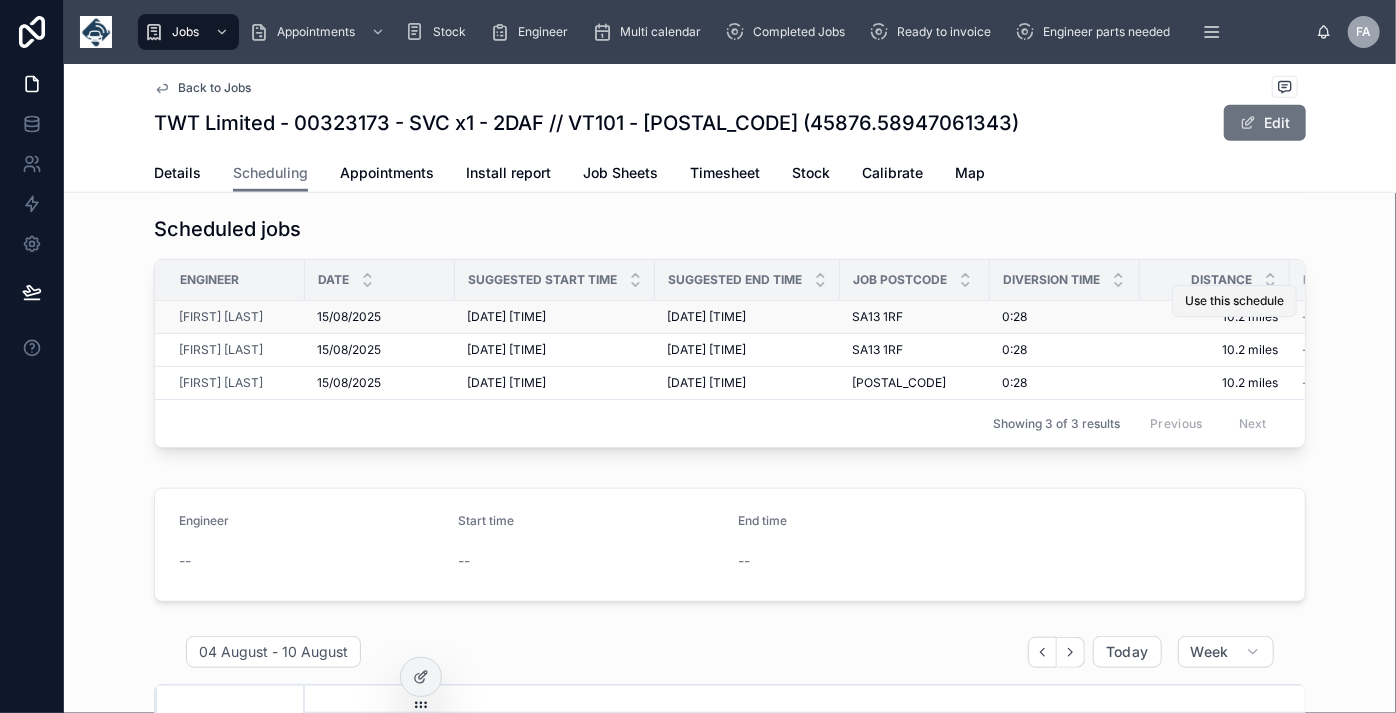click on "Use this schedule" at bounding box center (1234, 301) 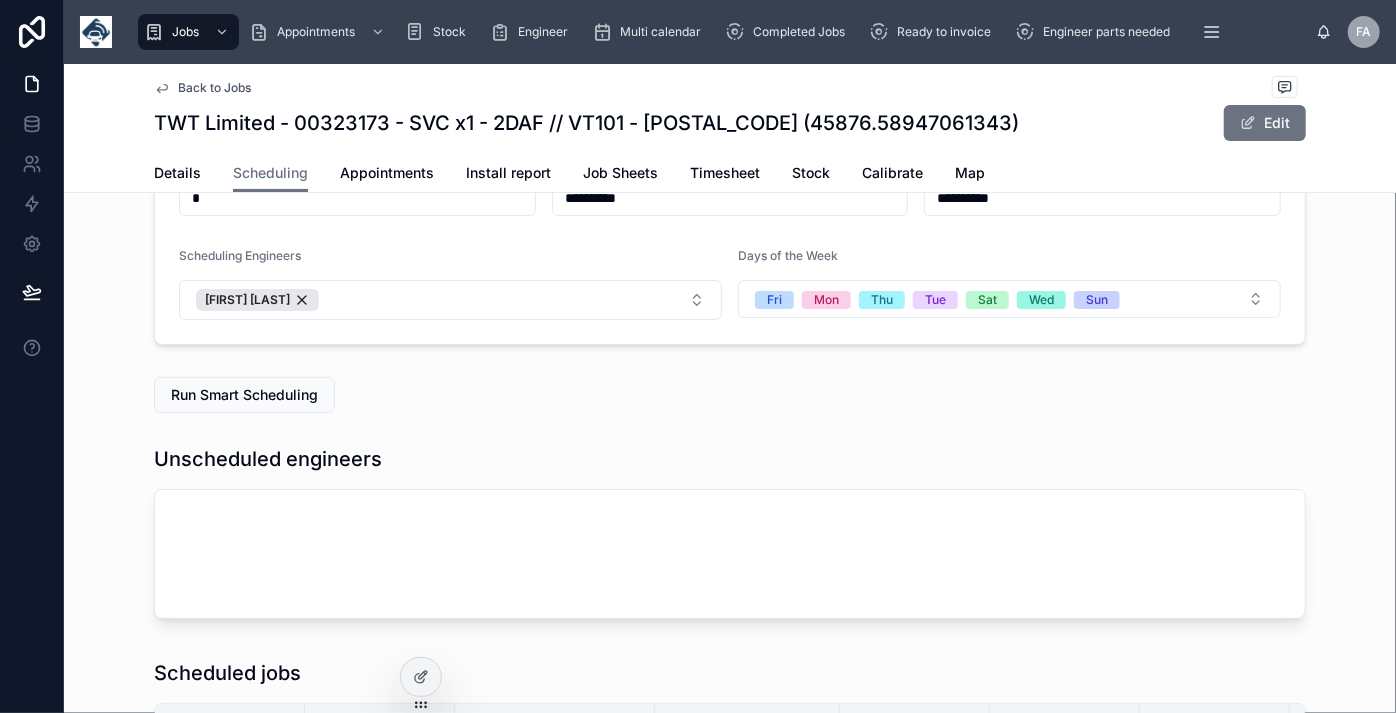 scroll, scrollTop: 272, scrollLeft: 0, axis: vertical 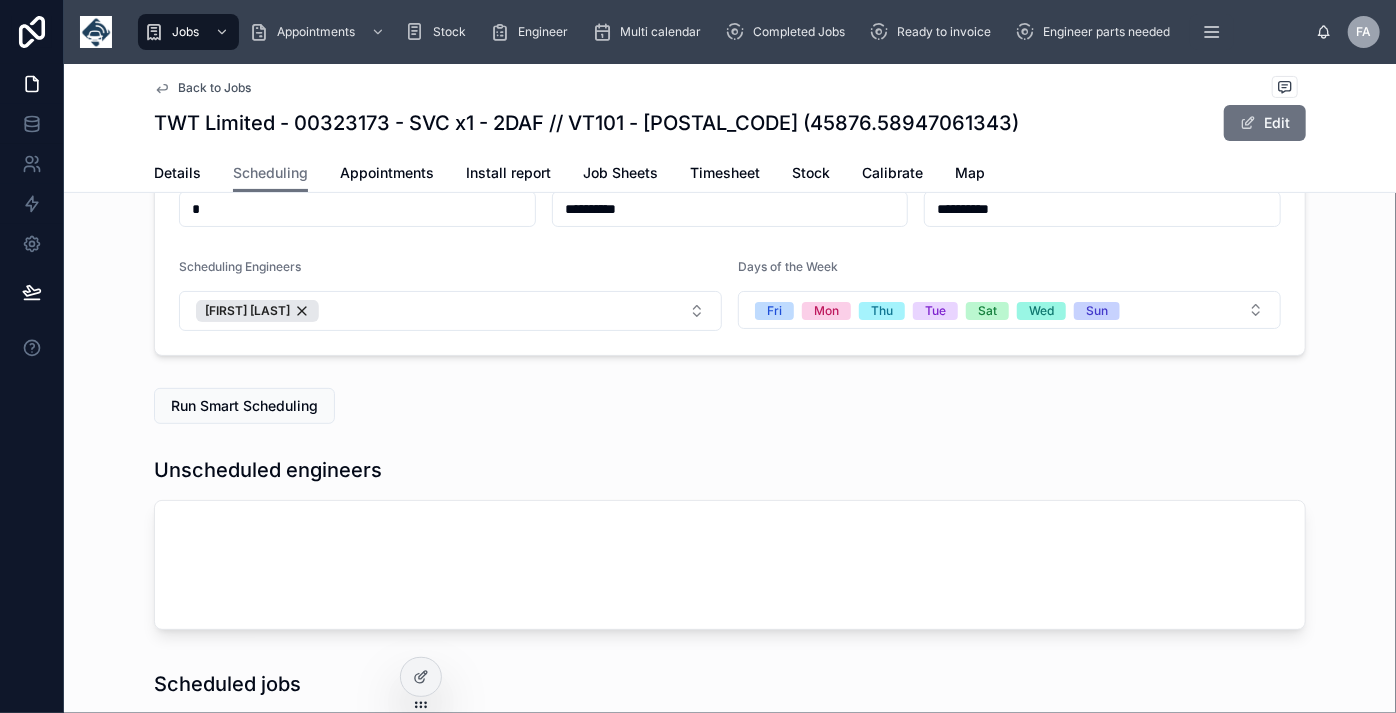 click on "Back to Jobs" at bounding box center (214, 88) 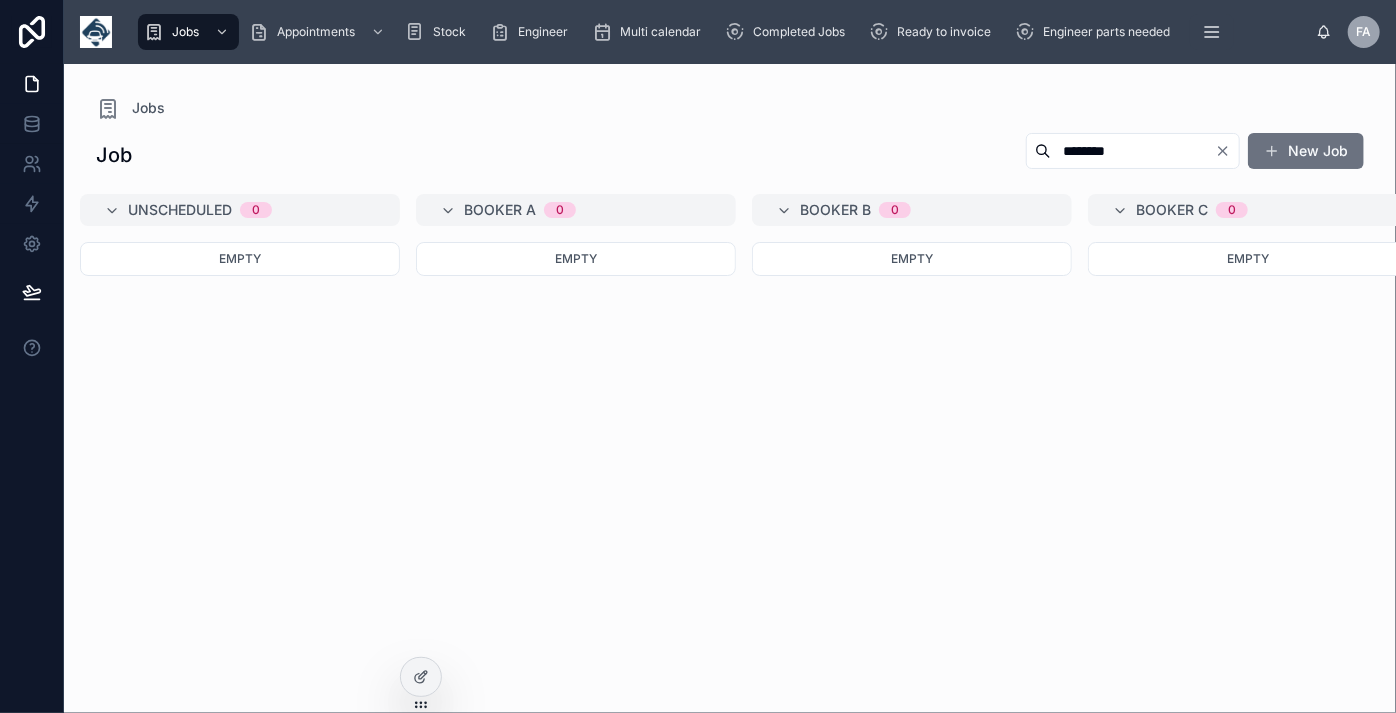 scroll, scrollTop: 0, scrollLeft: 0, axis: both 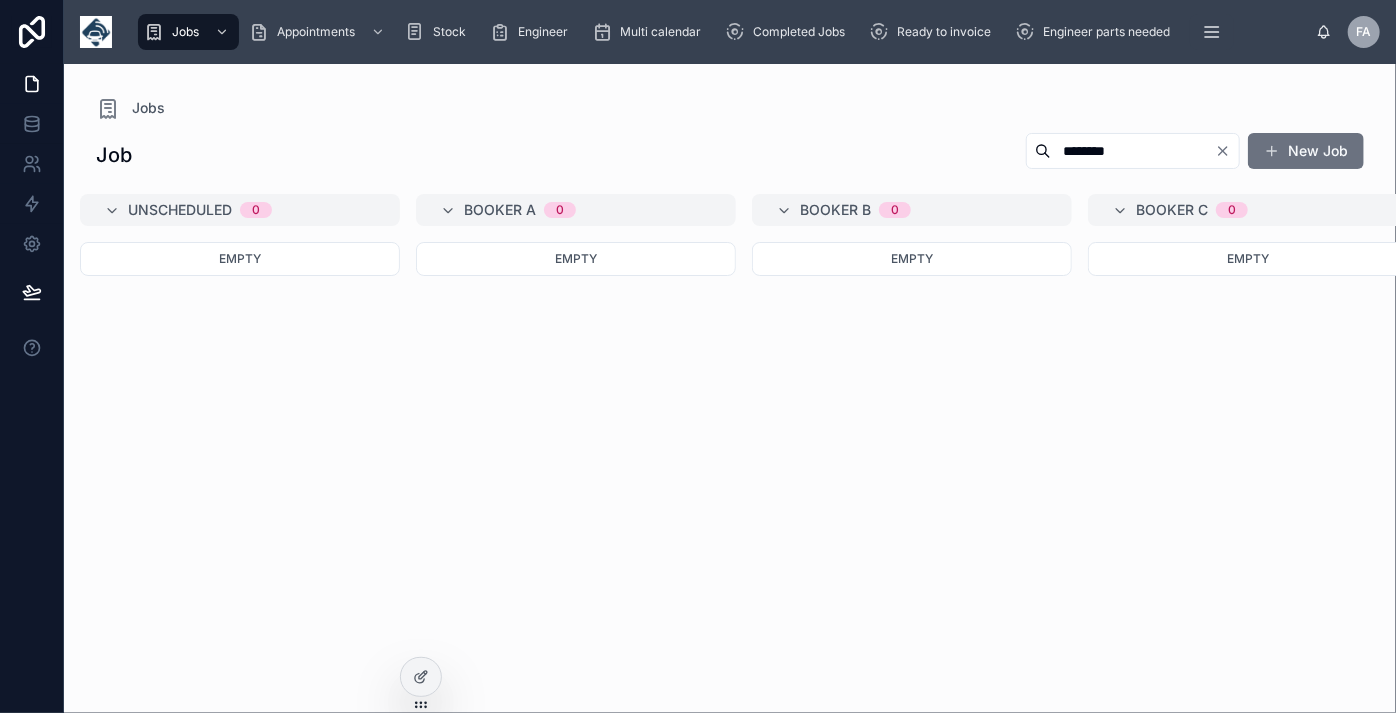 click 